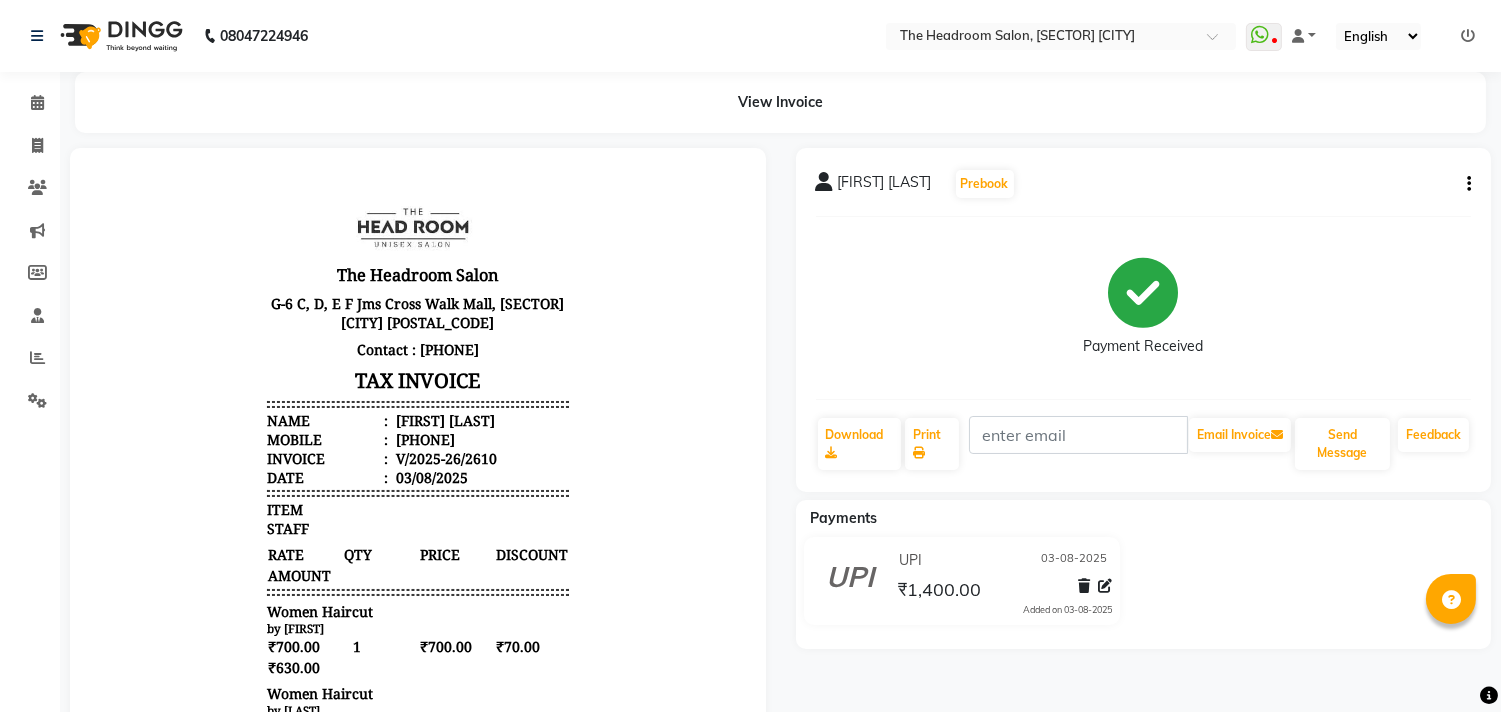 scroll, scrollTop: 0, scrollLeft: 0, axis: both 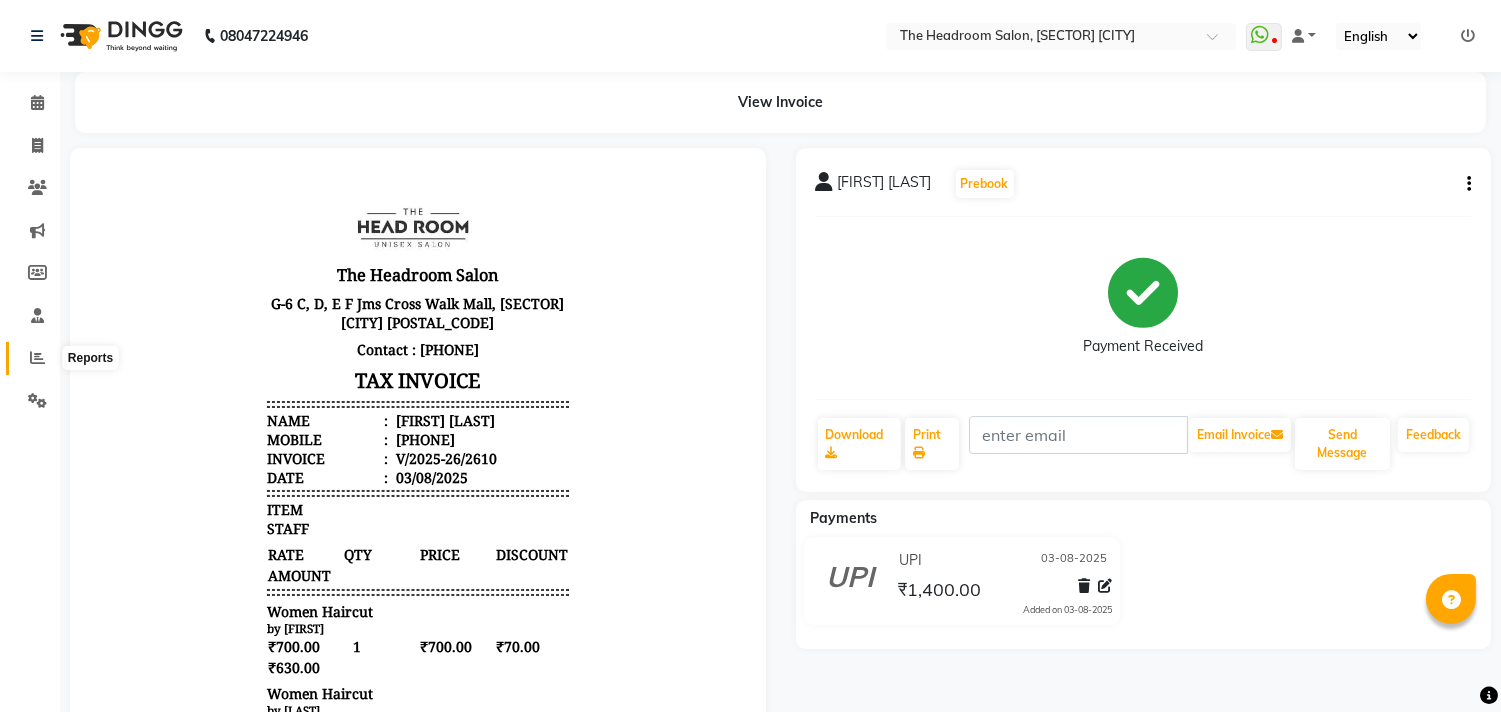 click 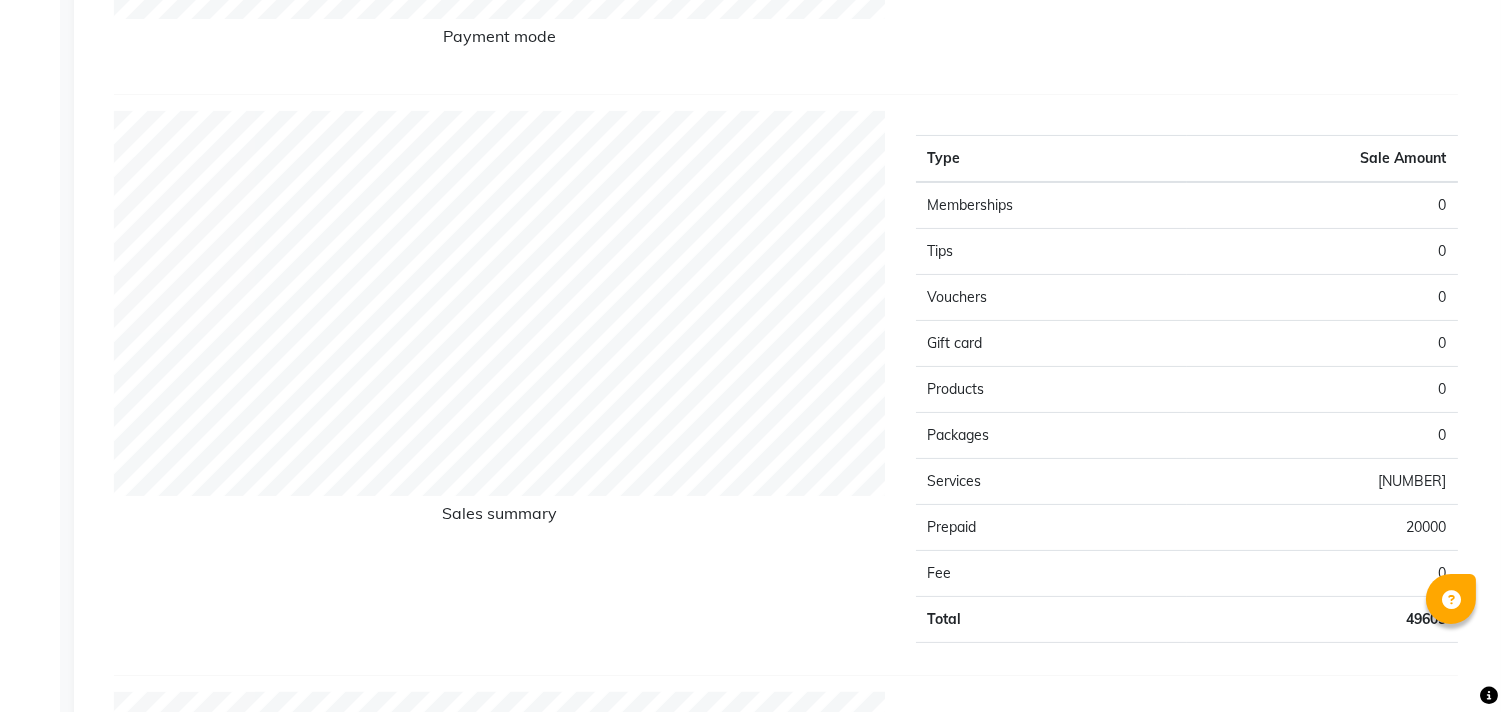 scroll, scrollTop: 61, scrollLeft: 0, axis: vertical 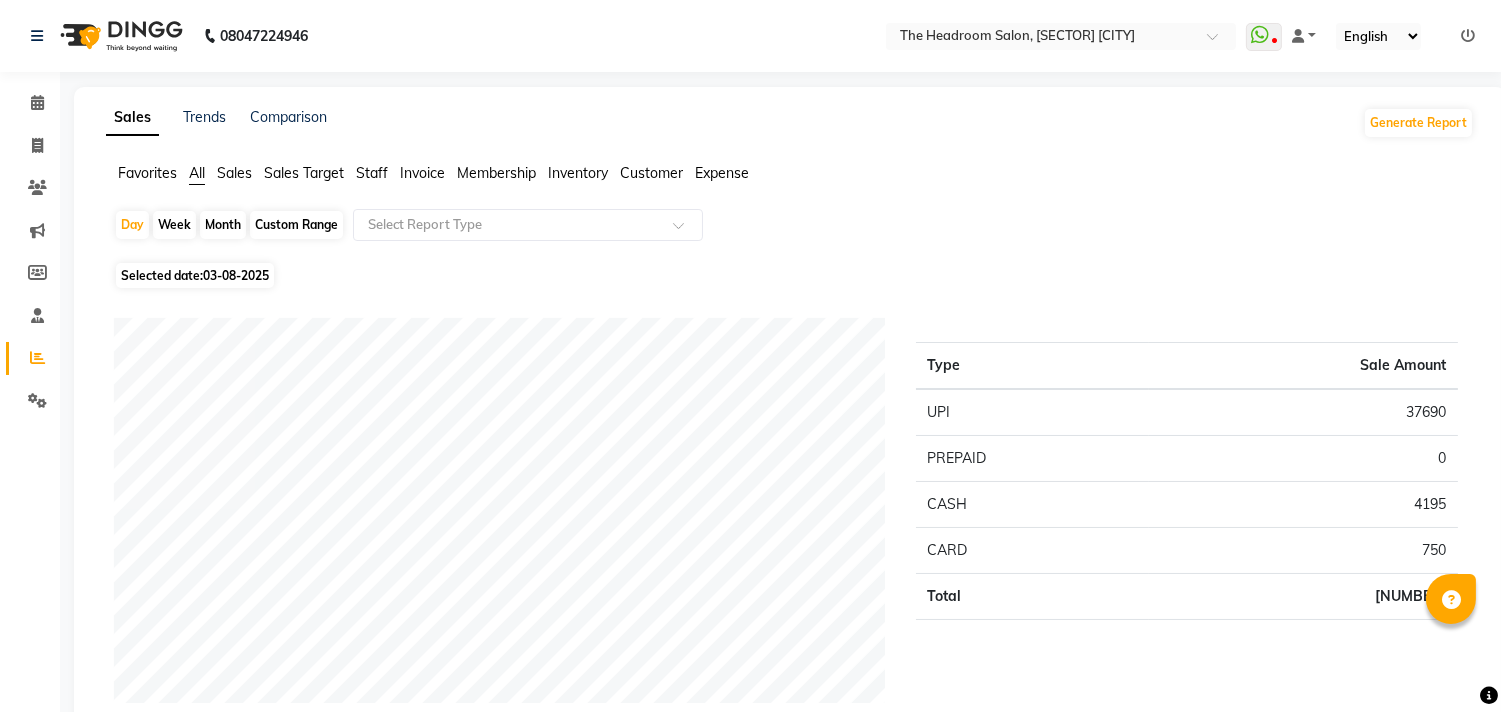 click on "[POSTAL_CODE] Select Location ✖ The Headroom Salon, [SECTOR] [CITY] WhatsApp Status ✖ Status: Disconnected Most Recent Message: 23-07-2025 10:00 PM Recent Service Activity: 23-07-2025 09:57 PM [PHONE] Whatsapp Settings Default Panel My Panel English ENGLISH Español العربية मराठी हिंदी ગુજરાતી தமிழ் 中文 Notifications nothing to show" 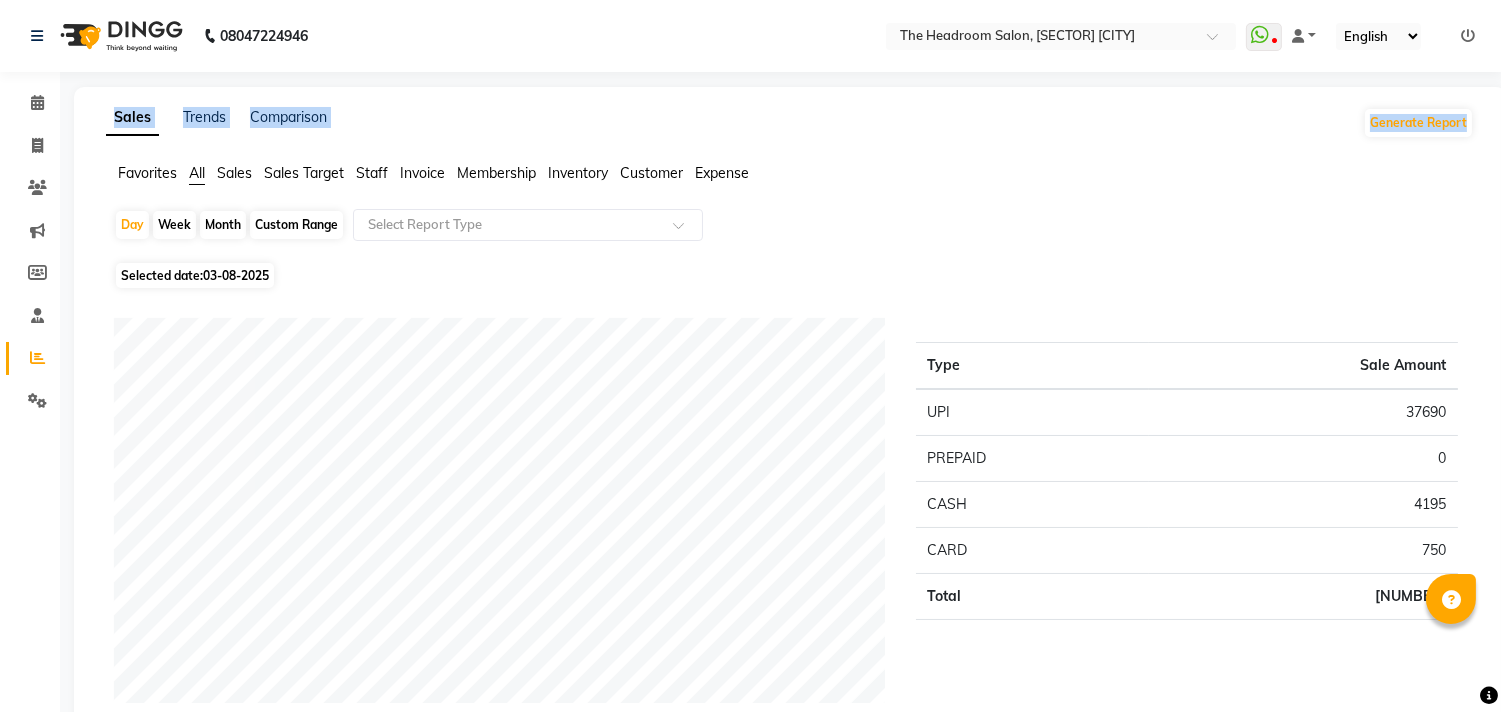 drag, startPoint x: 1462, startPoint y: 4, endPoint x: 1501, endPoint y: 121, distance: 123.32883 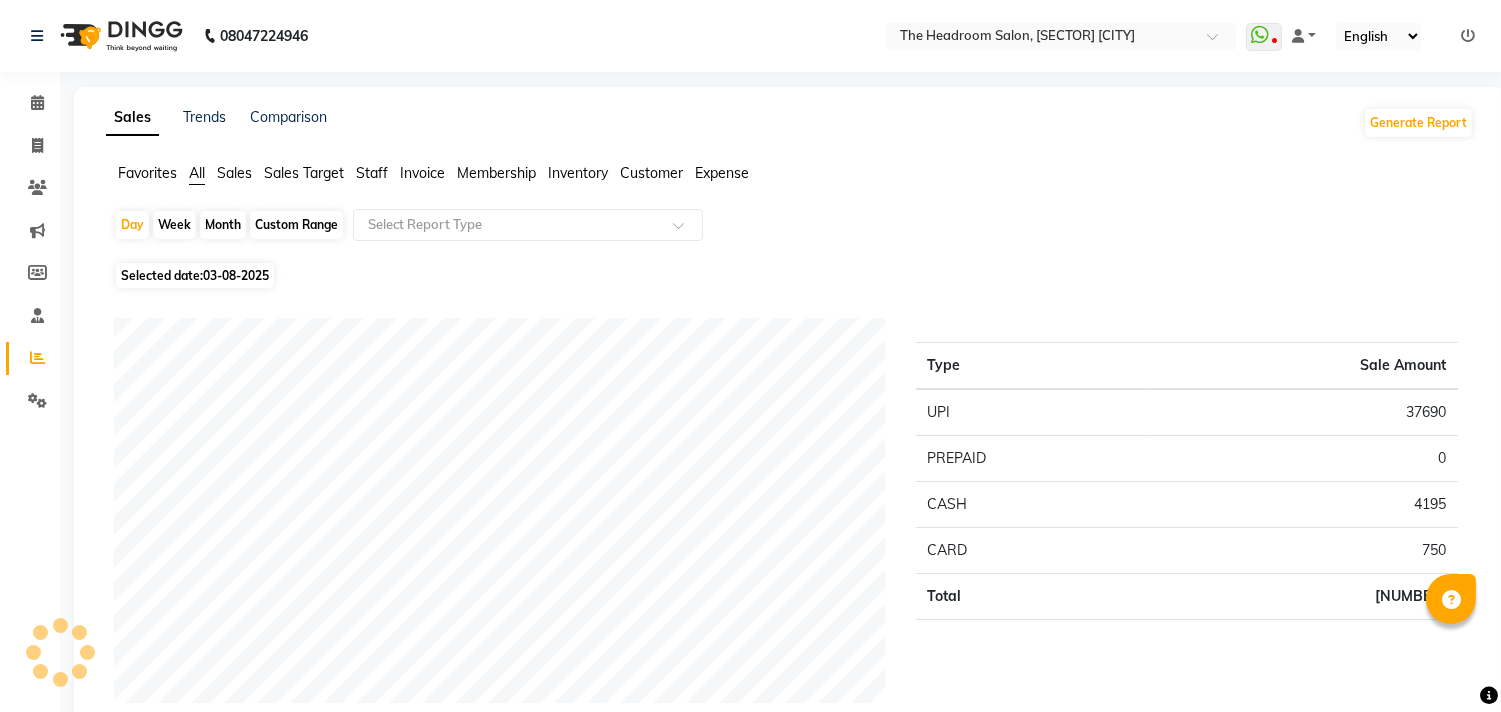 drag, startPoint x: 1410, startPoint y: 221, endPoint x: 1432, endPoint y: 194, distance: 34.828148 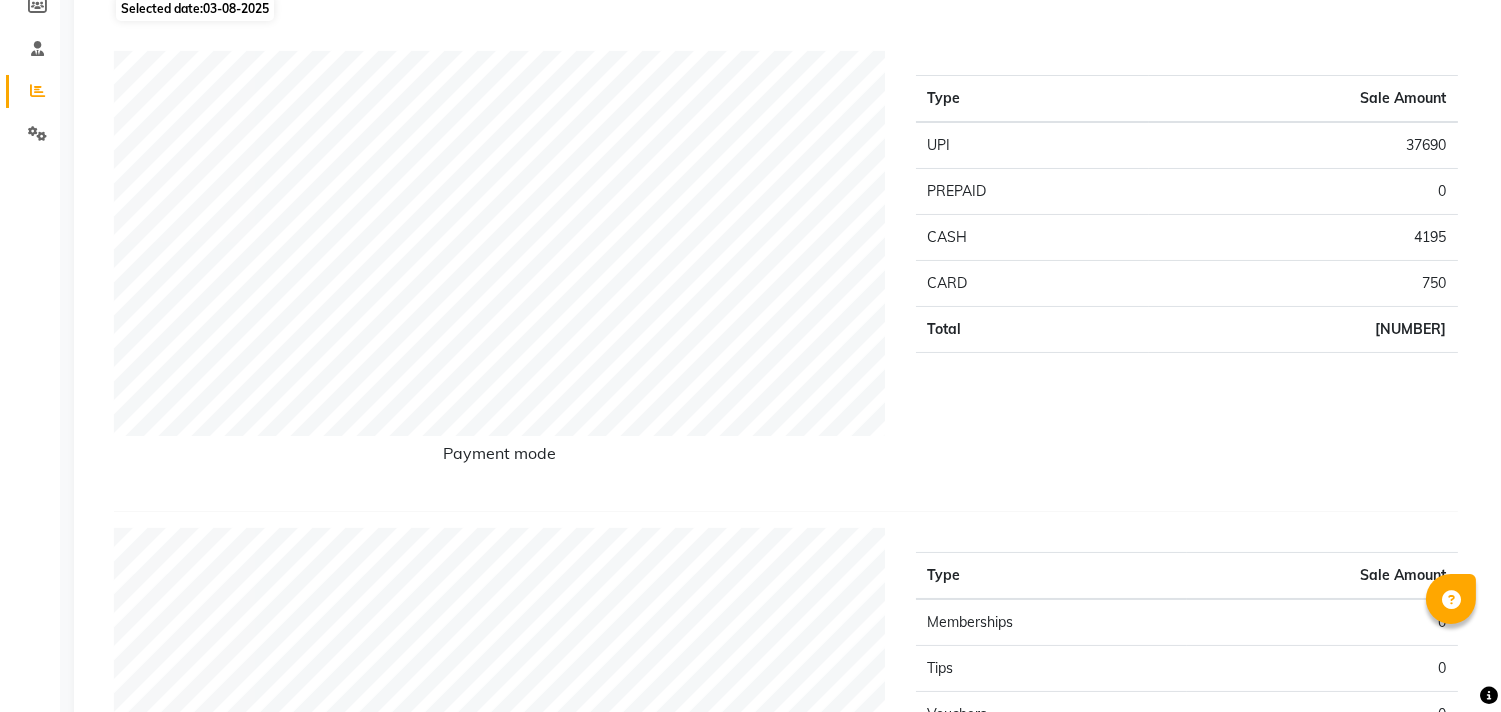 scroll, scrollTop: 272, scrollLeft: 0, axis: vertical 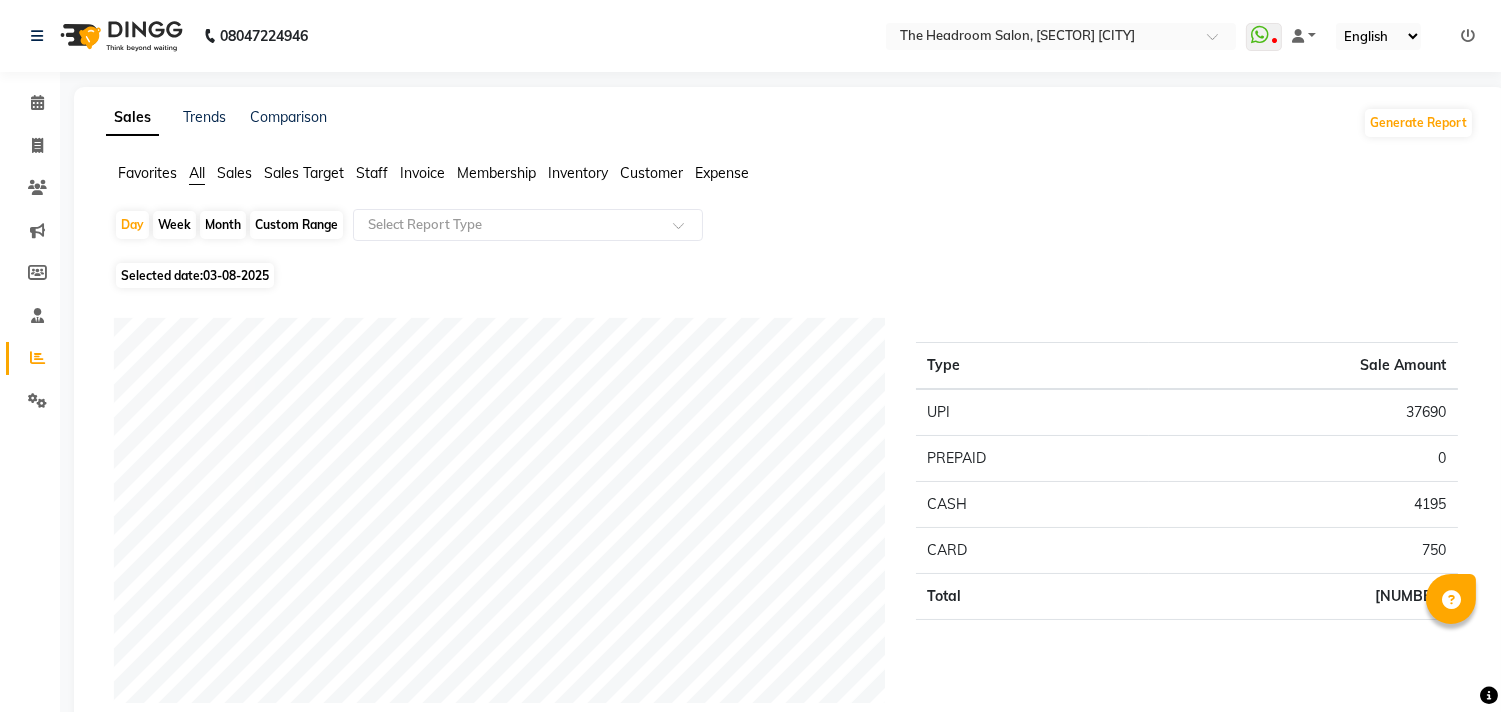 click on "Month" 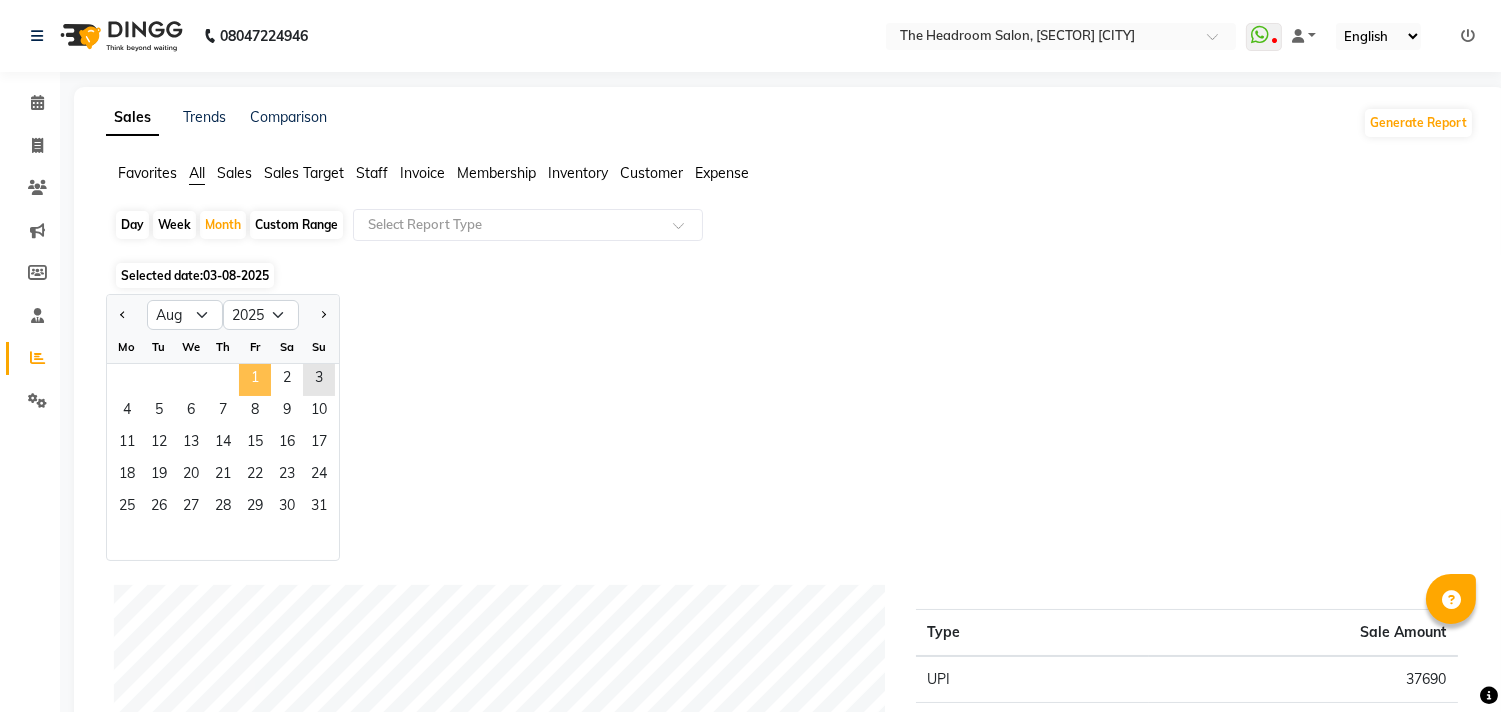 click on "1" 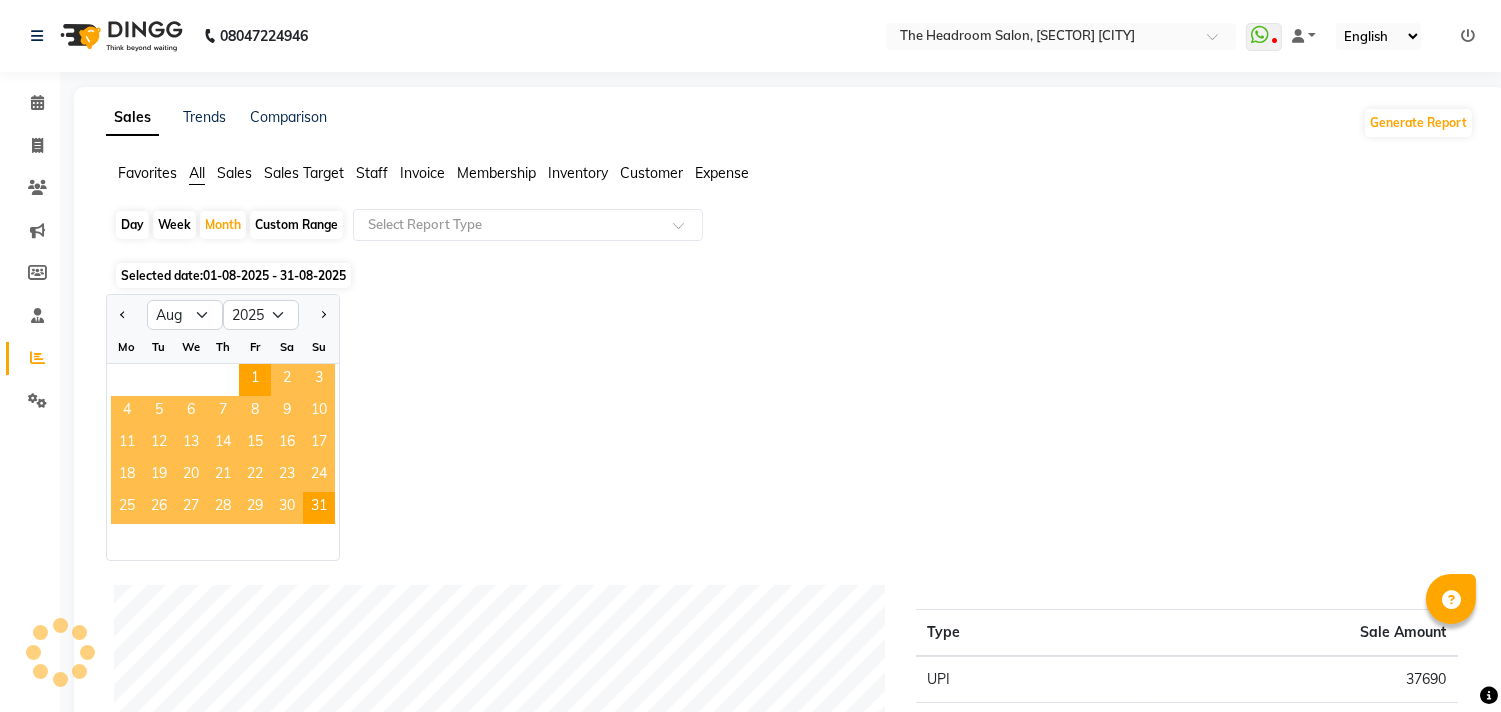 click on "Jan Feb Mar Apr May Jun Jul Aug Sep Oct Nov Dec 2015 2016 2017 2018 2019 2020 2021 2022 2023 2024 2025 2026 2027 2028 2029 2030 2031 2032 2033 2034 2035 Mo Tu We Th Fr Sa Su  1   2   3   4   5   6   7   8   9   10   11   12   13   14   15   16   17   18   19   20   21   22   23   24   25   26   27   28   29   30   31" 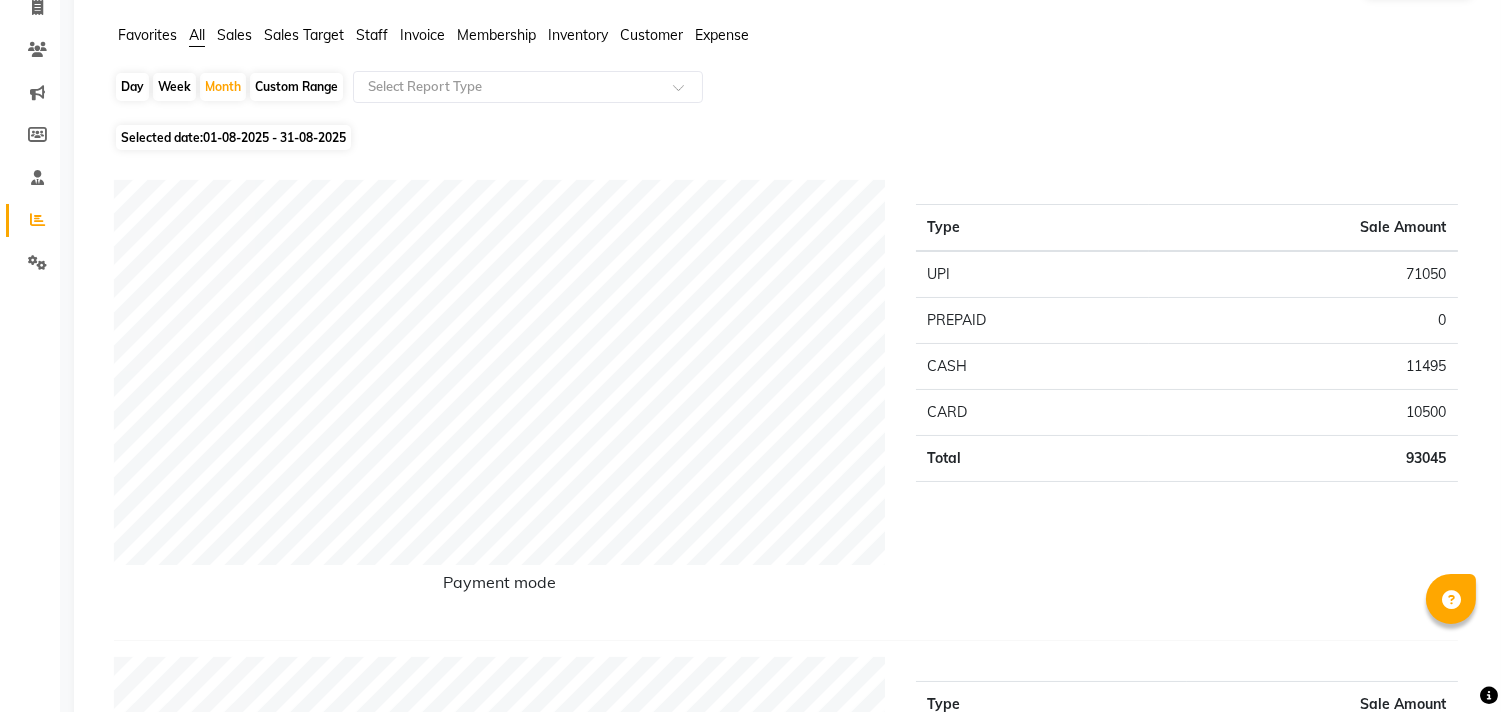 scroll, scrollTop: 0, scrollLeft: 0, axis: both 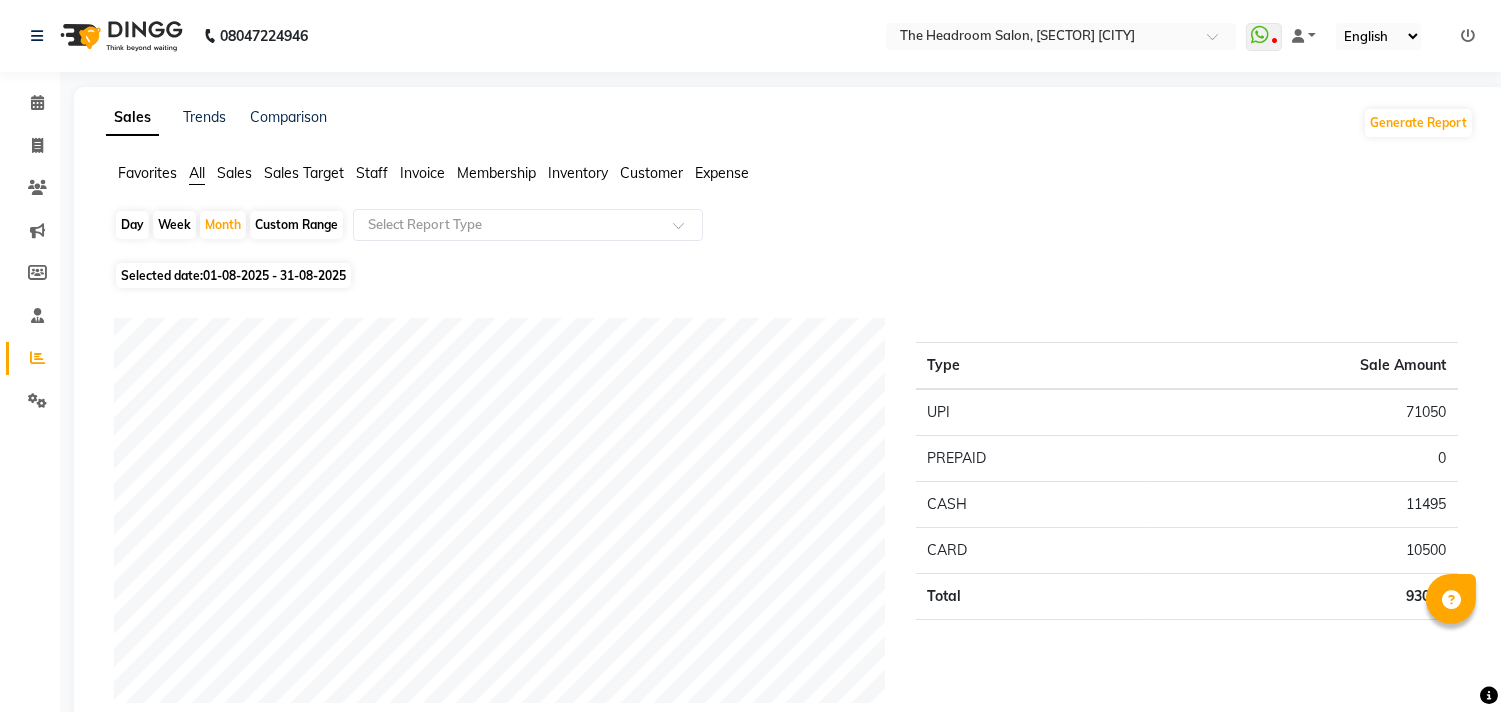click on "Day" 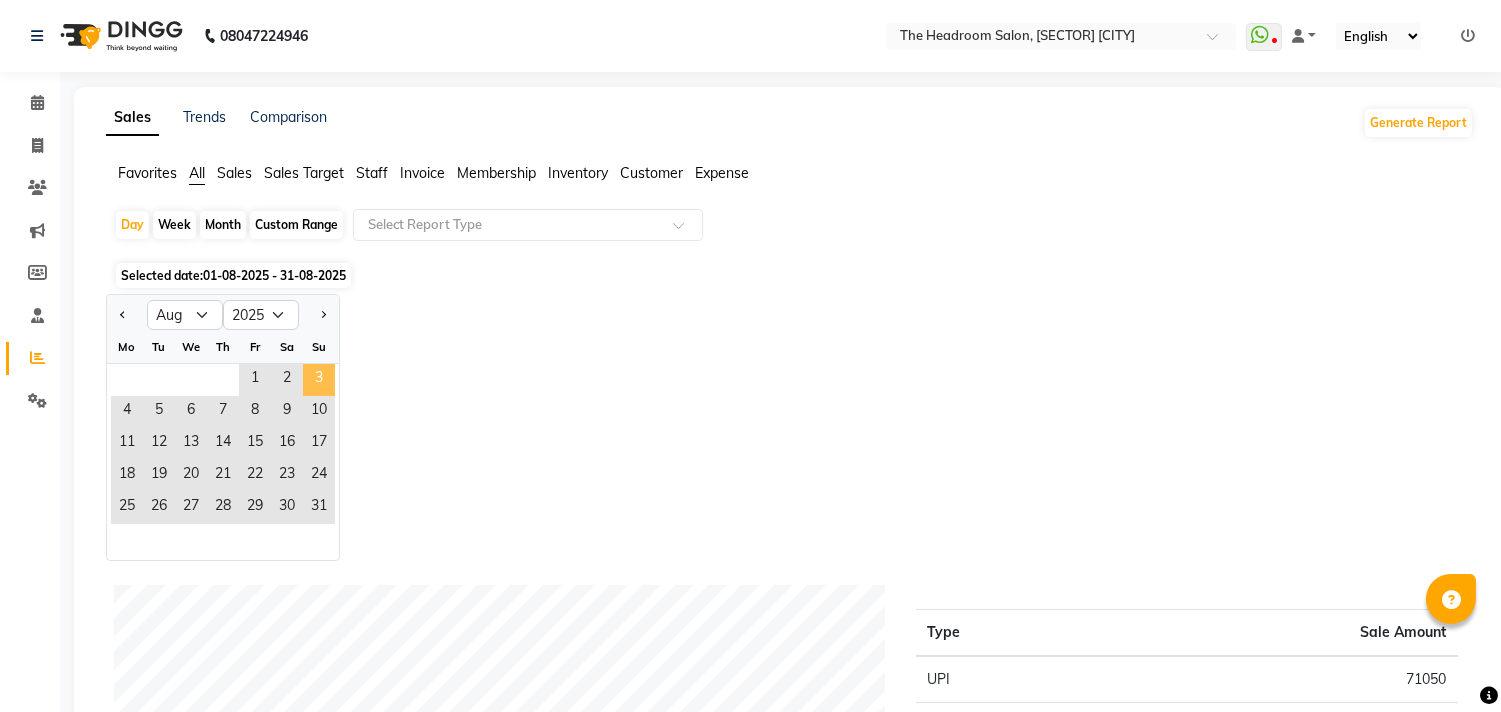 click on "3" 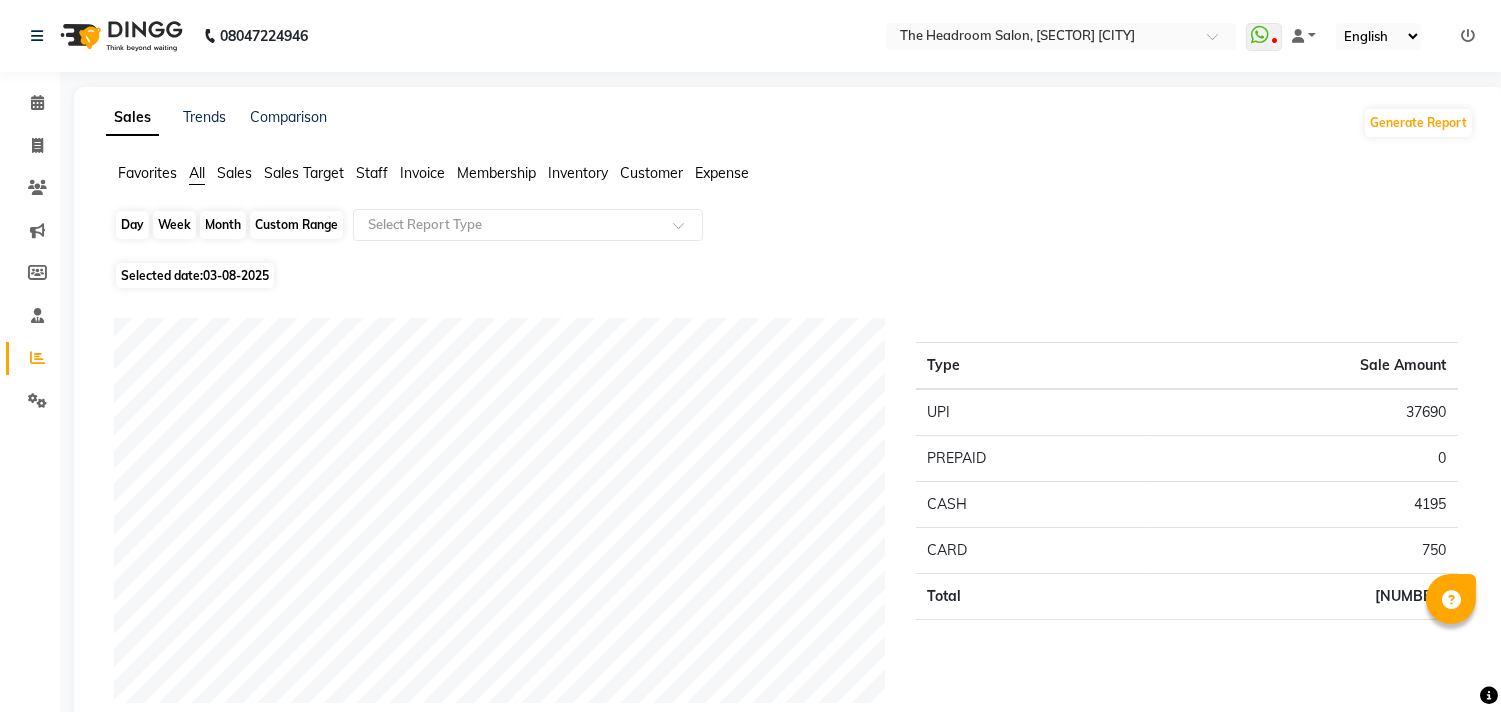 click on "Day" 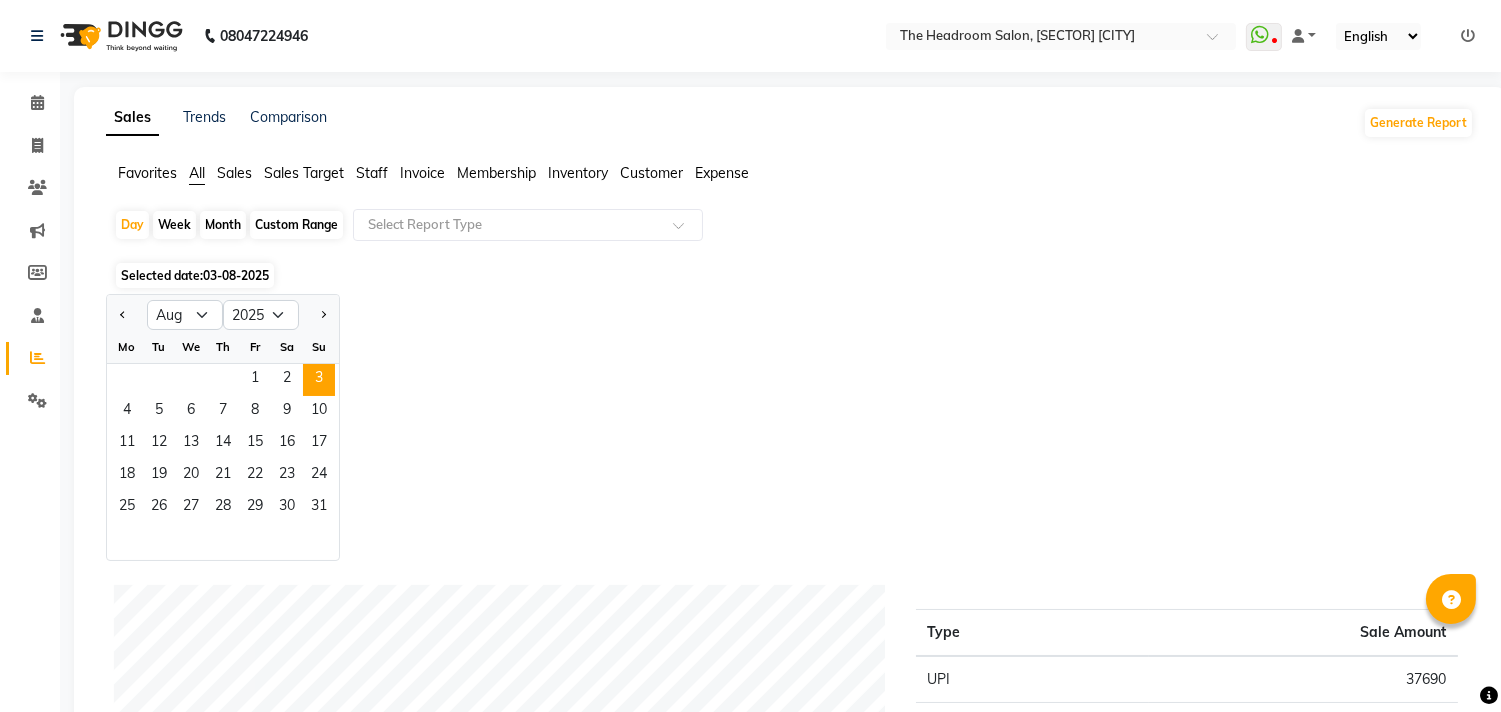 click on "Jan Feb Mar Apr May Jun Jul Aug Sep Oct Nov Dec 2015 2016 2017 2018 2019 2020 2021 2022 2023 2024 2025 2026 2027 2028 2029 2030 2031 2032 2033 2034 2035 Mo Tu We Th Fr Sa Su  1   2   3   4   5   6   7   8   9   10   11   12   13   14   15   16   17   18   19   20   21   22   23   24   25   26   27   28   29   30   31" 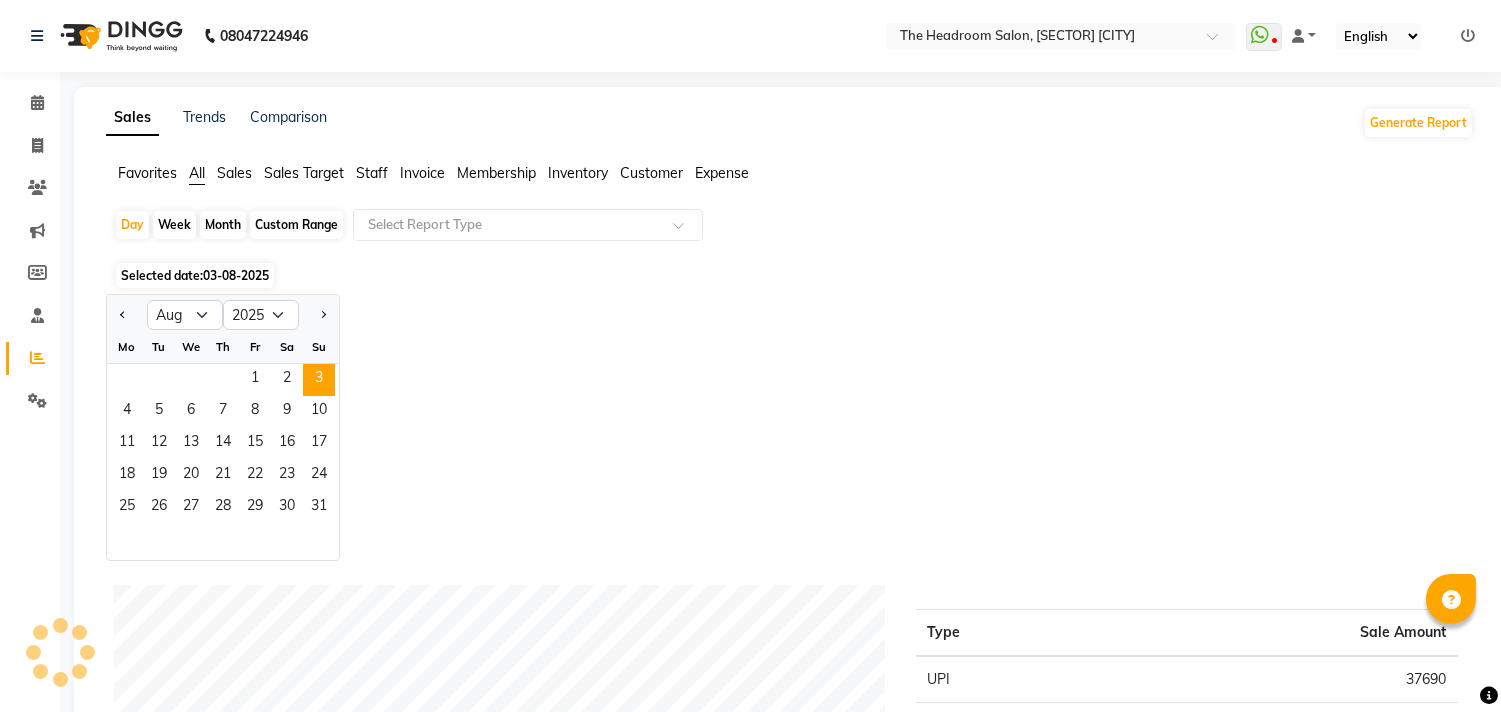 click on "Staff" 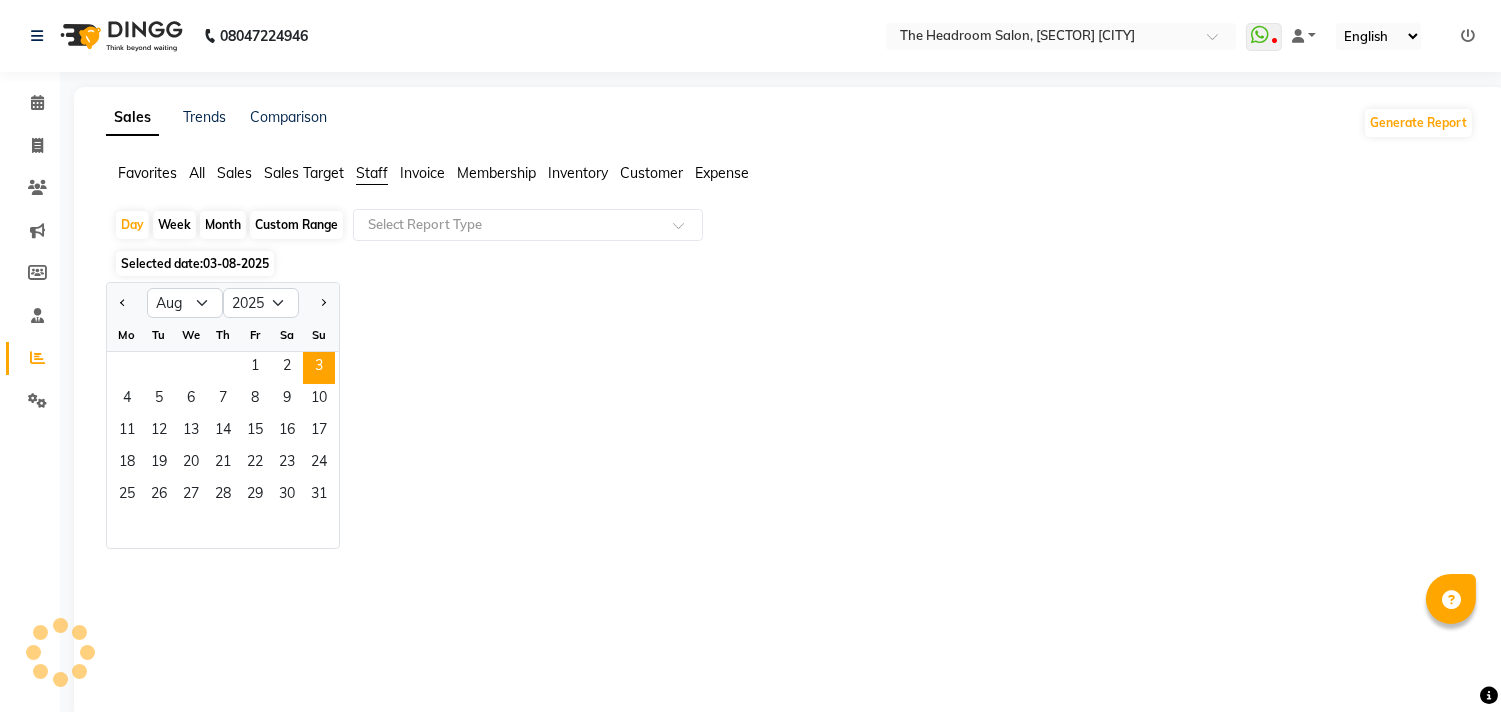 click on "Selected date:  03-08-2025" 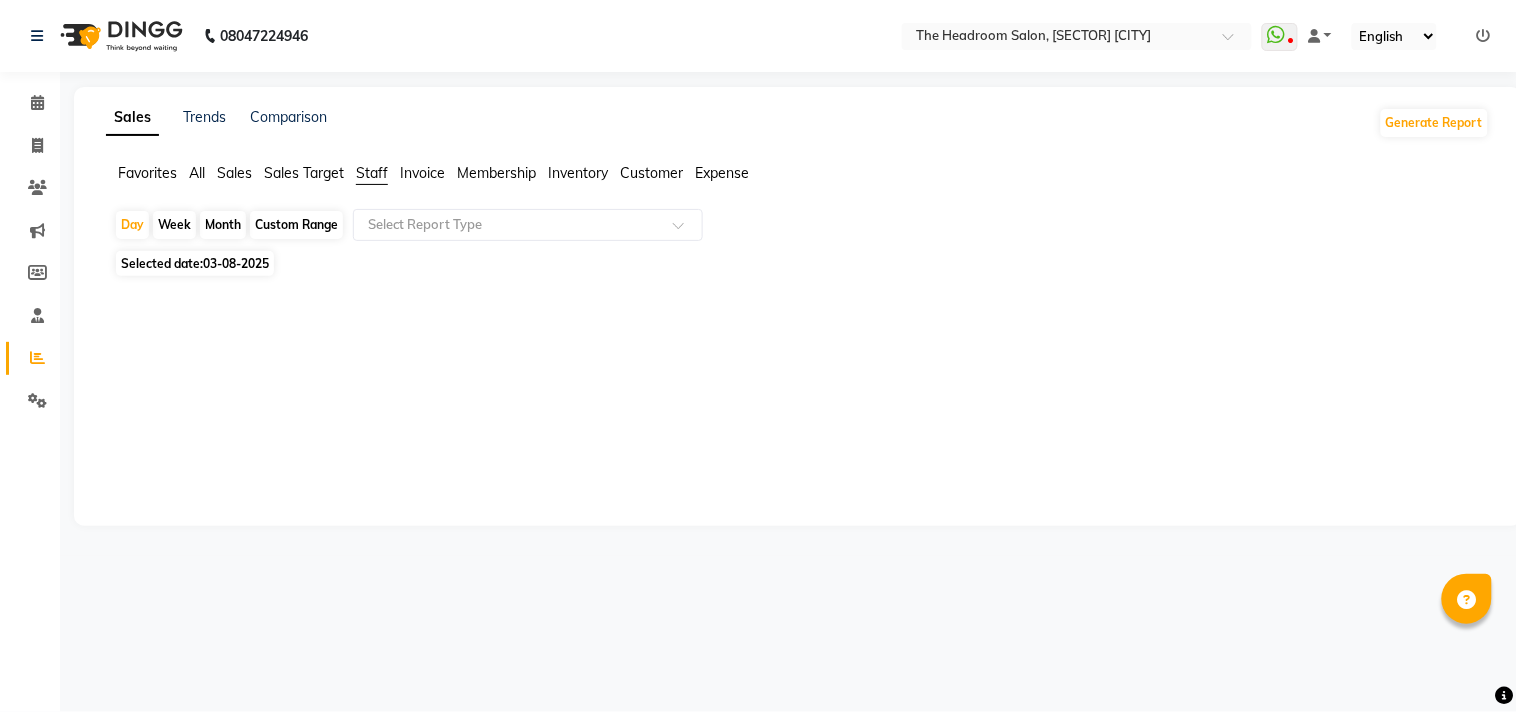click on "Sales" 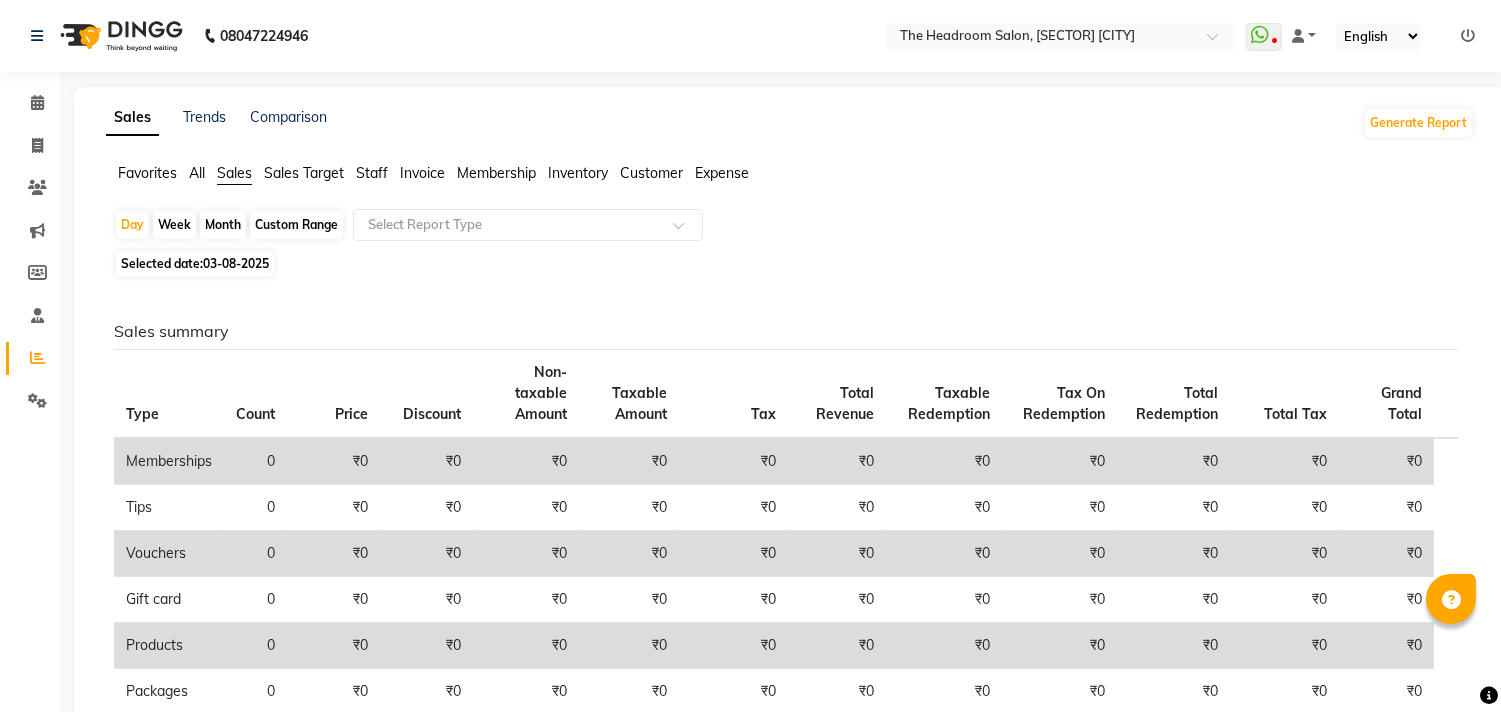 click on "All" 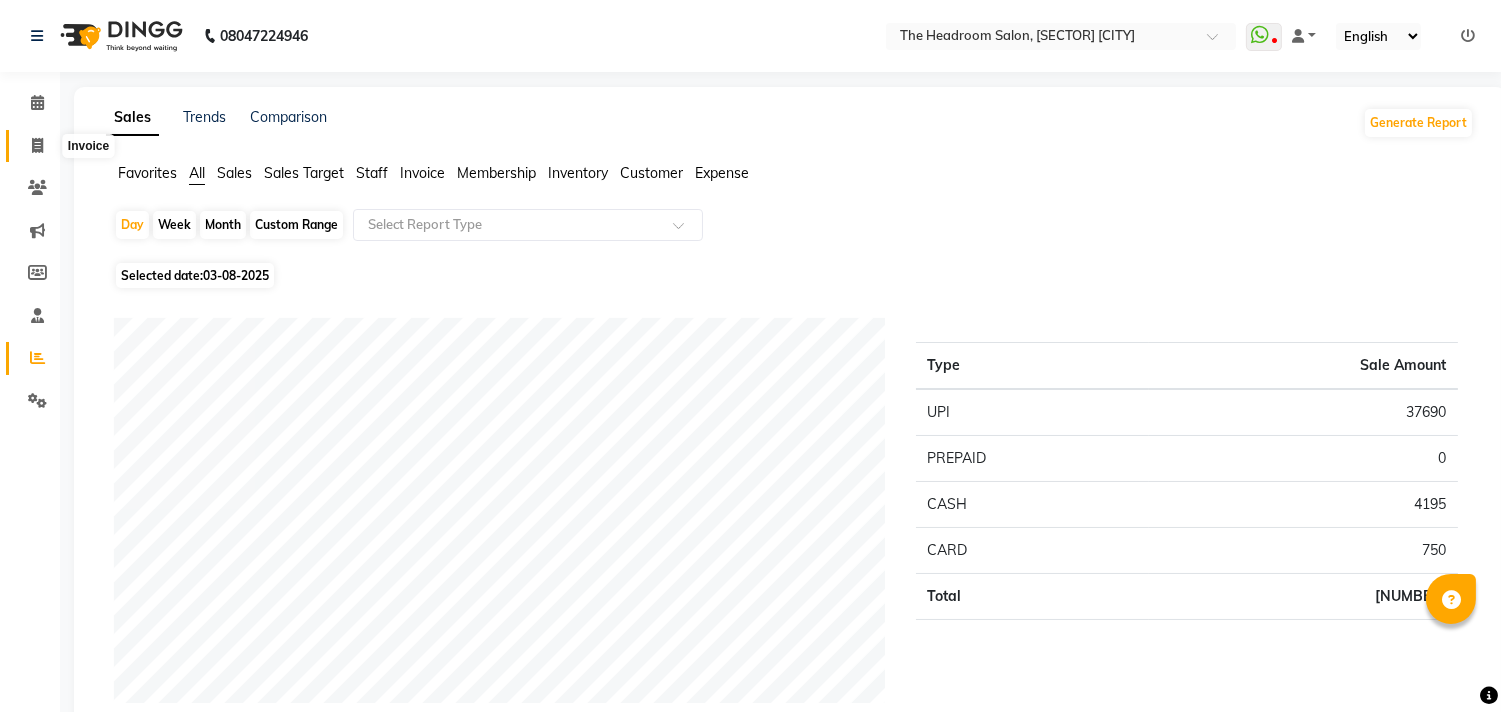 click 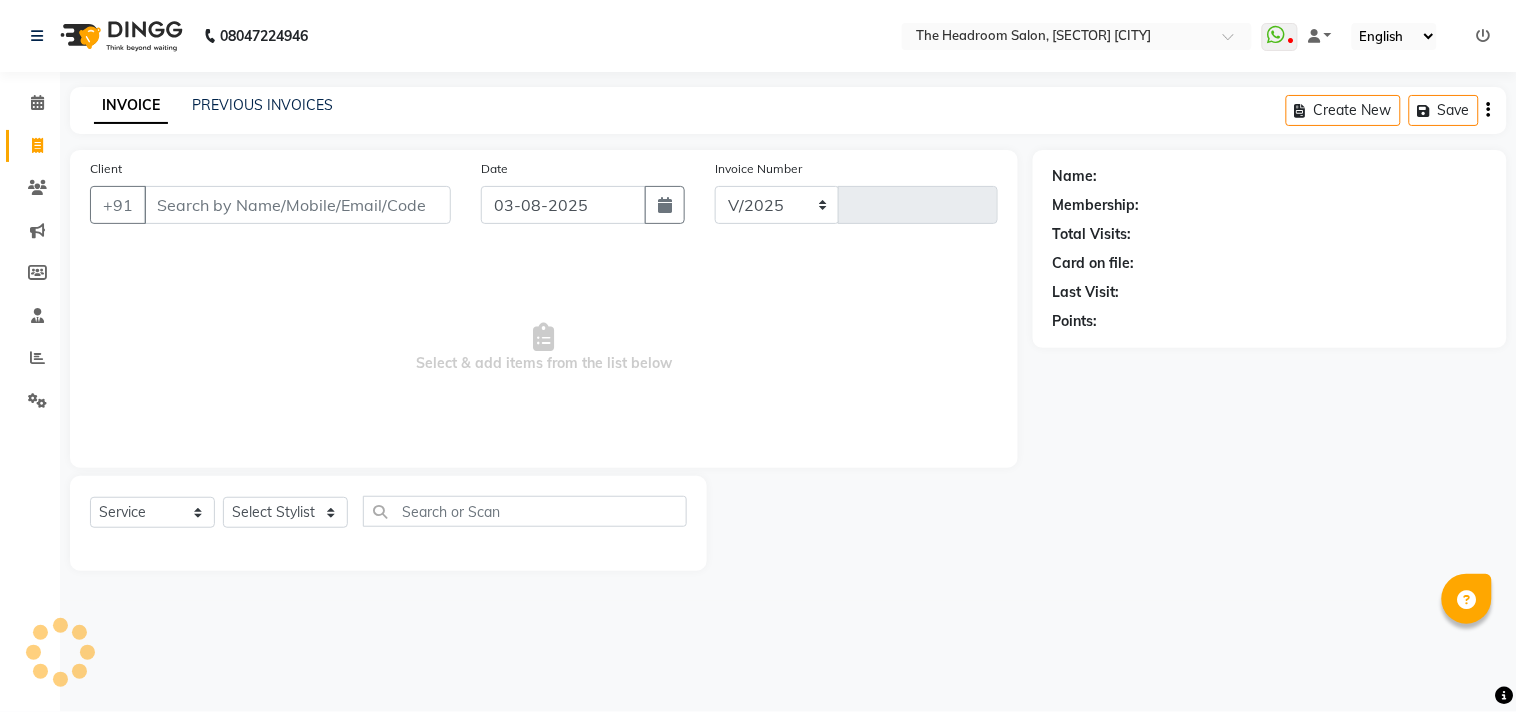select on "6933" 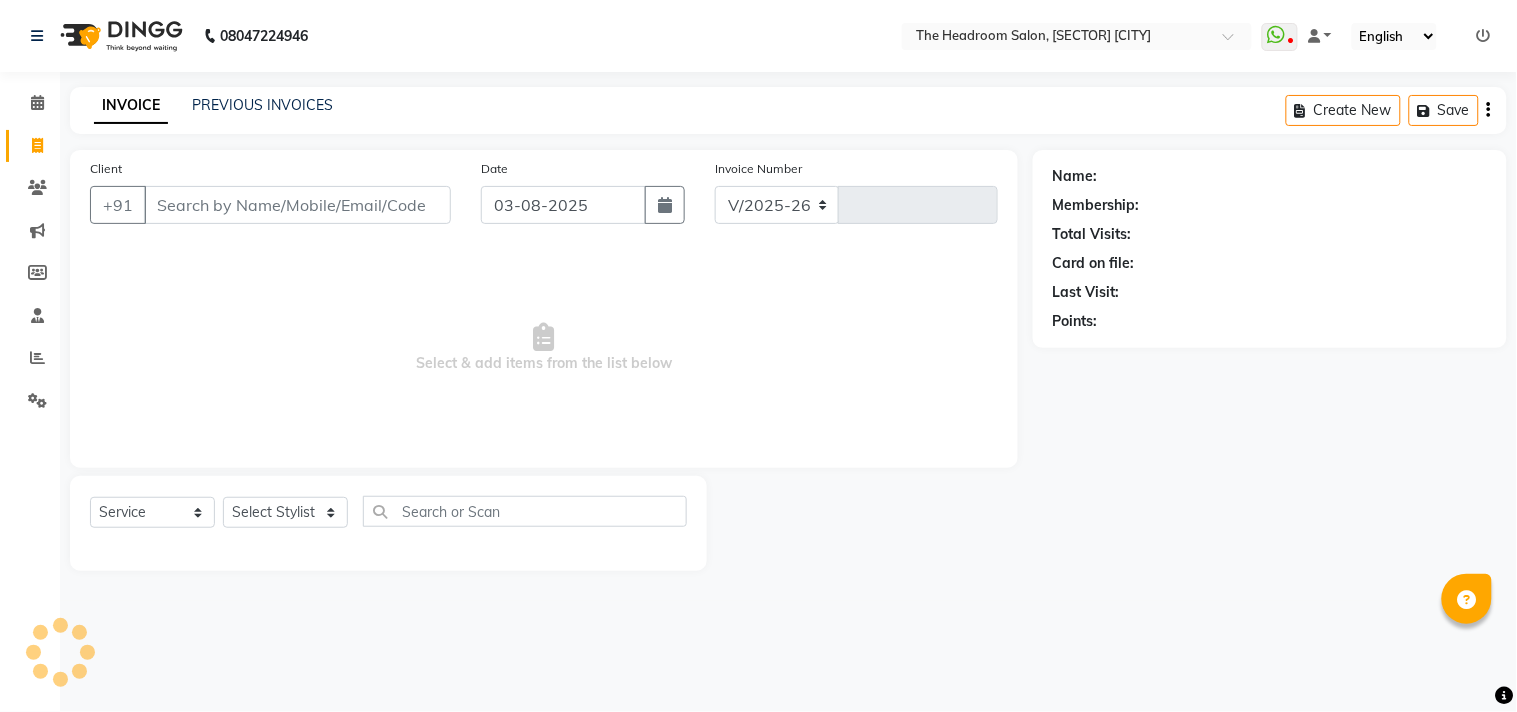 type on "2611" 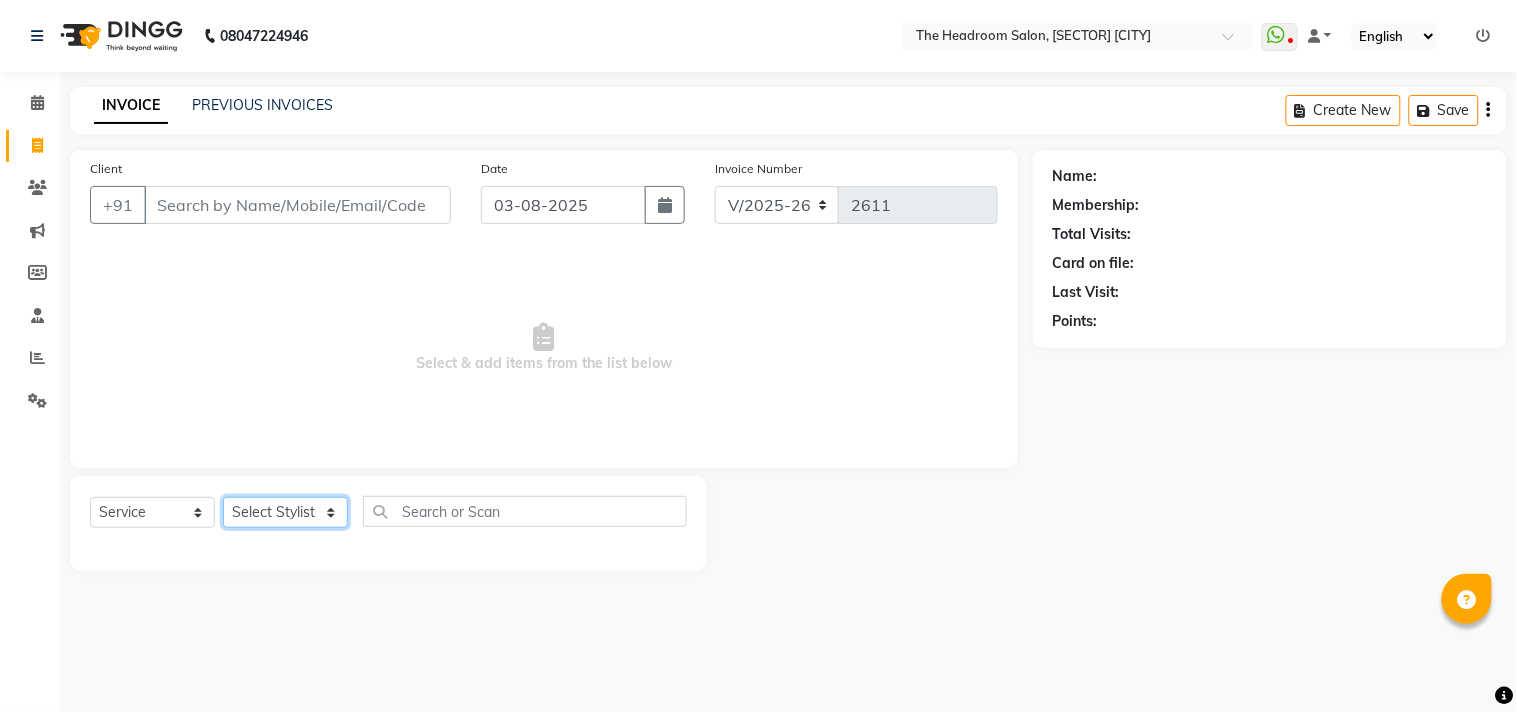click on "Select Stylist Aditya Anubha Deepak Deepali Faizan Firoz Manager Monika Nakul Shokeen Pooja Rahul Shakir Siraj" 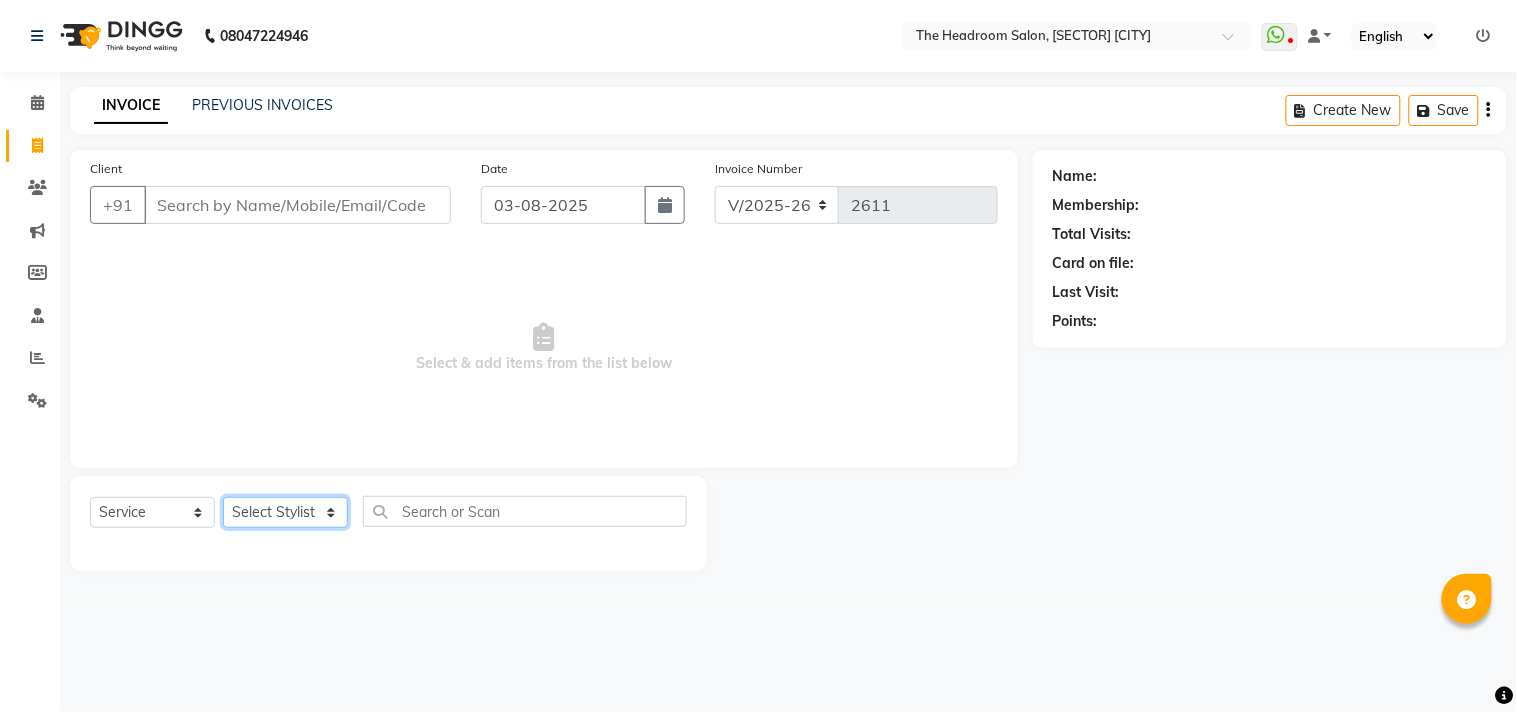 select on "58238" 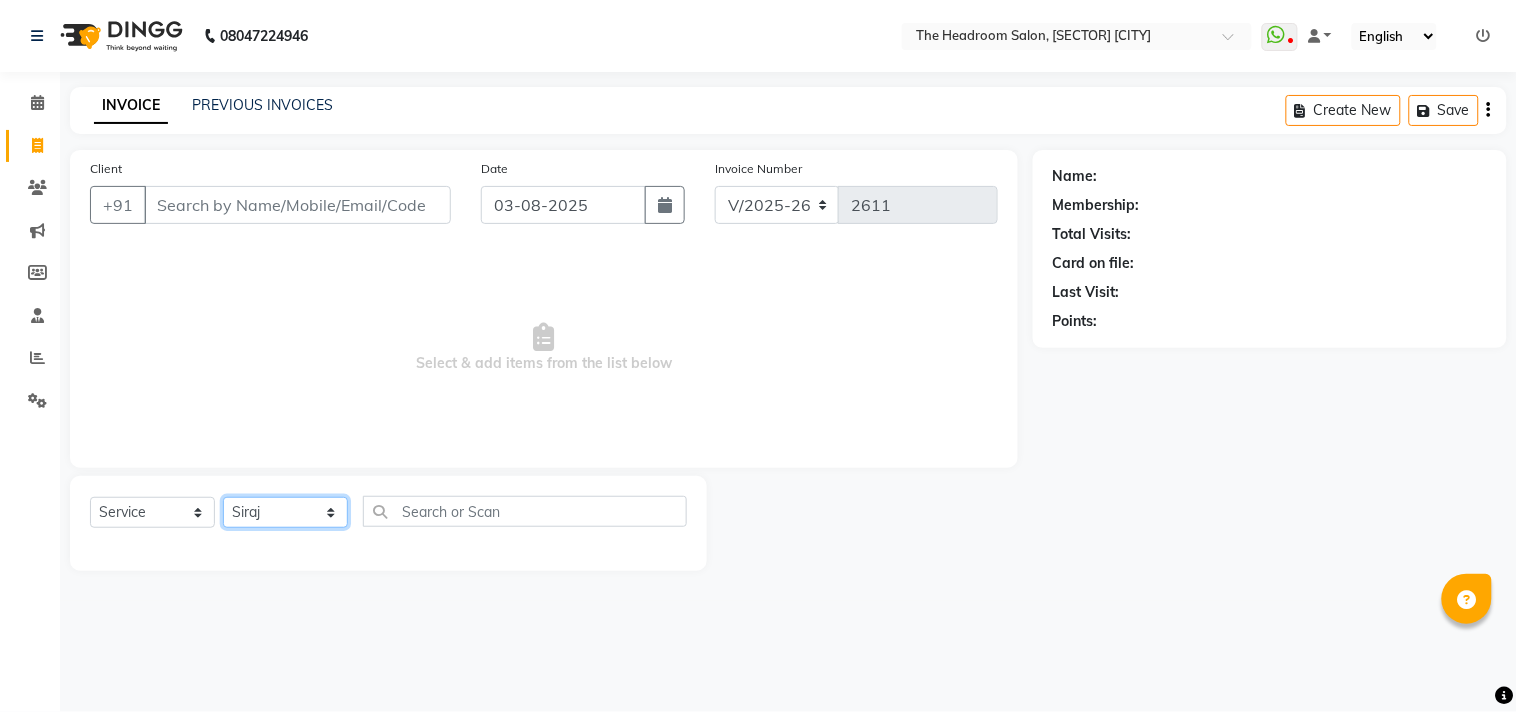 click on "Select Stylist Aditya Anubha Deepak Deepali Faizan Firoz Manager Monika Nakul Shokeen Pooja Rahul Shakir Siraj" 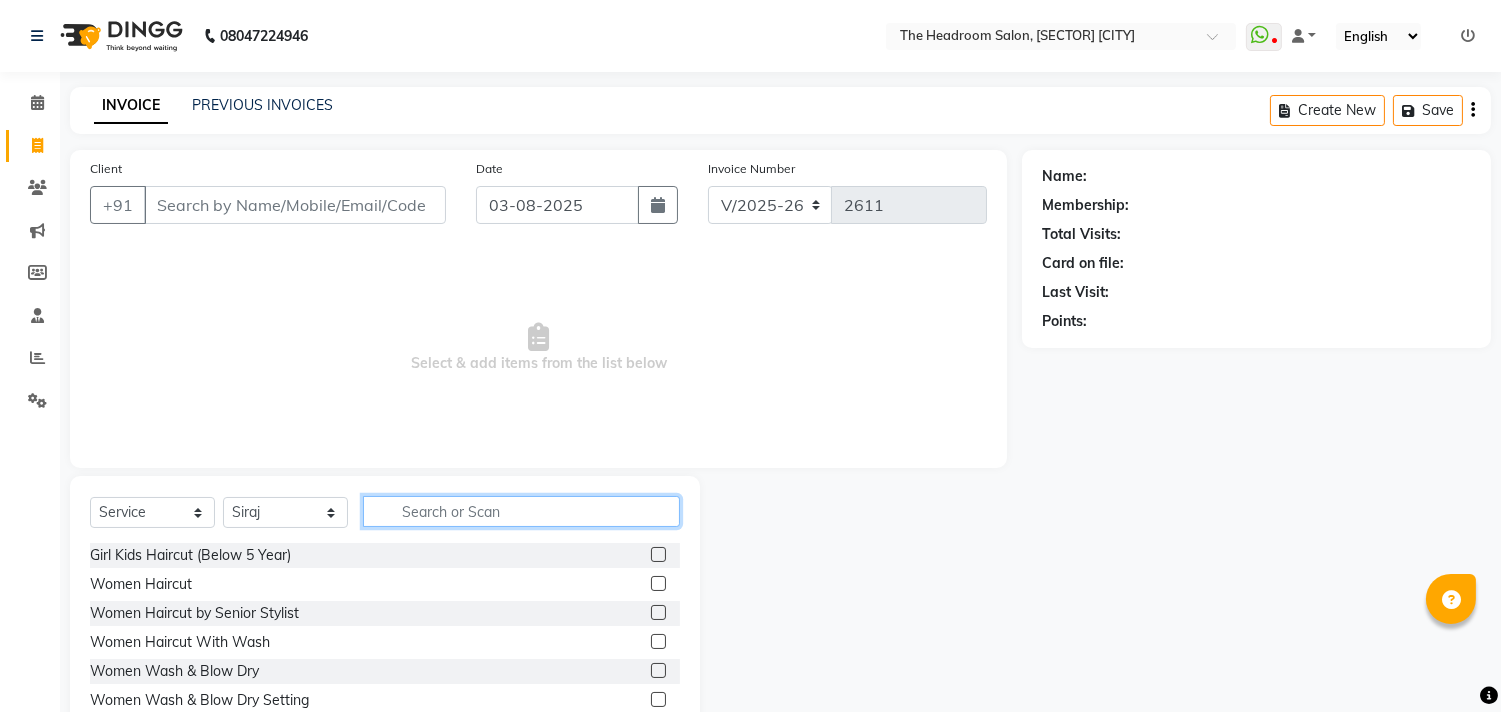 click 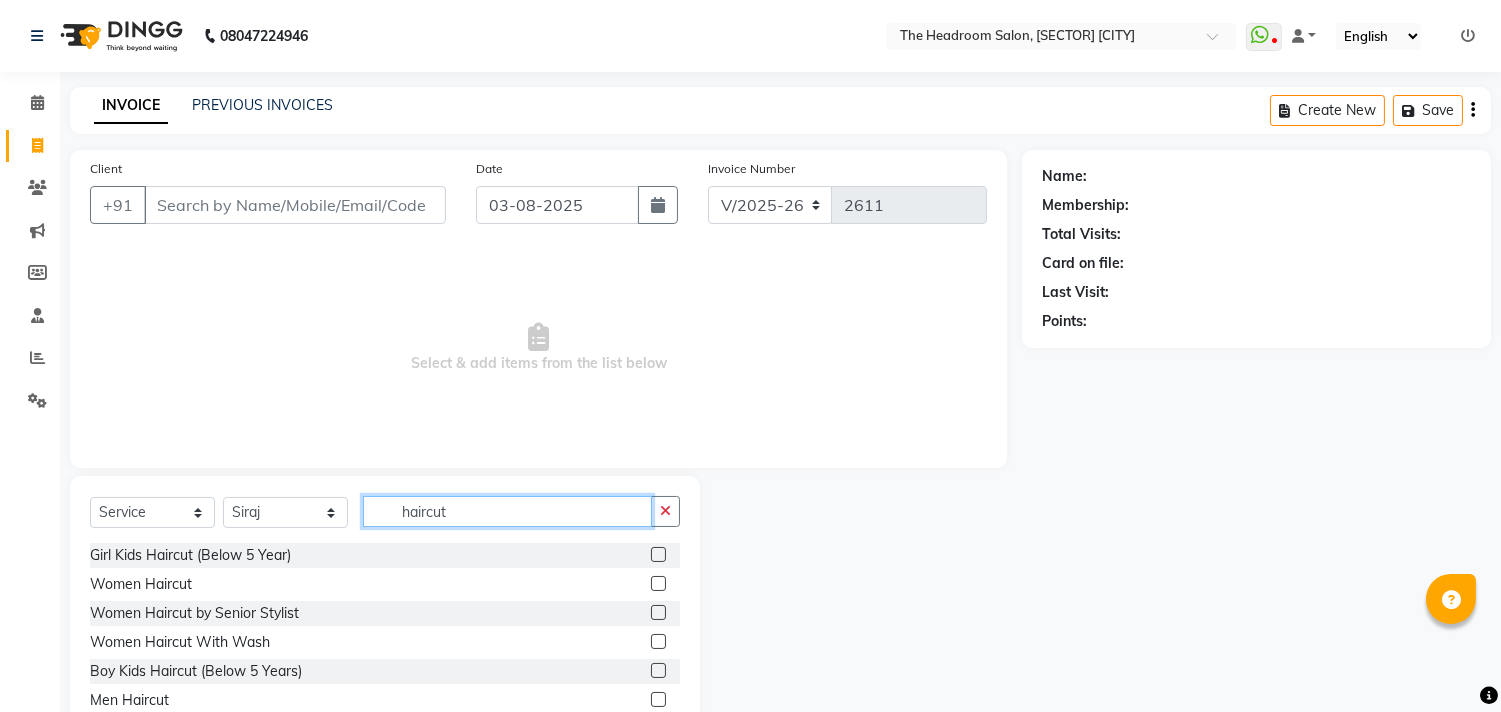 type on "haircut" 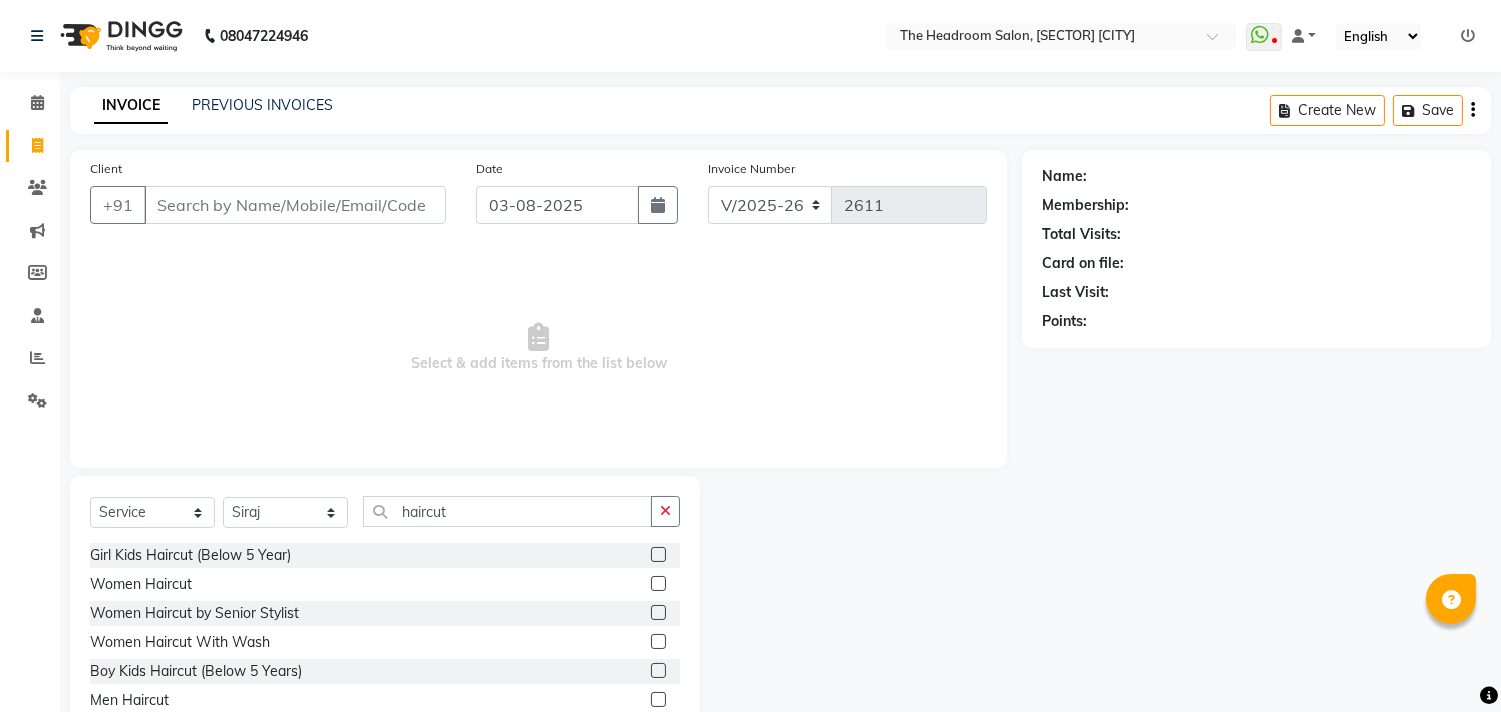 click 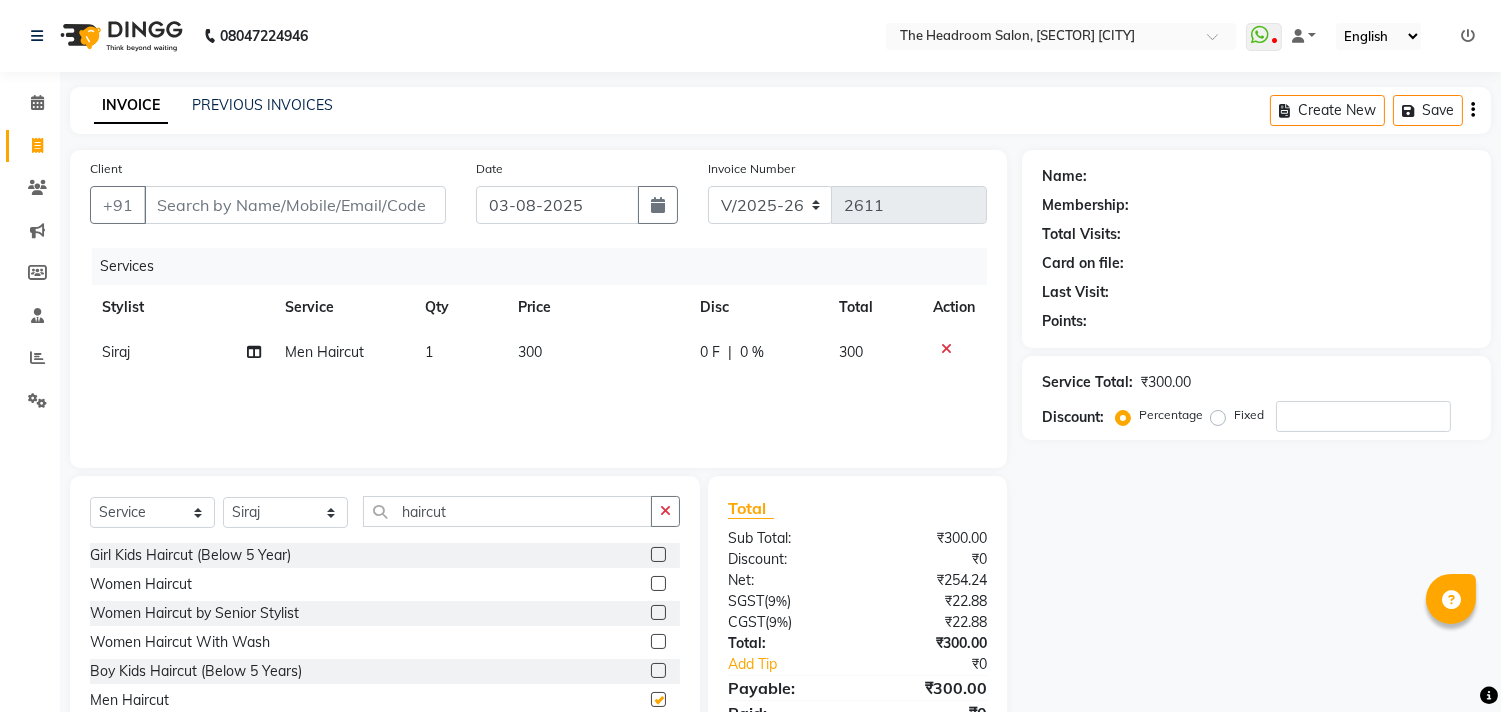 checkbox on "false" 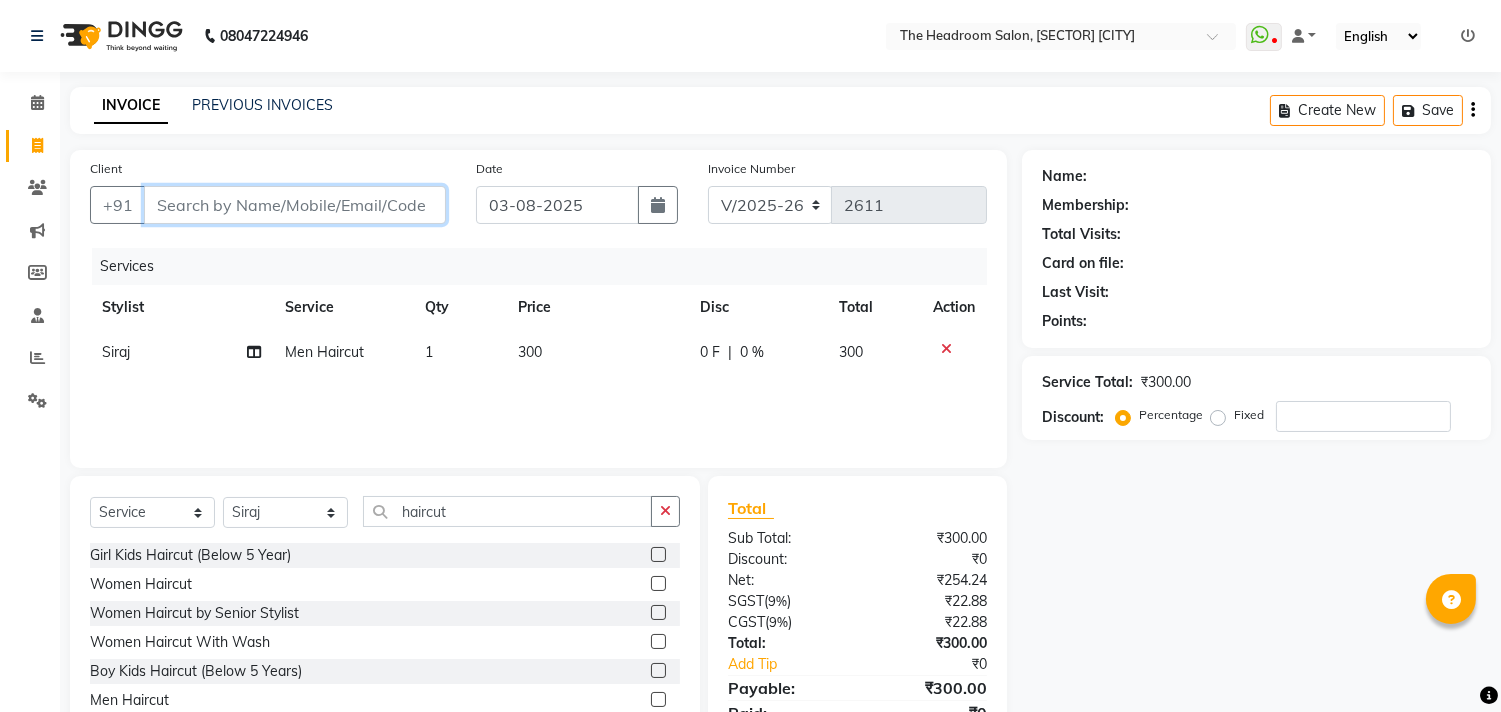 click on "Client" at bounding box center [295, 205] 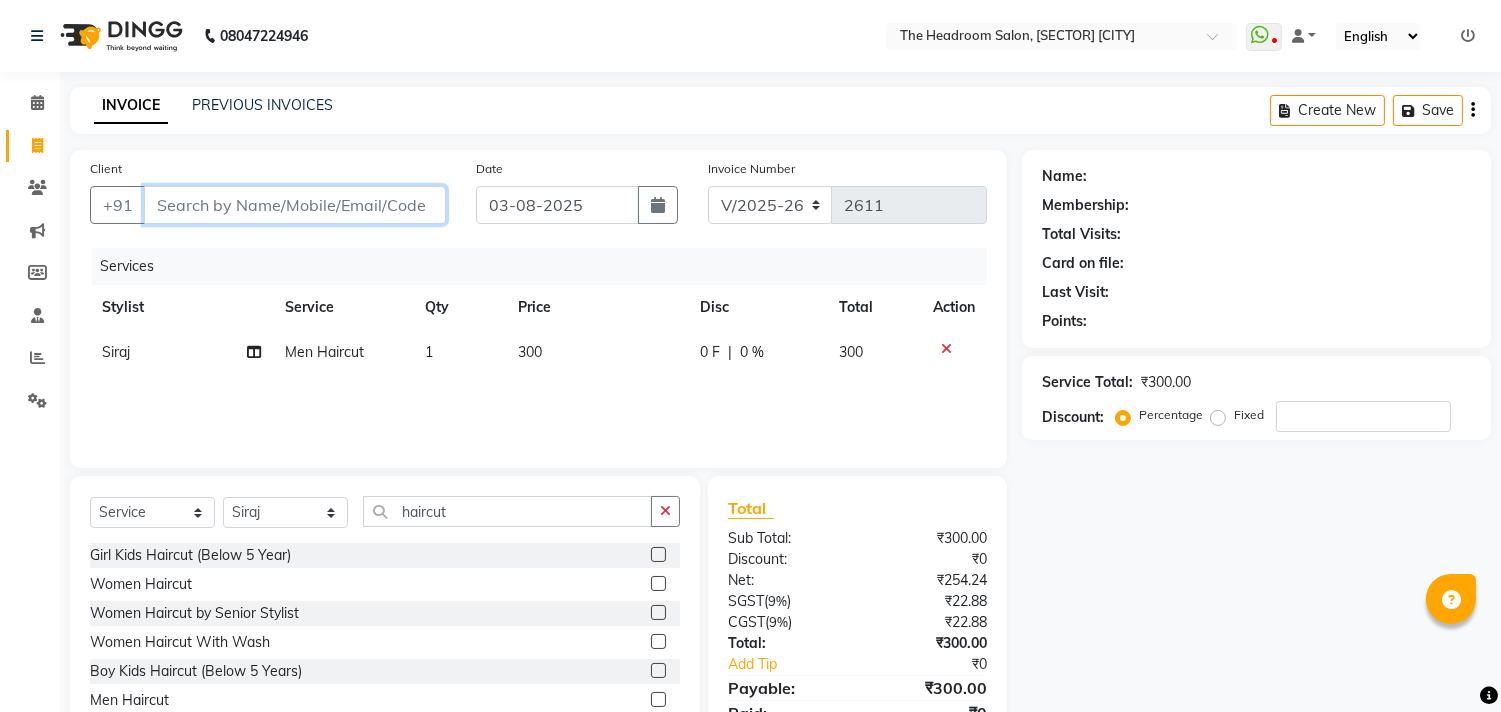 type on "9" 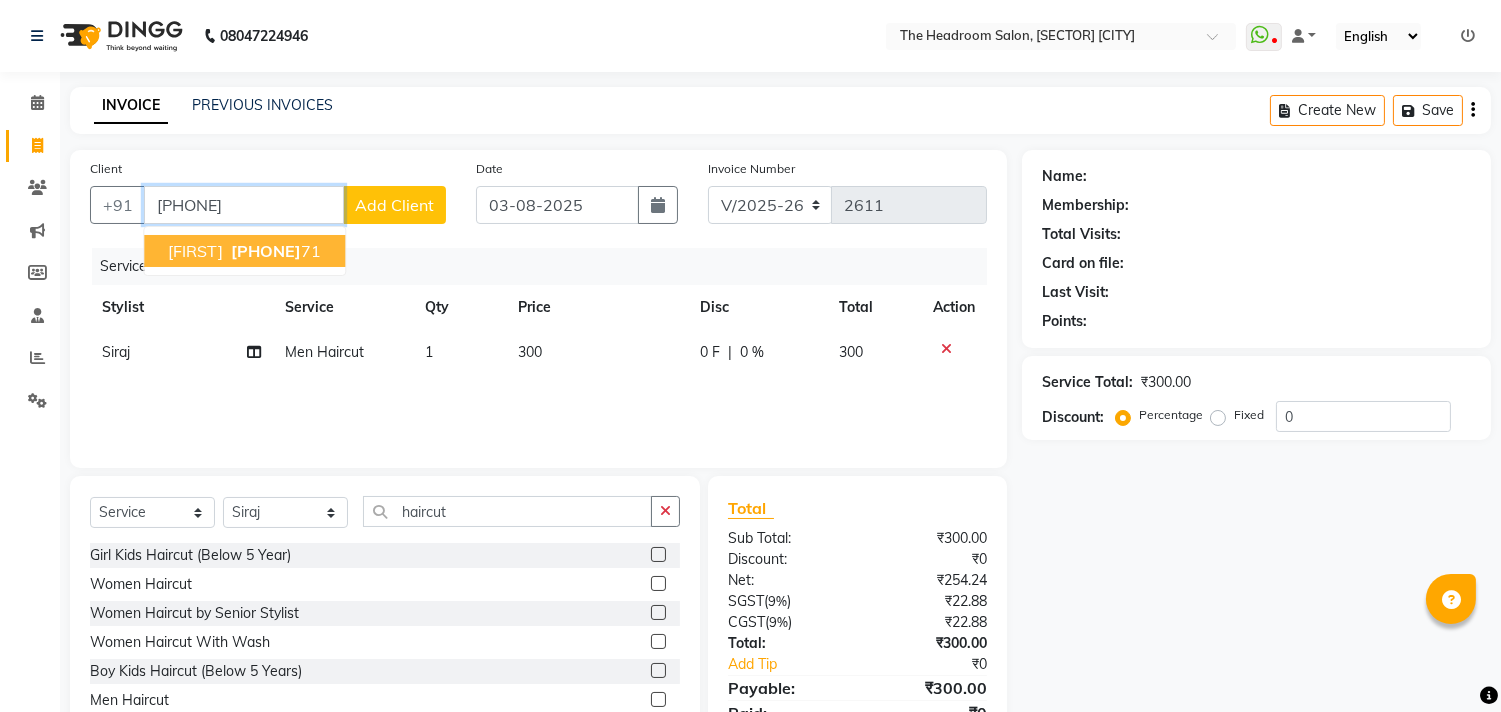 click on "[PHONE]" at bounding box center (266, 251) 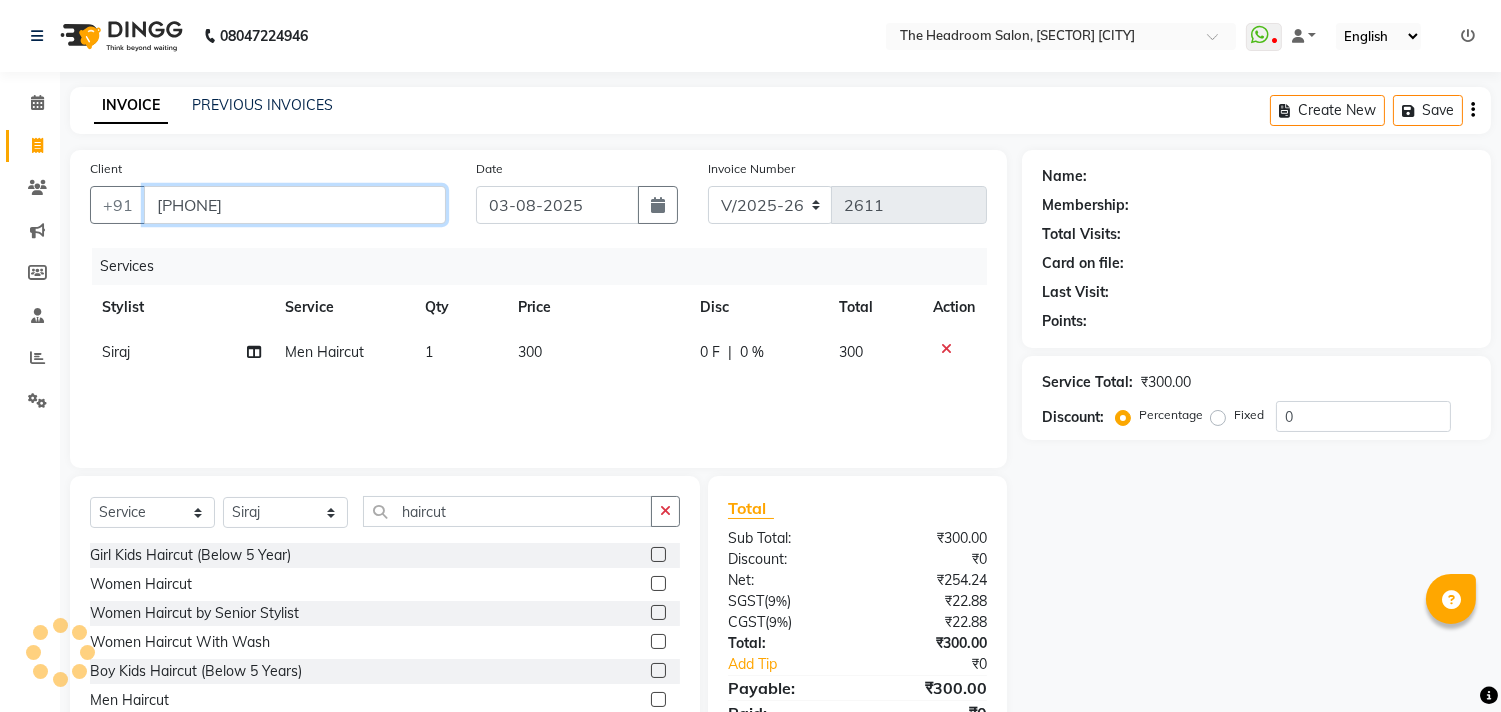 type on "[PHONE]" 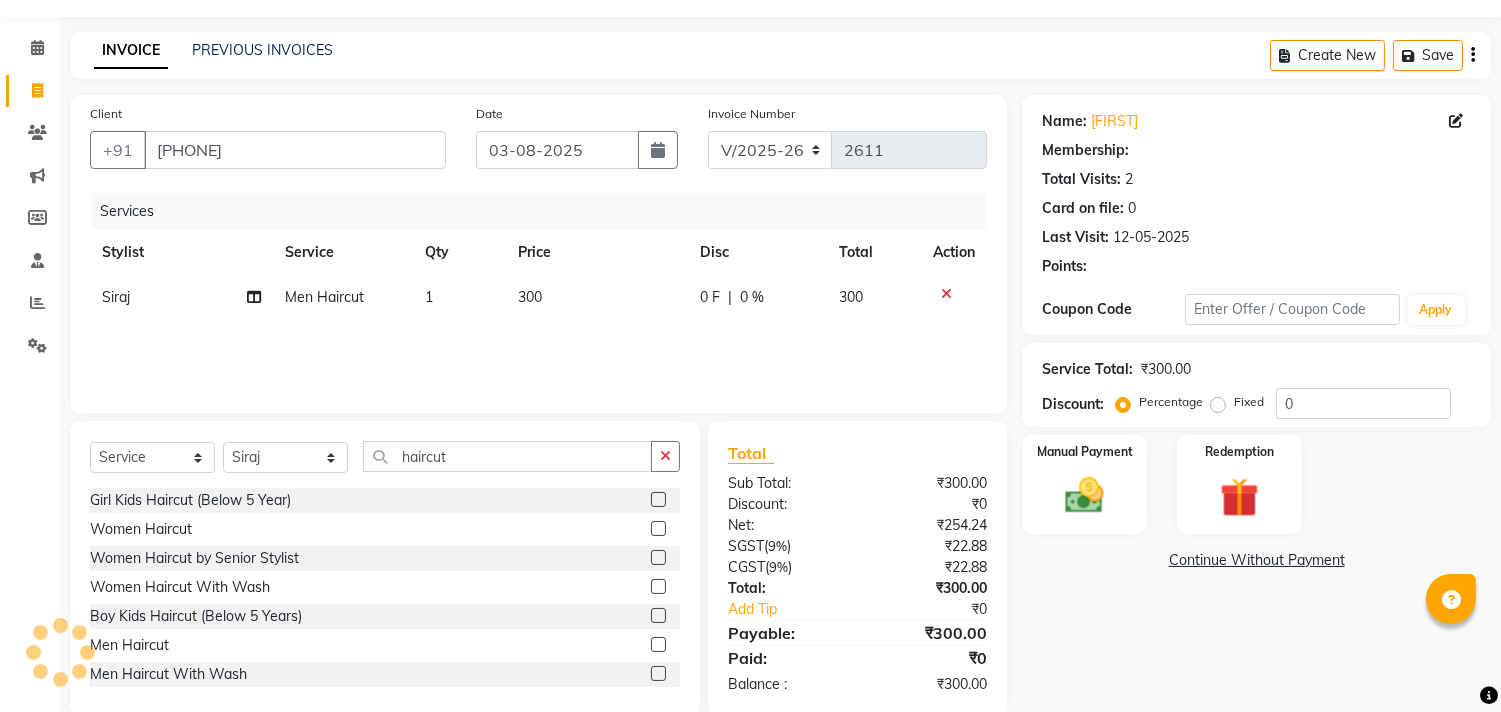 scroll, scrollTop: 88, scrollLeft: 0, axis: vertical 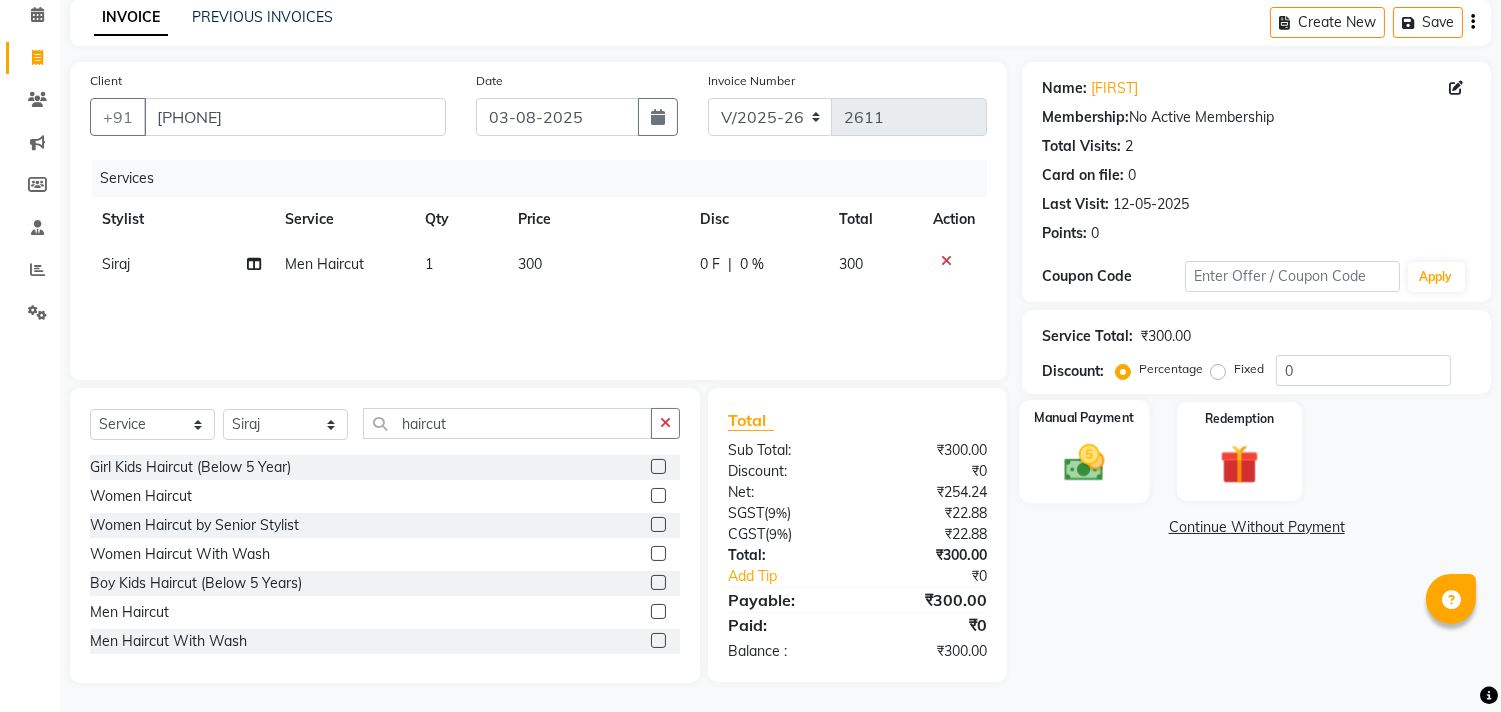 click 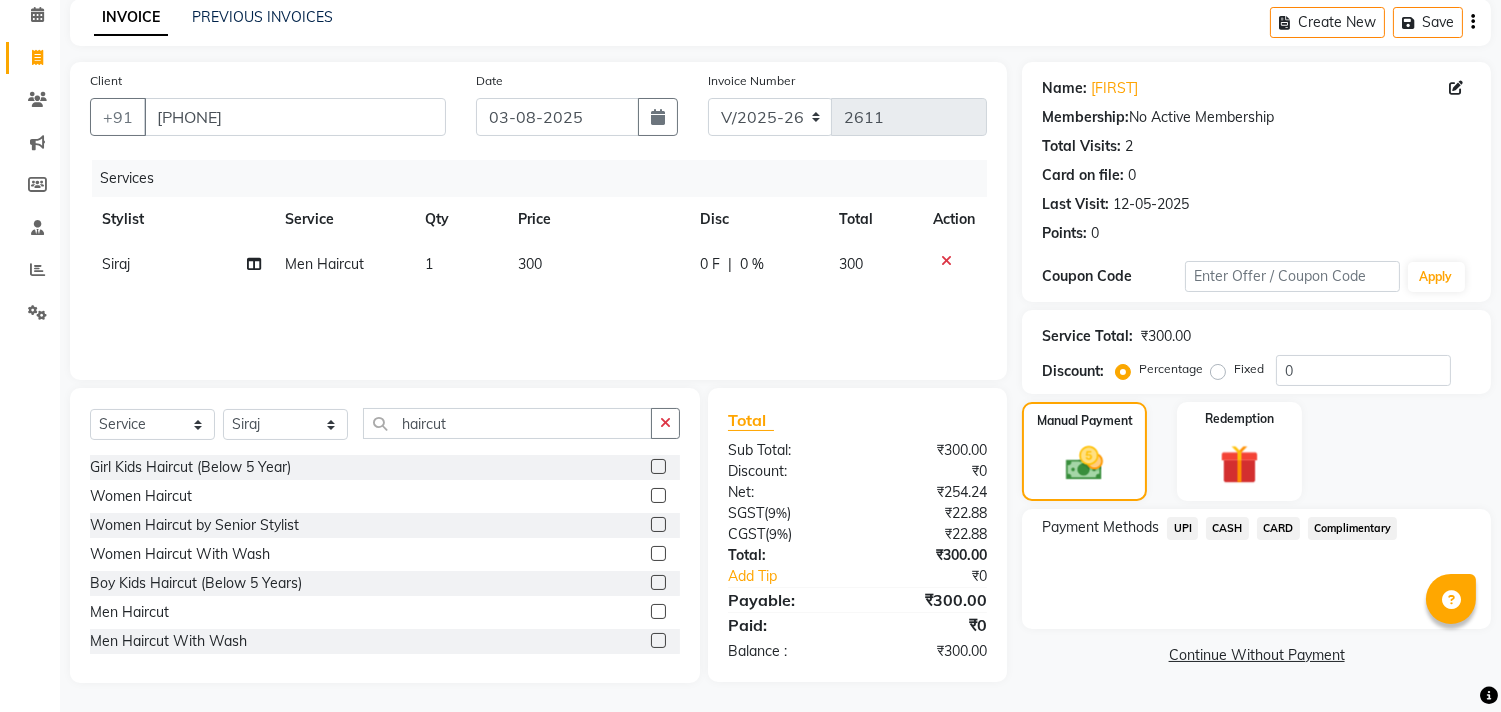 click on "CASH" 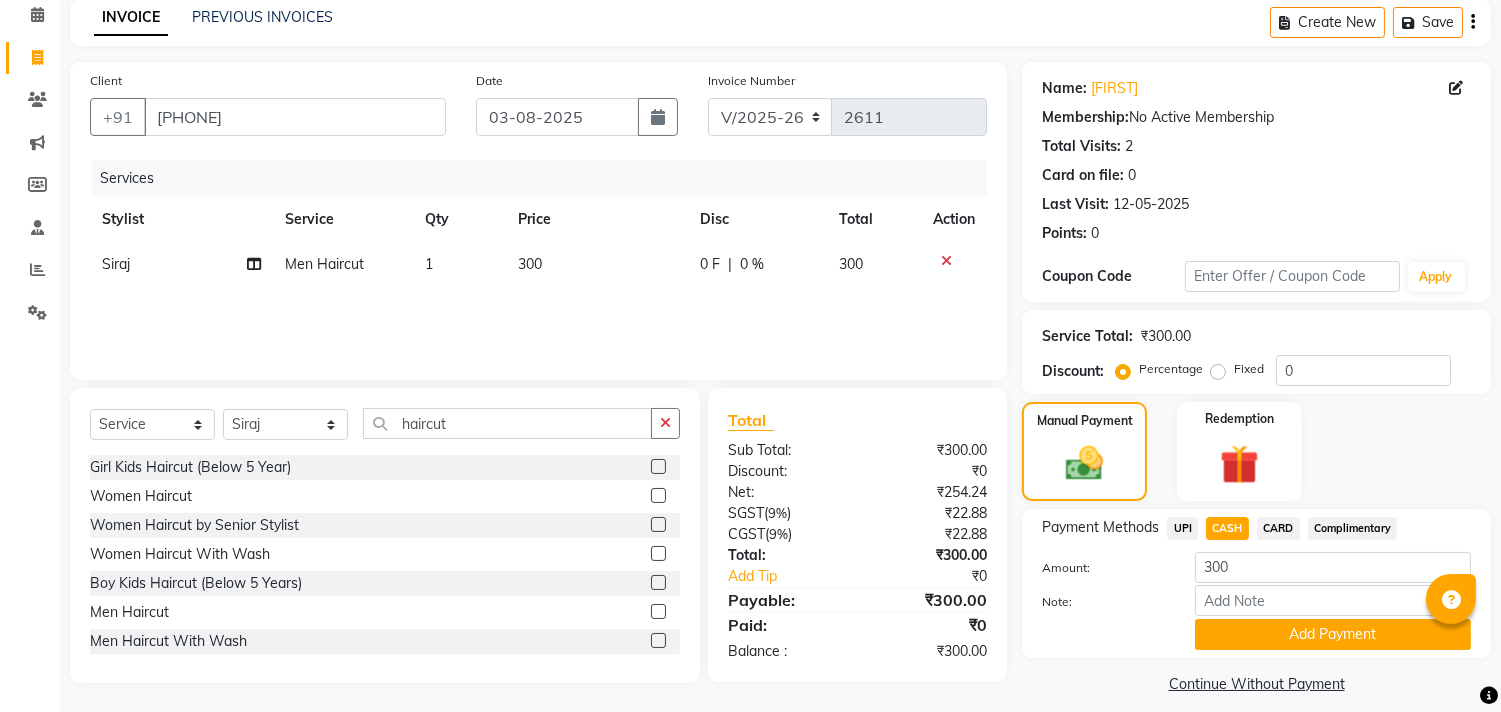 scroll, scrollTop: 100, scrollLeft: 0, axis: vertical 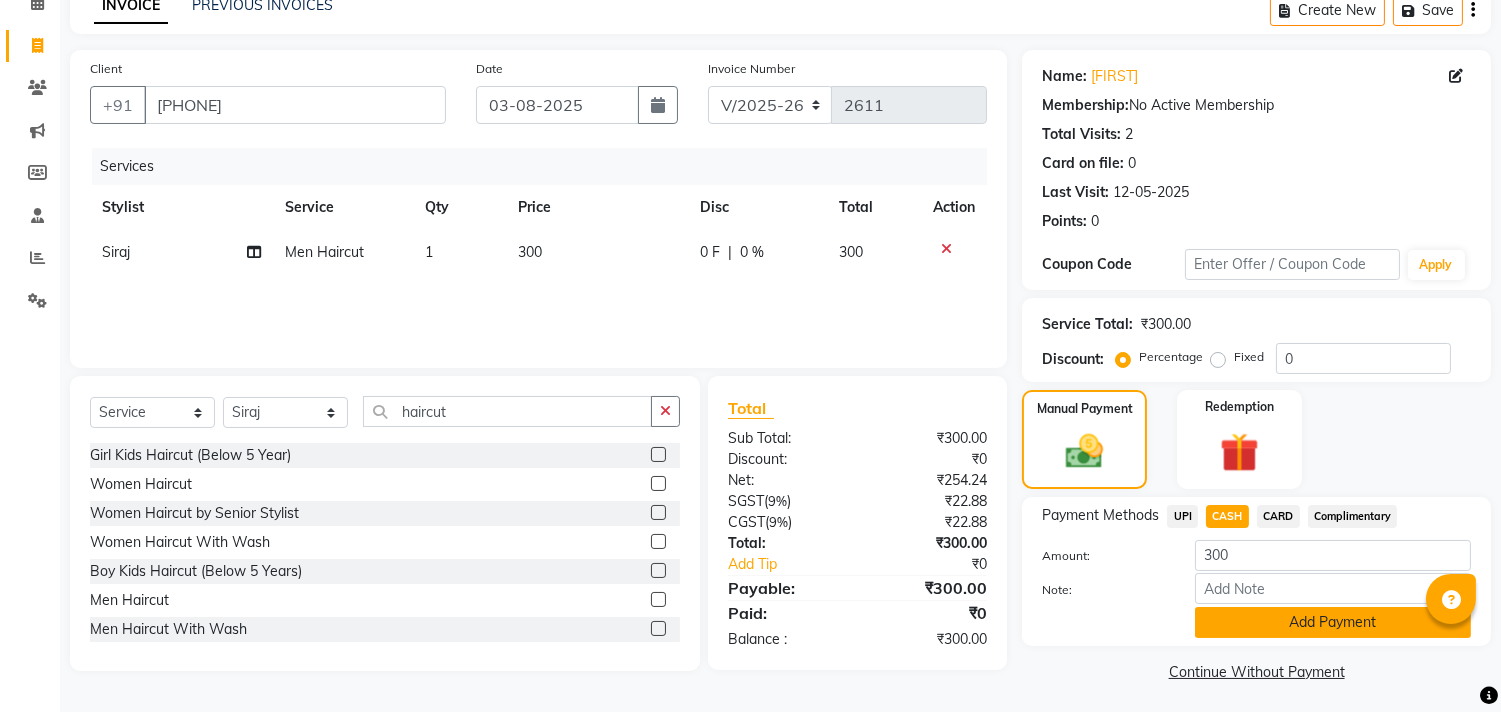 click on "Add Payment" 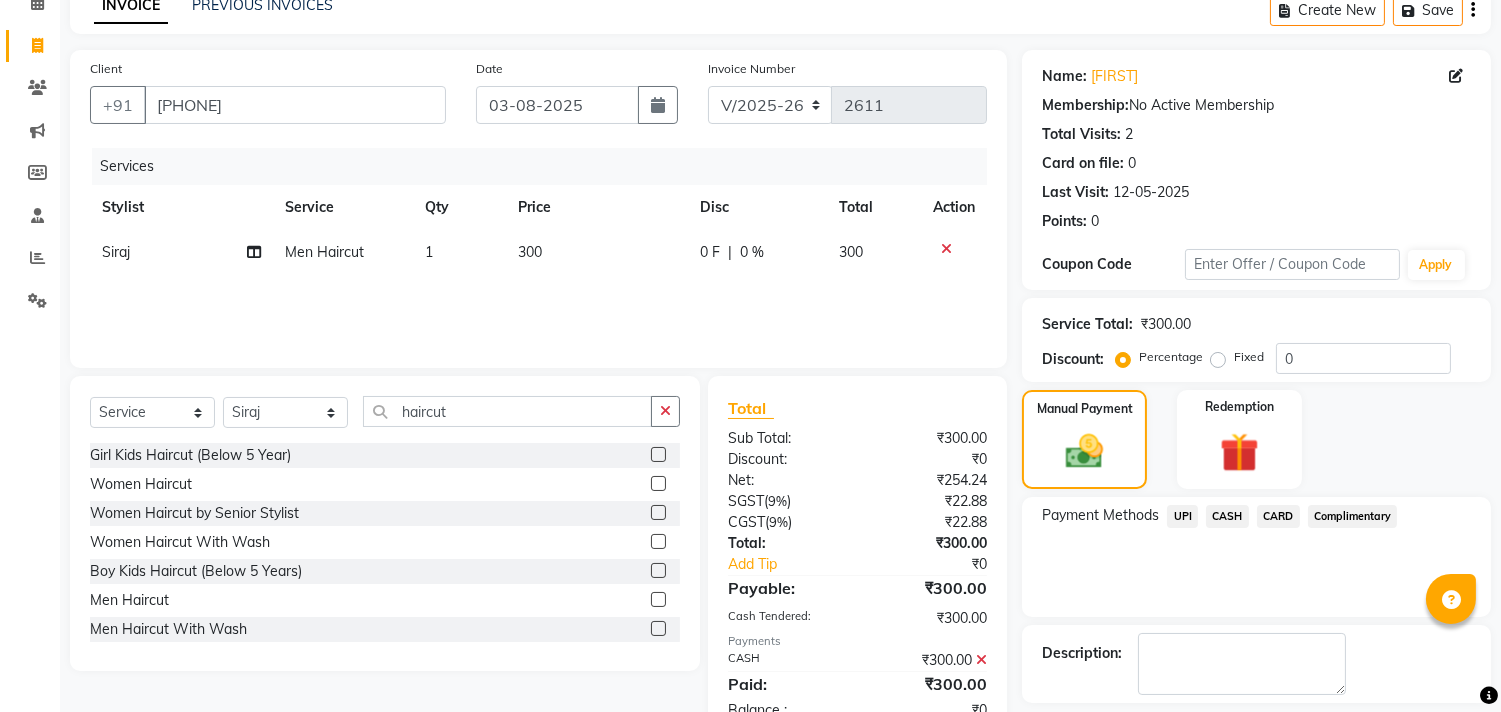 scroll, scrollTop: 187, scrollLeft: 0, axis: vertical 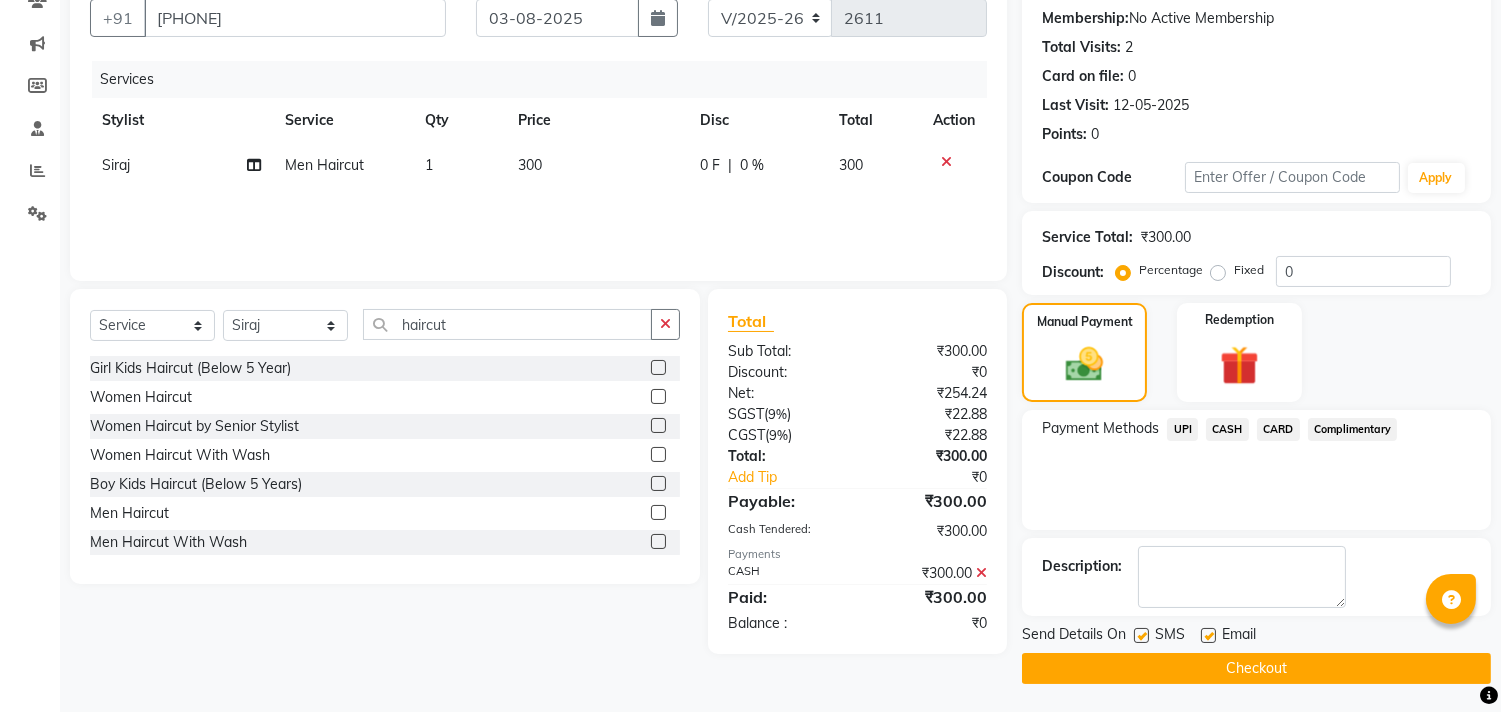 drag, startPoint x: 1286, startPoint y: 668, endPoint x: 1268, endPoint y: 652, distance: 24.083189 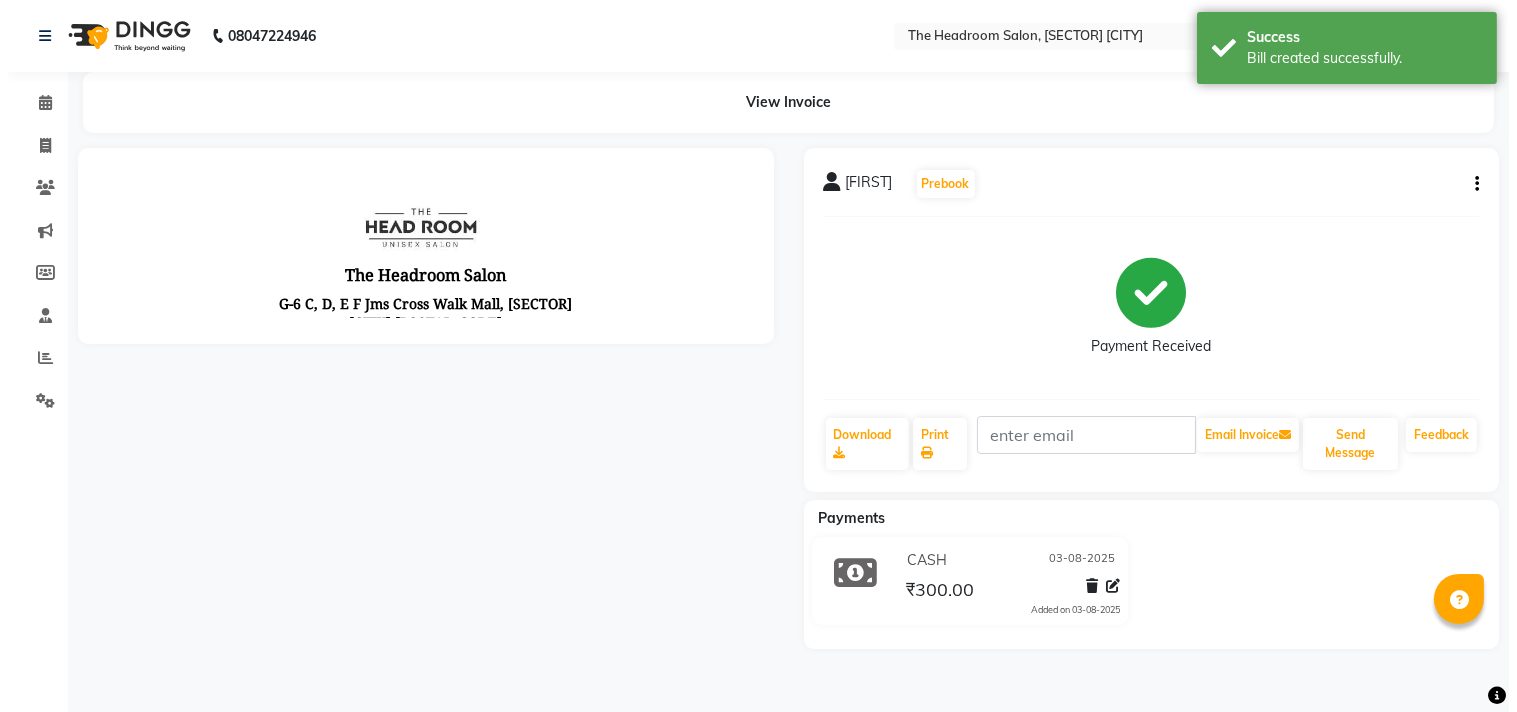 scroll, scrollTop: 0, scrollLeft: 0, axis: both 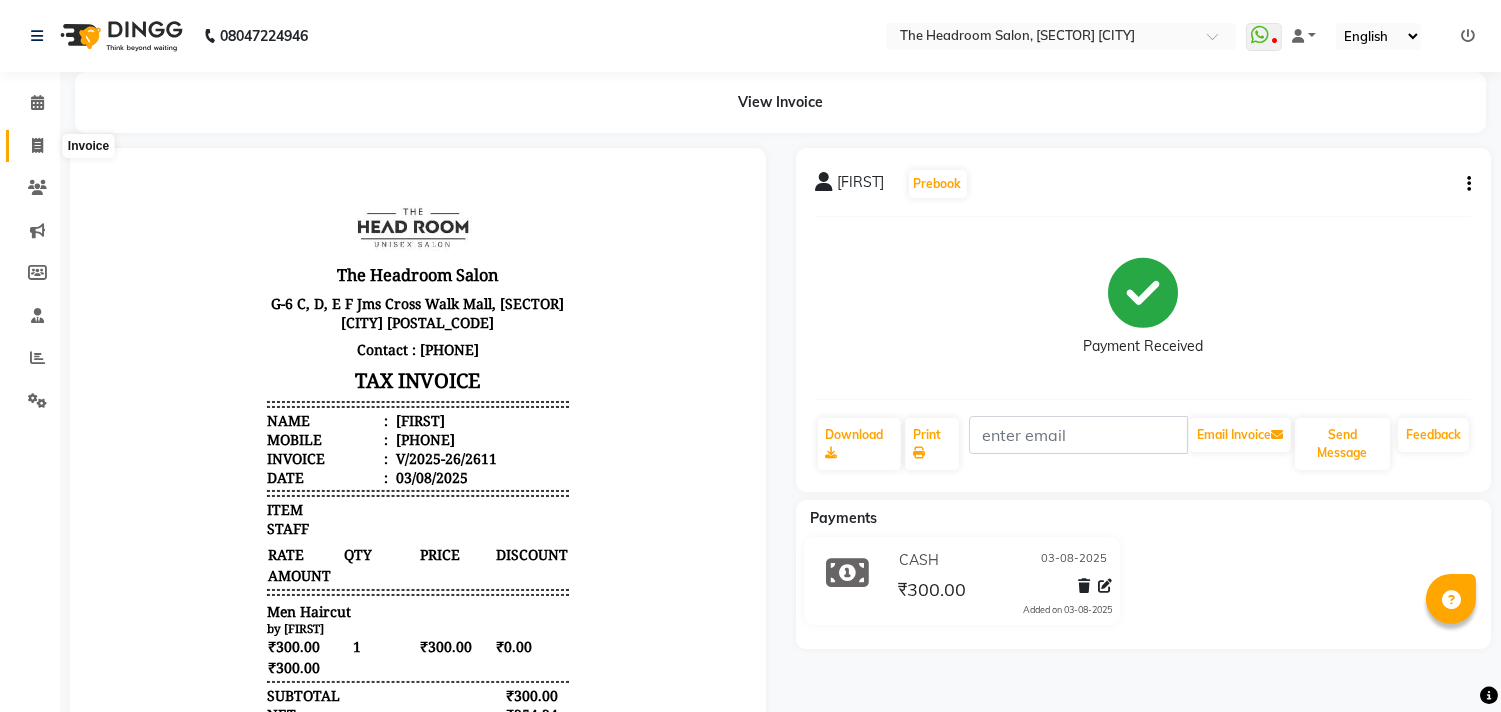click 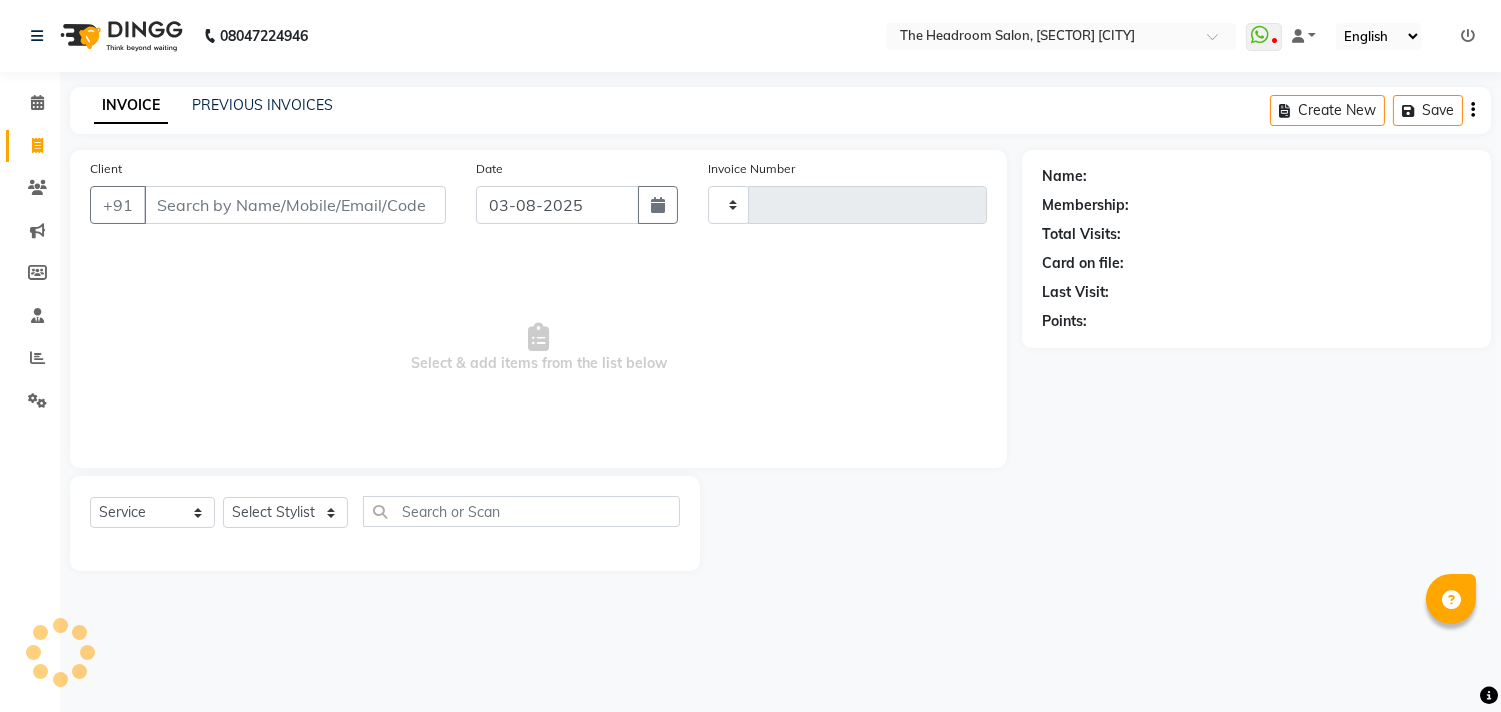 click on "Client" at bounding box center [295, 205] 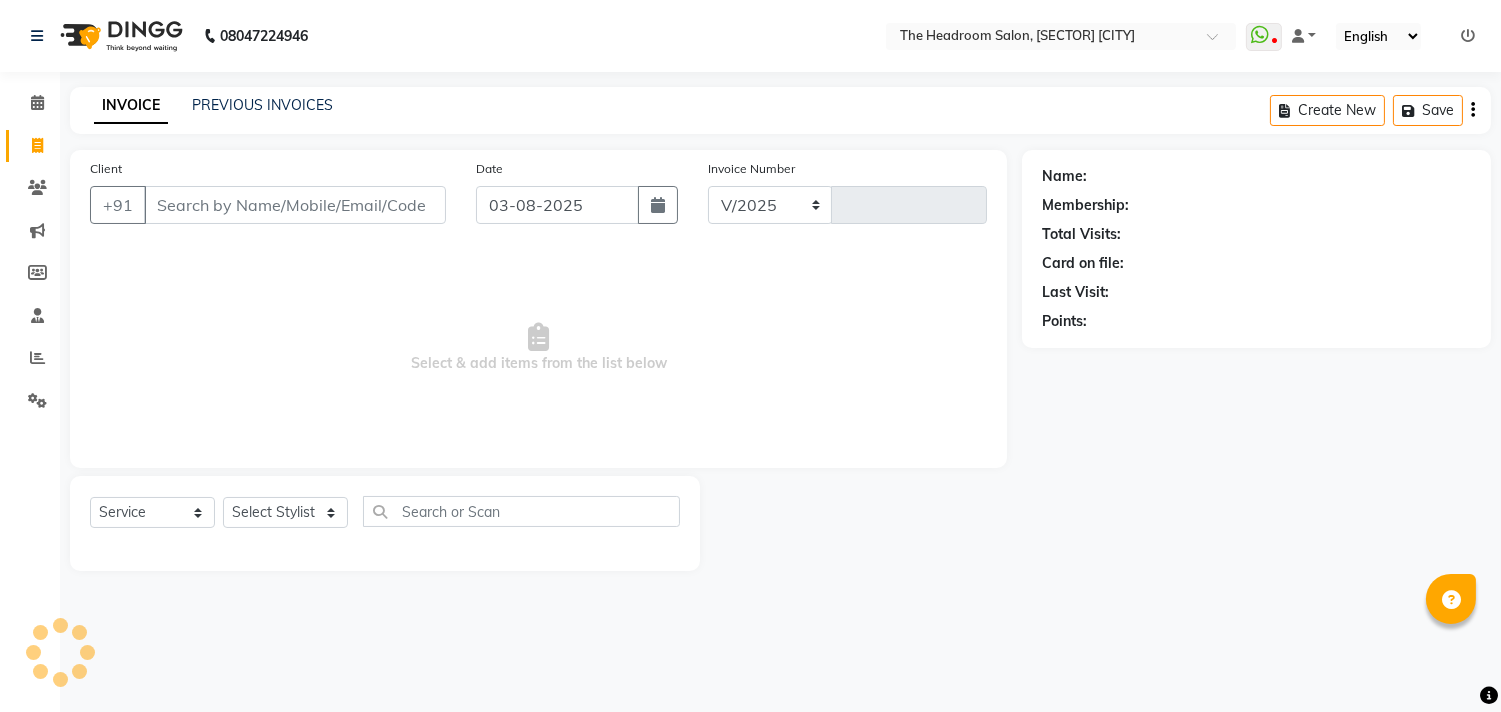 type on "9" 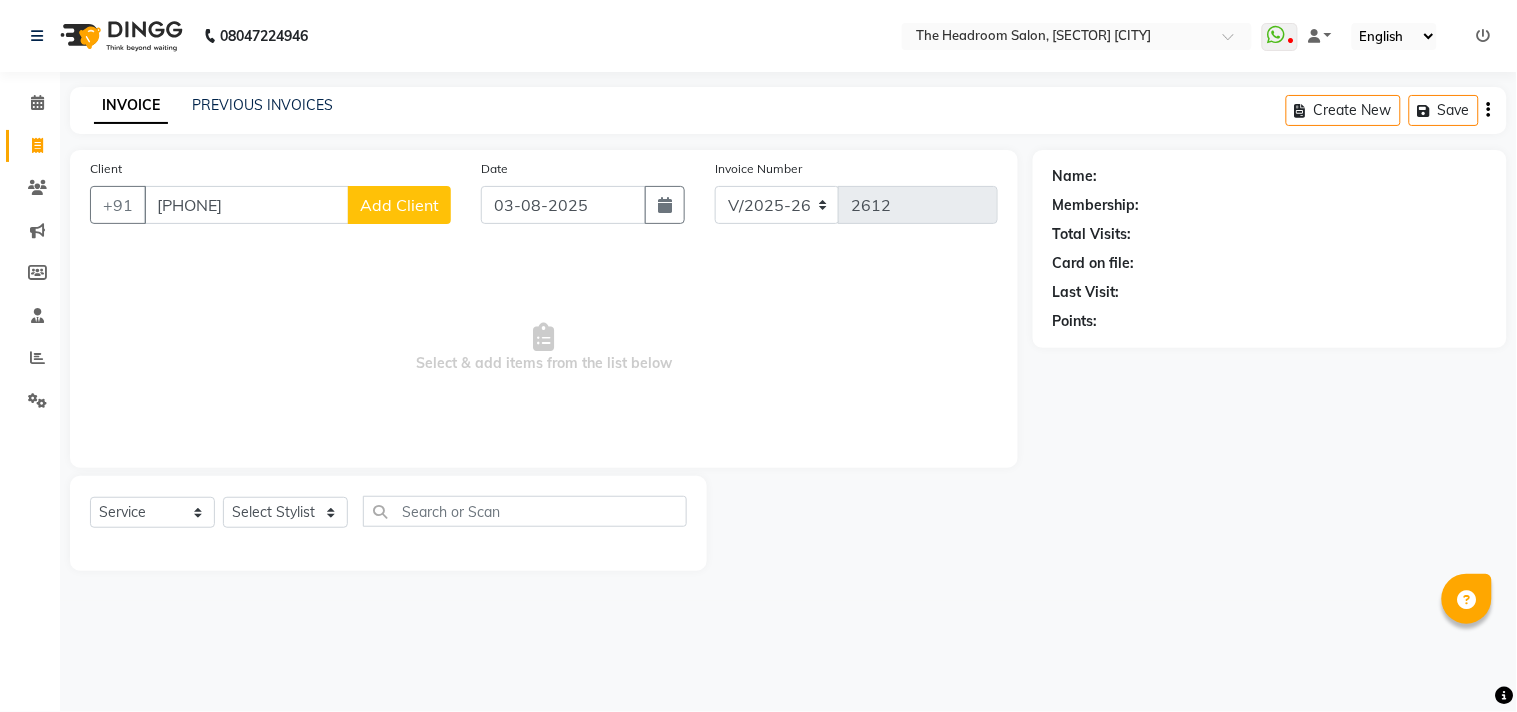 type on "[PHONE]" 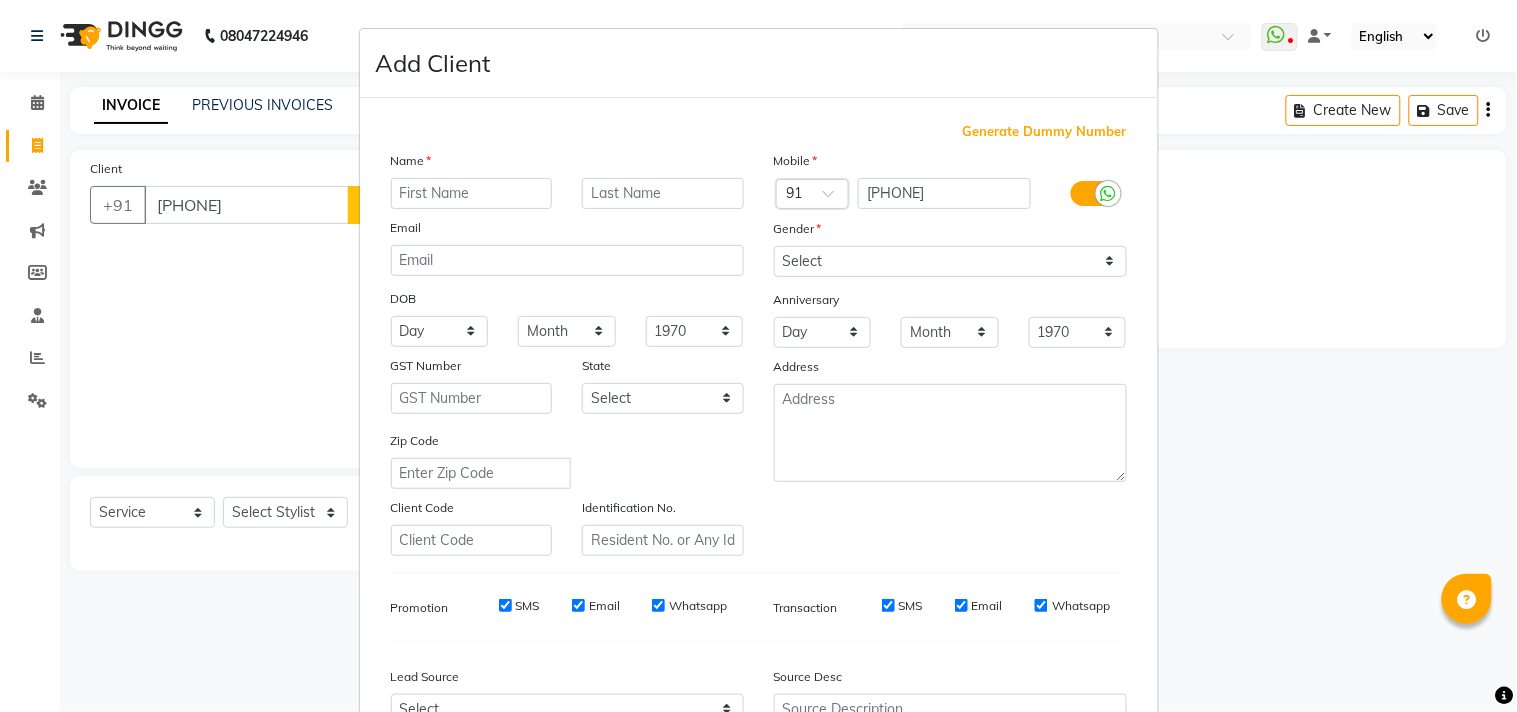 click on "Name Email DOB Day 01 02 03 04 05 06 07 08 09 10 11 12 13 14 15 16 17 18 19 20 21 22 23 24 25 26 27 28 29 30 31 Month January February March April May June July August September October November December 1940 1941 1942 1943 1944 1945 1946 1947 1948 1949 1950 1951 1952 1953 1954 1955 1956 1957 1958 1959 1960 1961 1962 1963 1964 1965 1966 1967 1968 1969 1970 1971 1972 1973 1974 1975 1976 1977 1978 1979 1980 1981 1982 1983 1984 1985 1986 1987 1988 1989 1990 1991 1992 1993 1994 1995 1996 1997 1998 1999 2000 2001 2002 2003 2004 2005 2006 2007 2008 2009 2010 2011 2012 2013 2014 2015 2016 2017 2018 2019 2020 2021 2022 2023 2024 GST Number State Select Andaman and Nicobar Islands Andhra Pradesh Arunachal Pradesh Assam Bihar Chandigarh Chhattisgarh Dadra and Nagar Haveli Daman and Diu Delhi Goa Gujarat Haryana Himachal Pradesh Jammu and Kashmir Jharkhand Karnataka Kerala Lakshadweep Madhya Pradesh Maharashtra Manipur Meghalaya Mizoram Nagaland Odisha Pondicherry Punjab Rajasthan Sikkim Tamil Nadu Telangana Tripura" at bounding box center (567, 353) 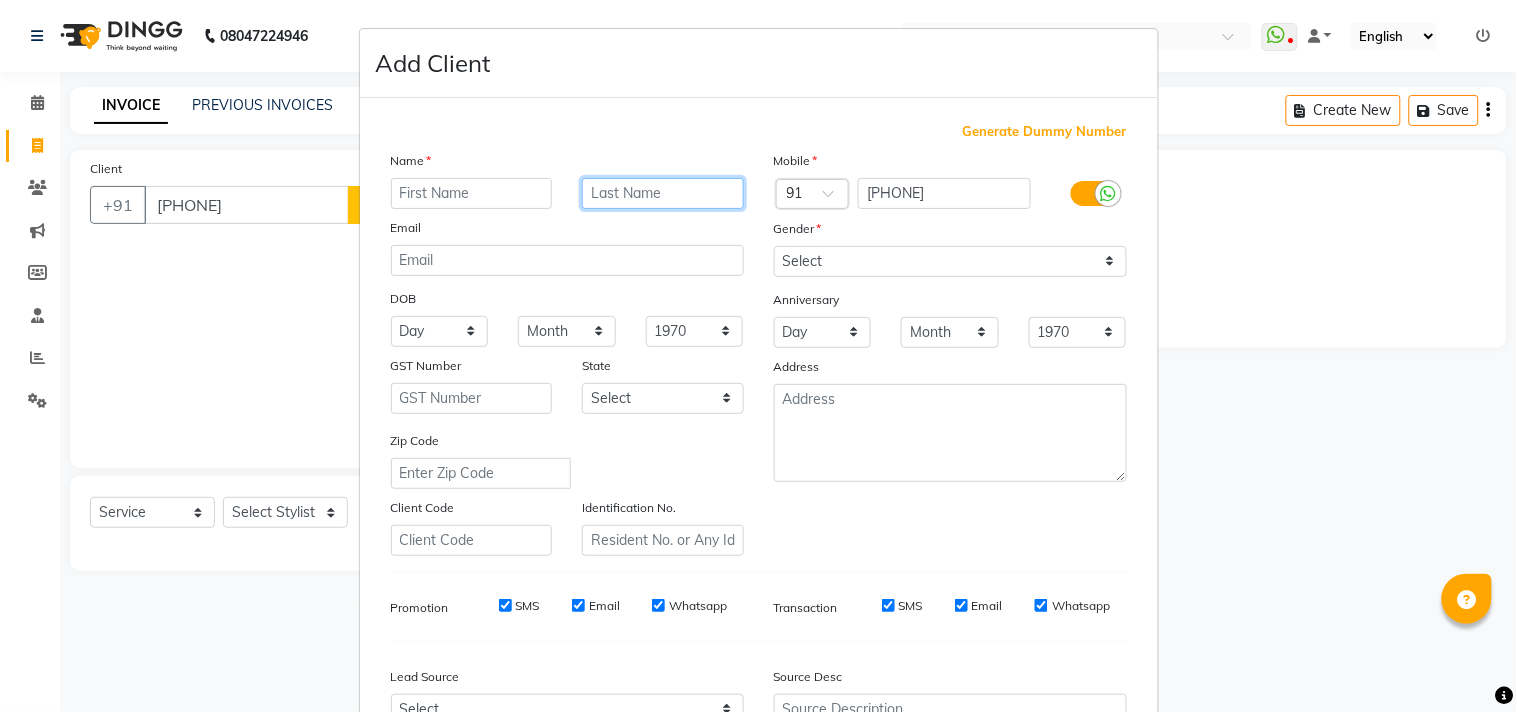 click at bounding box center (663, 193) 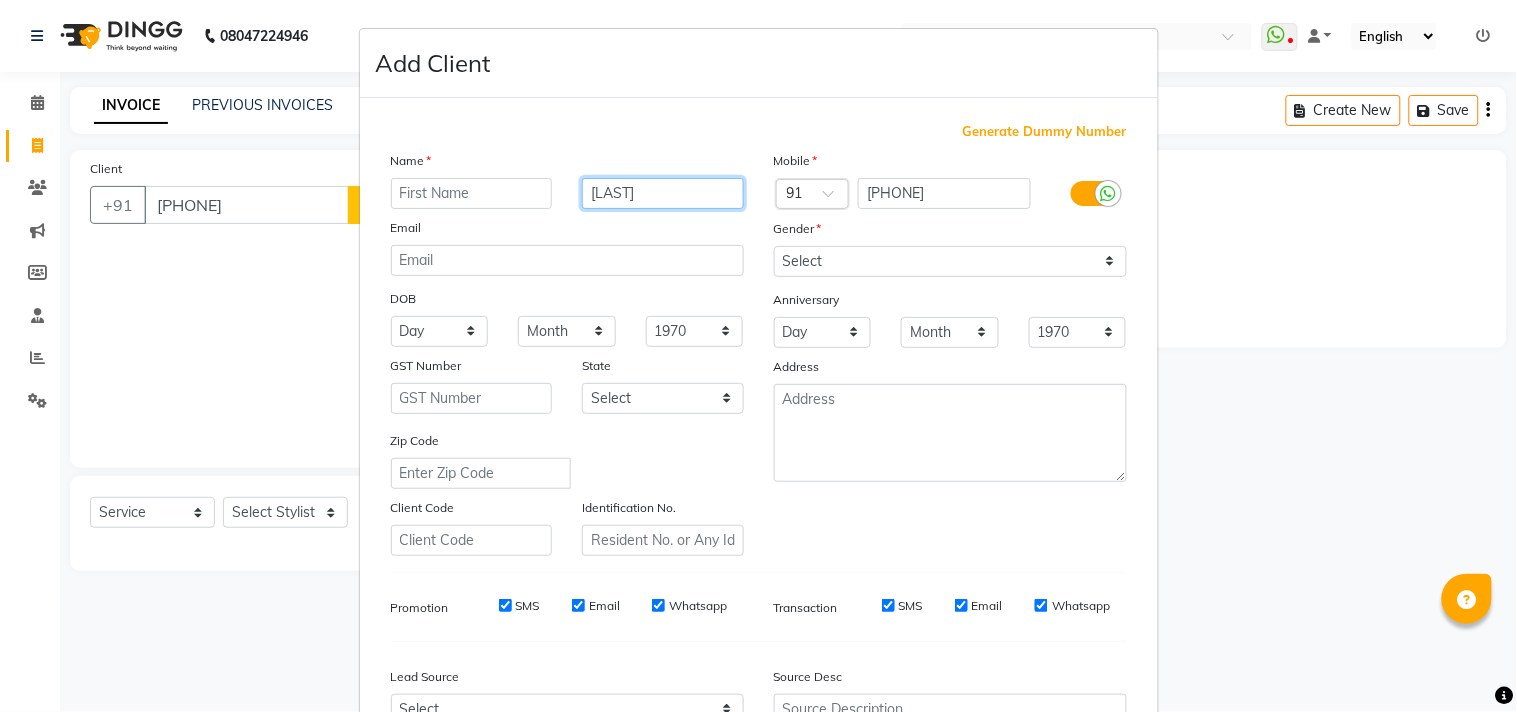 type on "[LAST]" 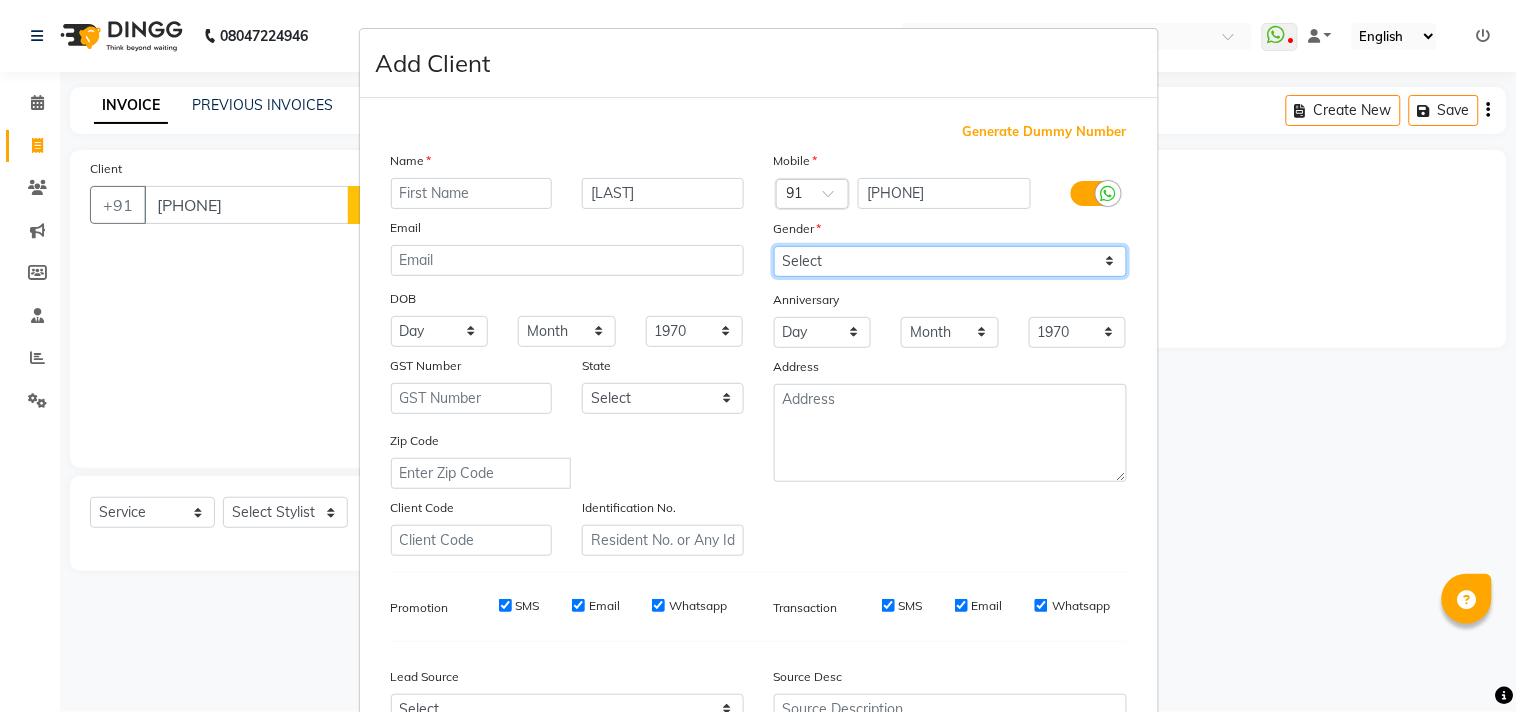 click on "Select Male Female Other Prefer Not To Say" at bounding box center (950, 261) 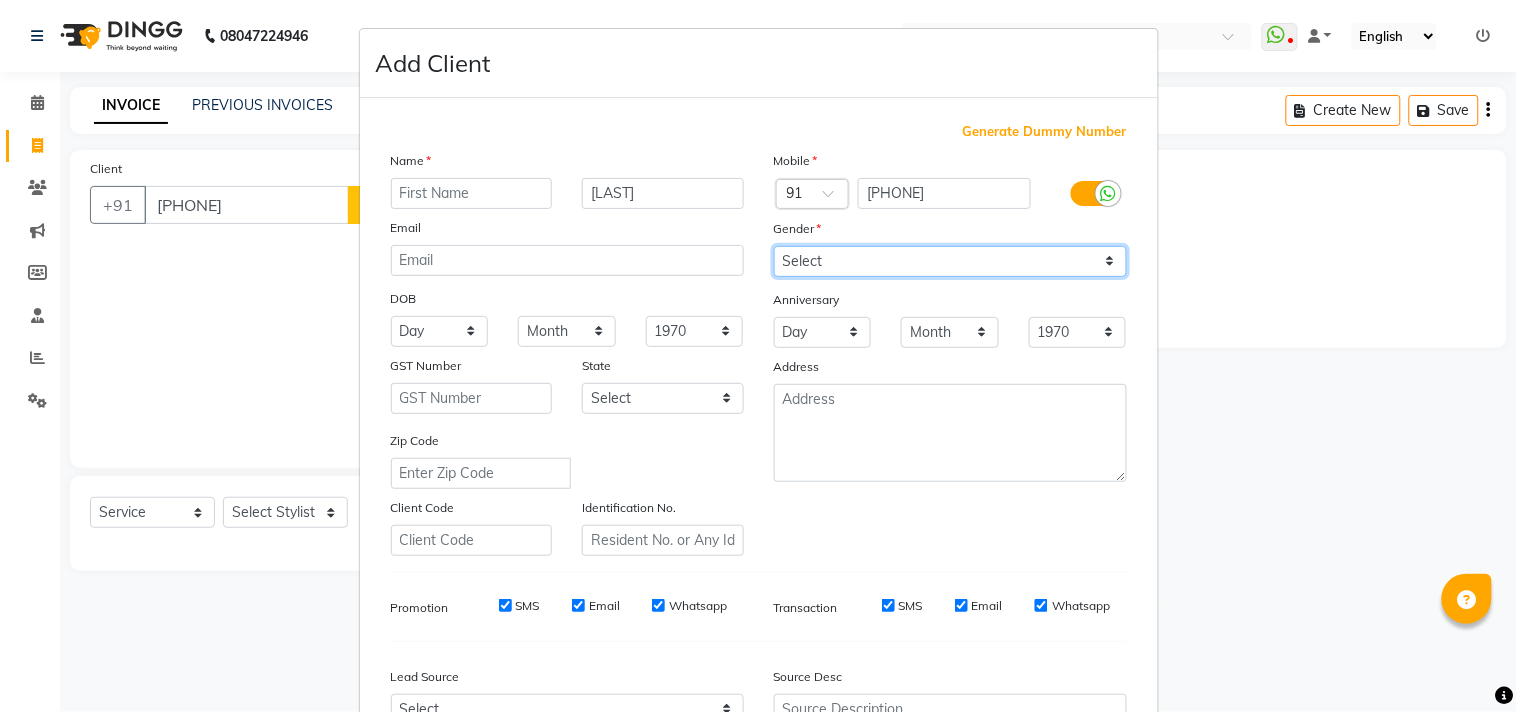 click on "Select Male Female Other Prefer Not To Say" at bounding box center [950, 261] 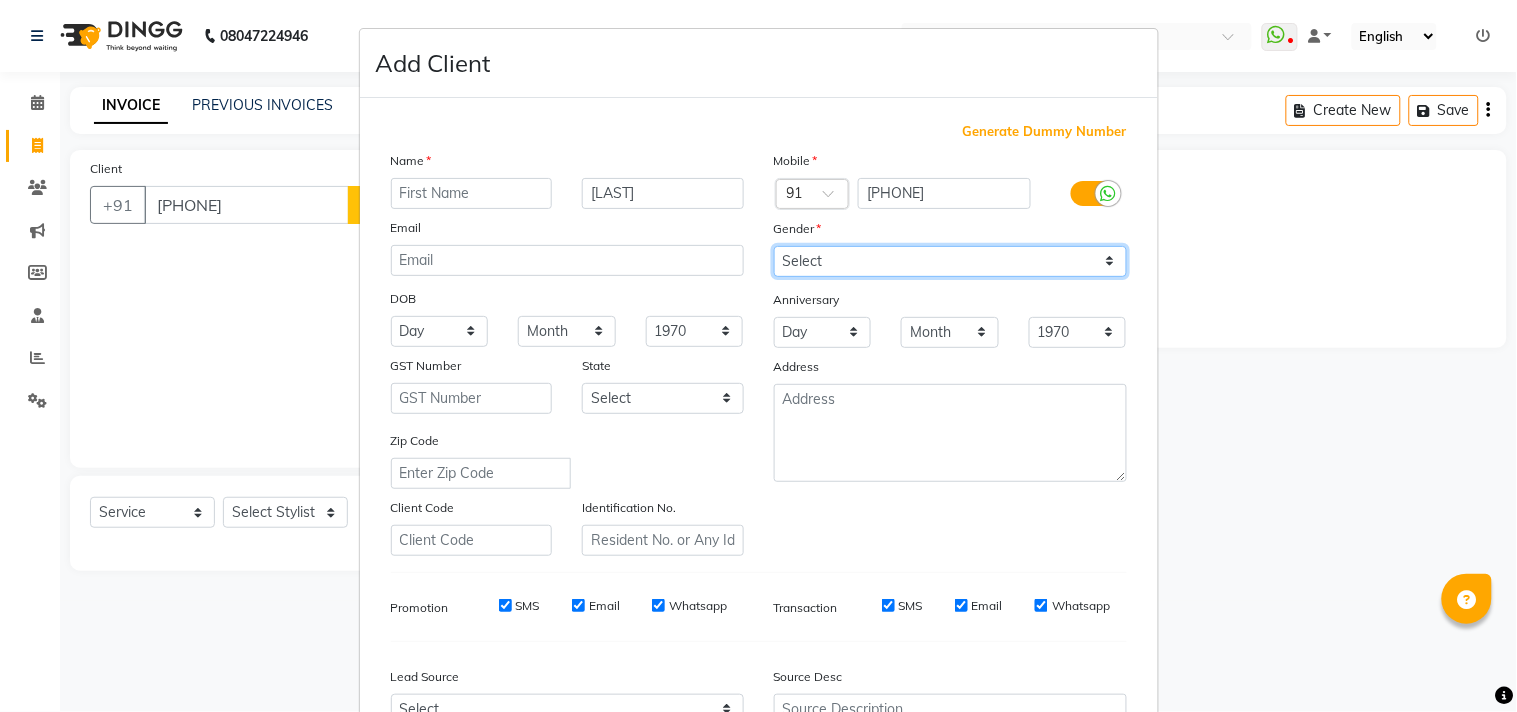 click on "Select Male Female Other Prefer Not To Say" at bounding box center (950, 261) 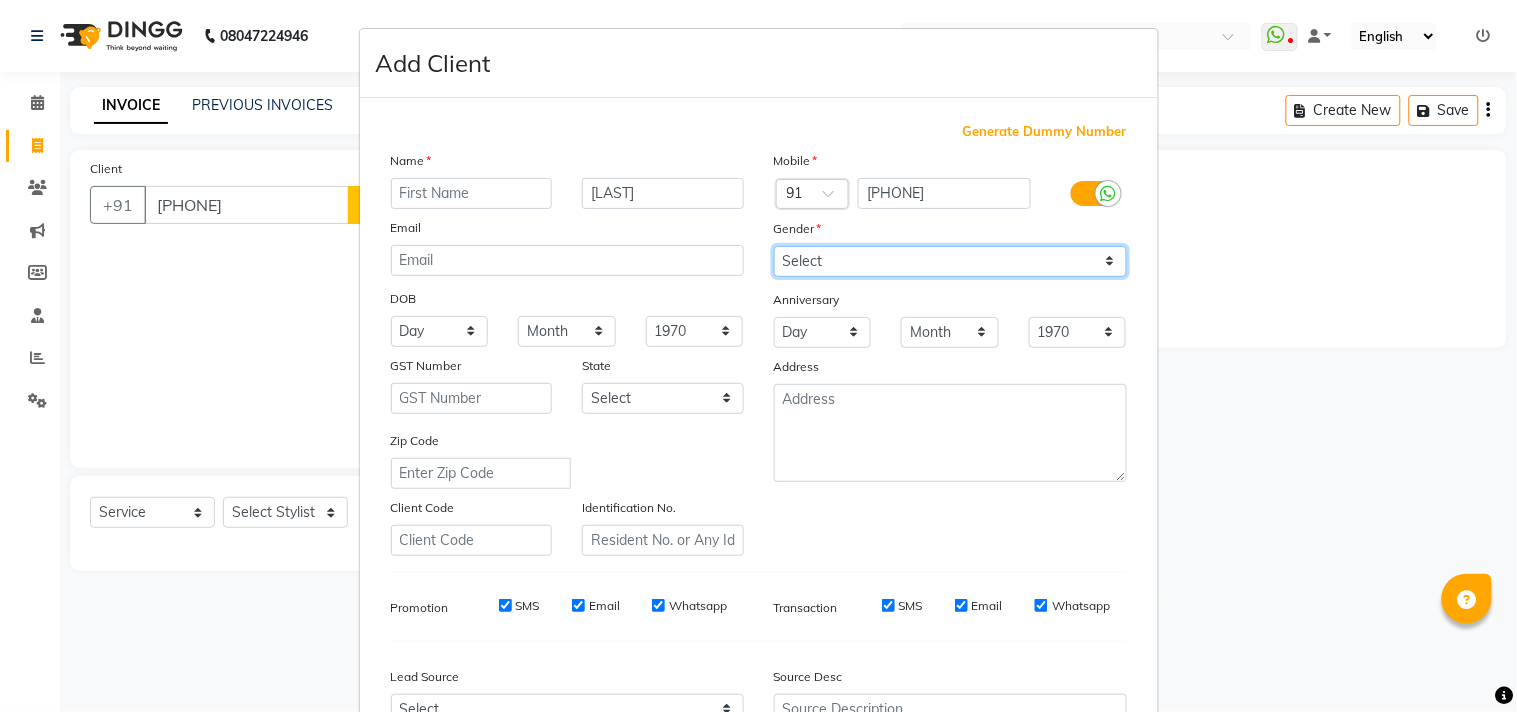 click on "Select Male Female Other Prefer Not To Say" at bounding box center [950, 261] 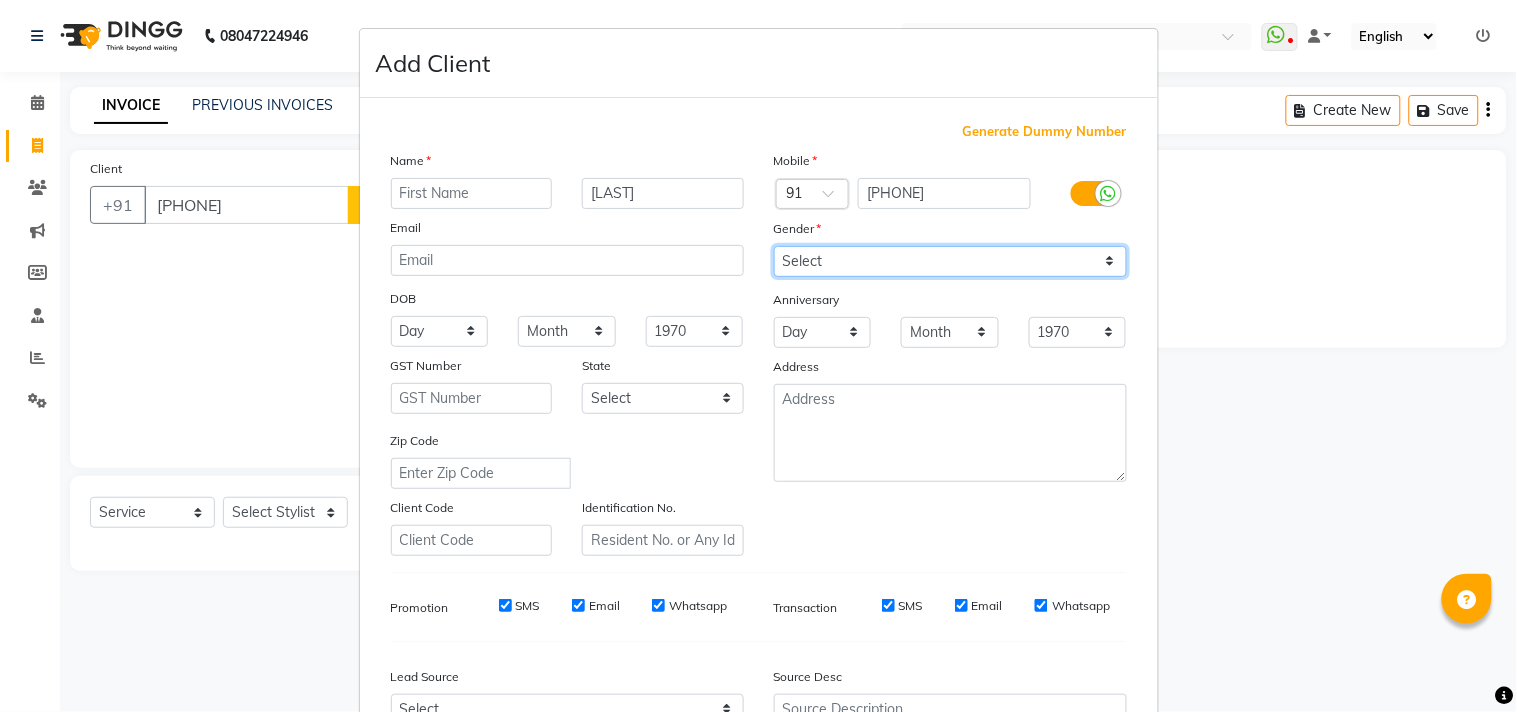 select on "male" 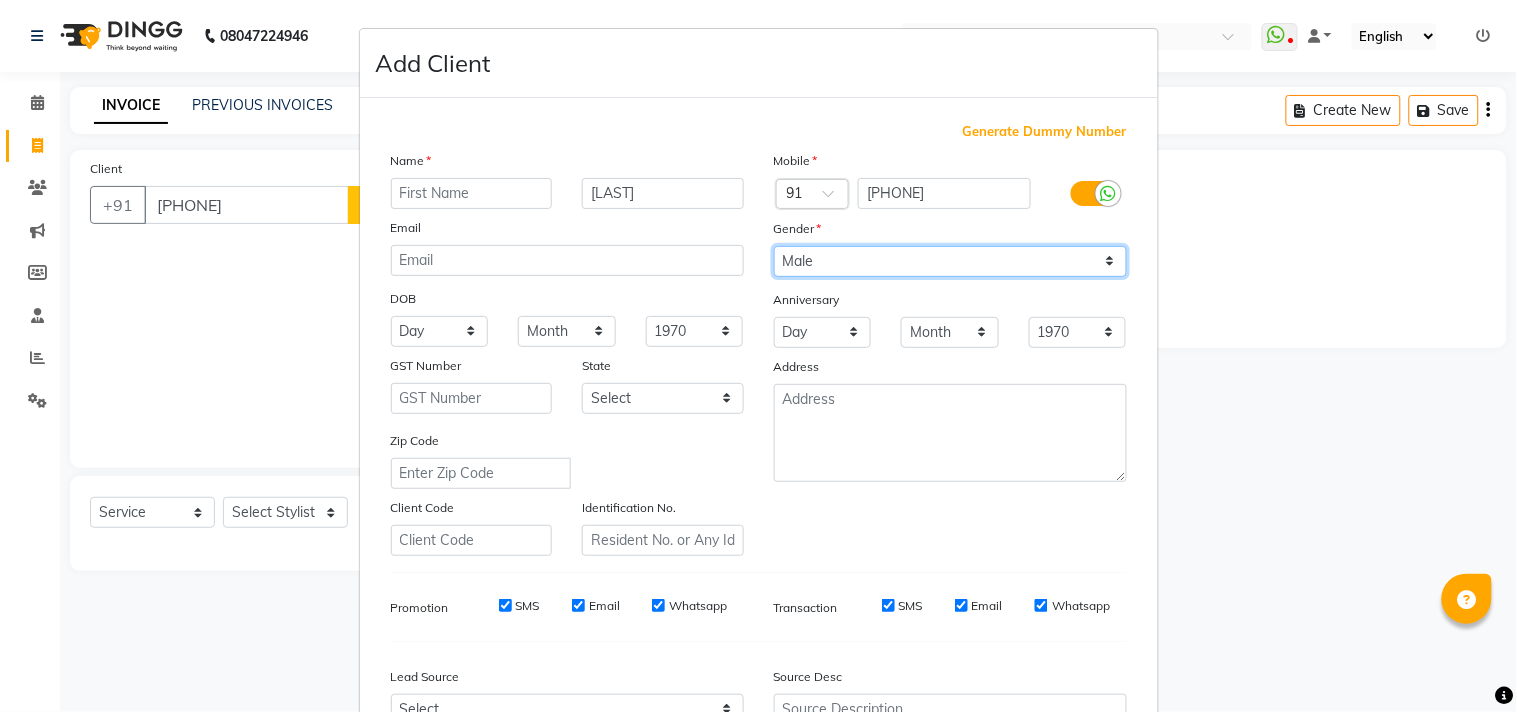 click on "Select Male Female Other Prefer Not To Say" at bounding box center (950, 261) 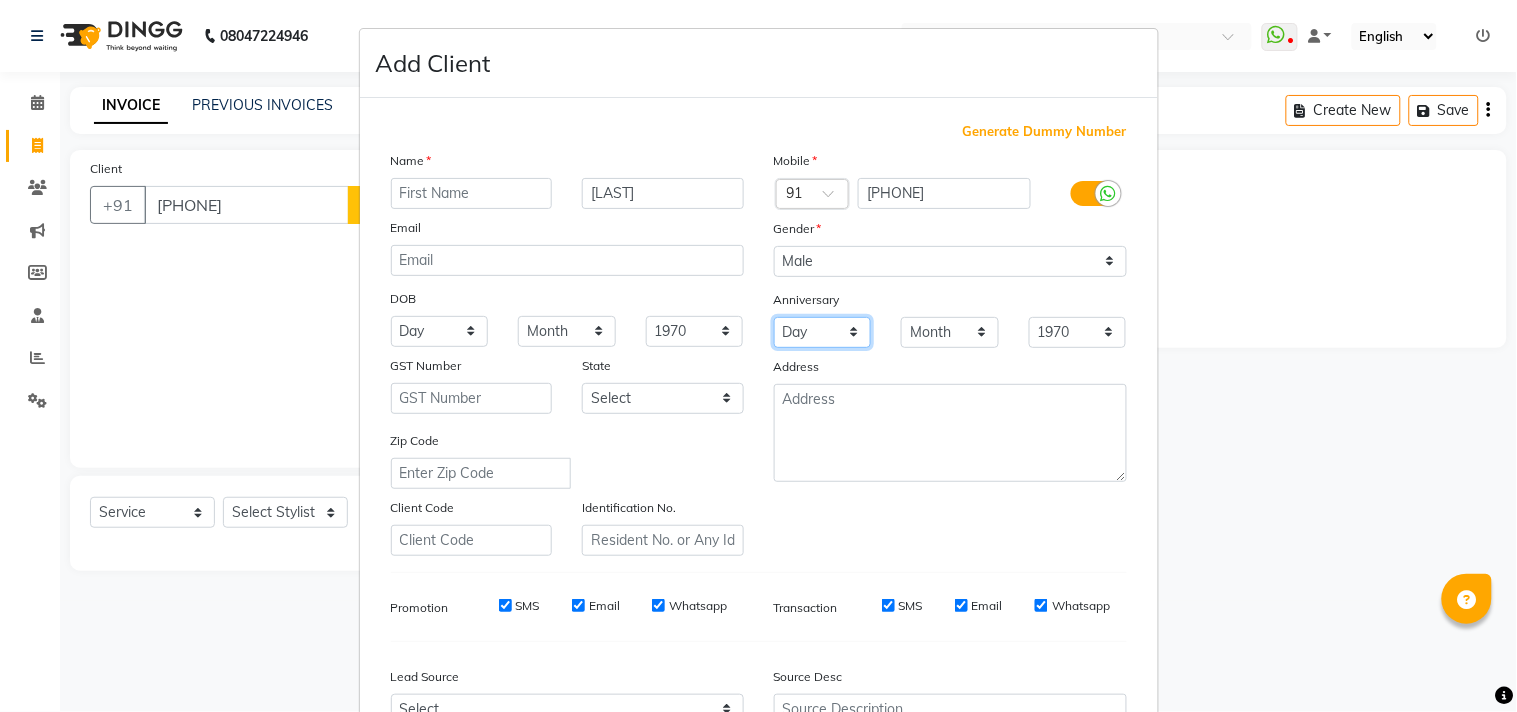 click on "Day 01 02 03 04 05 06 07 08 09 10 11 12 13 14 15 16 17 18 19 20 21 22 23 24 25 26 27 28 29 30 31" at bounding box center [823, 332] 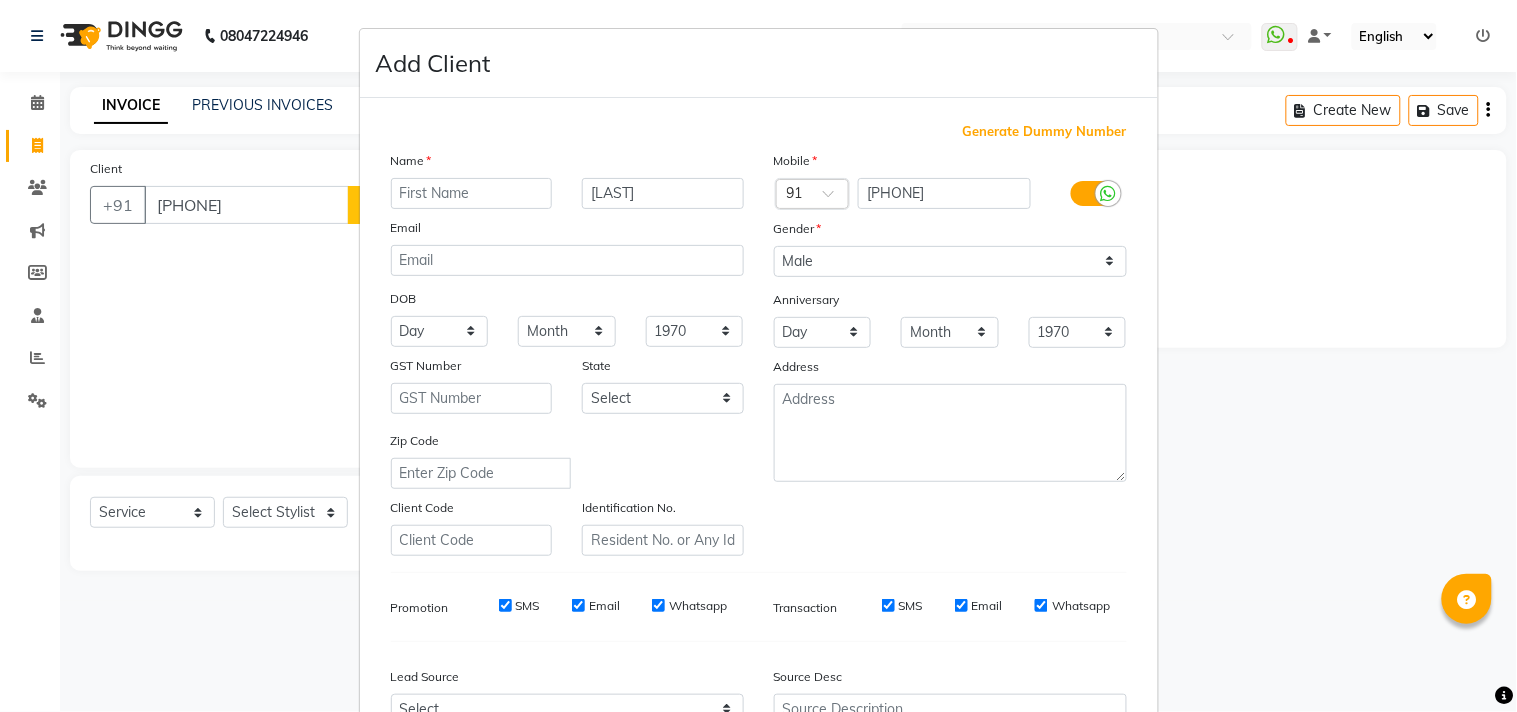 scroll, scrollTop: 212, scrollLeft: 0, axis: vertical 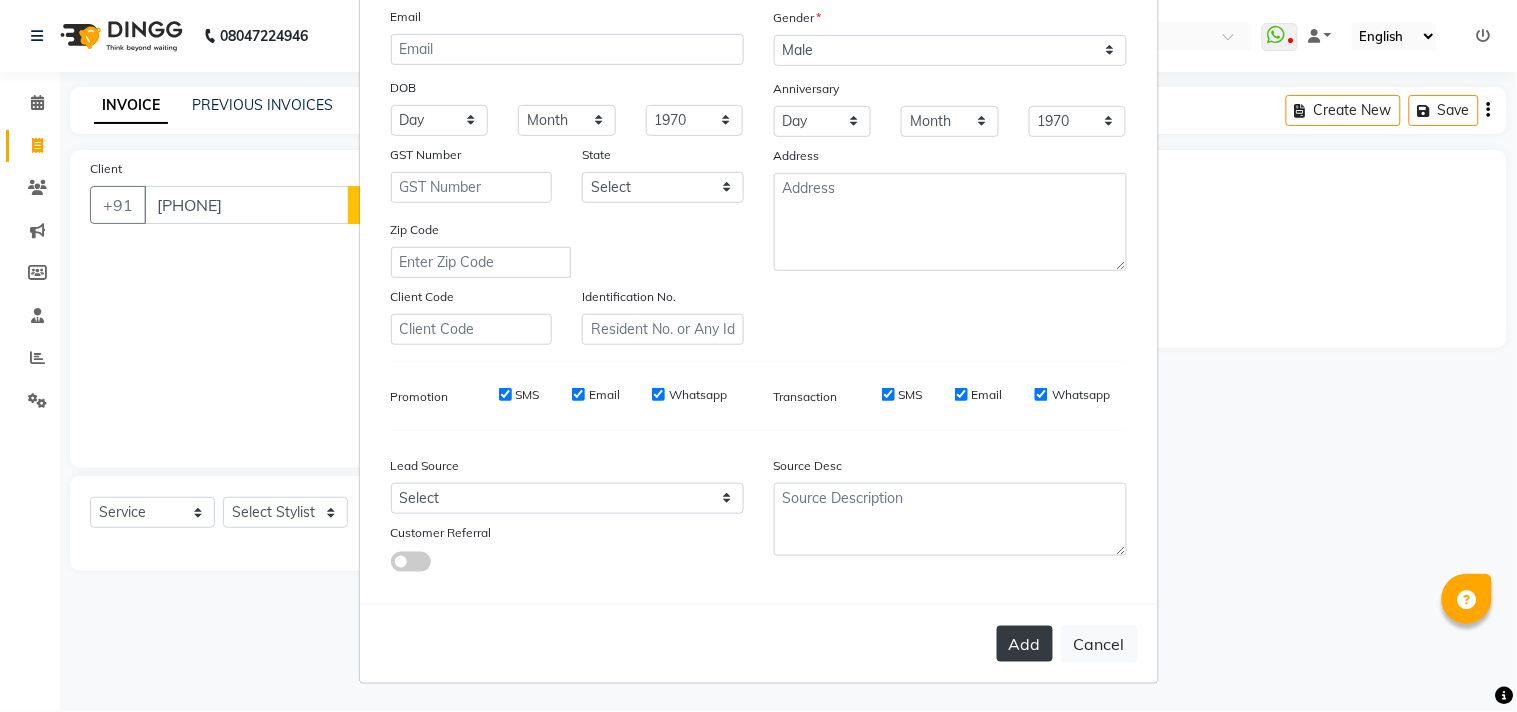 click on "Add" at bounding box center (1025, 644) 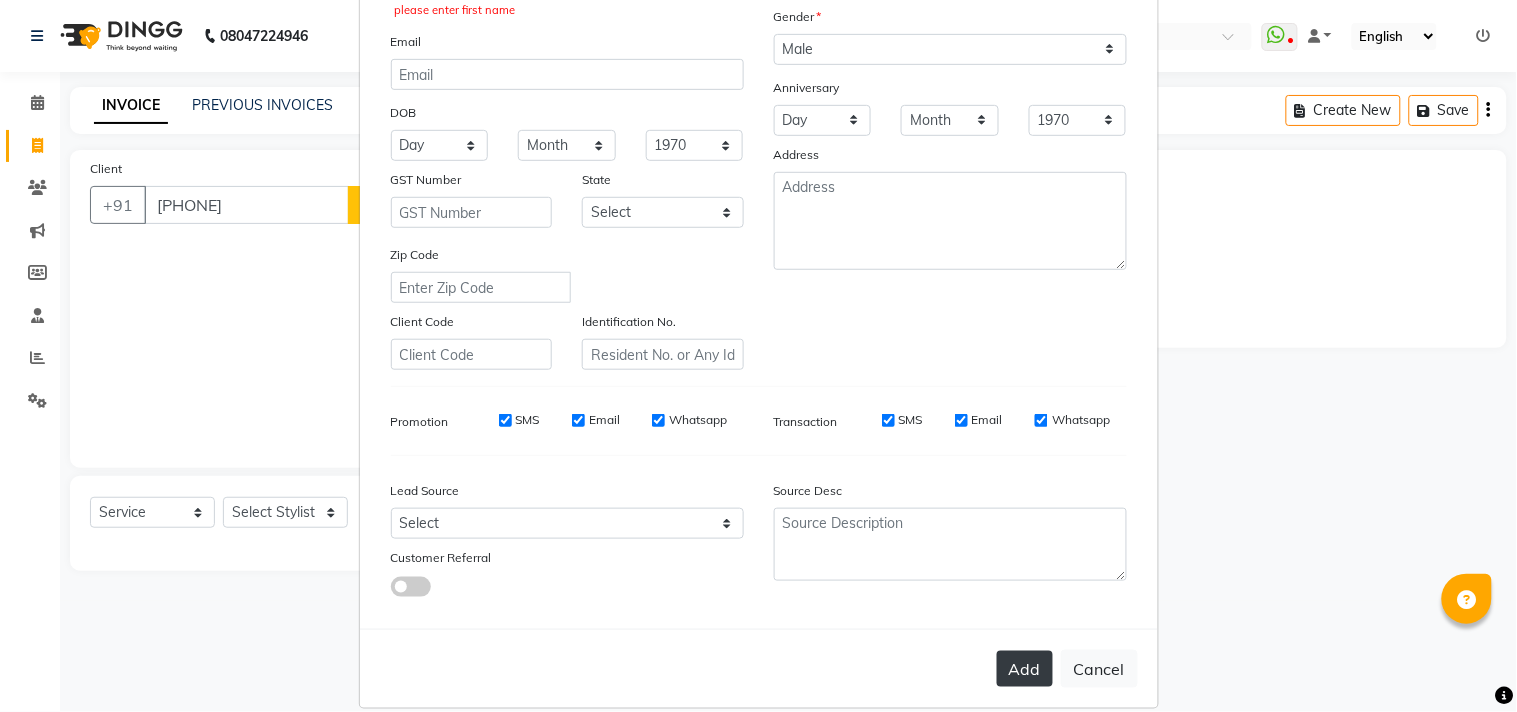 scroll, scrollTop: 238, scrollLeft: 0, axis: vertical 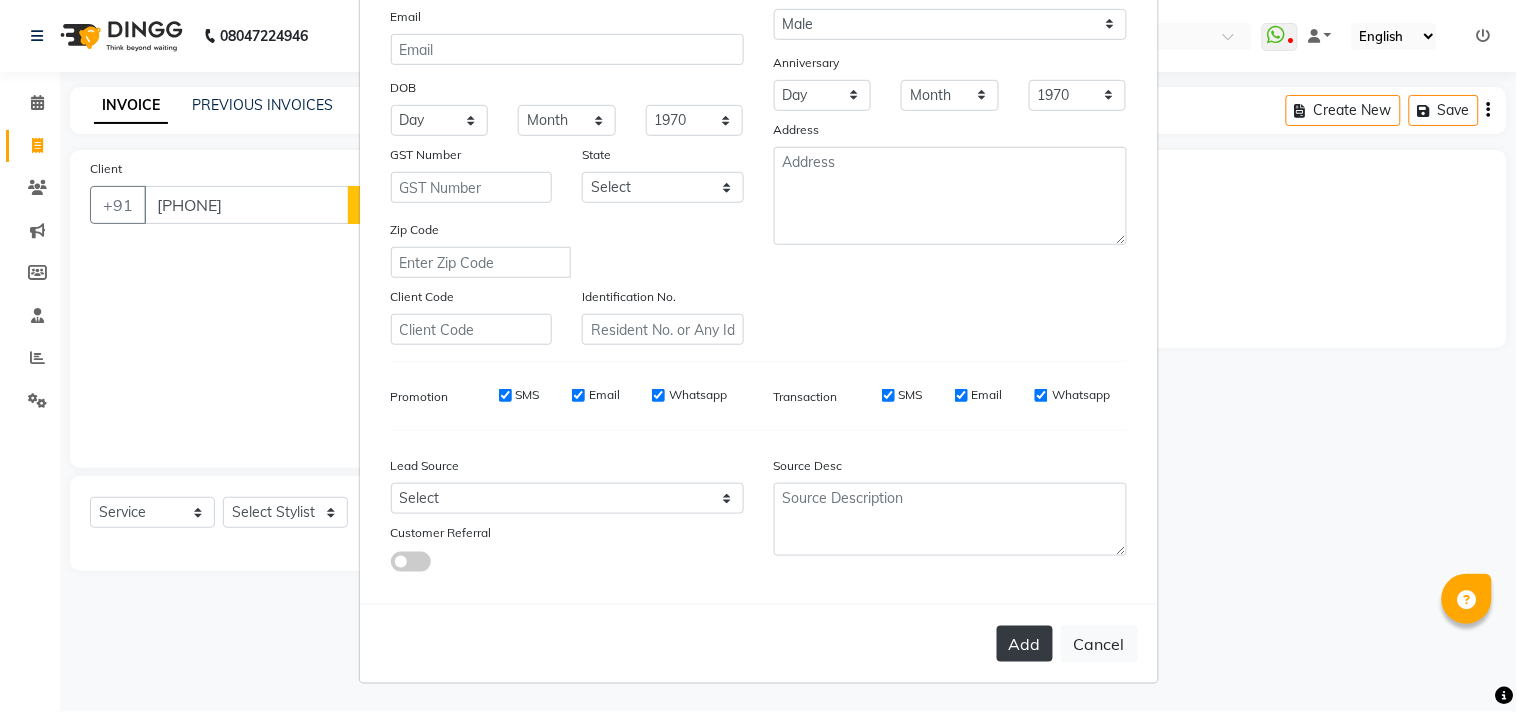 click on "Add" at bounding box center [1025, 644] 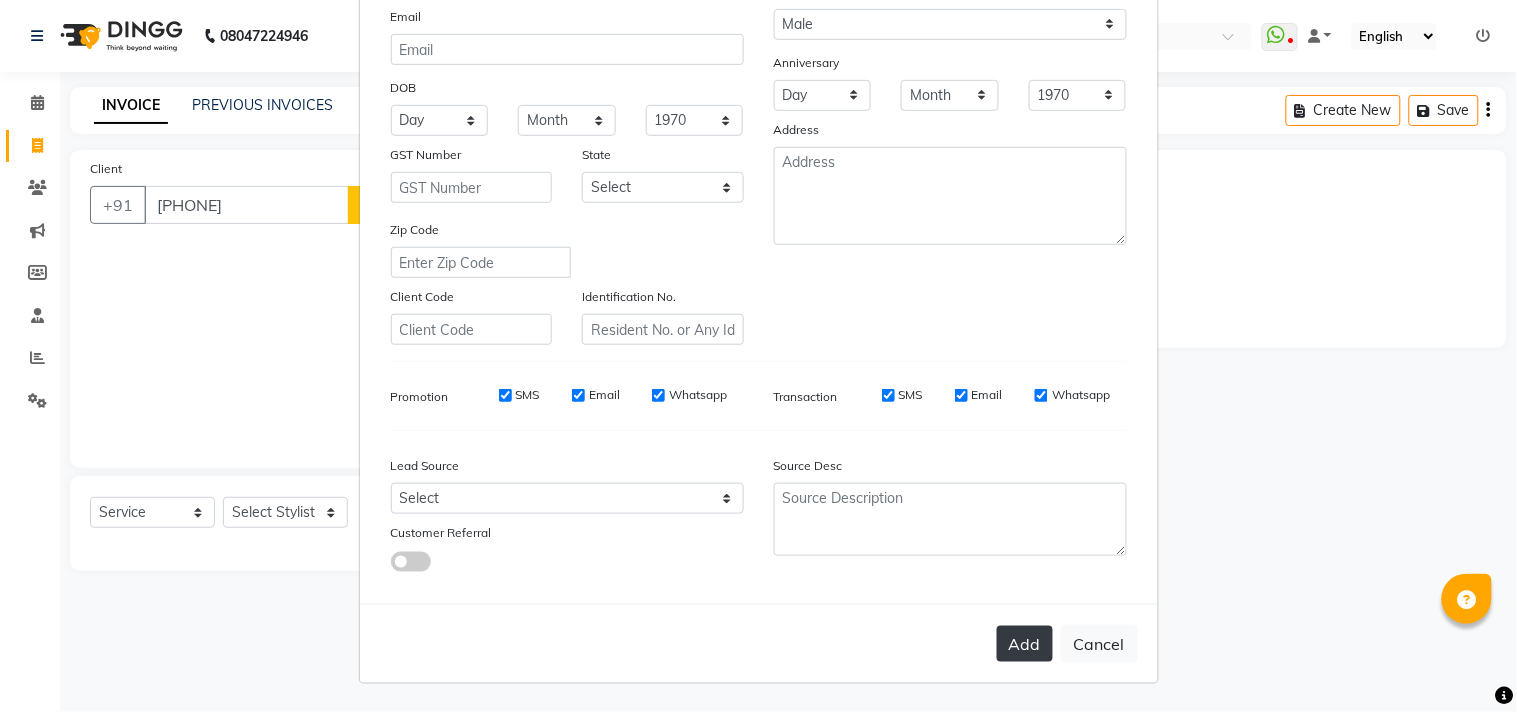 click on "Add" at bounding box center (1025, 644) 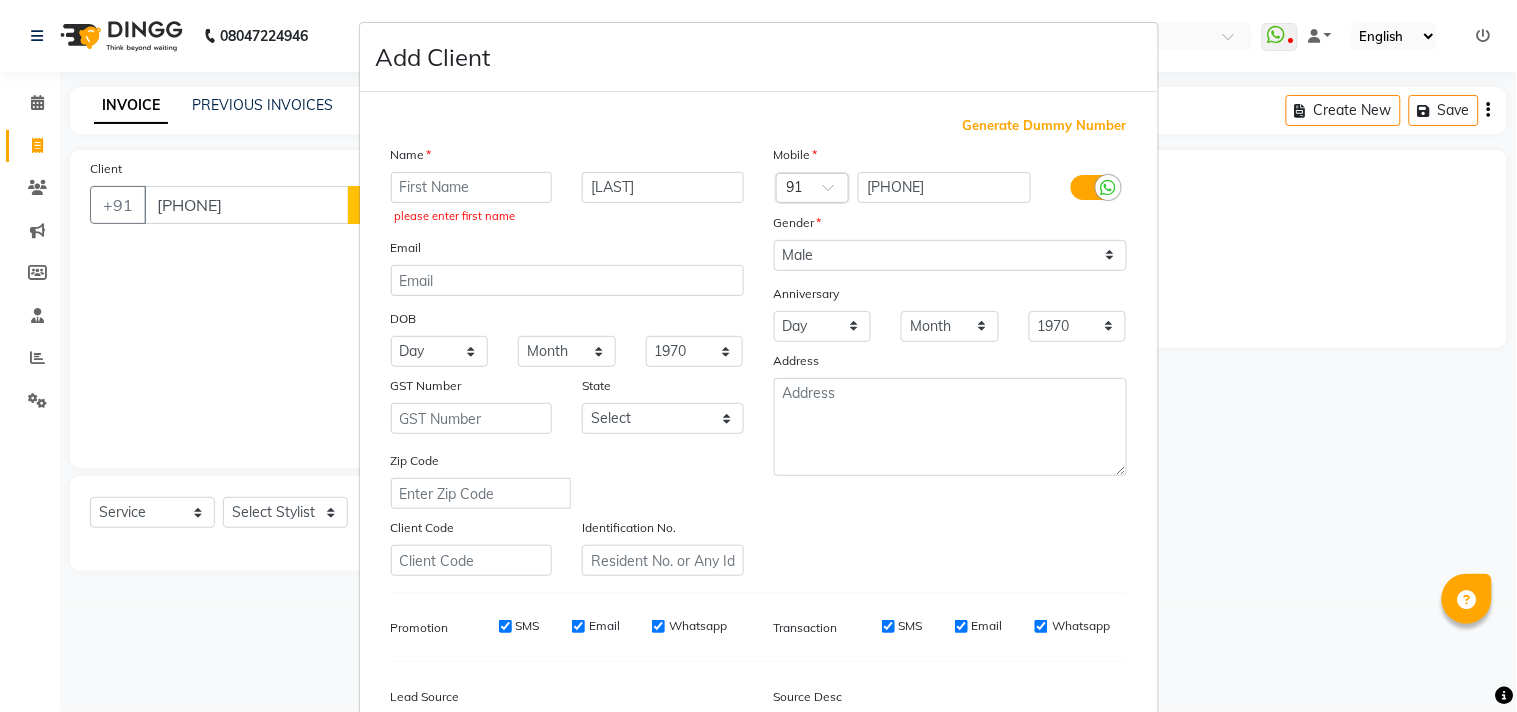 scroll, scrollTop: 0, scrollLeft: 0, axis: both 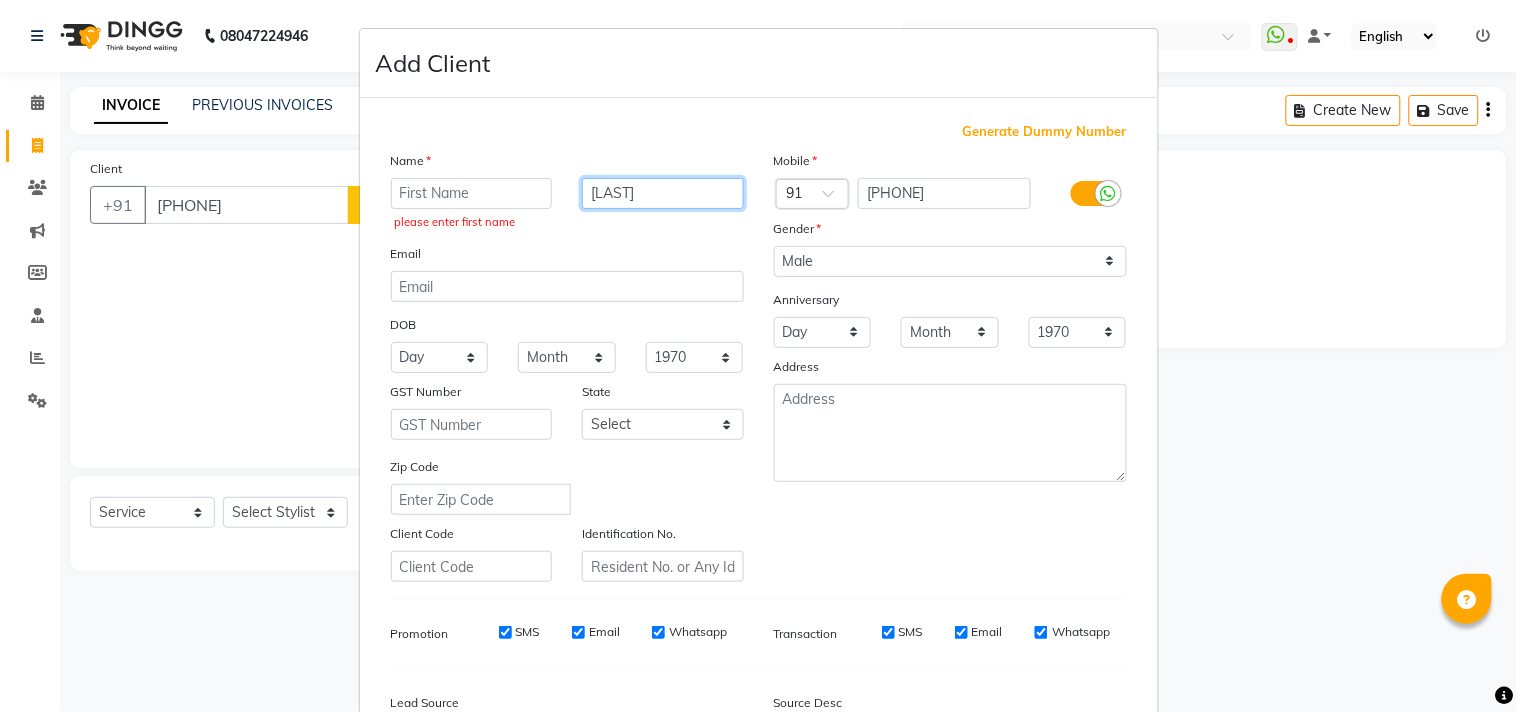 drag, startPoint x: 673, startPoint y: 190, endPoint x: 606, endPoint y: 181, distance: 67.601776 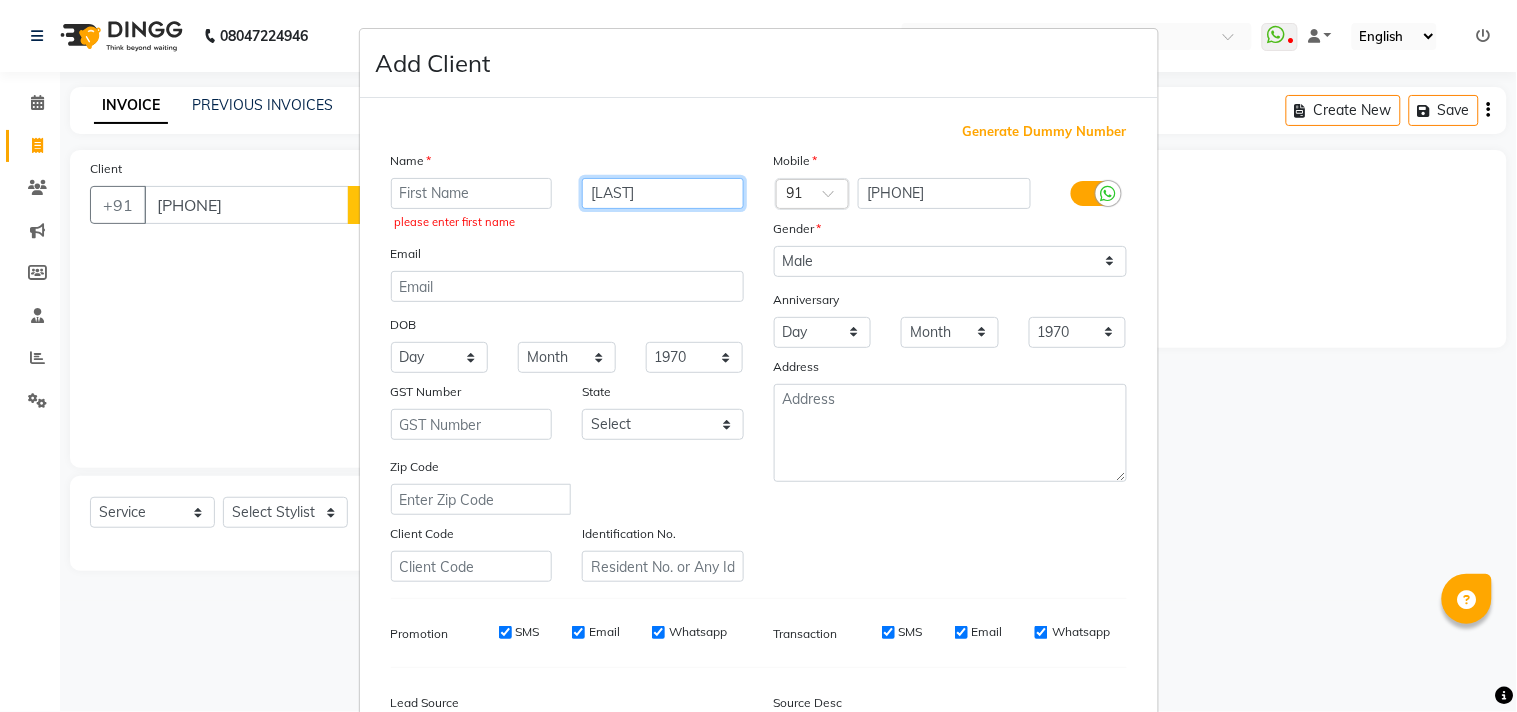 drag, startPoint x: 606, startPoint y: 181, endPoint x: 484, endPoint y: 175, distance: 122.14745 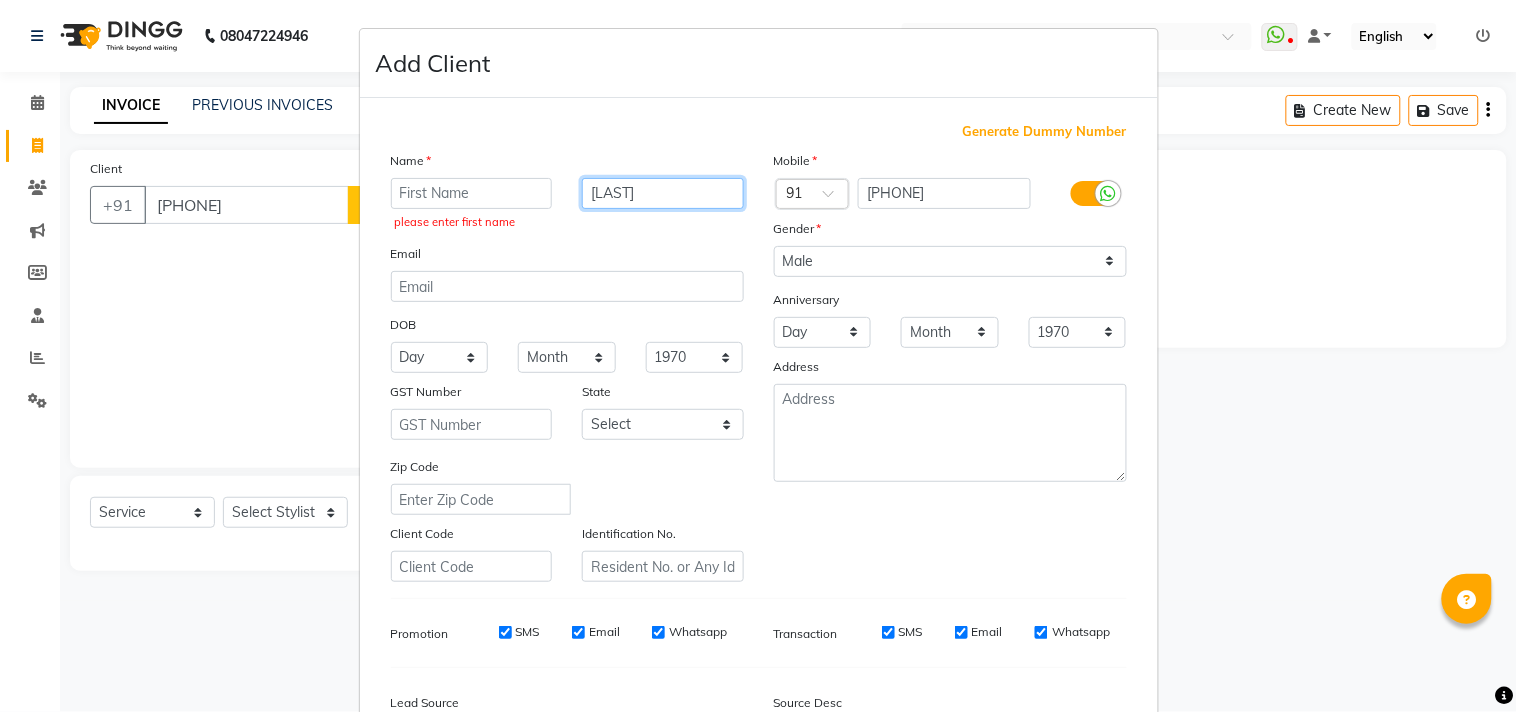 click on "Add Client Generate Dummy Number Name [LAST] Email DOB Day 01 02 03 04 05 06 07 08 09 10 11 12 13 14 15 16 17 18 19 20 21 22 23 24 25 26 27 28 29 30 31 Month January February March April May June July August September October November December 1940 1941 1942 1943 1944 1945 1946 1947 1948 1949 1950 1951 1952 1953 1954 1955 1956 1957 1958 1959 1960 1961 1962 1963 1964 1965 1966 1967 1968 1969 1970 1971 1972 1973 1974 1975 1976 1977 1978 1979 1980 1981 1982 1983 1984 1985 1986 1987 1988 1989 1990 1991 1992 1993 1994 1995 1996 1997 1998 1999 2000 2001 2002 2003 2004 2005 2006 2007 2008 2009 2010 2011 2012 2013 2014 2015 2016 2017 2018 2019 2020 2021 2022 2023 2024 GST Number State Select Andaman and Nicobar Islands Andhra Pradesh Arunachal Pradesh Assam Bihar Chandigarh Chhattisgarh Dadra and Nagar Haveli Daman and Diu Delhi Goa Gujarat Haryana Himachal Pradesh Jammu and Kashmir Jharkhand Karnataka Kerala Lakshadweep Madhya Pradesh Maharashtra Manipur Meghalaya Mizoram Nagaland Odisha Pondicherry Punjab Sikkim" at bounding box center (567, 366) 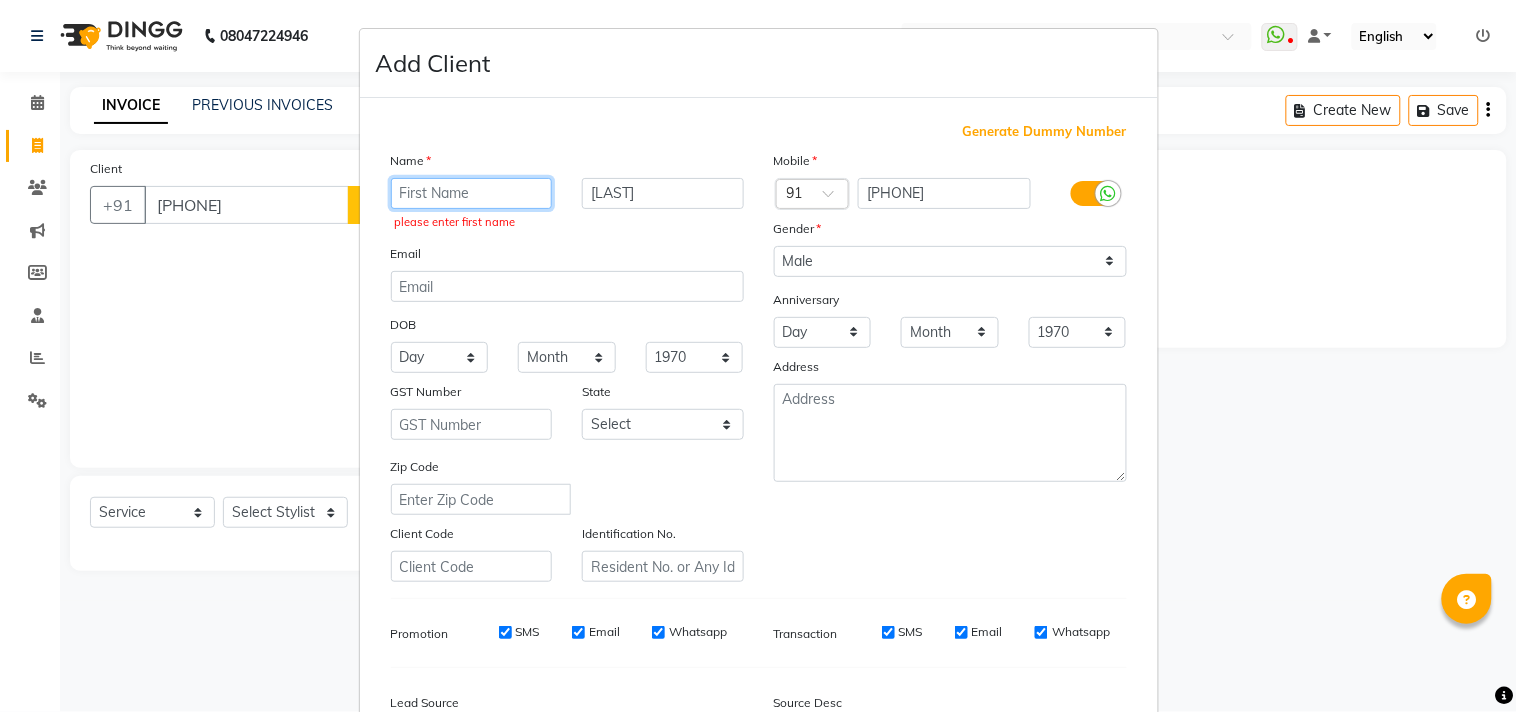 click at bounding box center [472, 193] 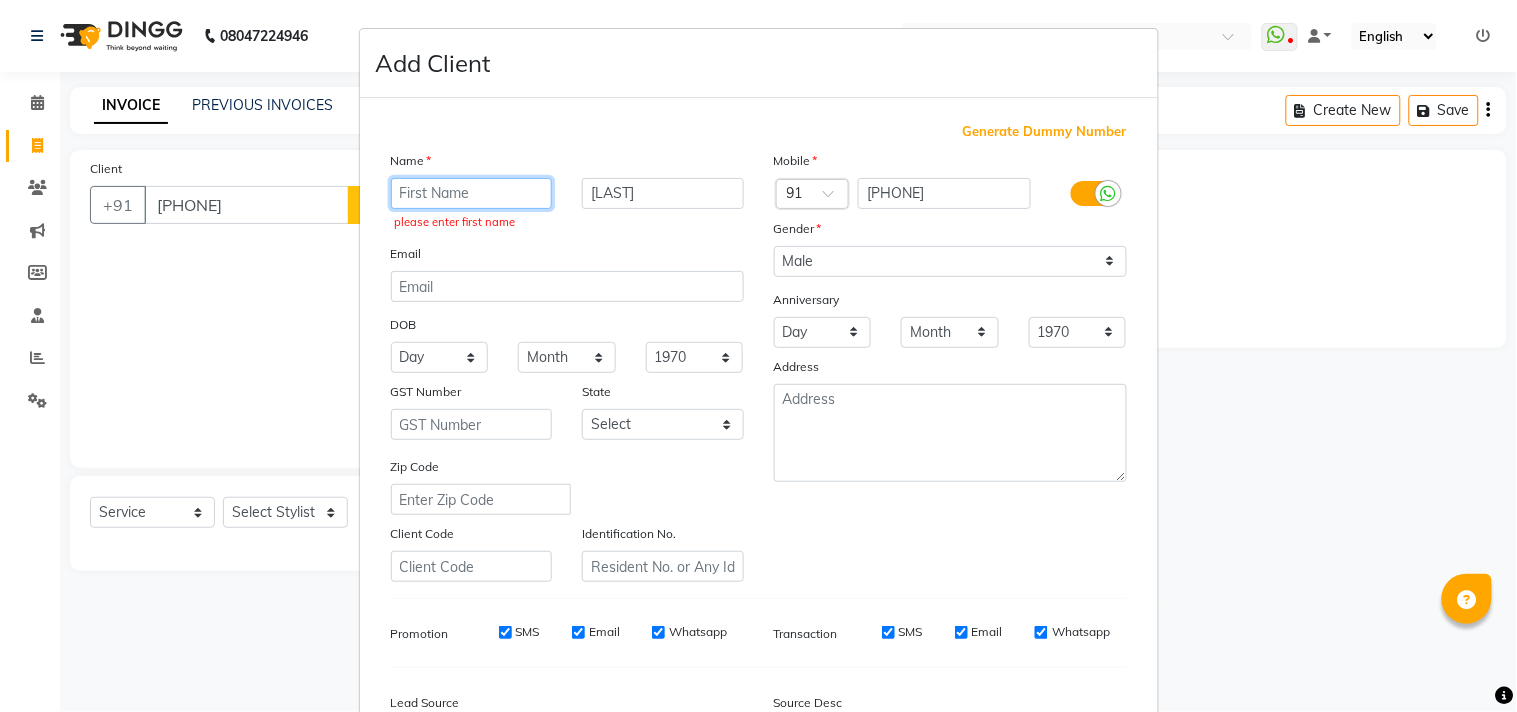 paste on "[LAST]" 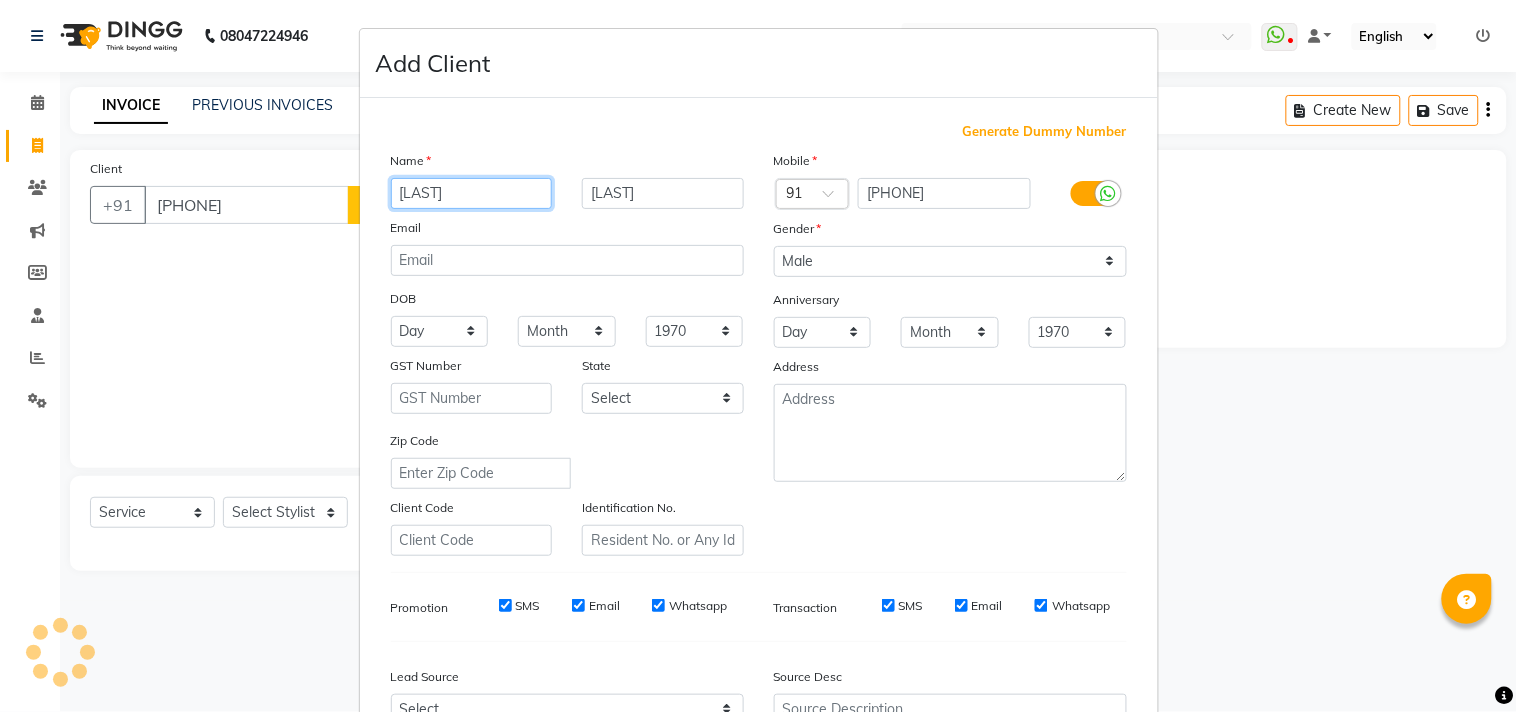 type on "[LAST]" 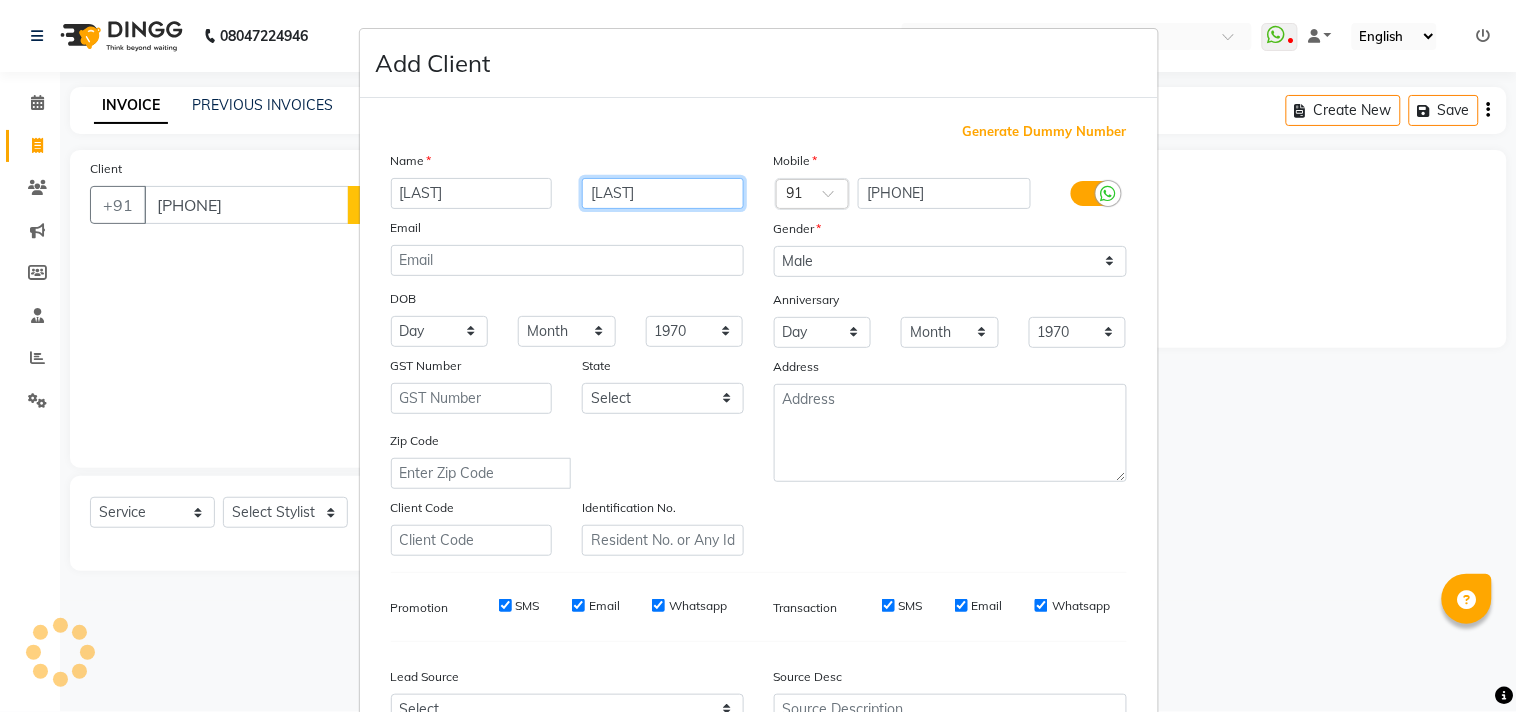 click on "[LAST]" at bounding box center [663, 193] 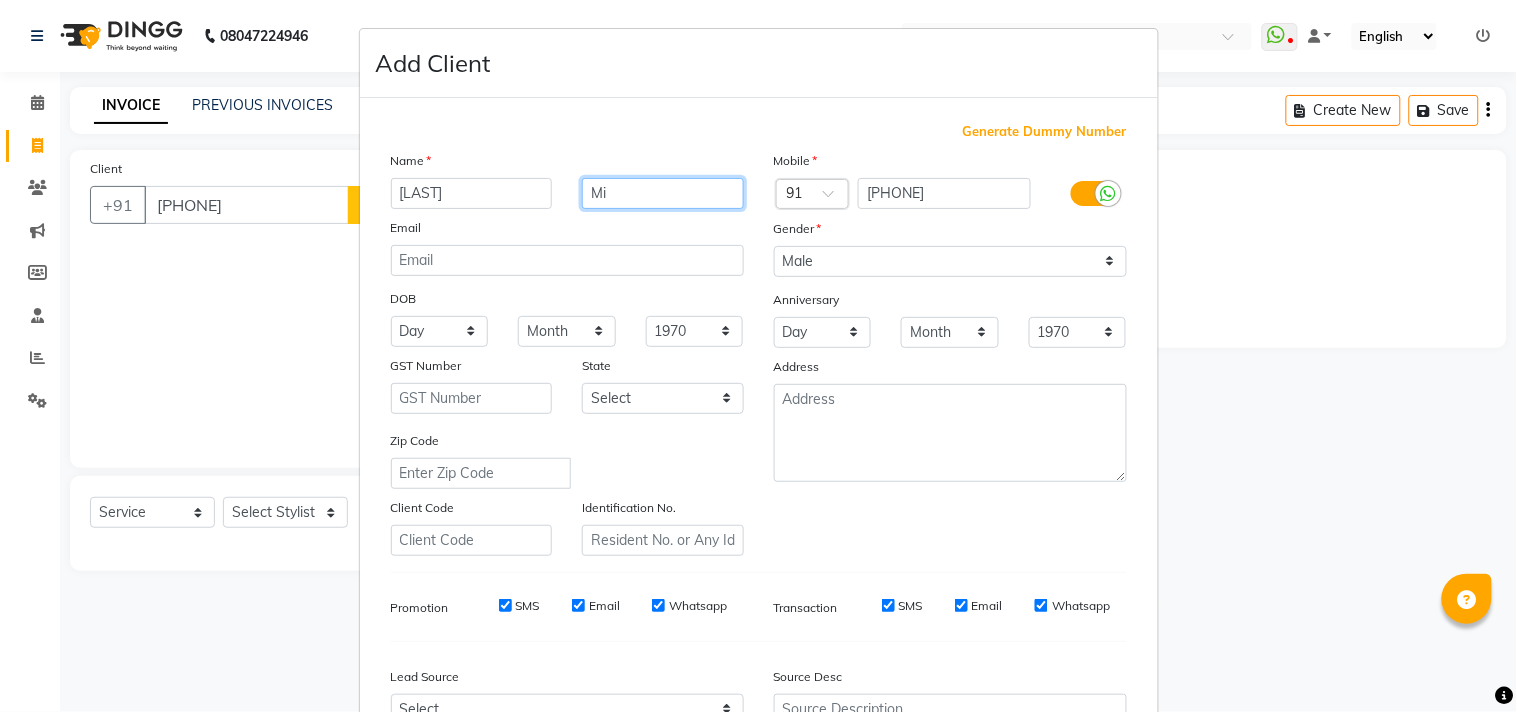 type on "M" 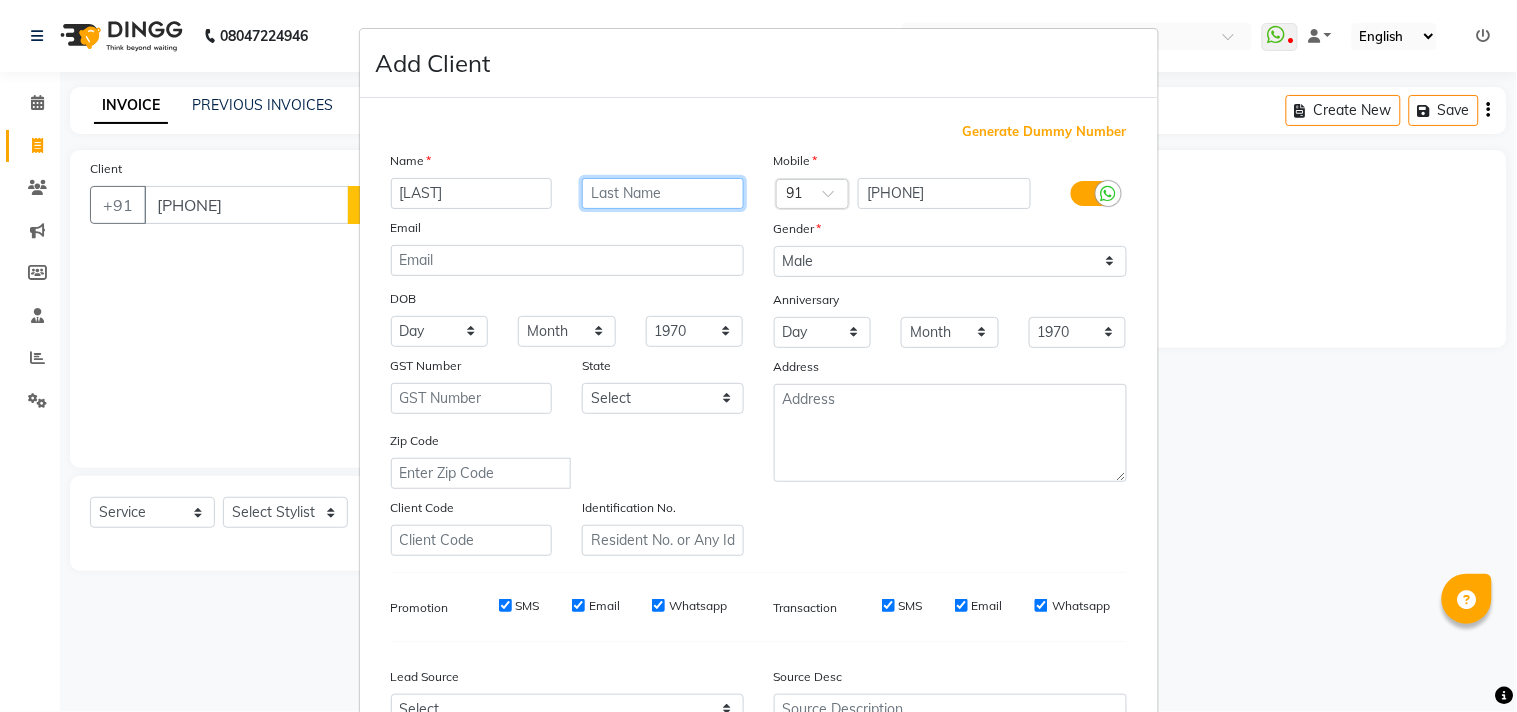 type 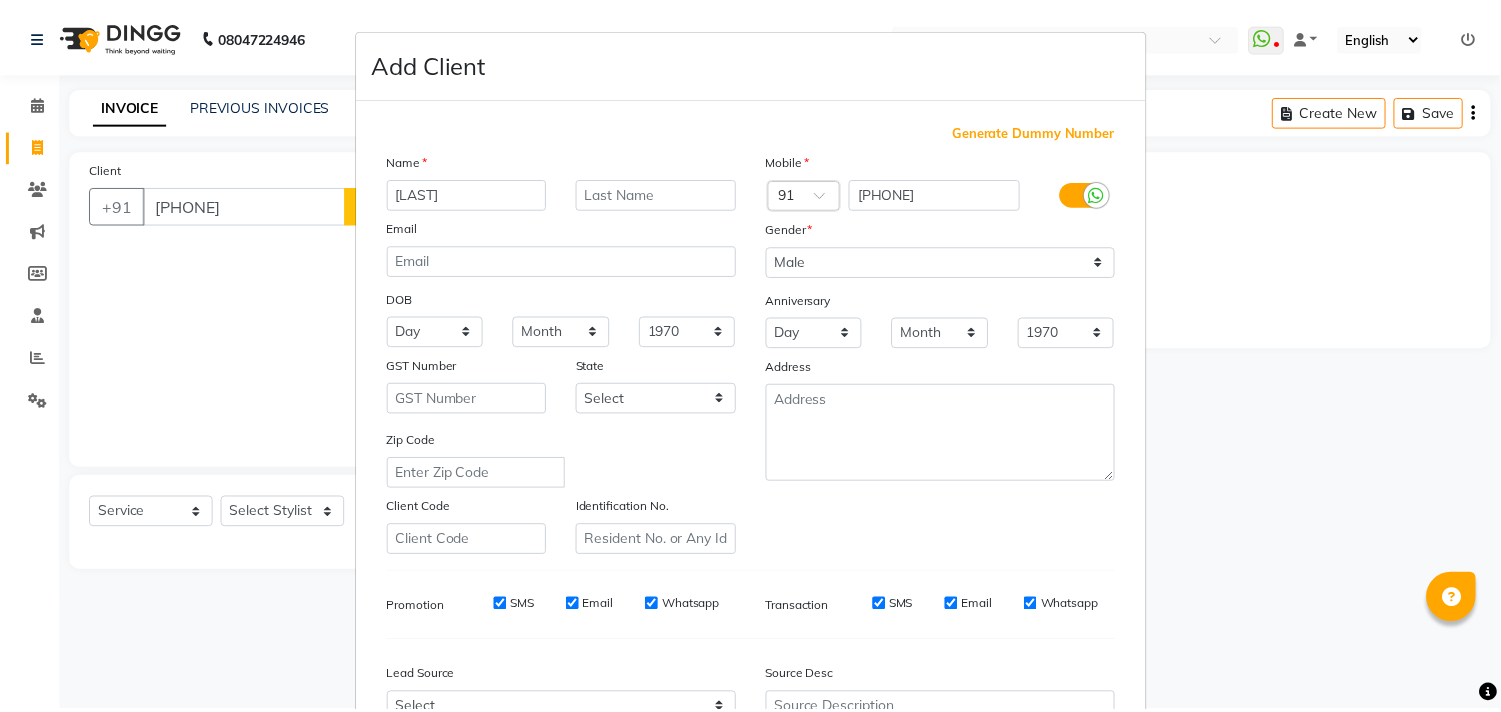 scroll, scrollTop: 212, scrollLeft: 0, axis: vertical 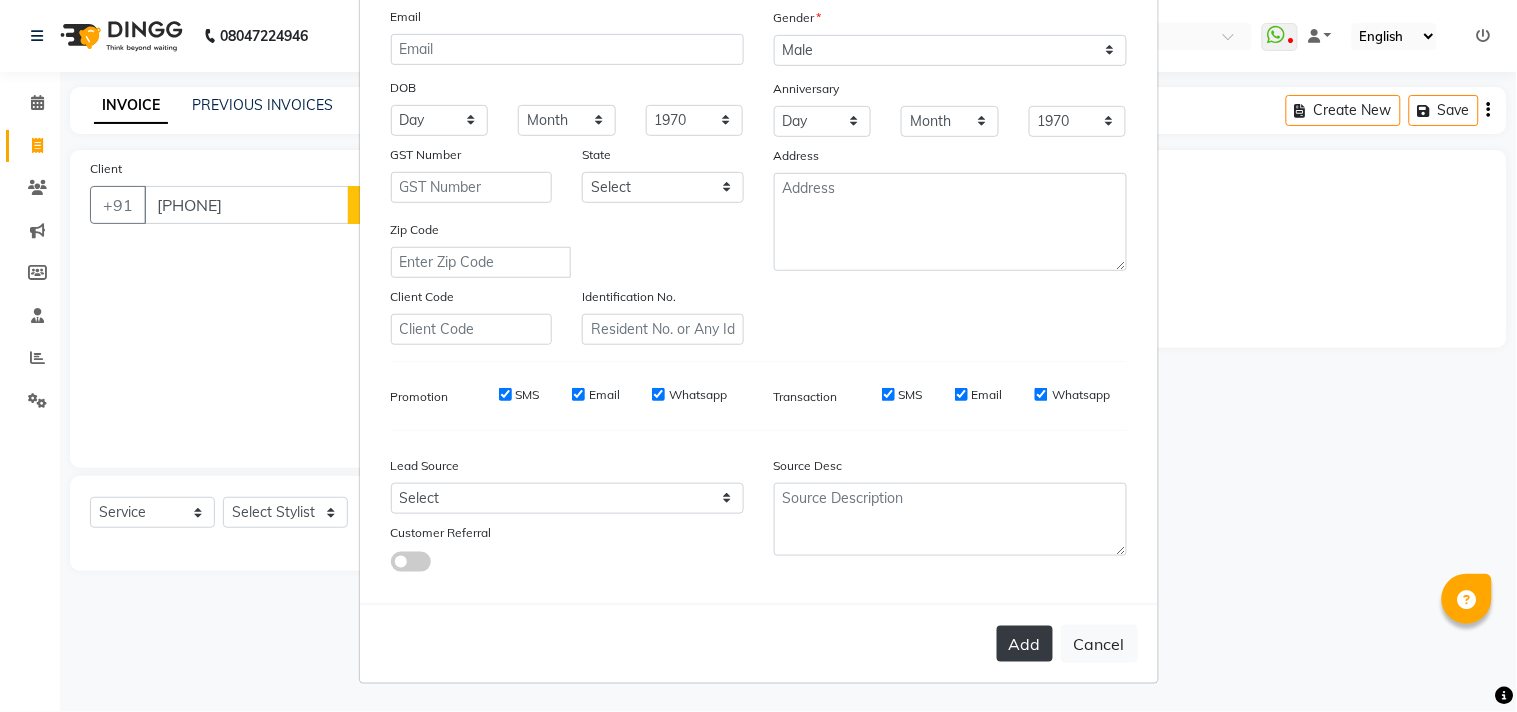 click on "Add" at bounding box center [1025, 644] 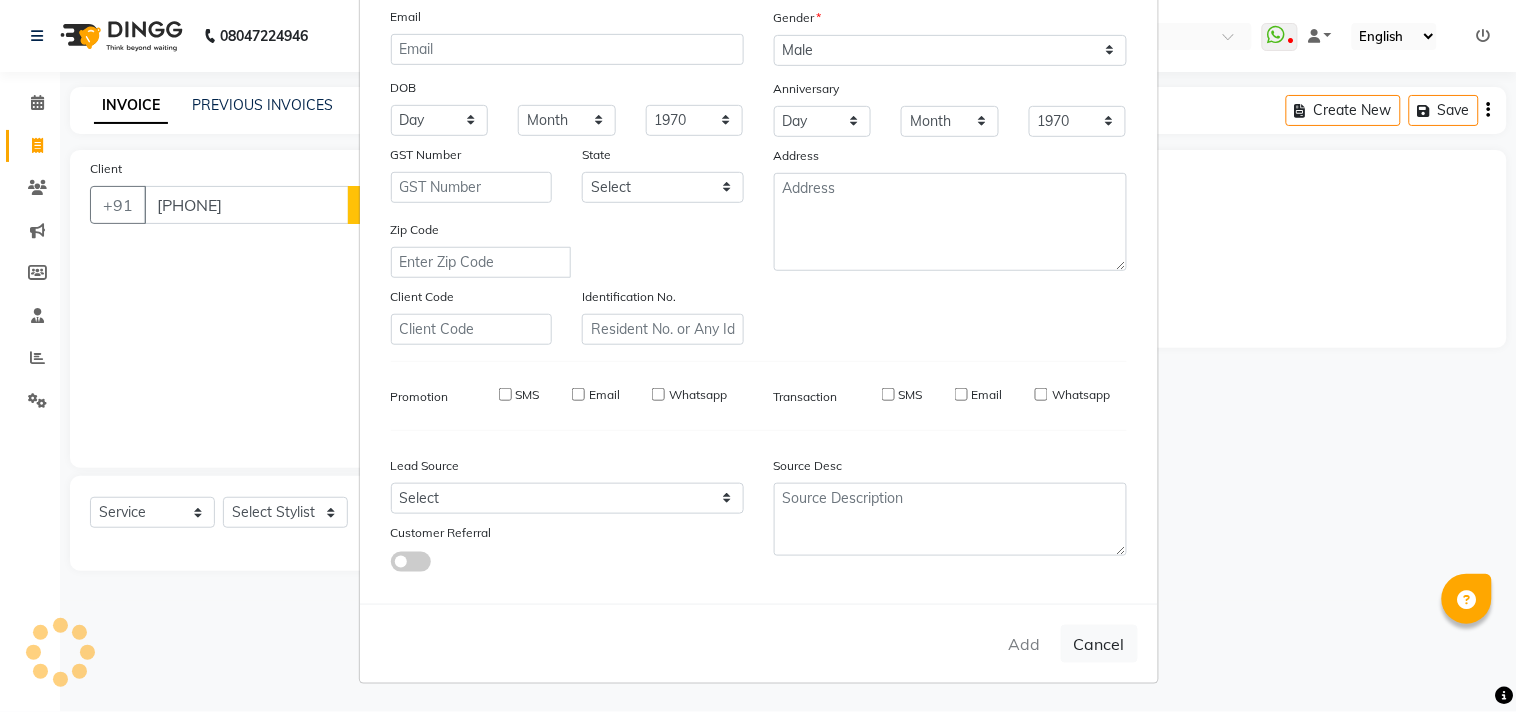 type 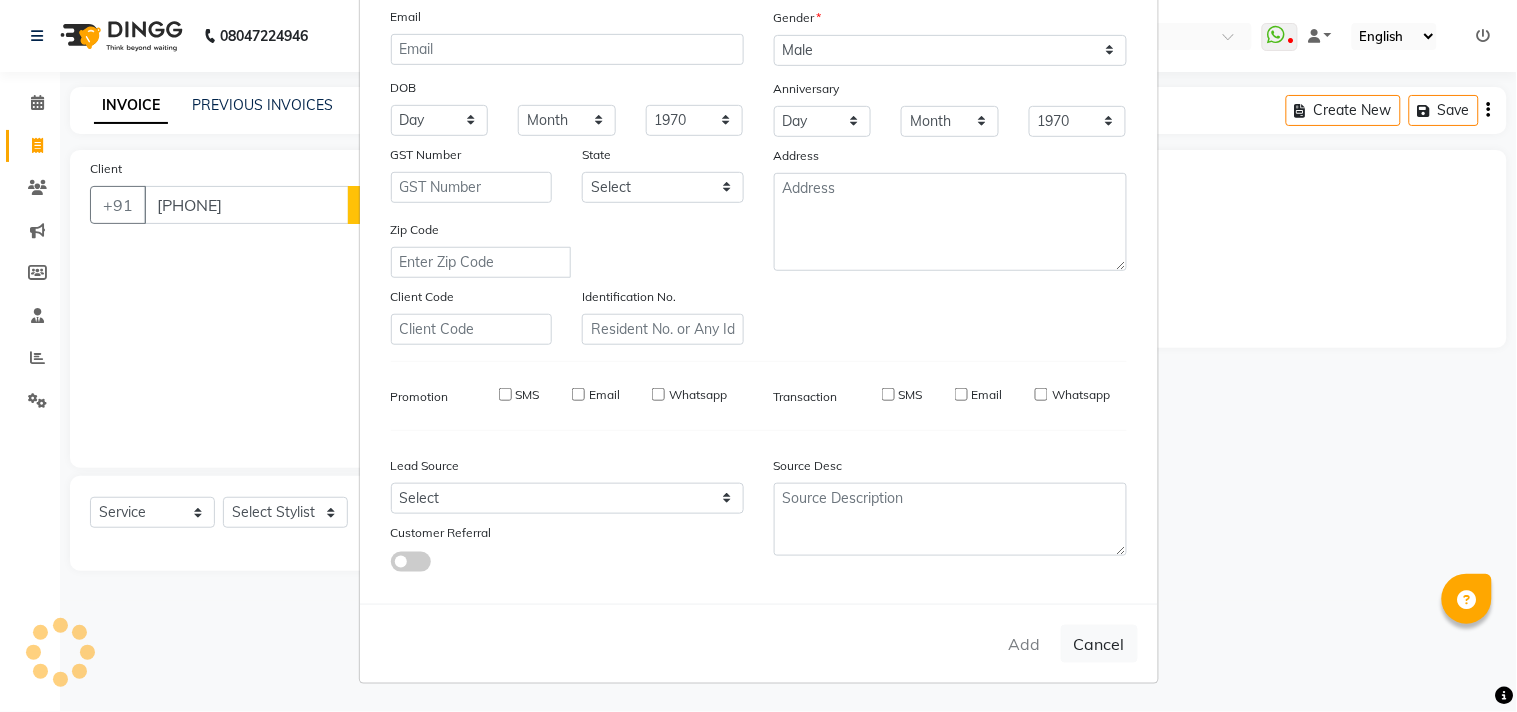 select 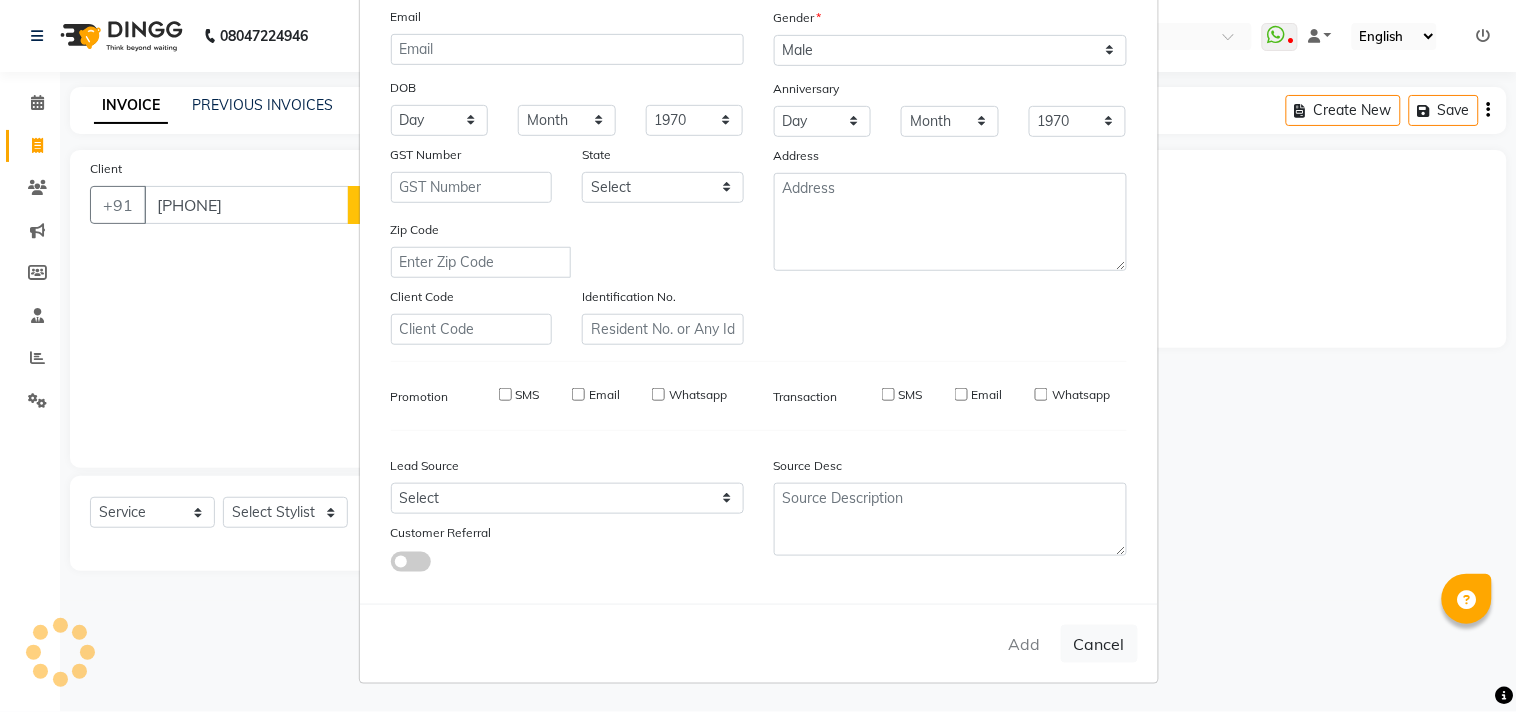 select 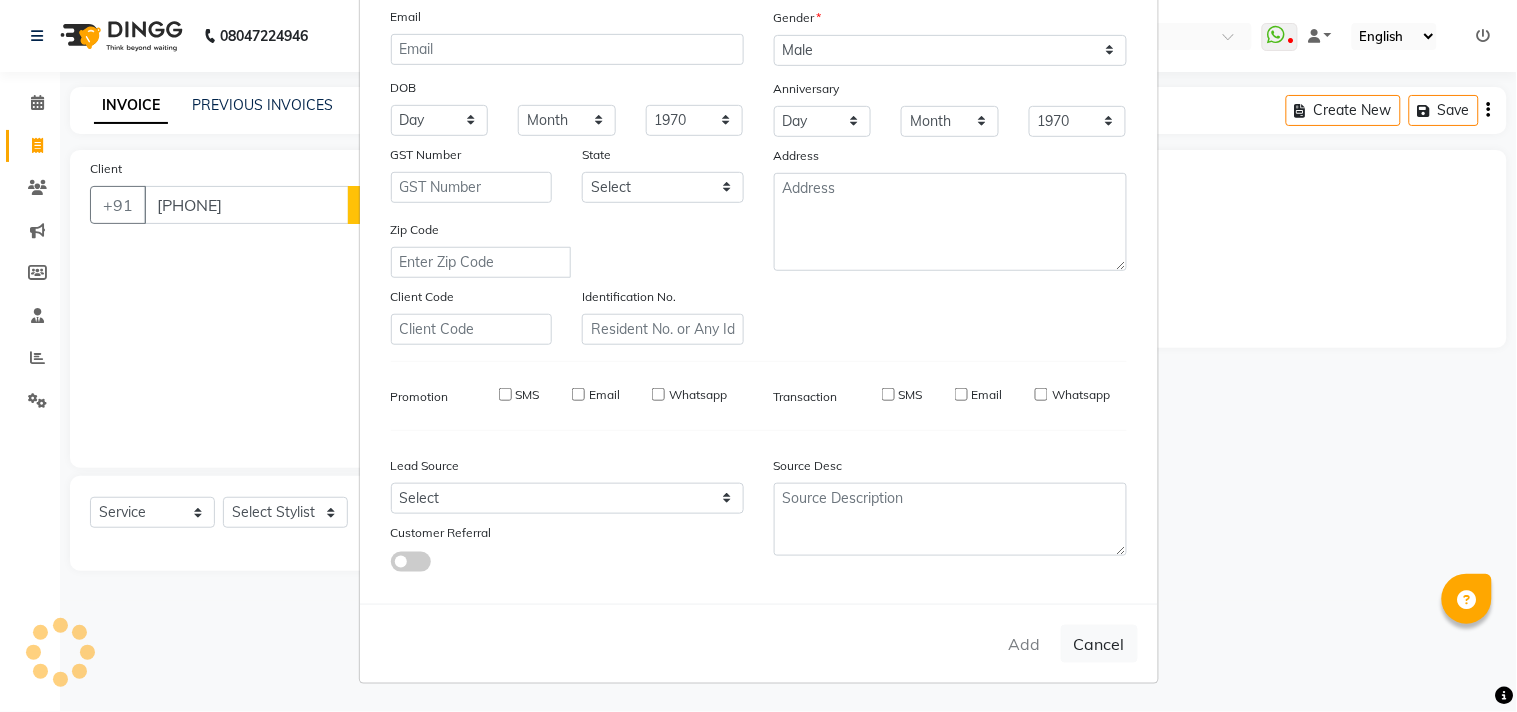 select 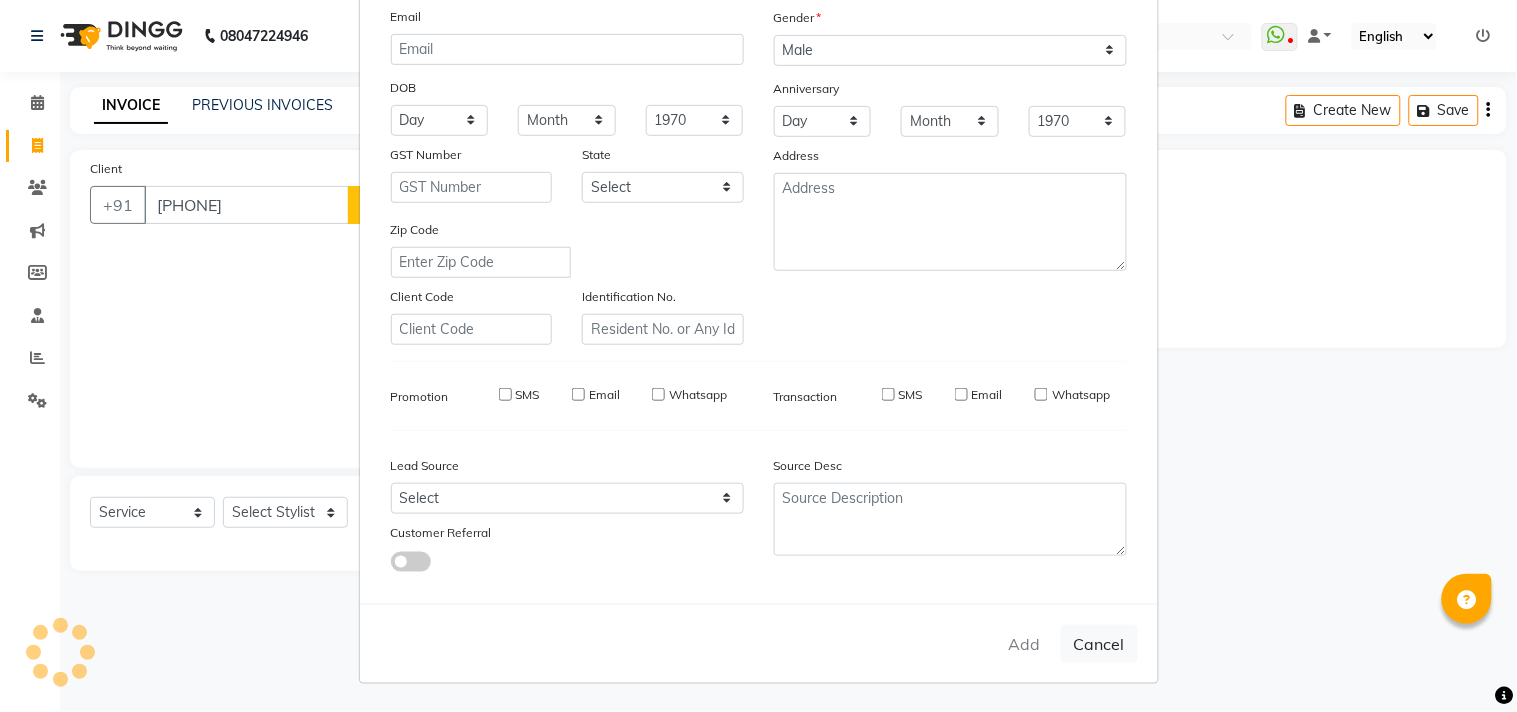 type 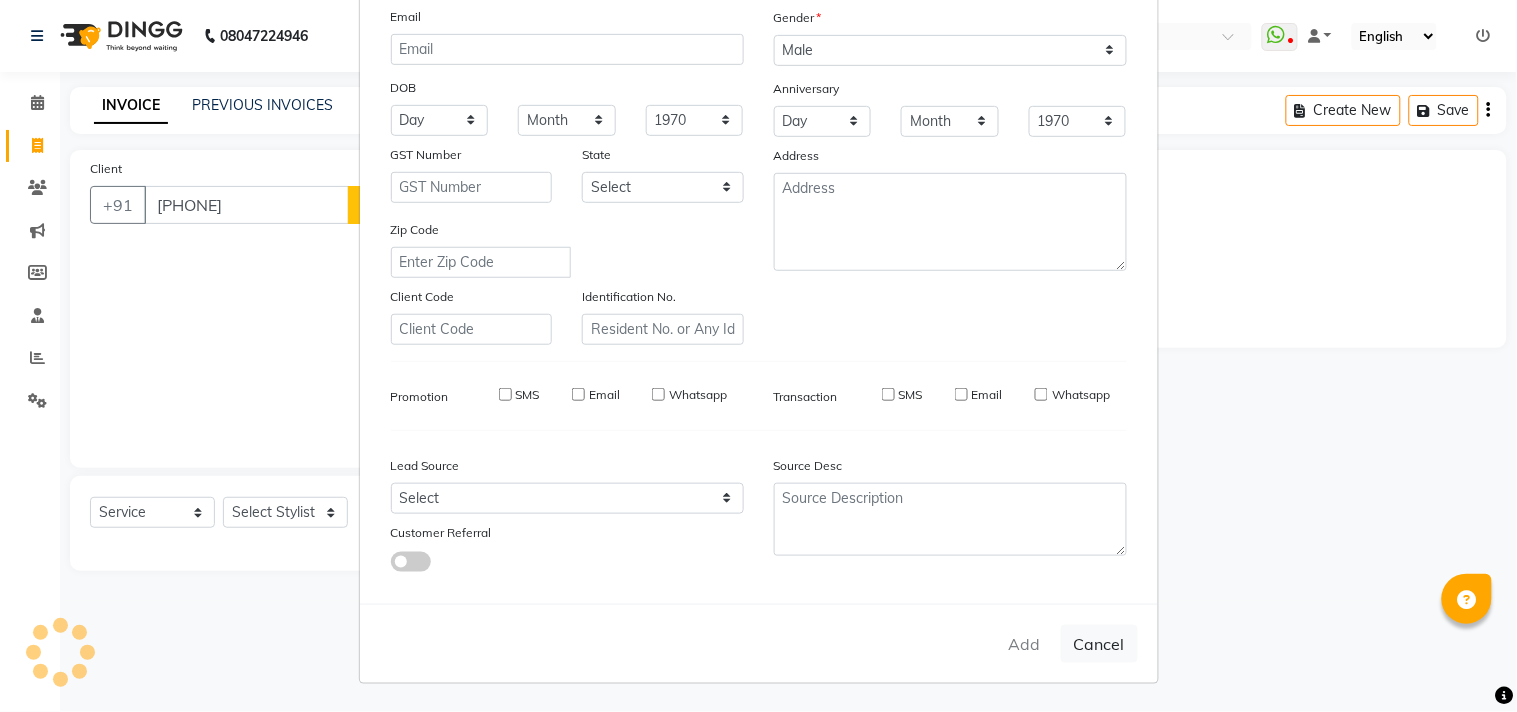 select 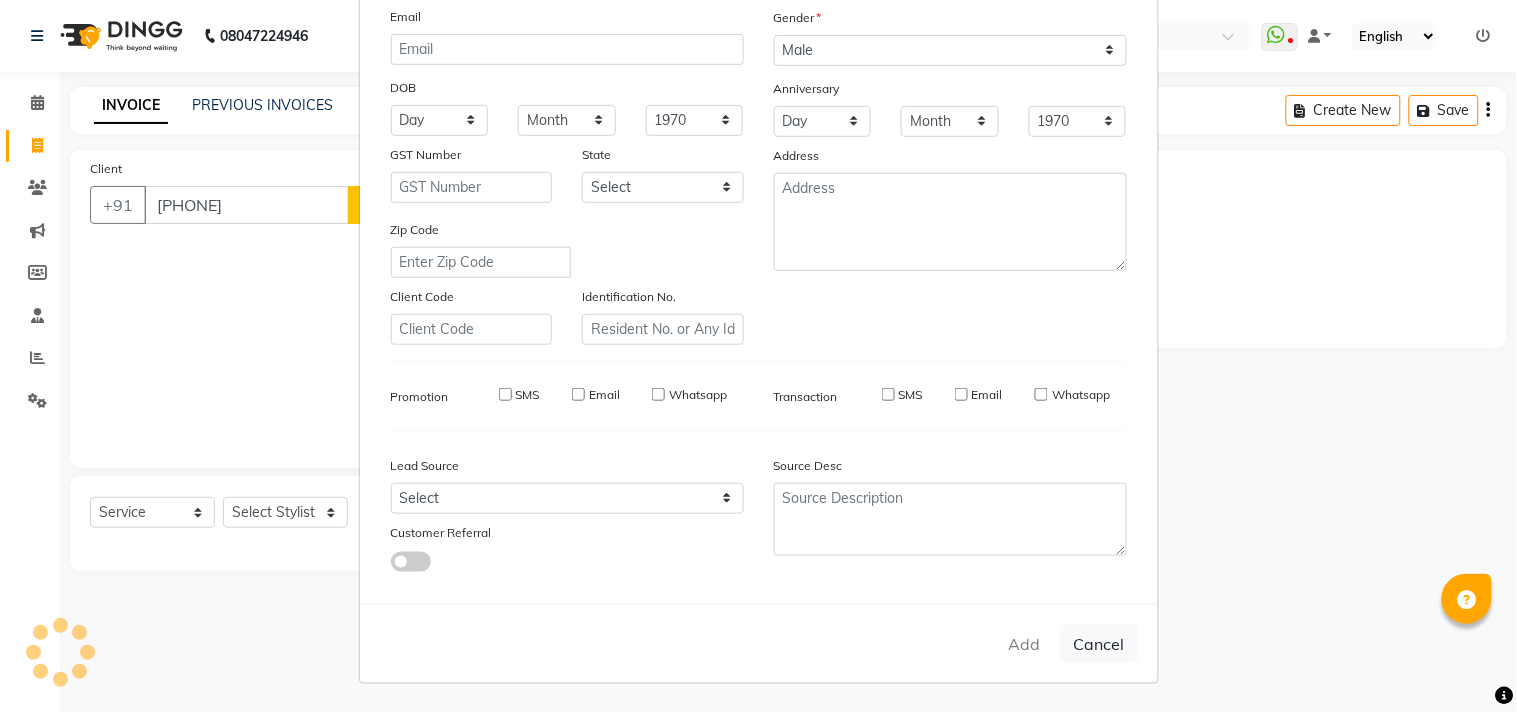 select 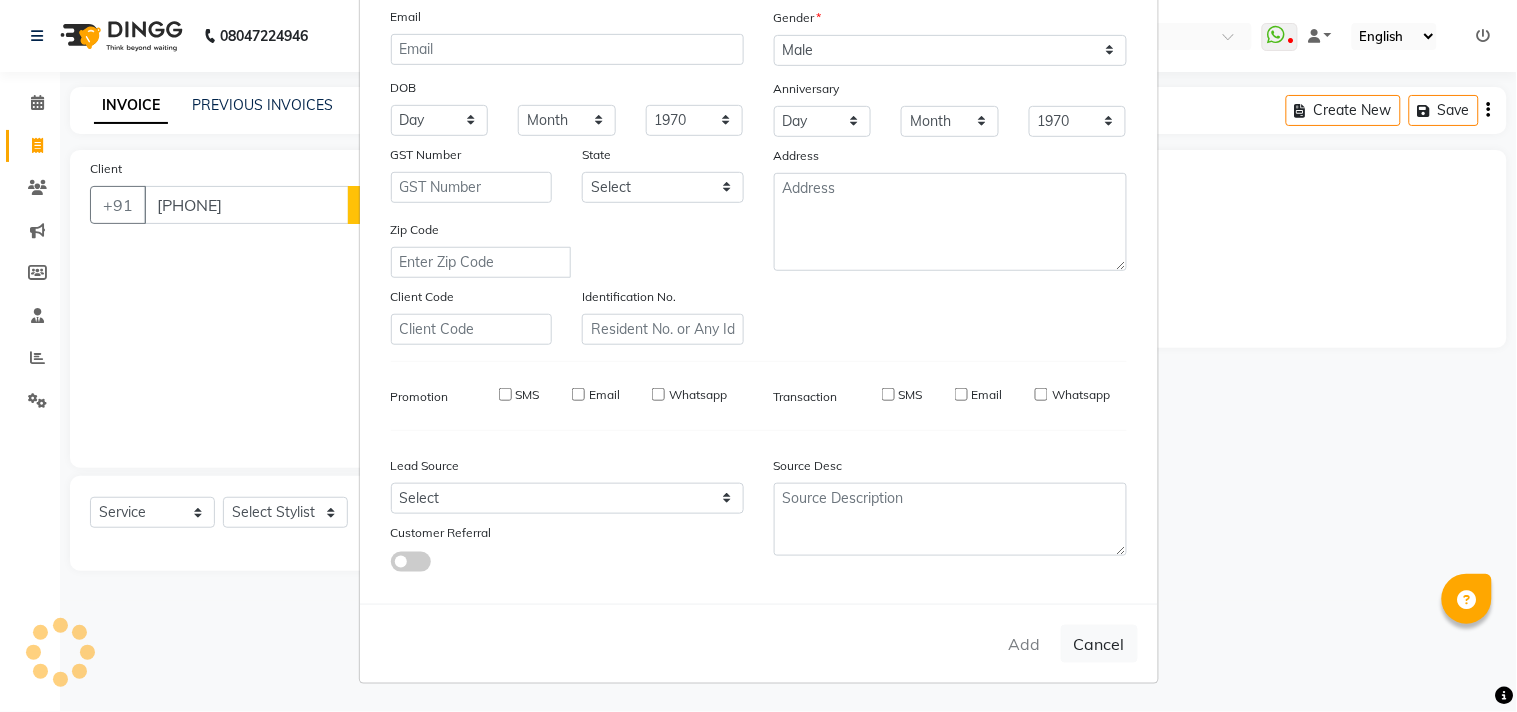 select 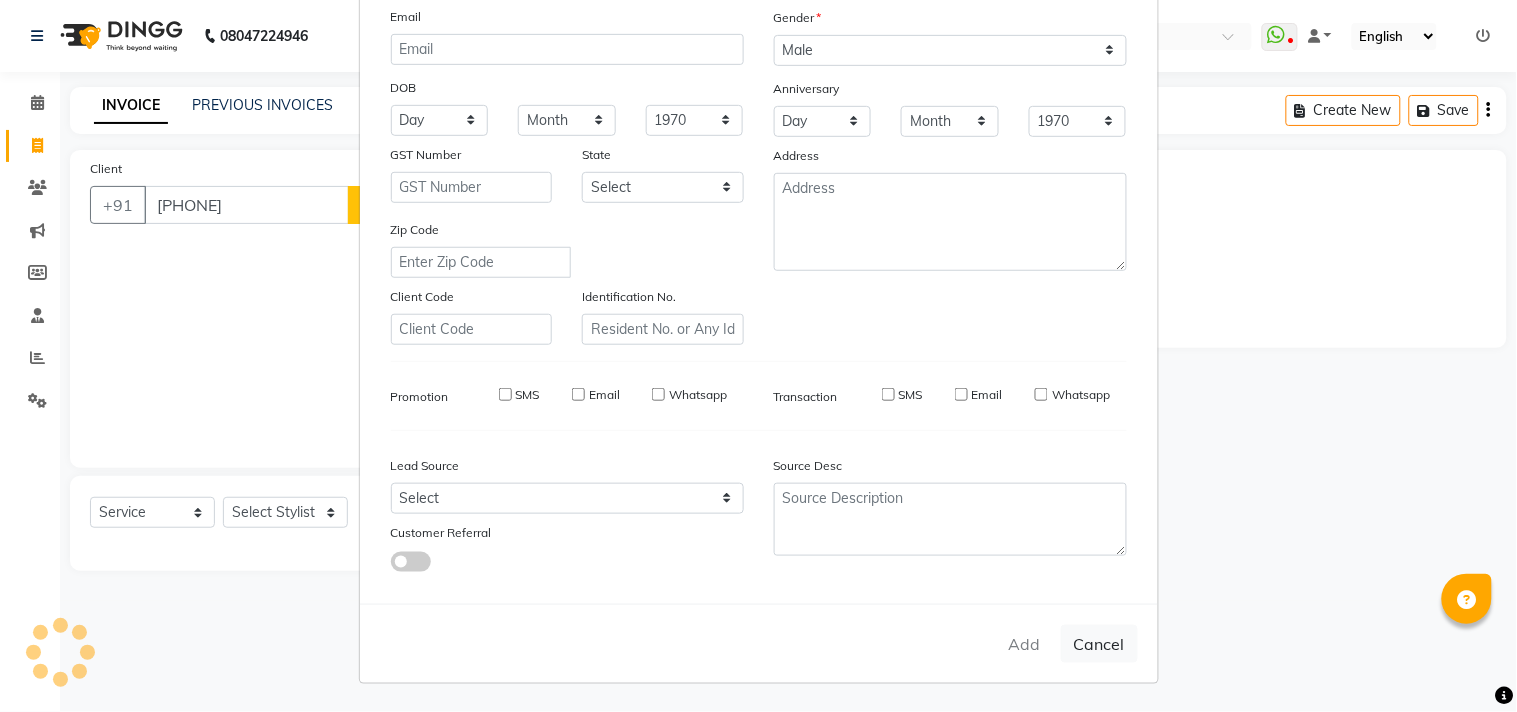 checkbox on "false" 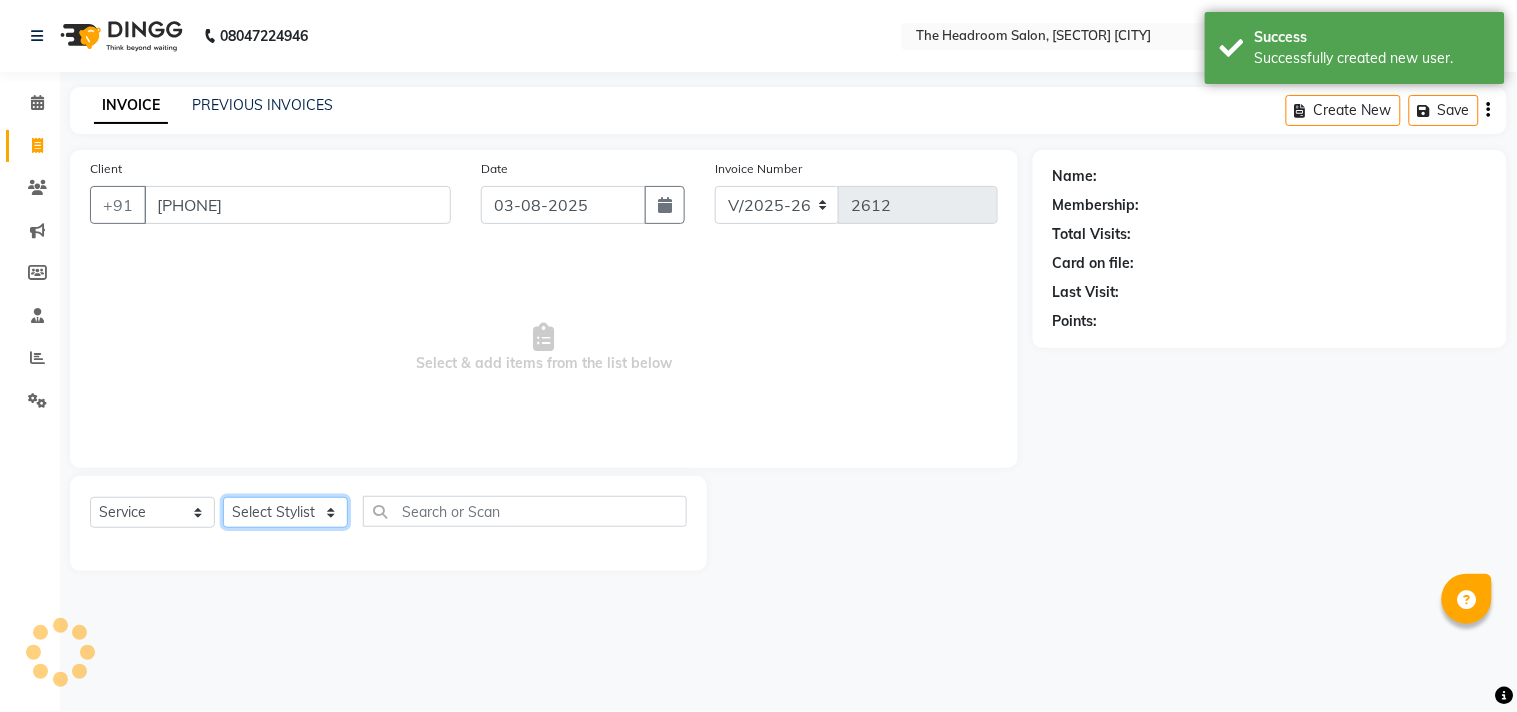 click on "Select Stylist Aditya Anubha Deepak Deepali Faizan Firoz Manager Monika Nakul Shokeen Pooja Rahul Shakir Siraj" 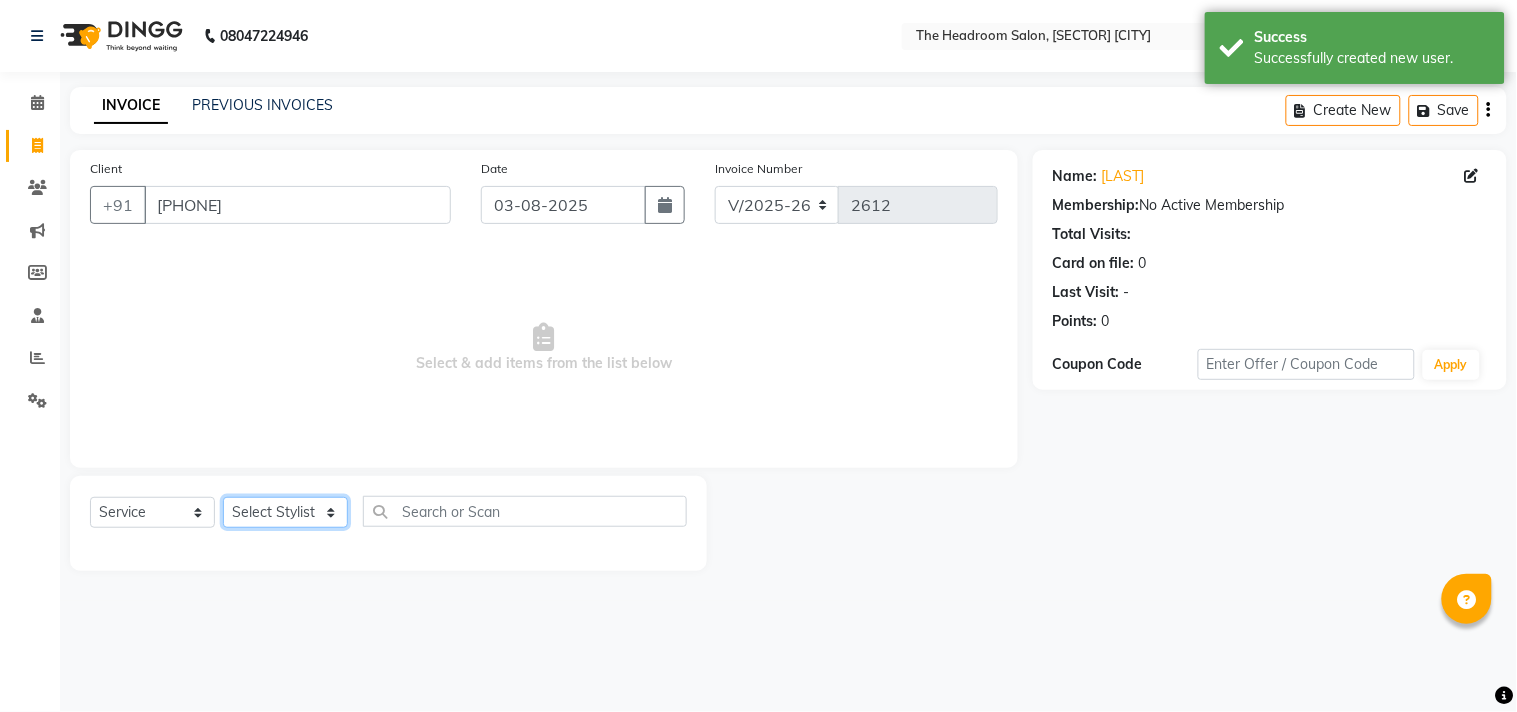 click on "Select Stylist Aditya Anubha Deepak Deepali Faizan Firoz Manager Monika Nakul Shokeen Pooja Rahul Shakir Siraj" 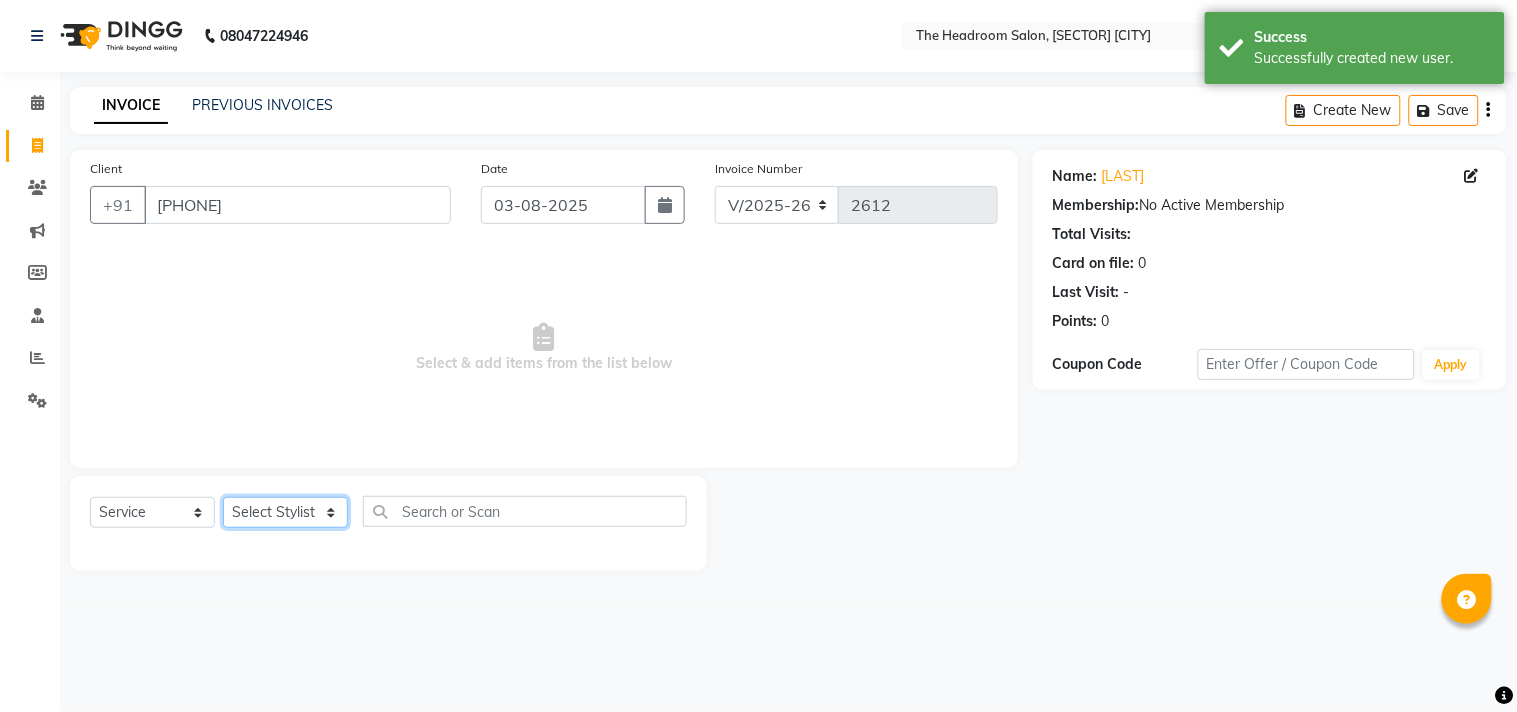 click on "Select Stylist Aditya Anubha Deepak Deepali Faizan Firoz Manager Monika Nakul Shokeen Pooja Rahul Shakir Siraj" 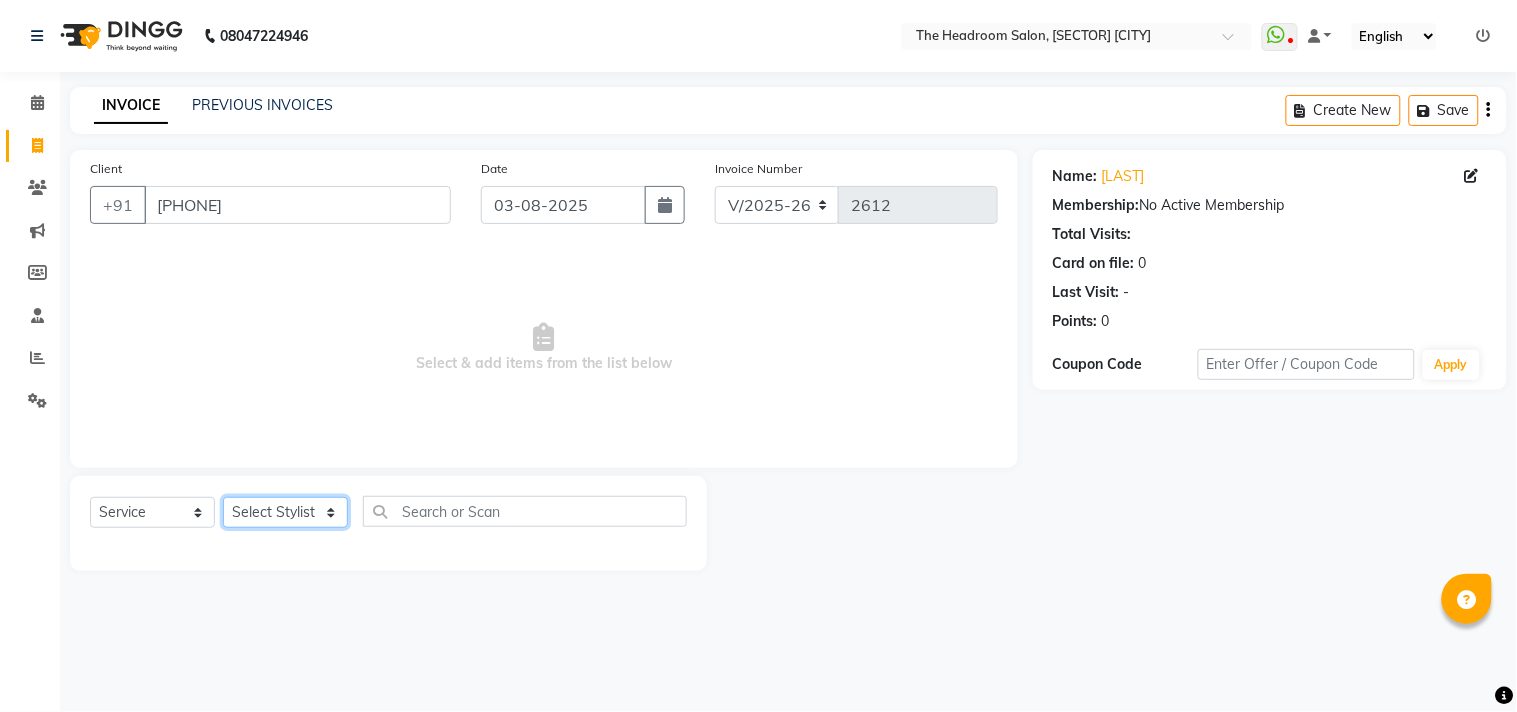 select on "87934" 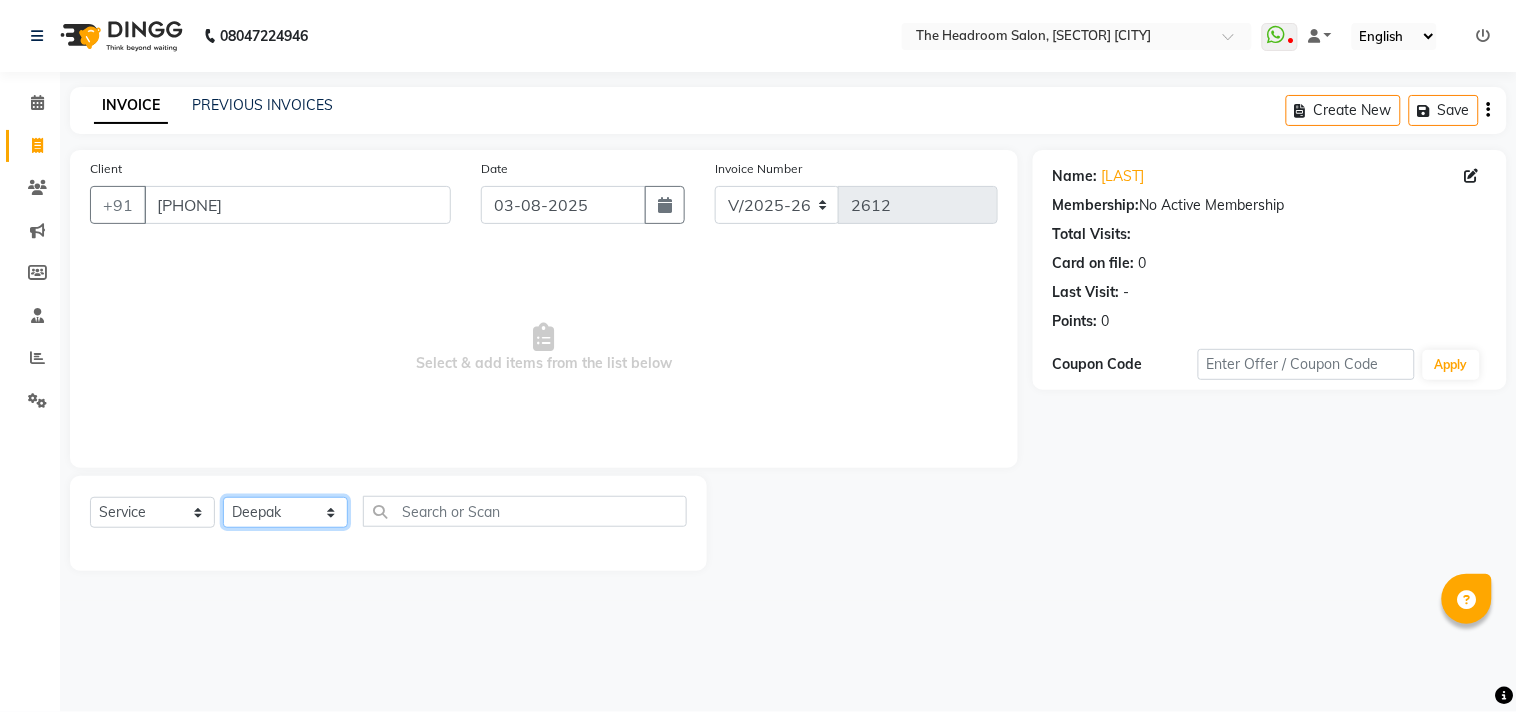 click on "Select Stylist Aditya Anubha Deepak Deepali Faizan Firoz Manager Monika Nakul Shokeen Pooja Rahul Shakir Siraj" 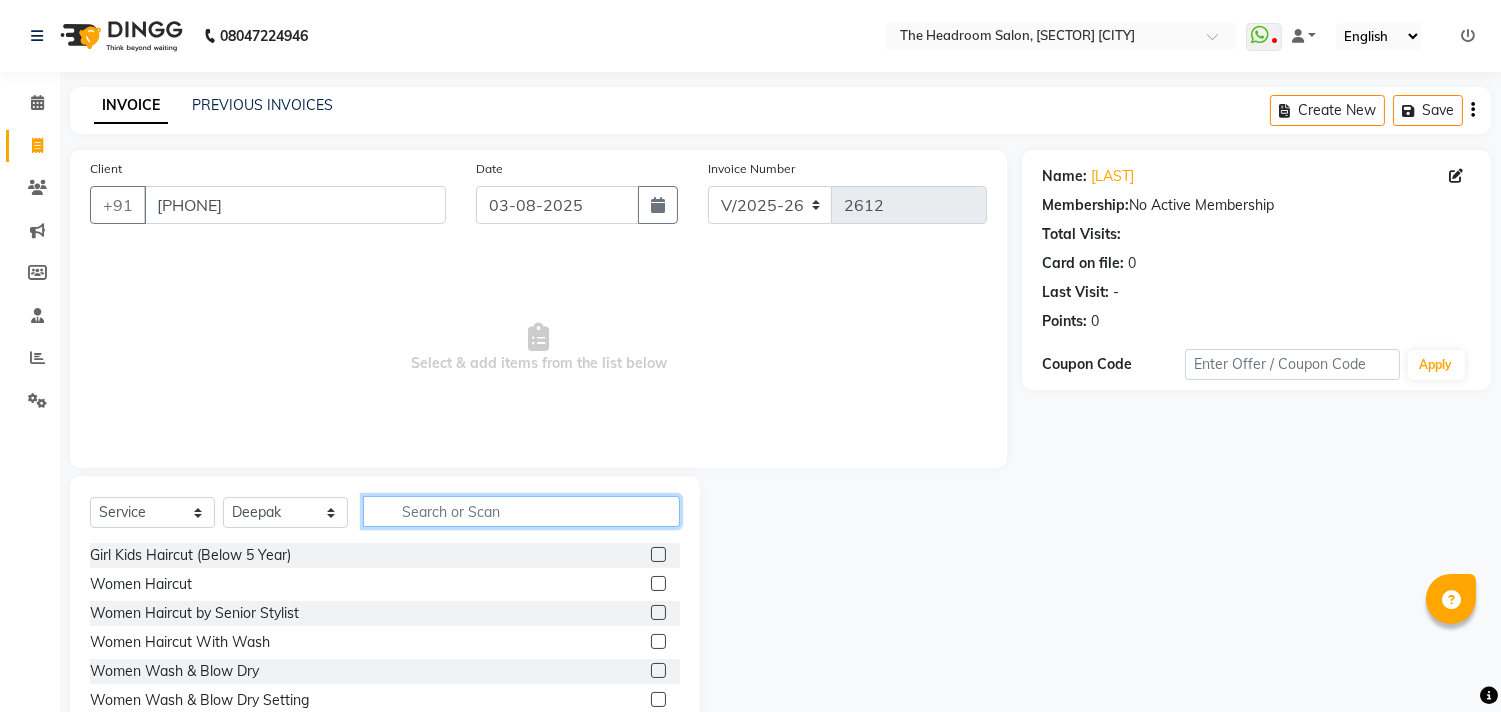 click 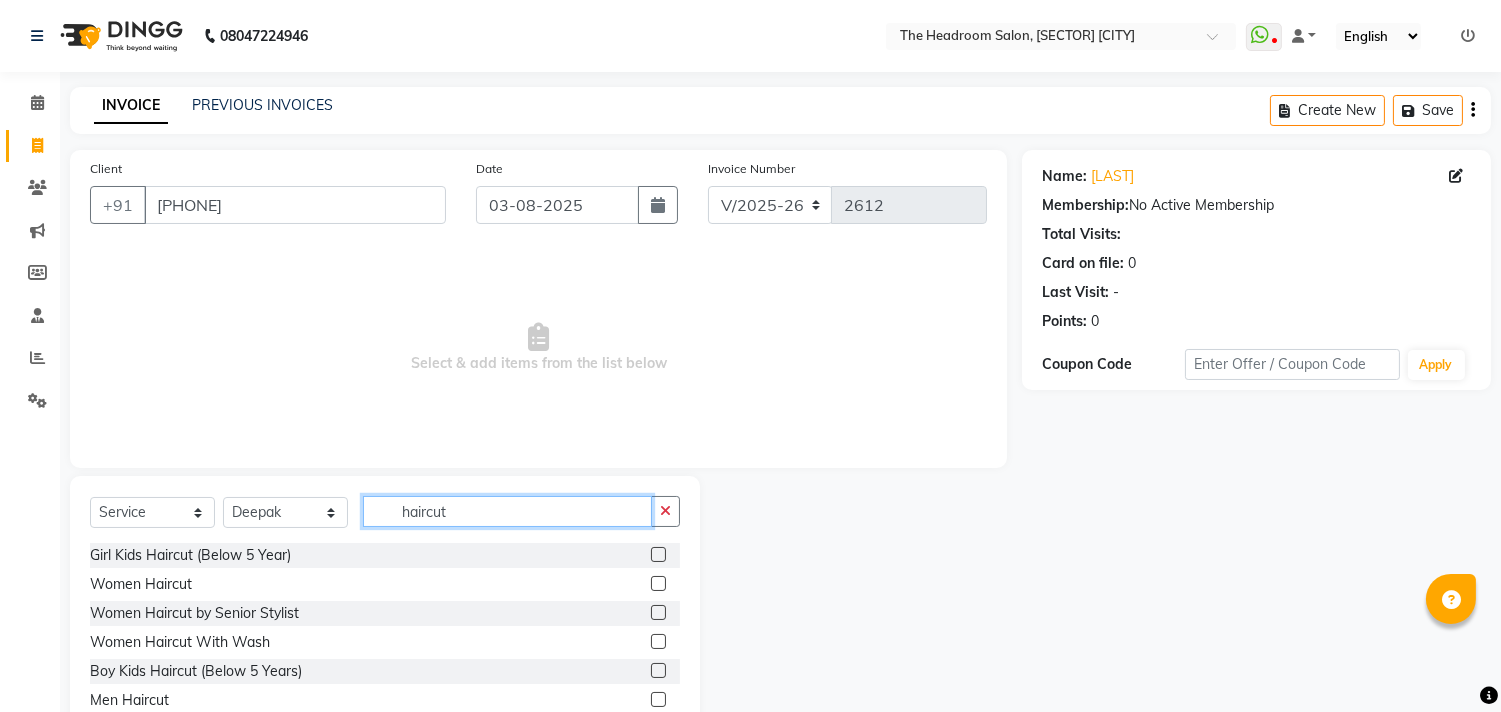 type on "haircut" 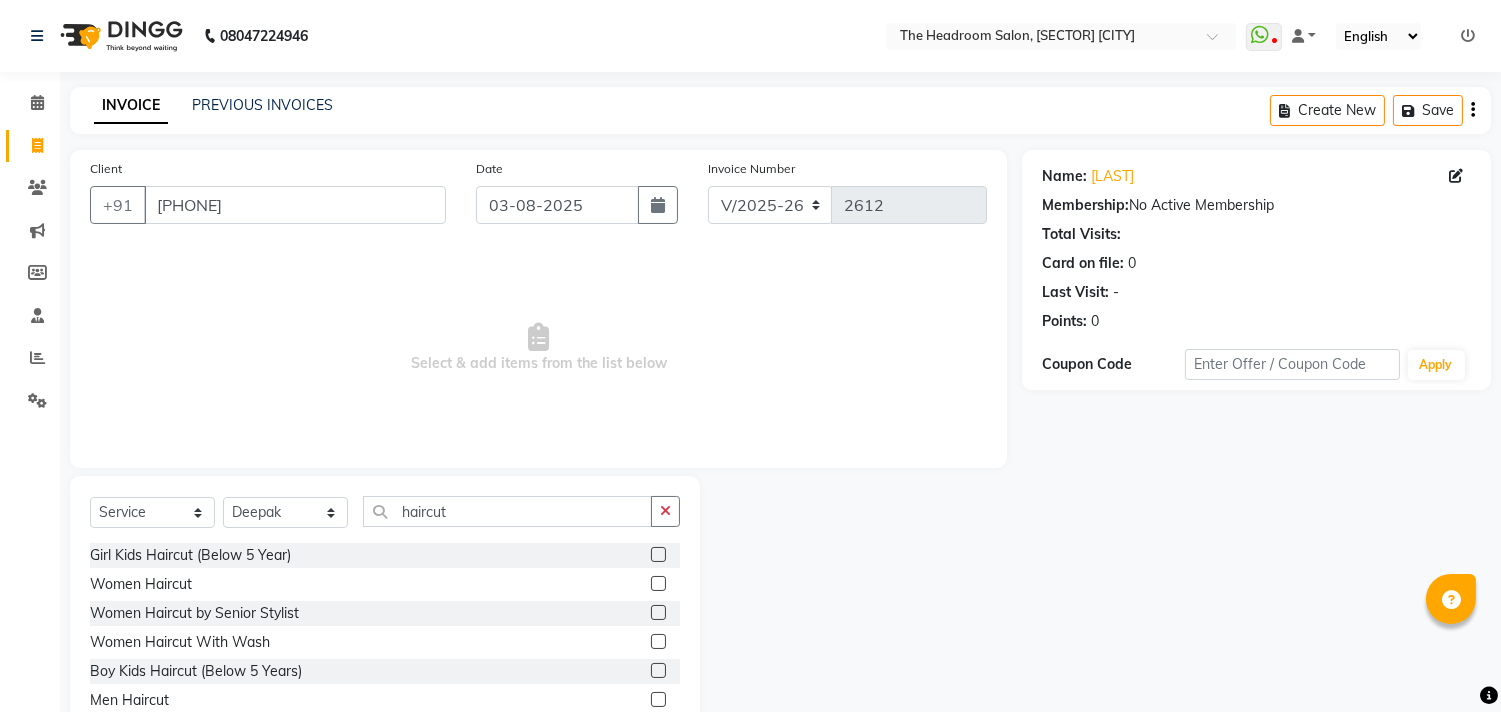 click 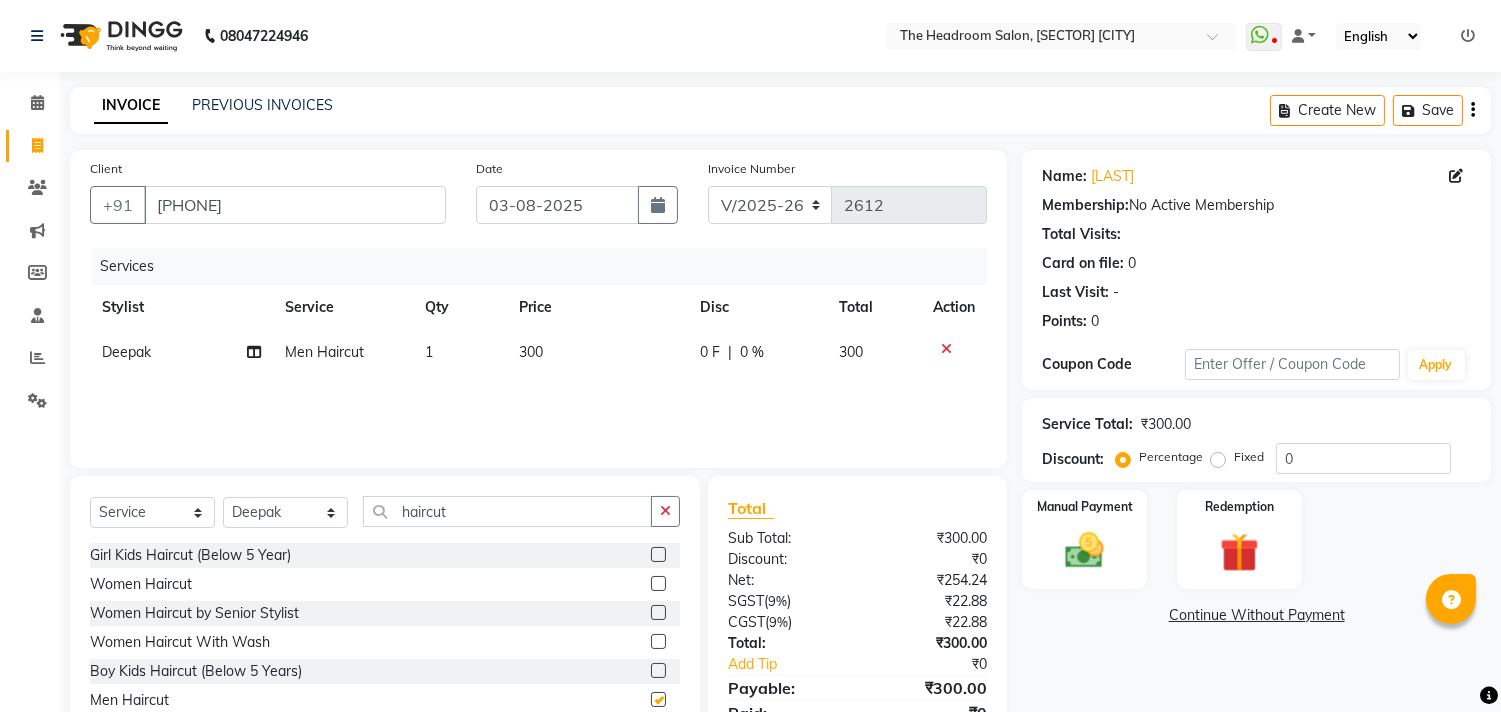 checkbox on "false" 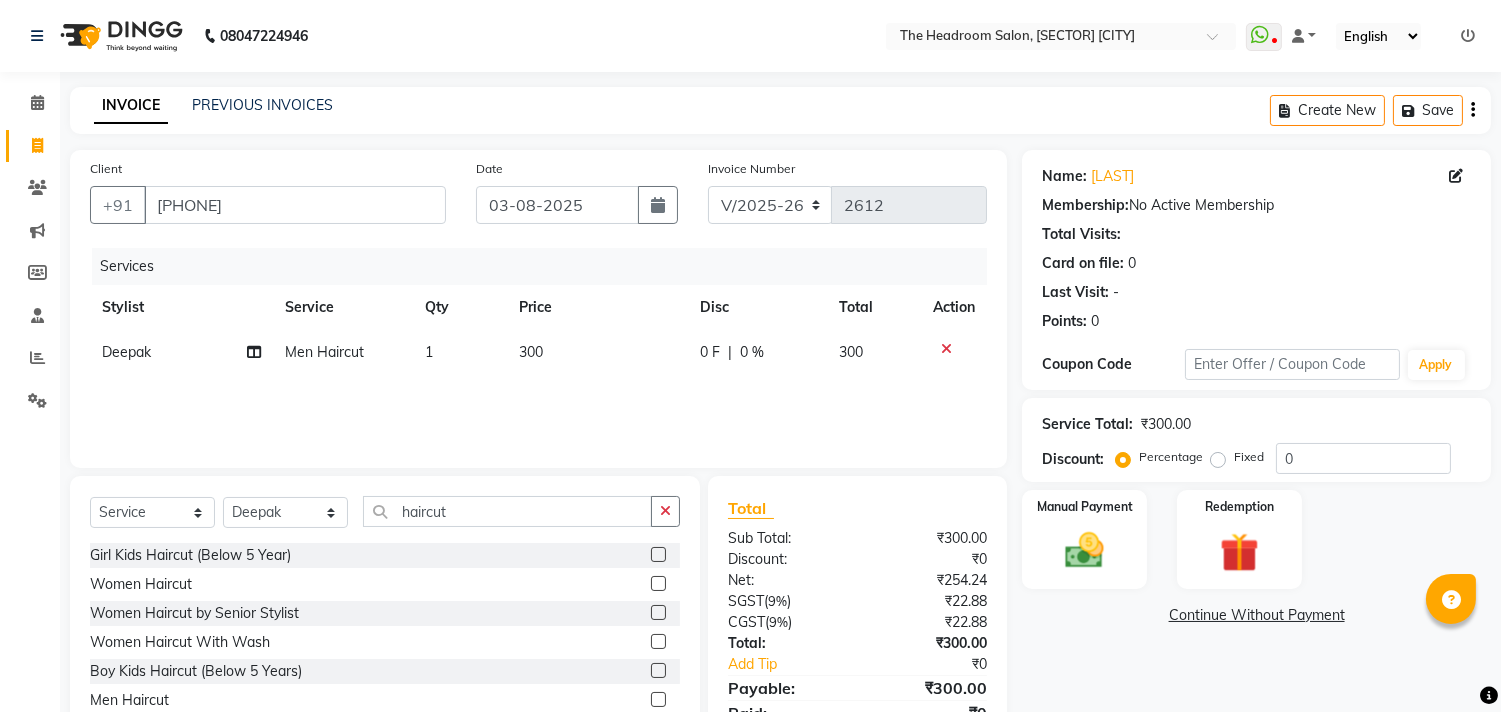 click on "0 F | 0 %" 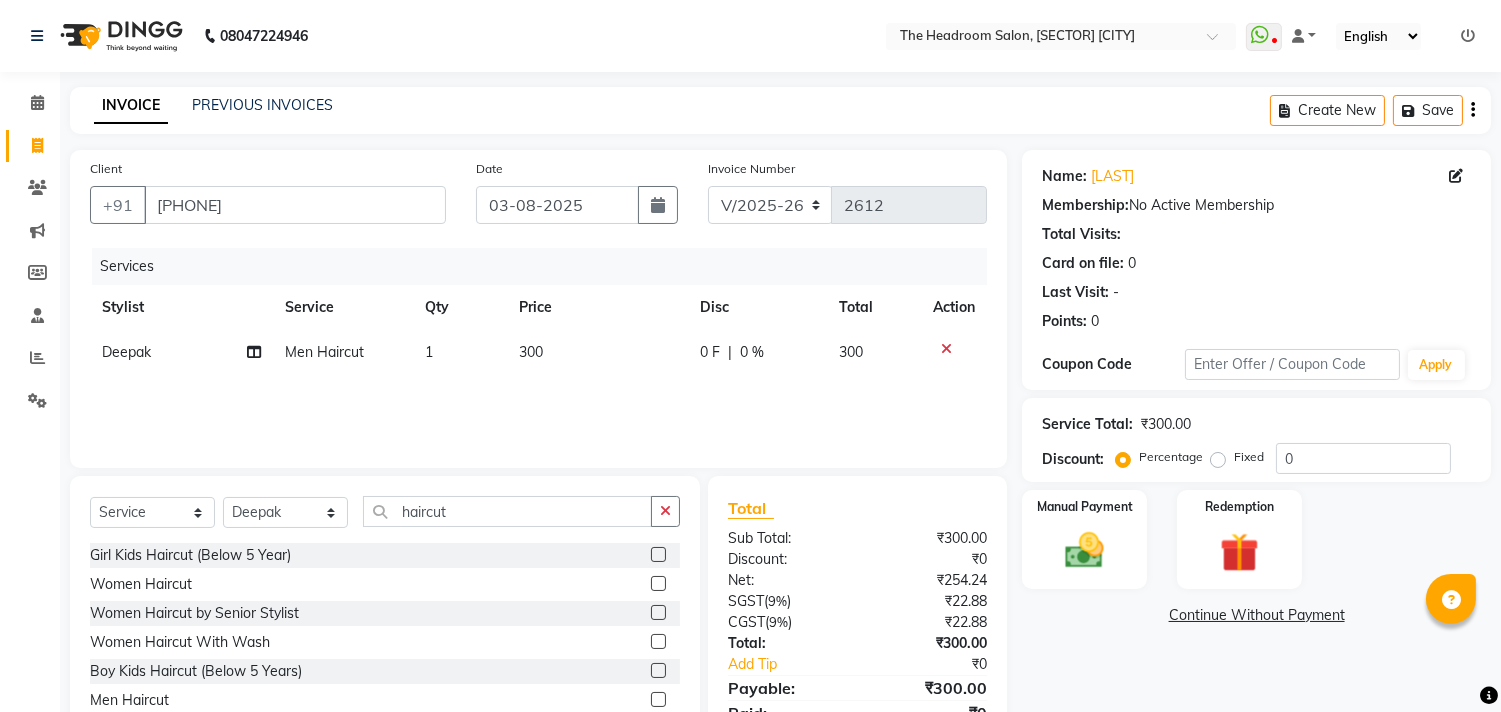 click on "0 F | 0 %" 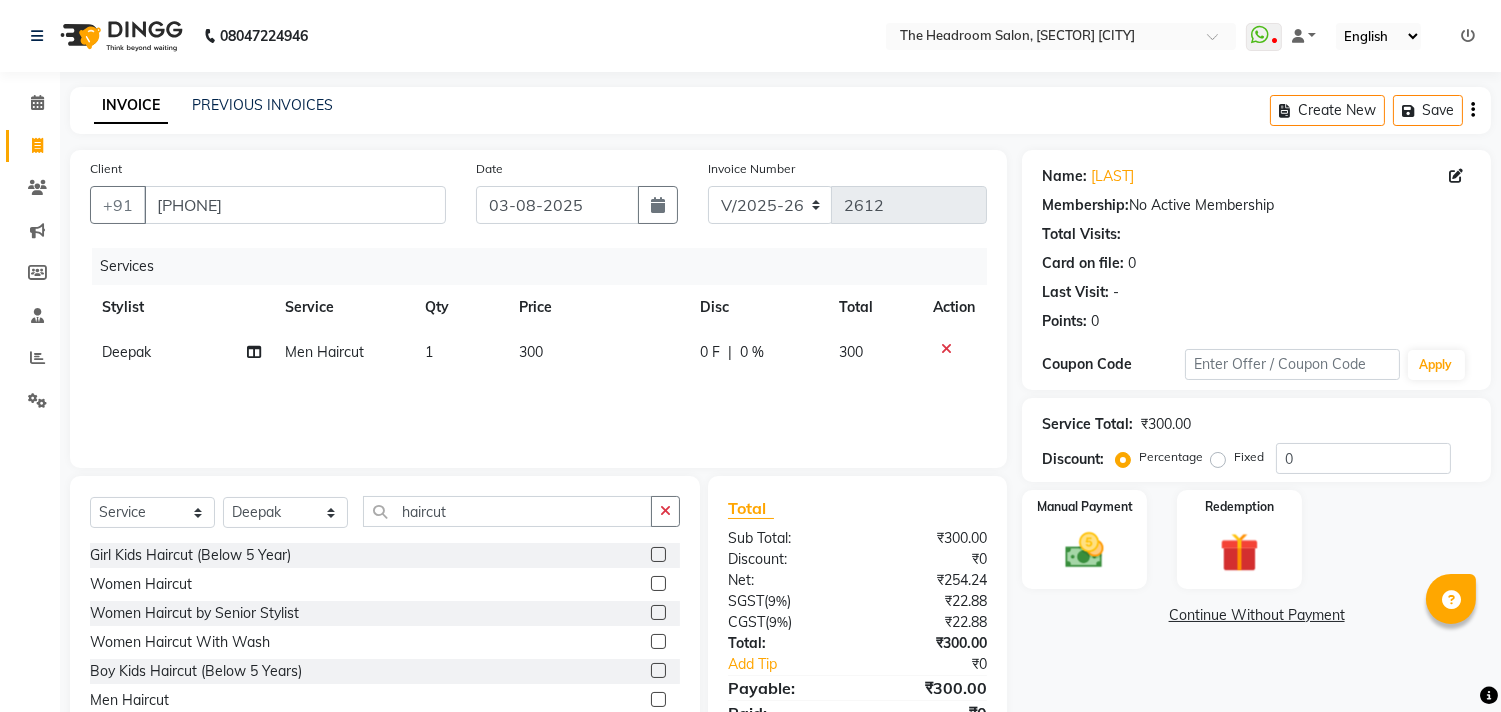click on "0 F | 0 %" 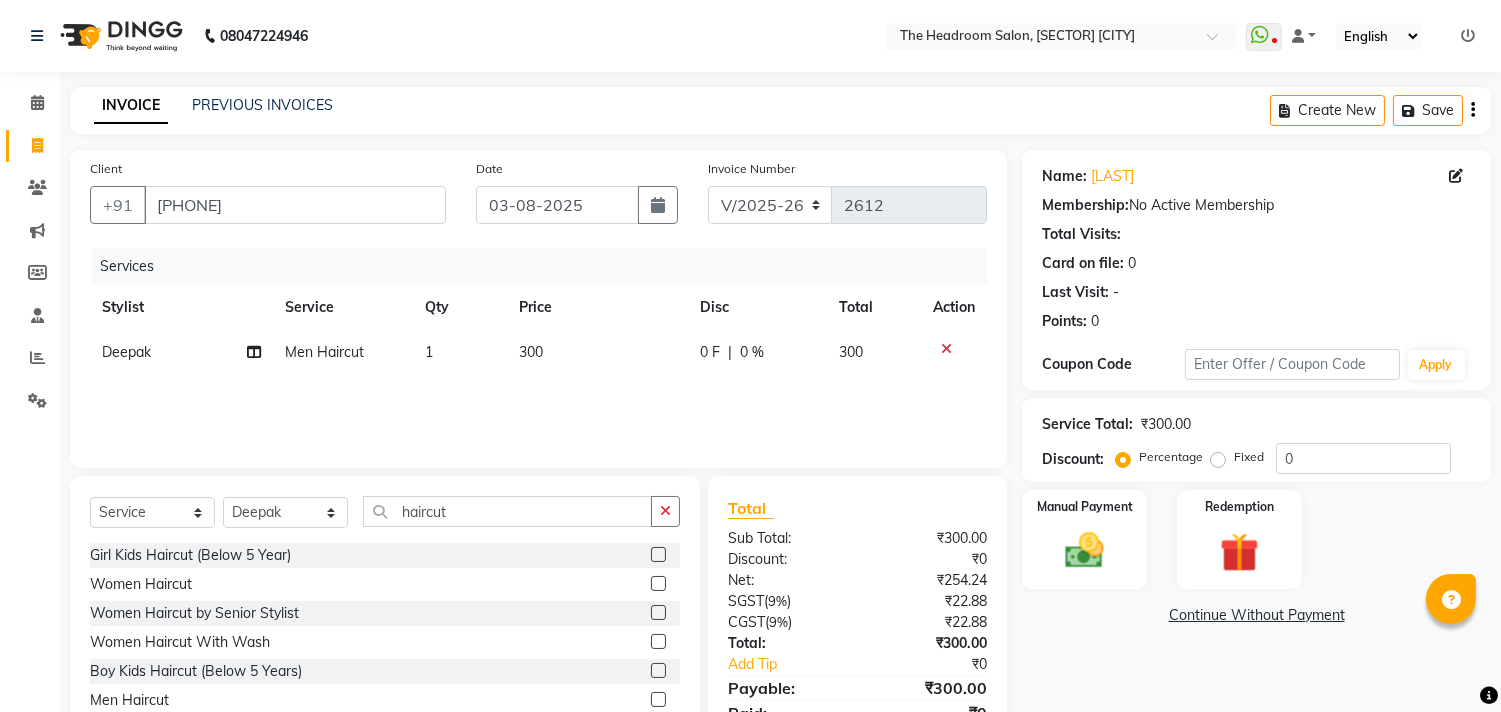 select on "87934" 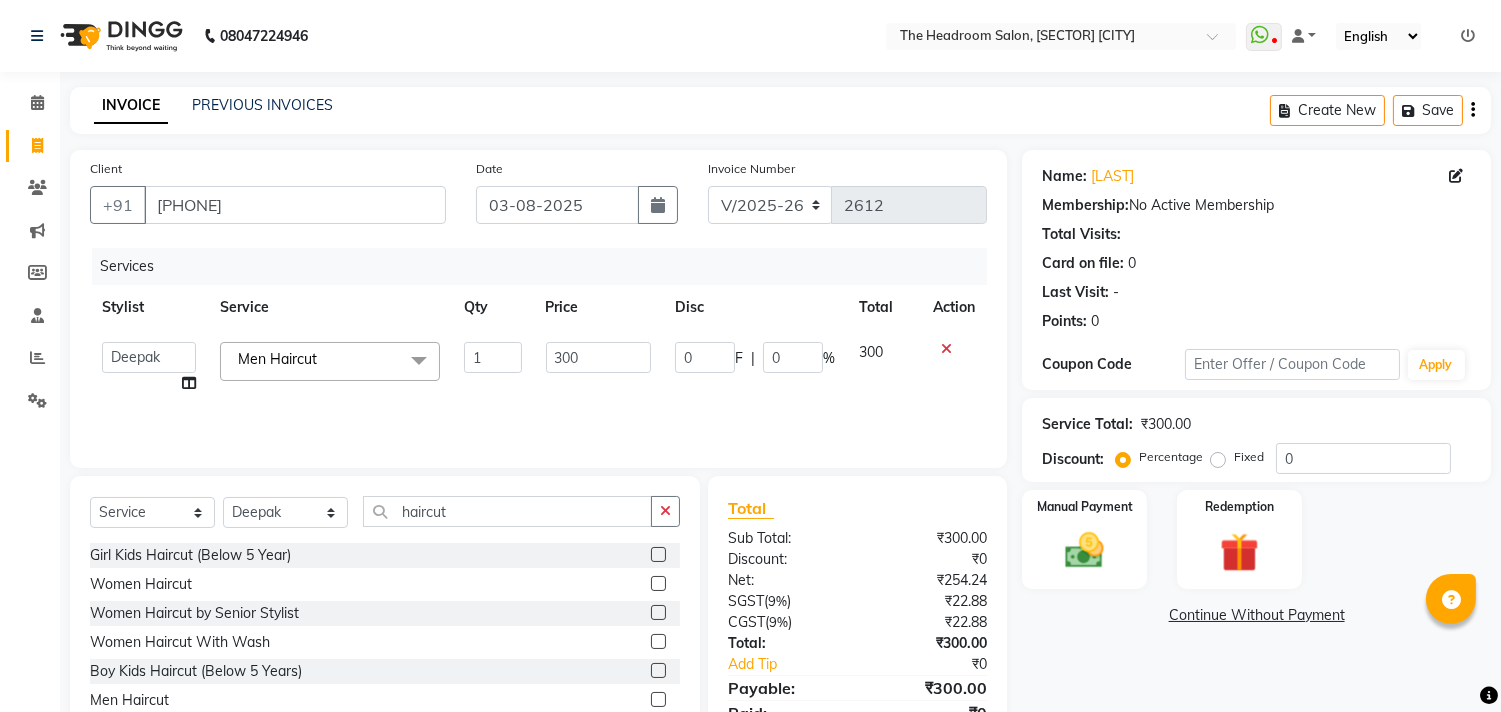 click on "0" 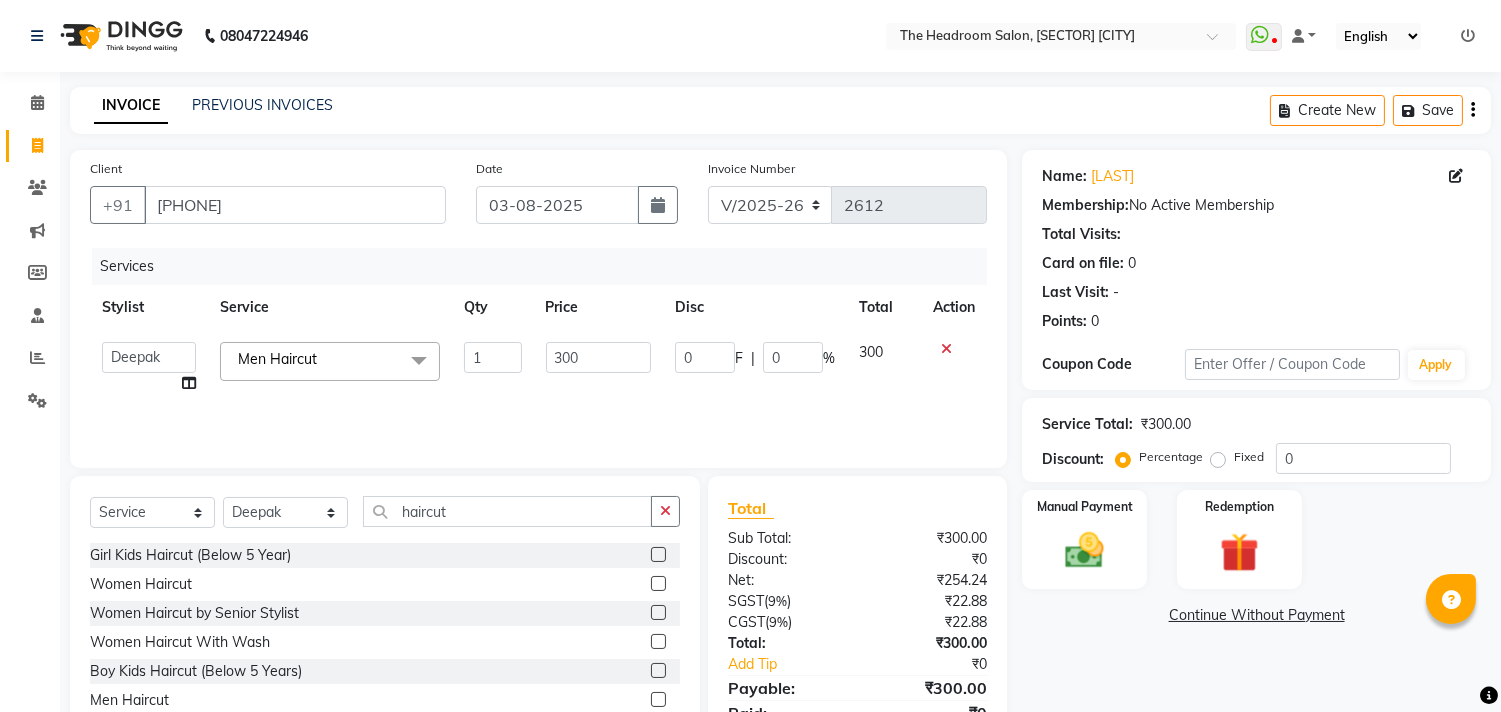 drag, startPoint x: 652, startPoint y: 352, endPoint x: 606, endPoint y: 352, distance: 46 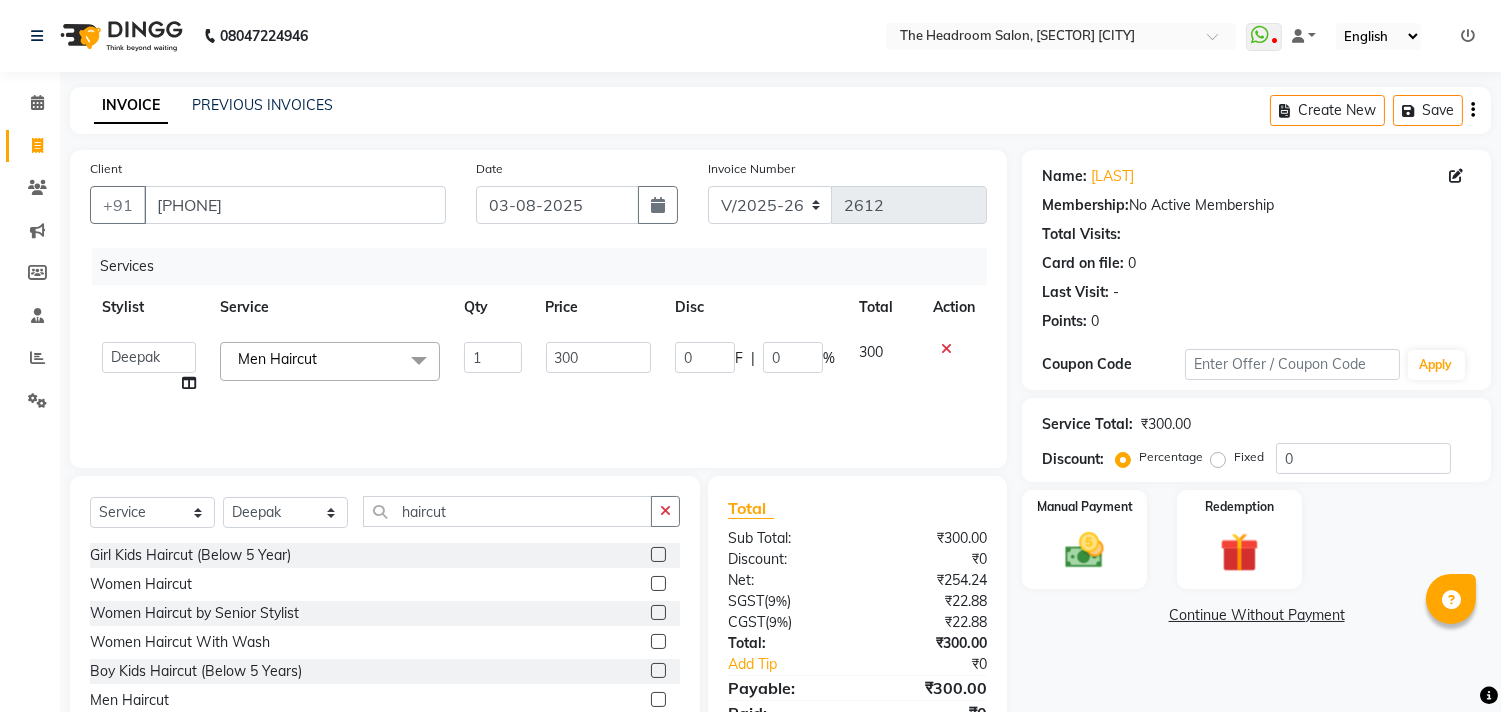 click on "Aditya Anubha Deepak Deepali Faizan Firoz Manager Monika Nakul Shokeen Pooja Rahul Shakir Siraj Men Haircut x Girl Kids Haircut (Below 5 Year) Women Haircut Women Haircut by Senior Stylist Women Haircut With Wash Women Wash Blow Dry Women Wash Blow Dry Setting Boy Kids Haircut (Below 5 Years) Men Haircut Men Haircut With Wash Men Shave/Beard Trimming Men Hair Wash Conditioning Men Styling Men Hair Styling Men Head Shave Men Haircut Beard Men Hair Wash Women Wash Normal dry face Scrub Loreal Scrub Anti Dandruff full face Blue Wax Side lock blue wax Women Straight Blow Dry Women Blow Dry (Out Curls) Women Ironing Women Iron Curls Women Open Hair Do Women Hair Updo Advance Haircut Women Coconut/Olive Oil 30 mins Women Navratan Oil 30 mins Men Coconut/Olive Oil 30 mins Men Navratan Oil 30 mins Women Loreal/Keune Touchup* Women Loreal/Keune Global Colour* Women Regular Colour Cleansing* Women Loreal/Keune (Balayage/Ombre)* Women Loreal/Keune Highlights (Crown)* Women Zap* 1 0" 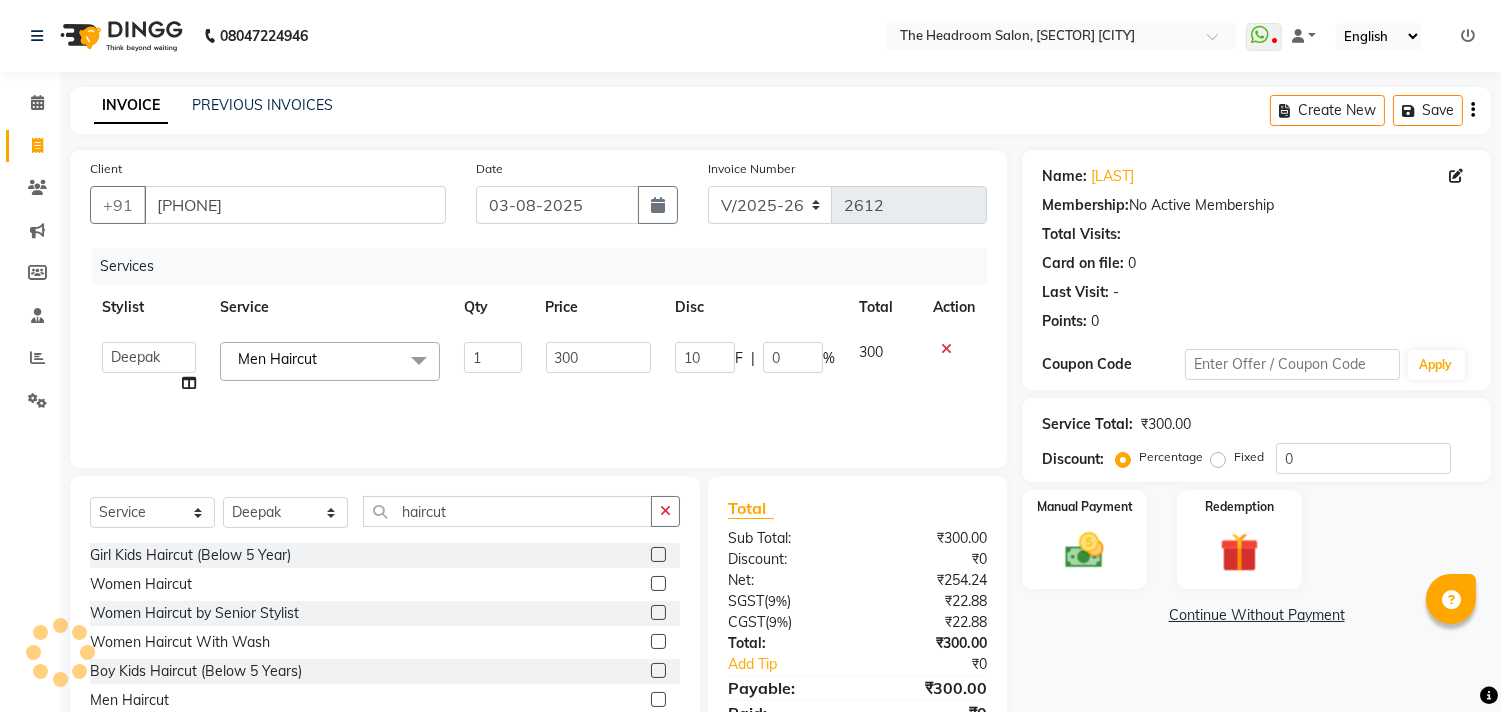 type on "100" 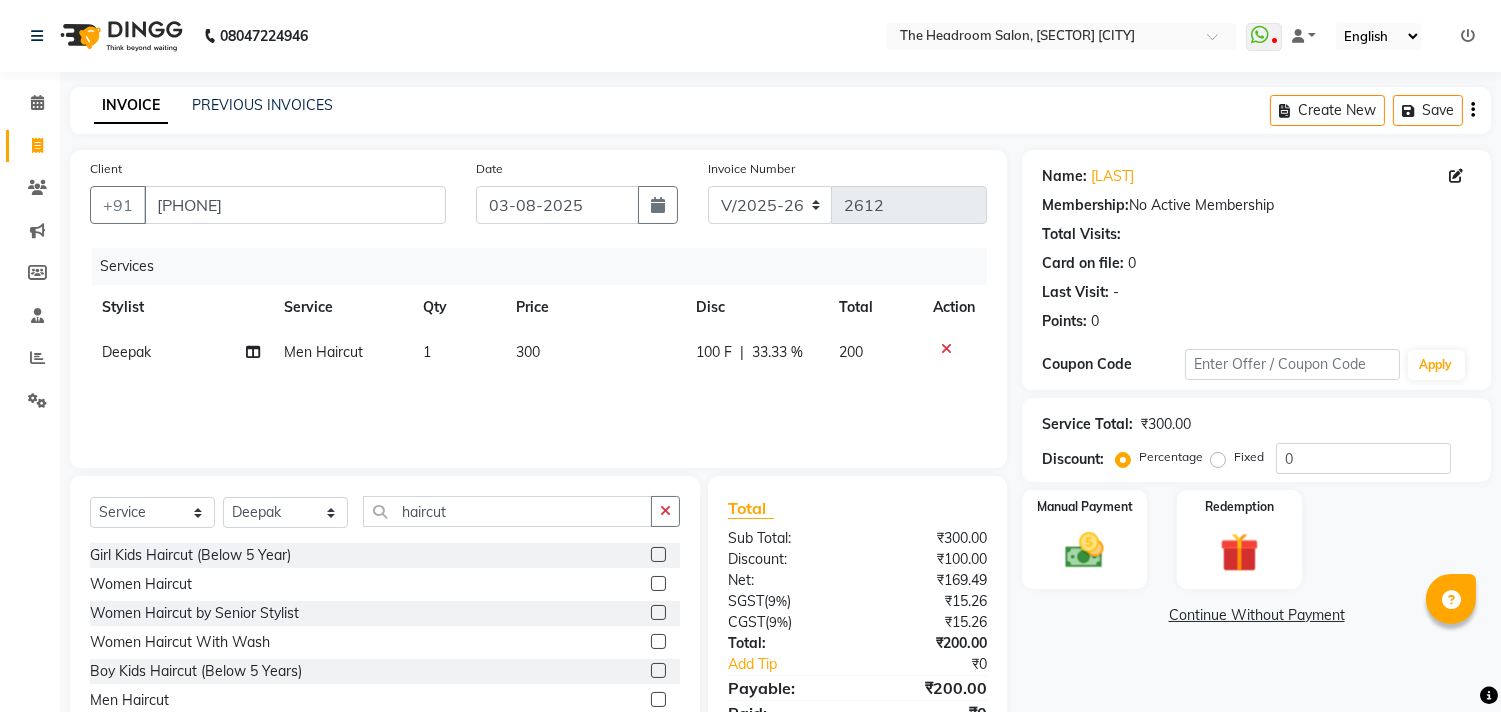 click on "Name: [LAST] Membership: No Active Membership Total Visits: Card on file: 0 Last Visit: - Points: 0 Coupon Code Apply Service Total: ₹300.00 Discount: Percentage Fixed 0 Manual Payment Redemption Continue Without Payment" 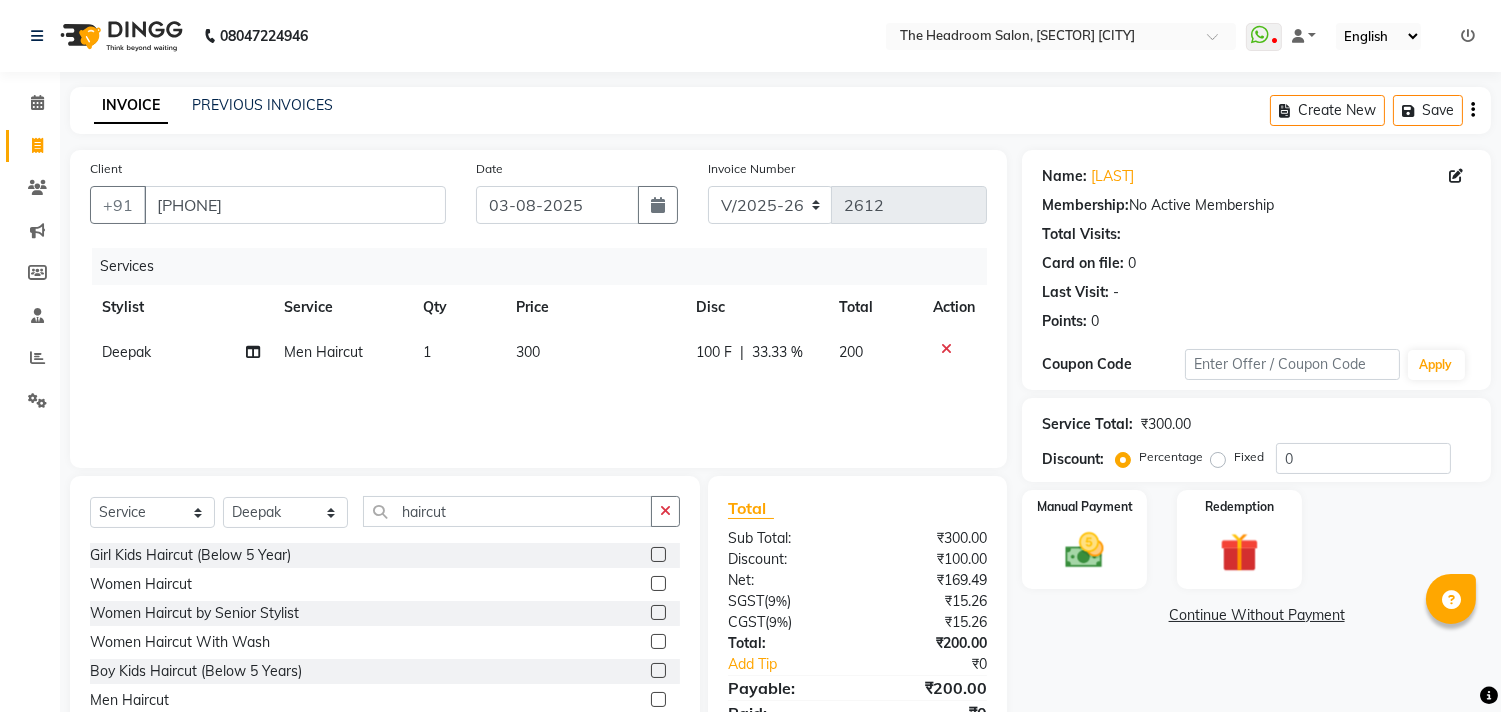 scroll, scrollTop: 88, scrollLeft: 0, axis: vertical 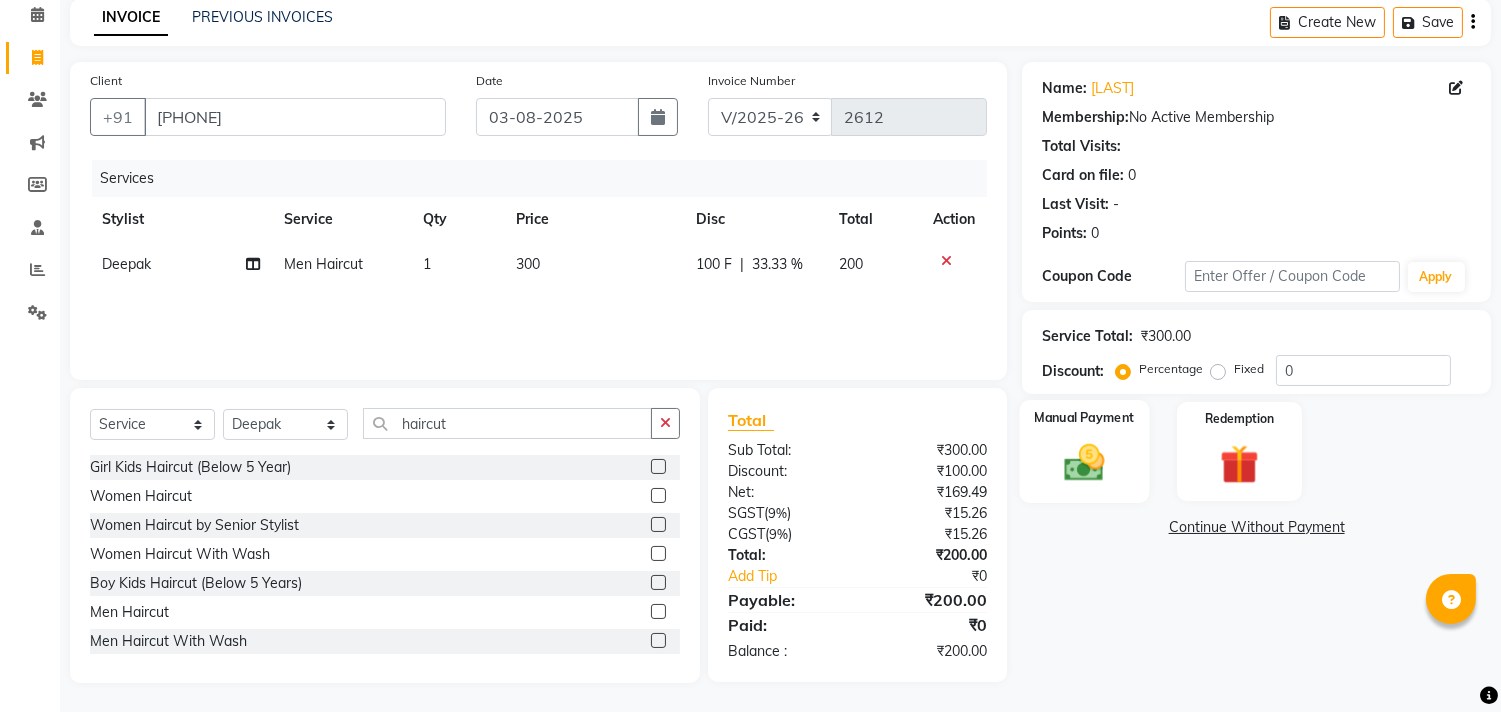 click 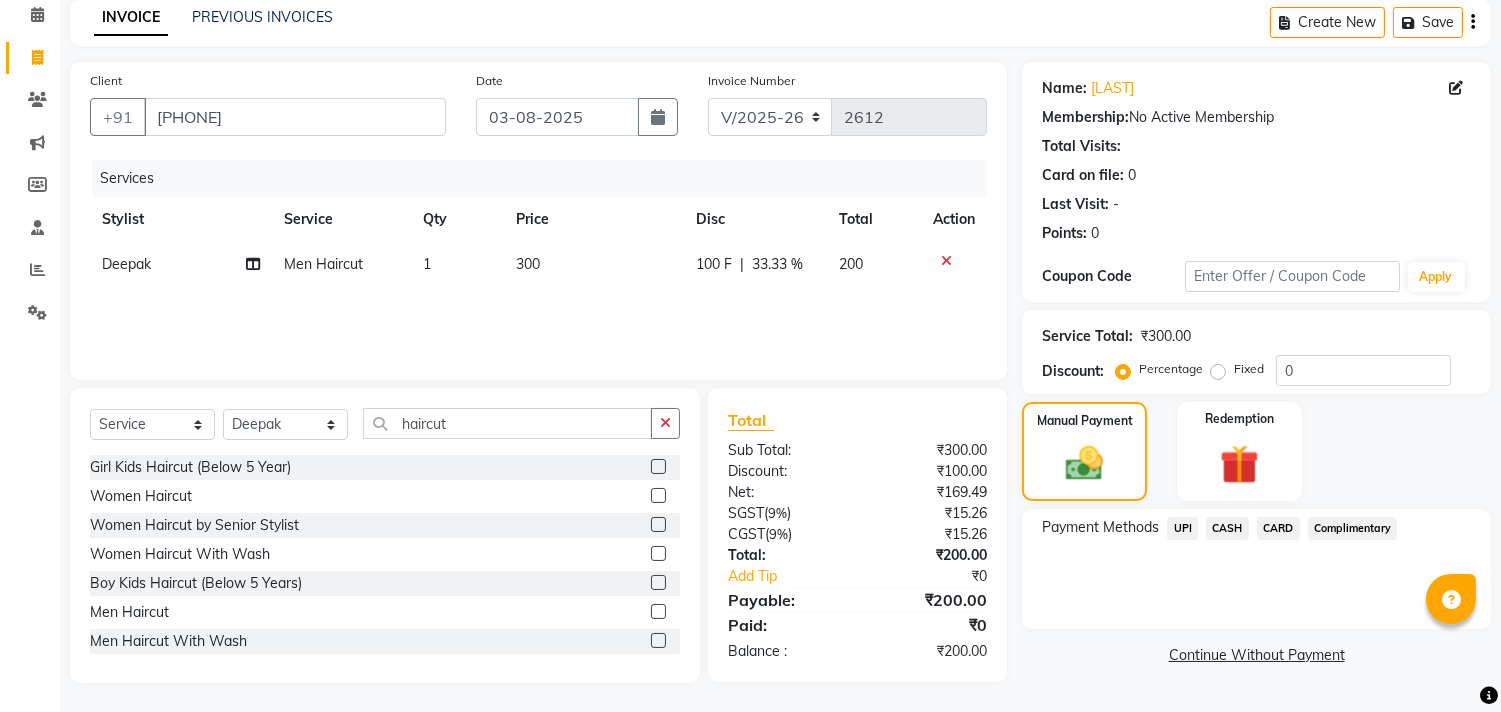 click on "CASH" 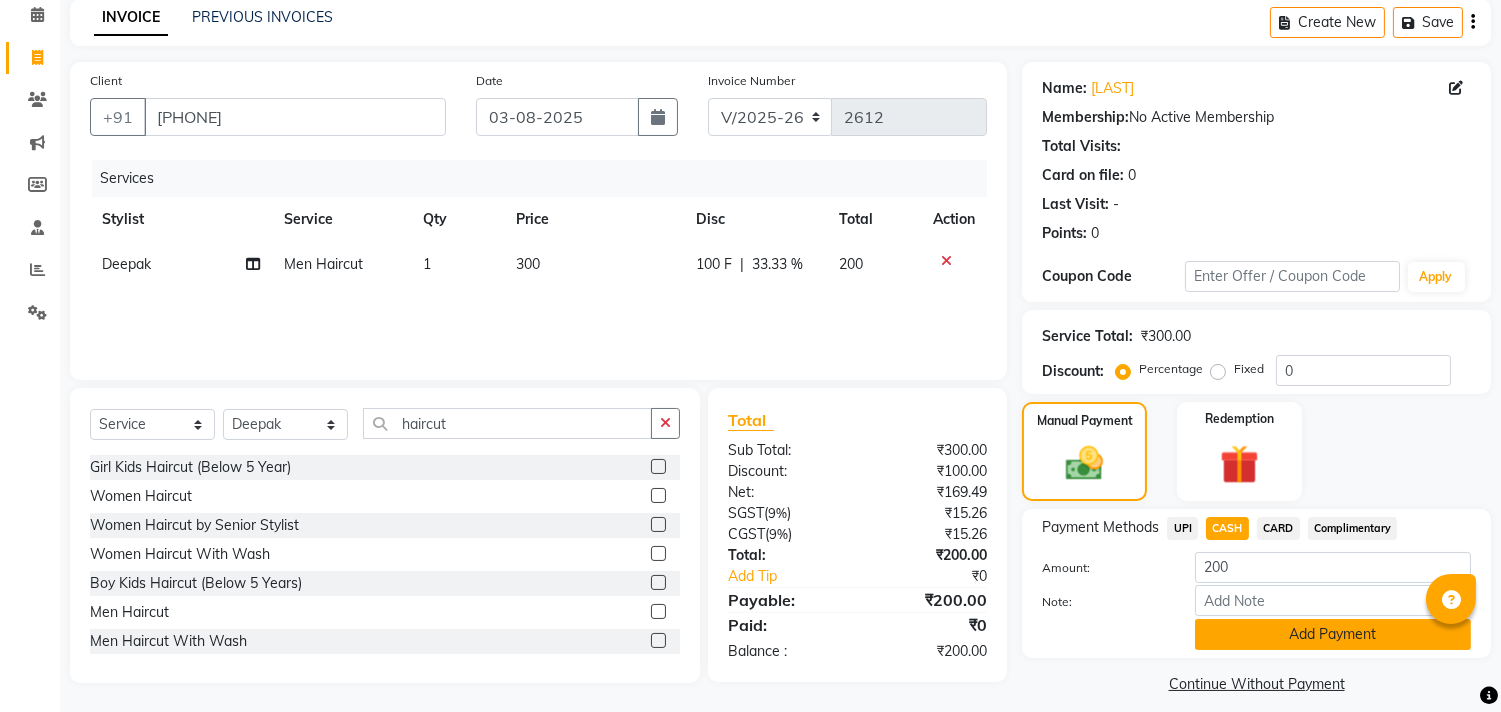 click on "Add Payment" 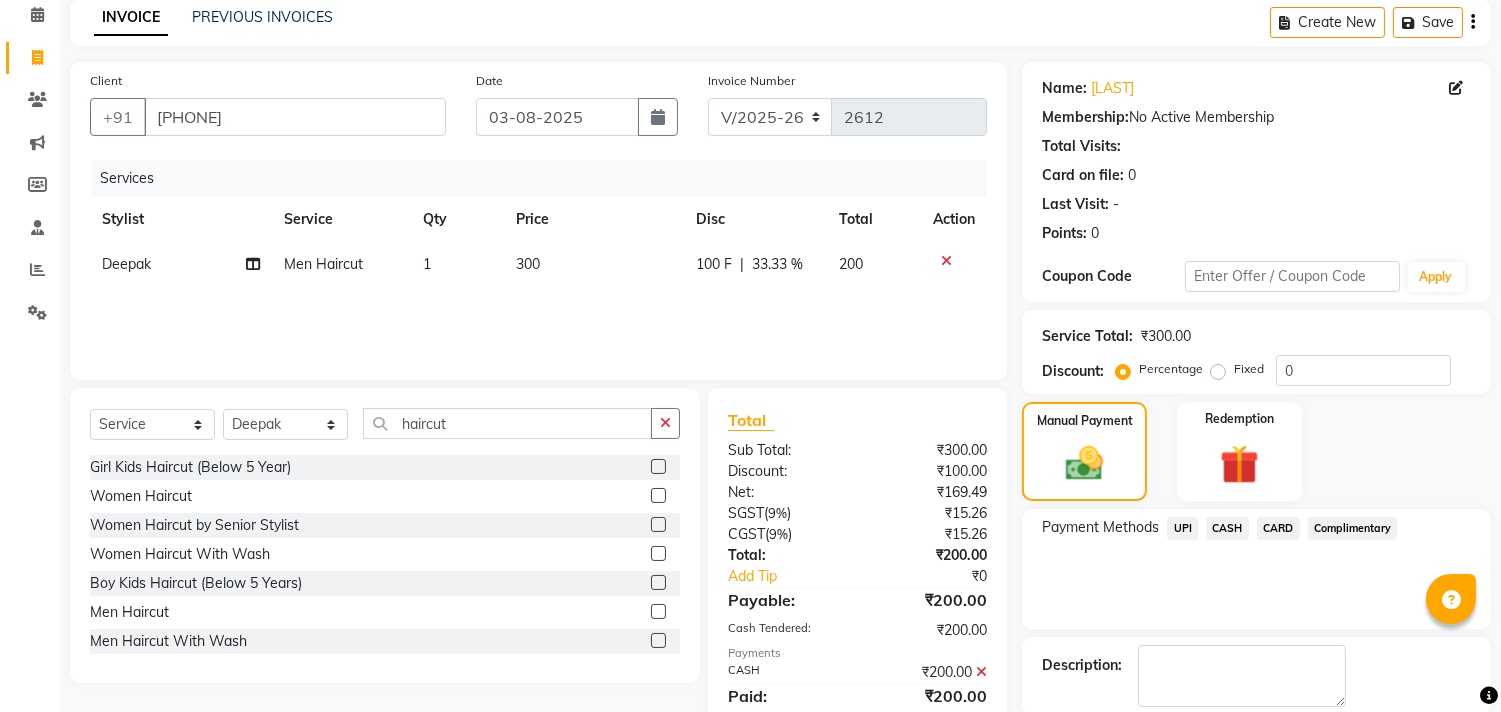 scroll, scrollTop: 187, scrollLeft: 0, axis: vertical 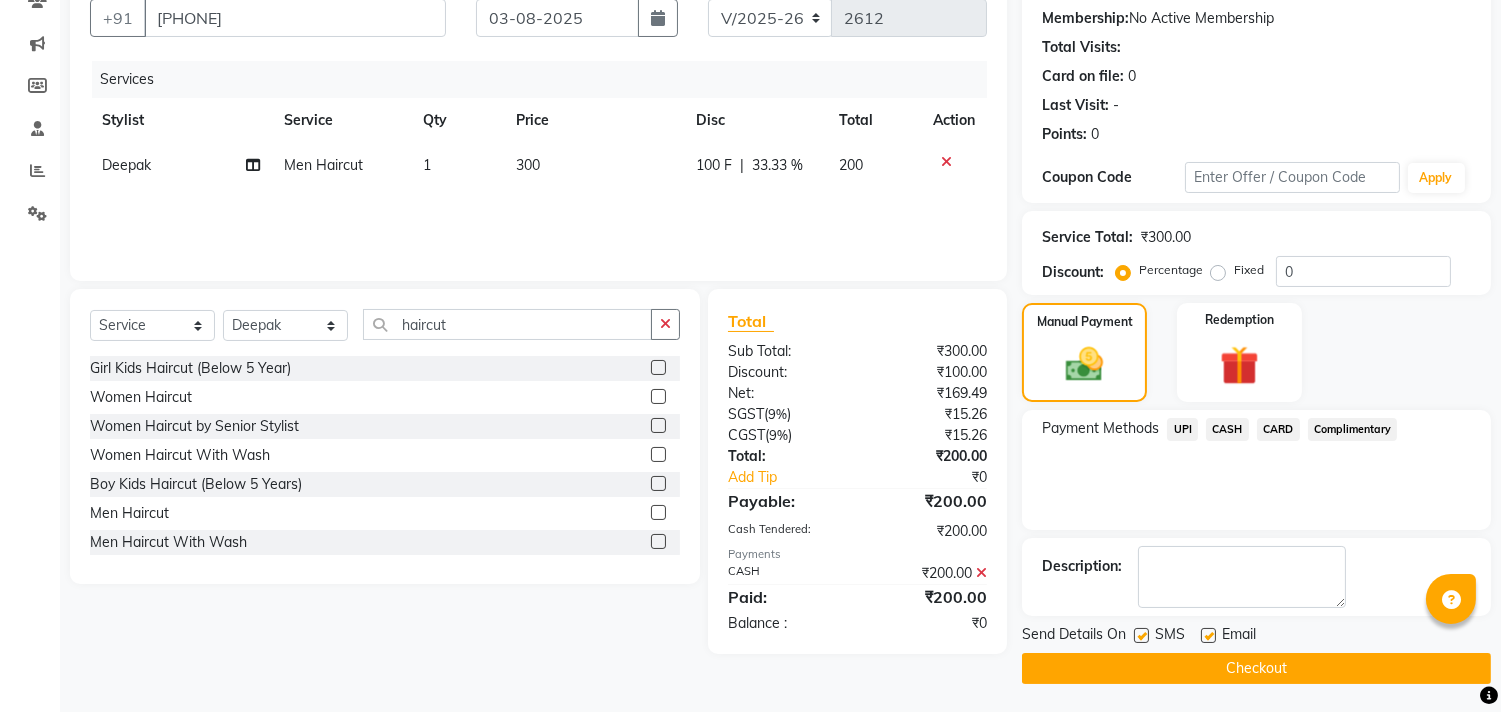 click on "Checkout" 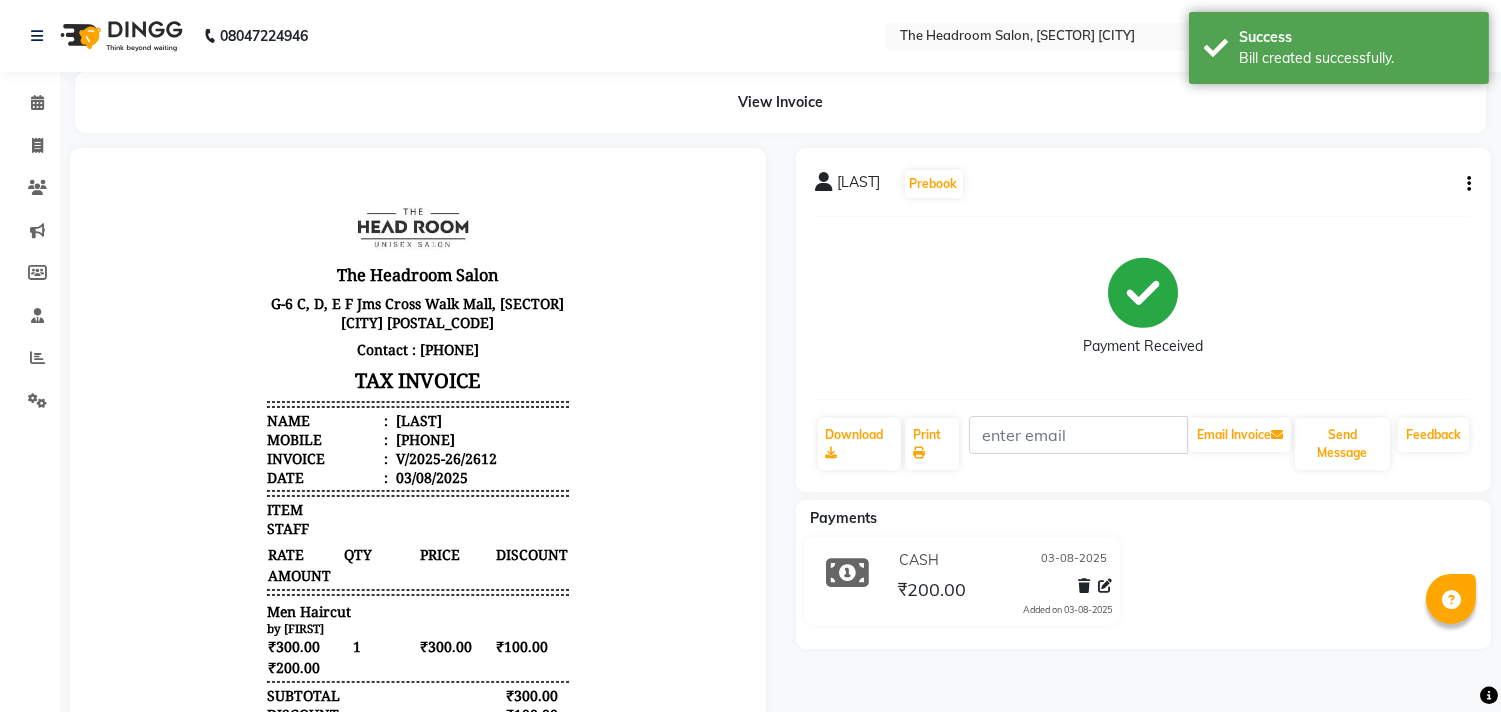 scroll, scrollTop: 0, scrollLeft: 0, axis: both 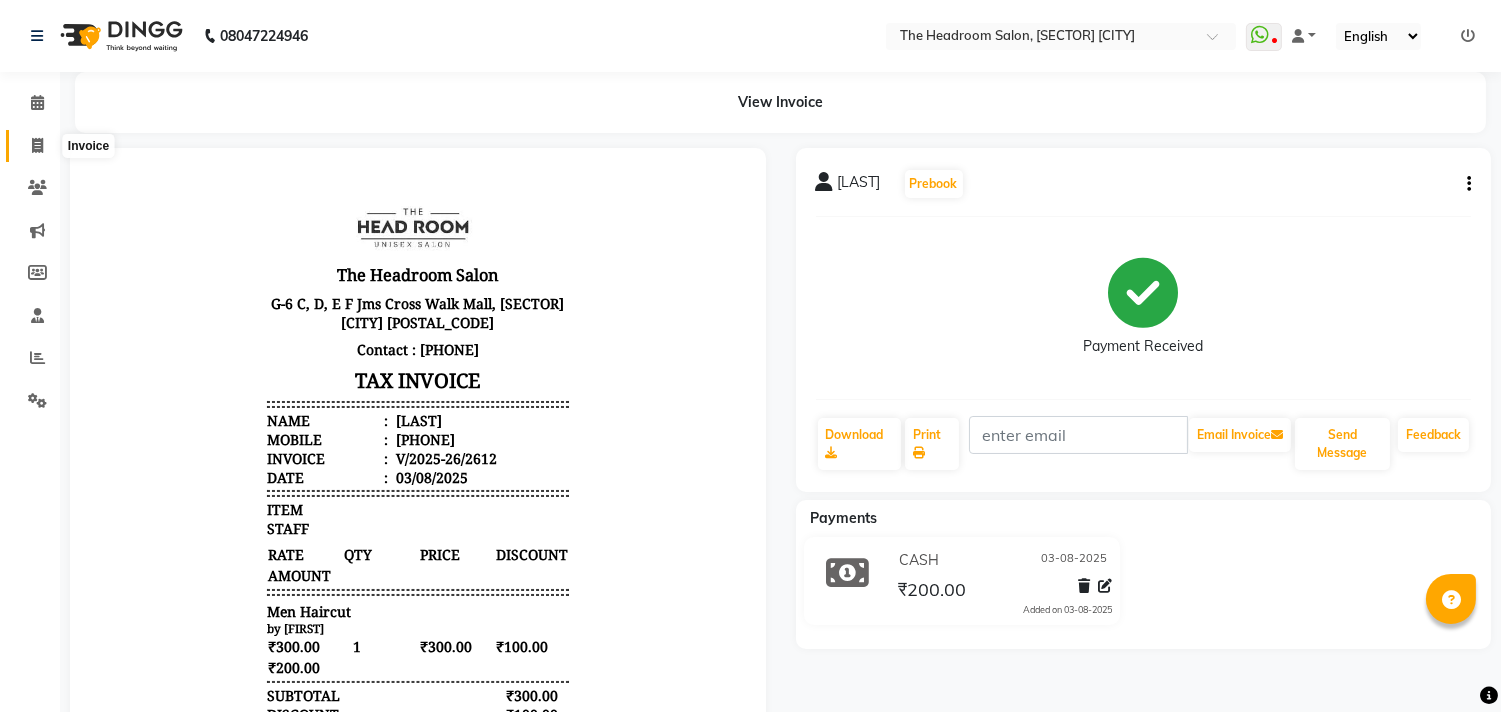 click 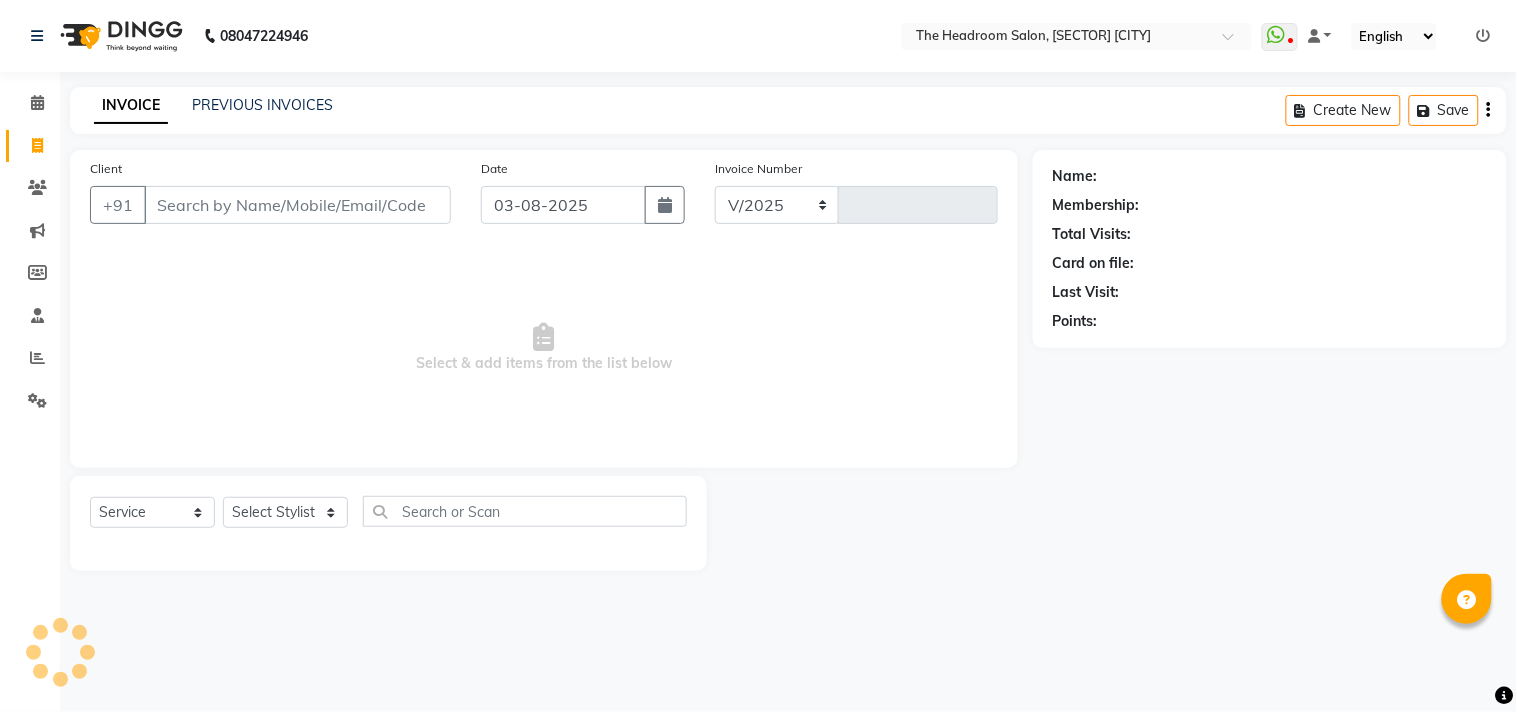 select on "6933" 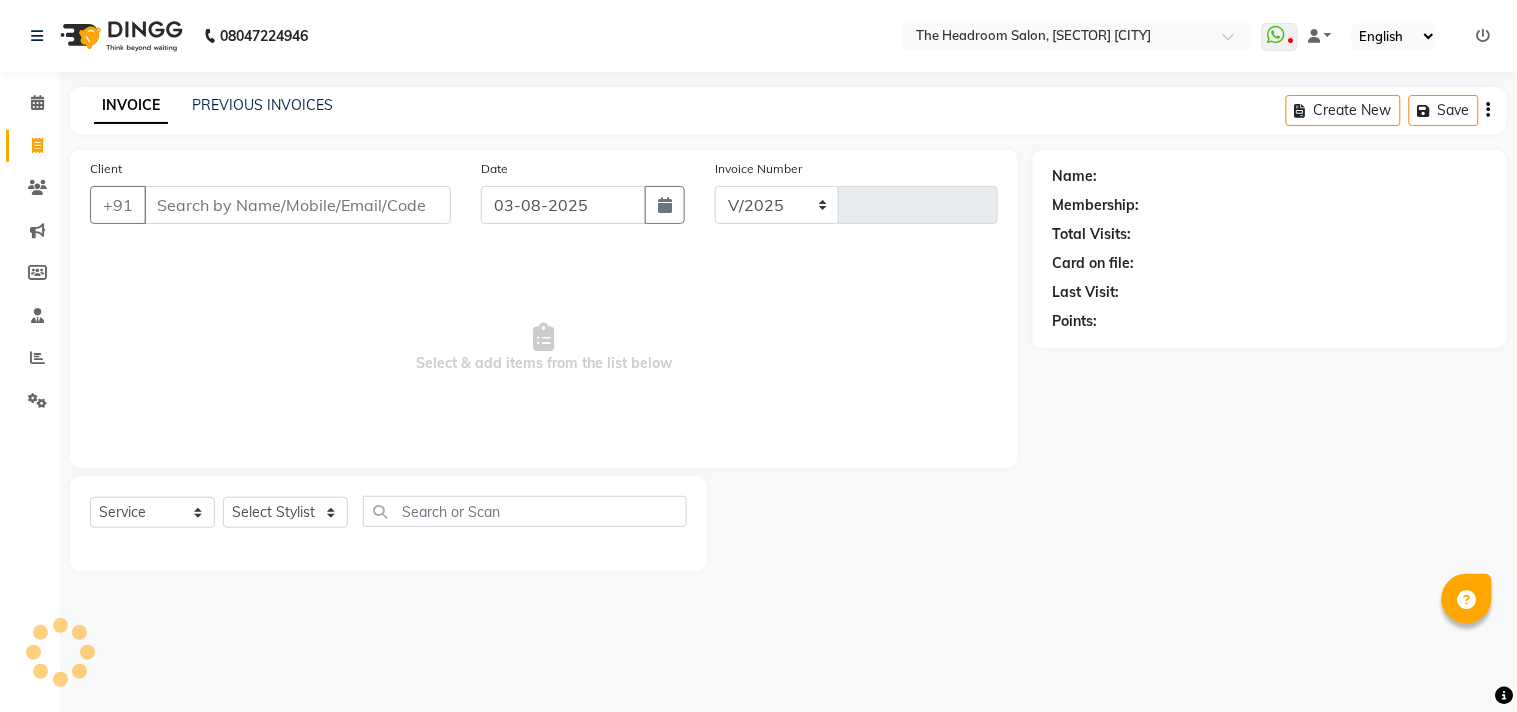 type on "2613" 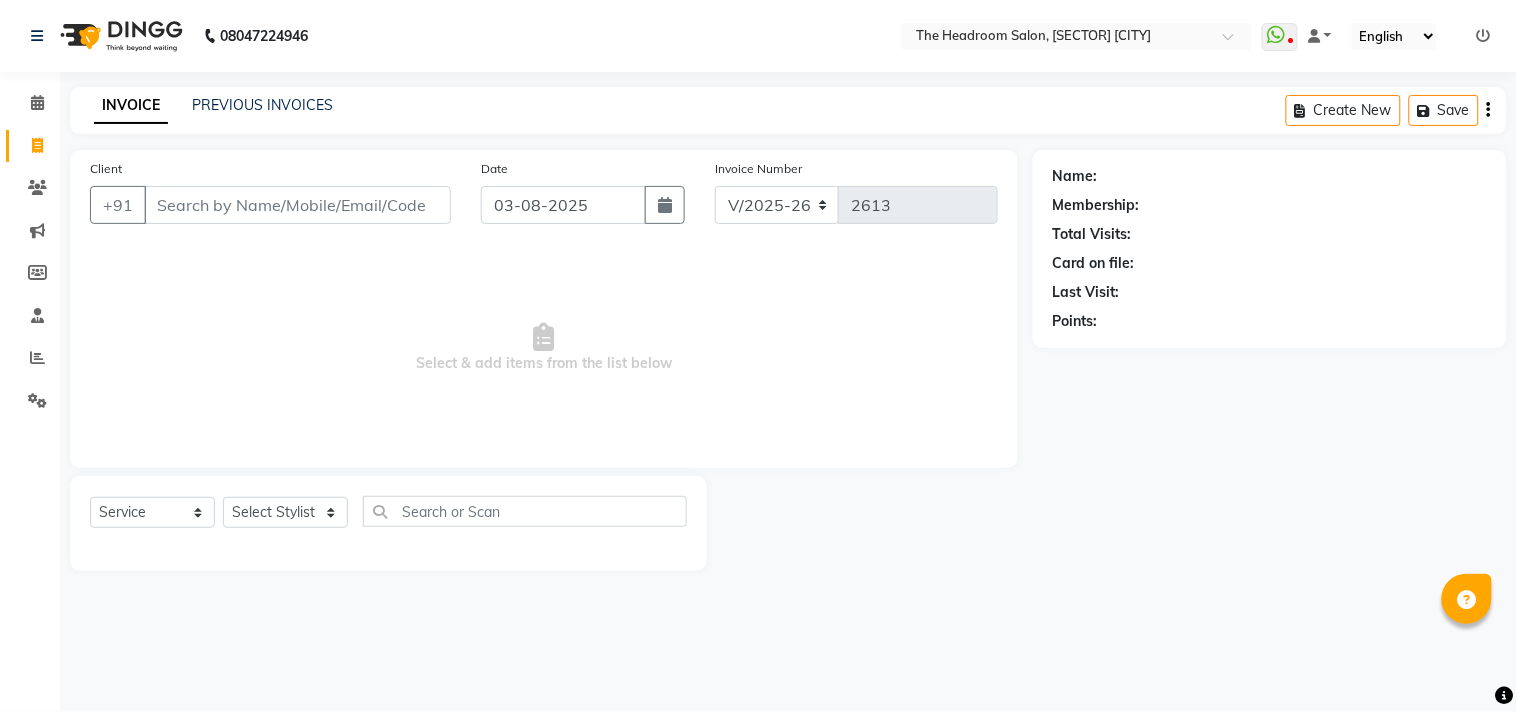 click on "Client" at bounding box center (297, 205) 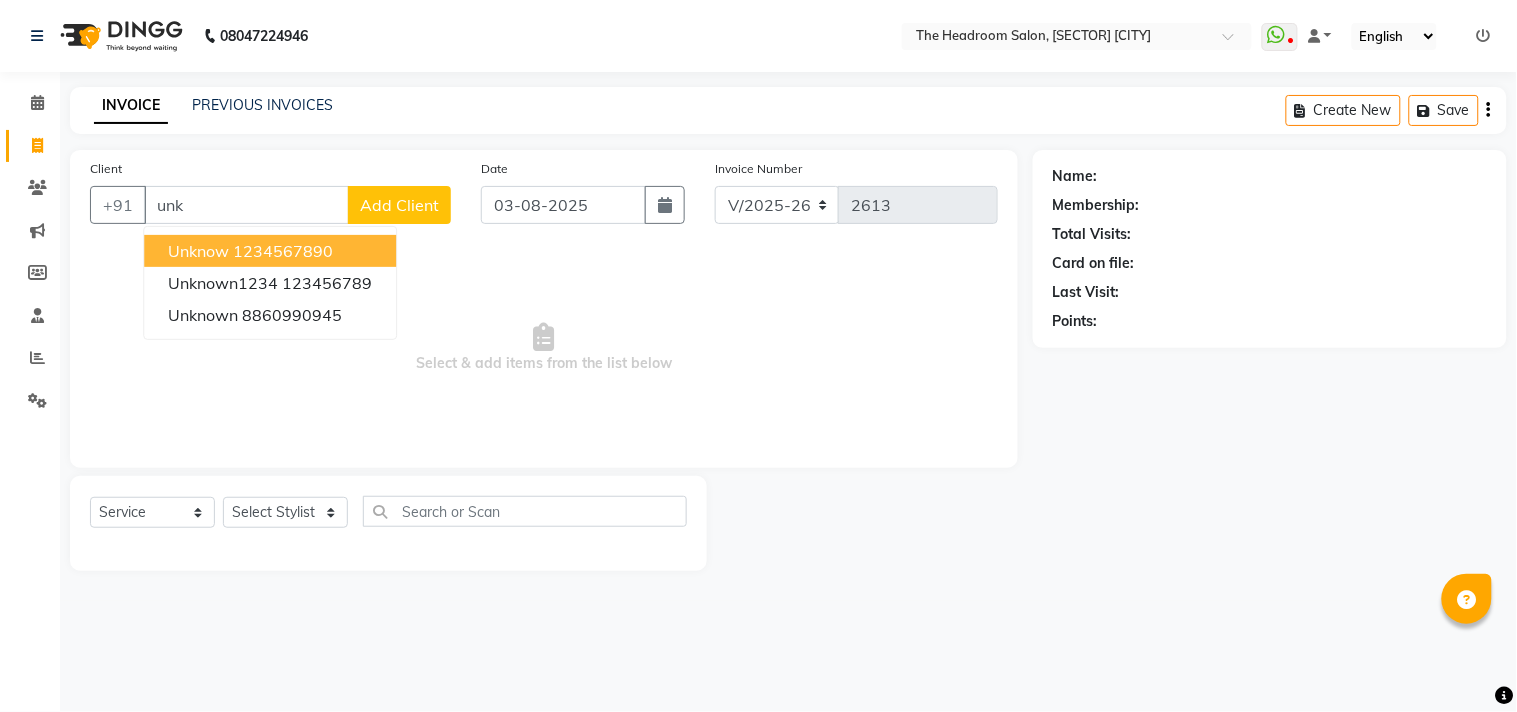click on "unknow" at bounding box center [198, 251] 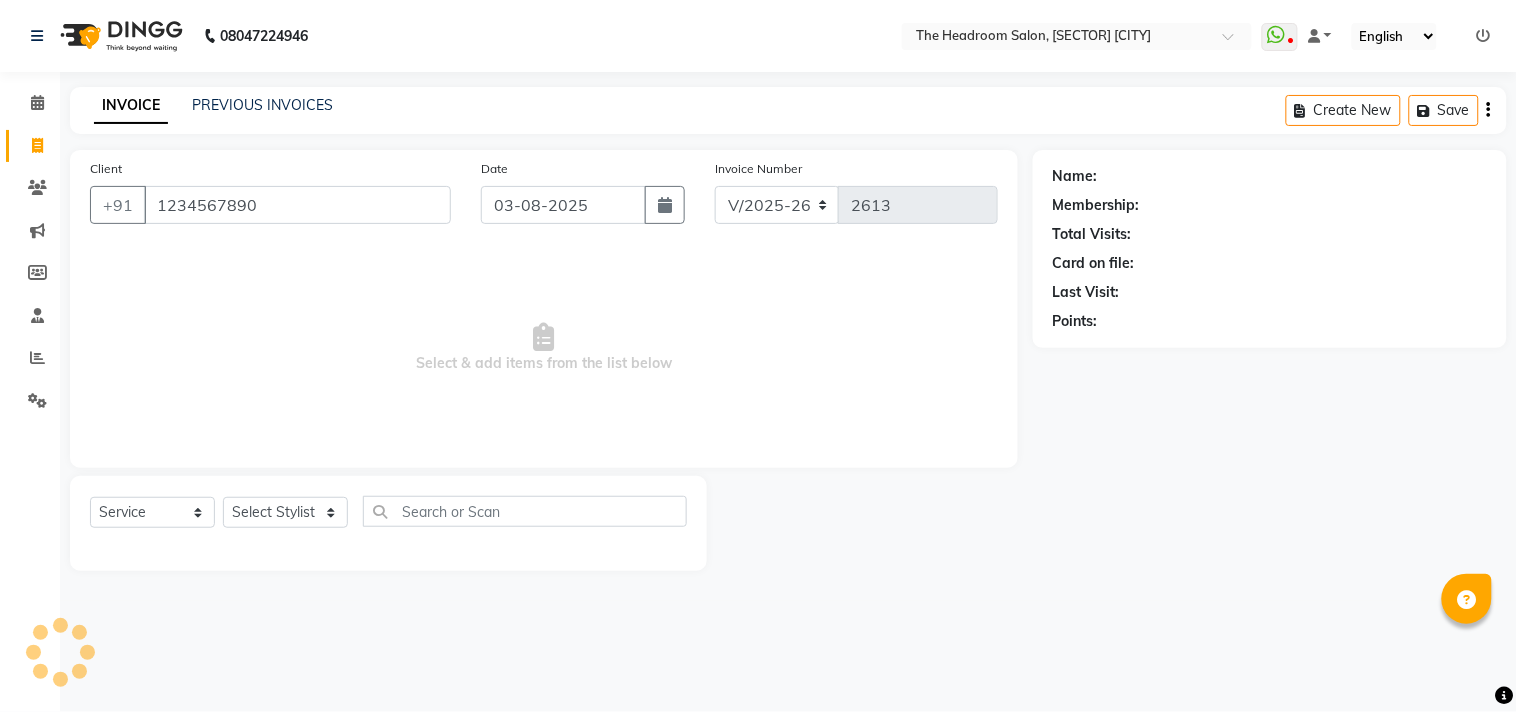 type on "1234567890" 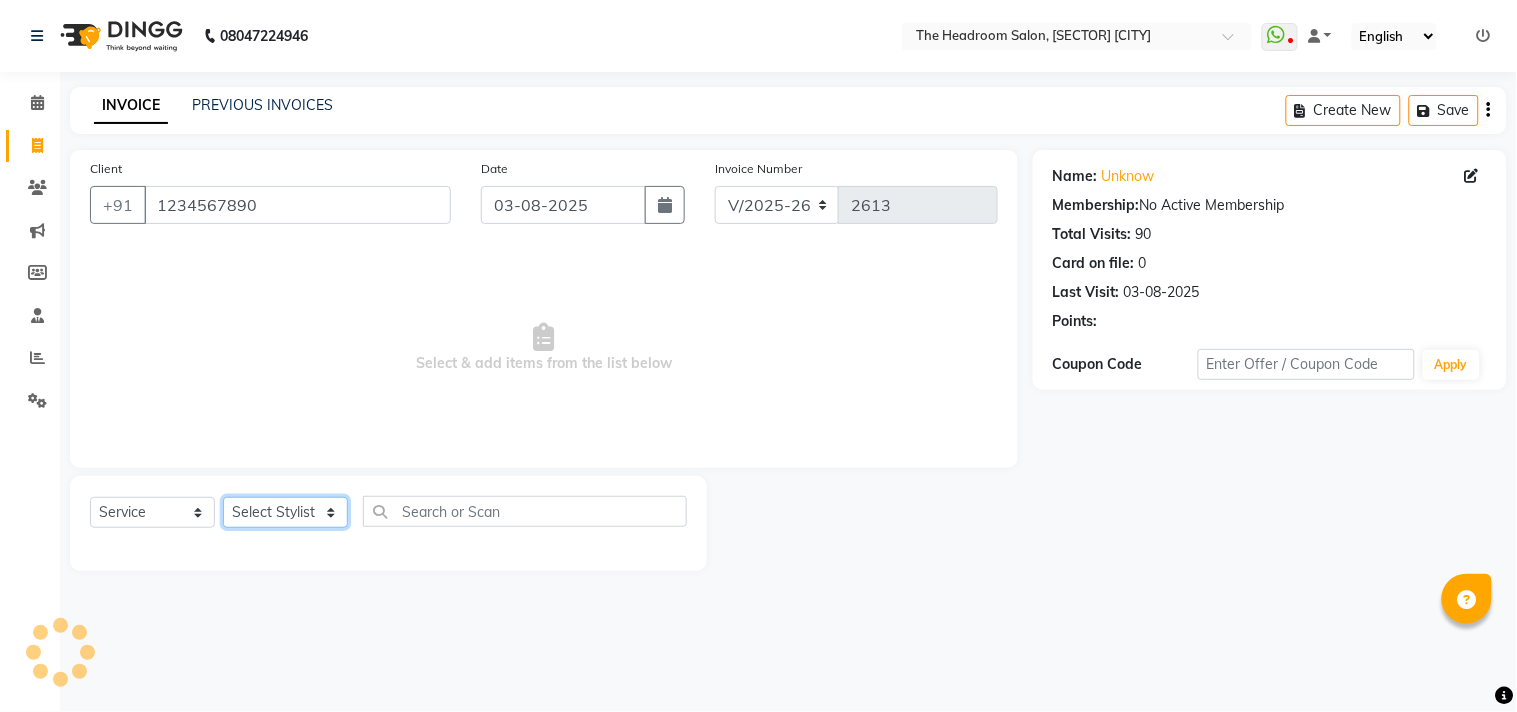 click on "Select Stylist Aditya Anubha Deepak Deepali Faizan Firoz Manager Monika Nakul Shokeen Pooja Rahul Shakir Siraj" 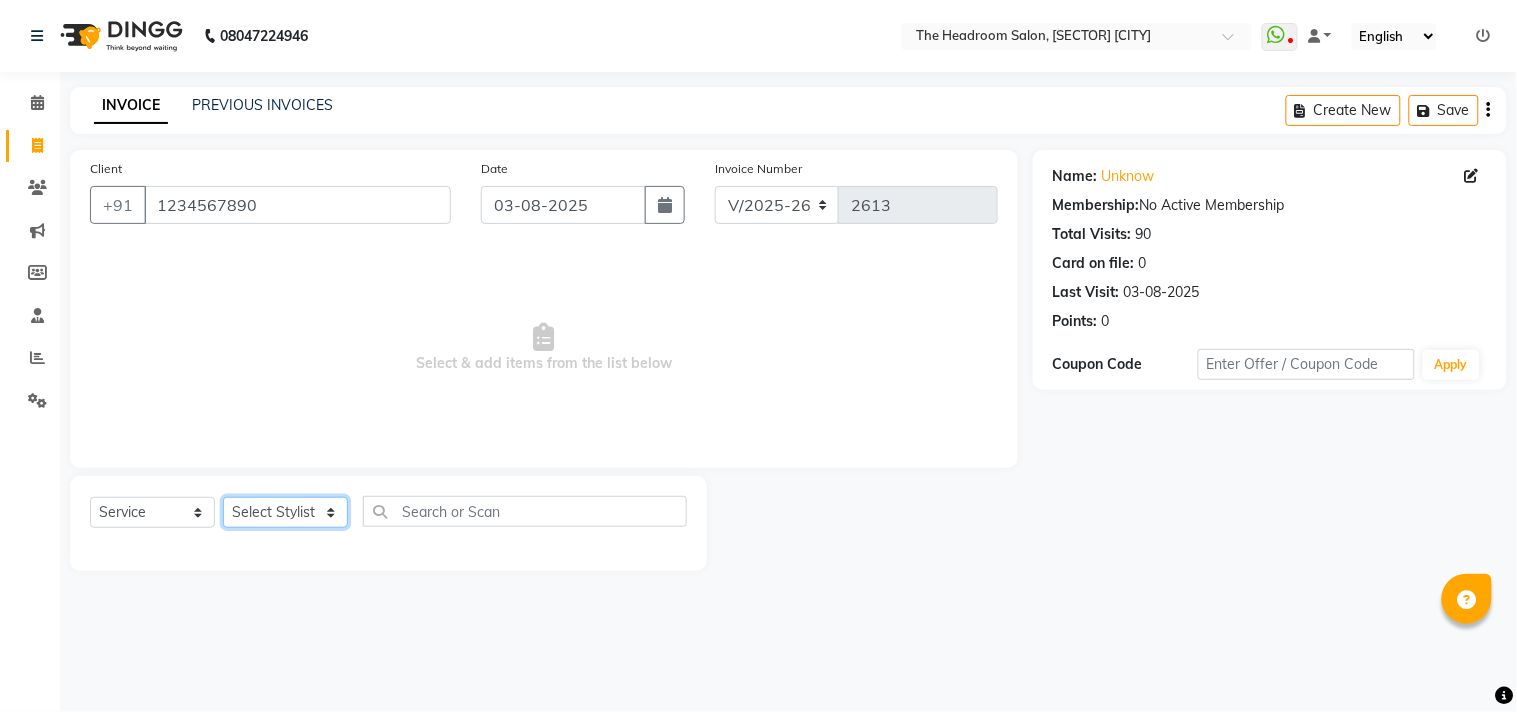 select on "79453" 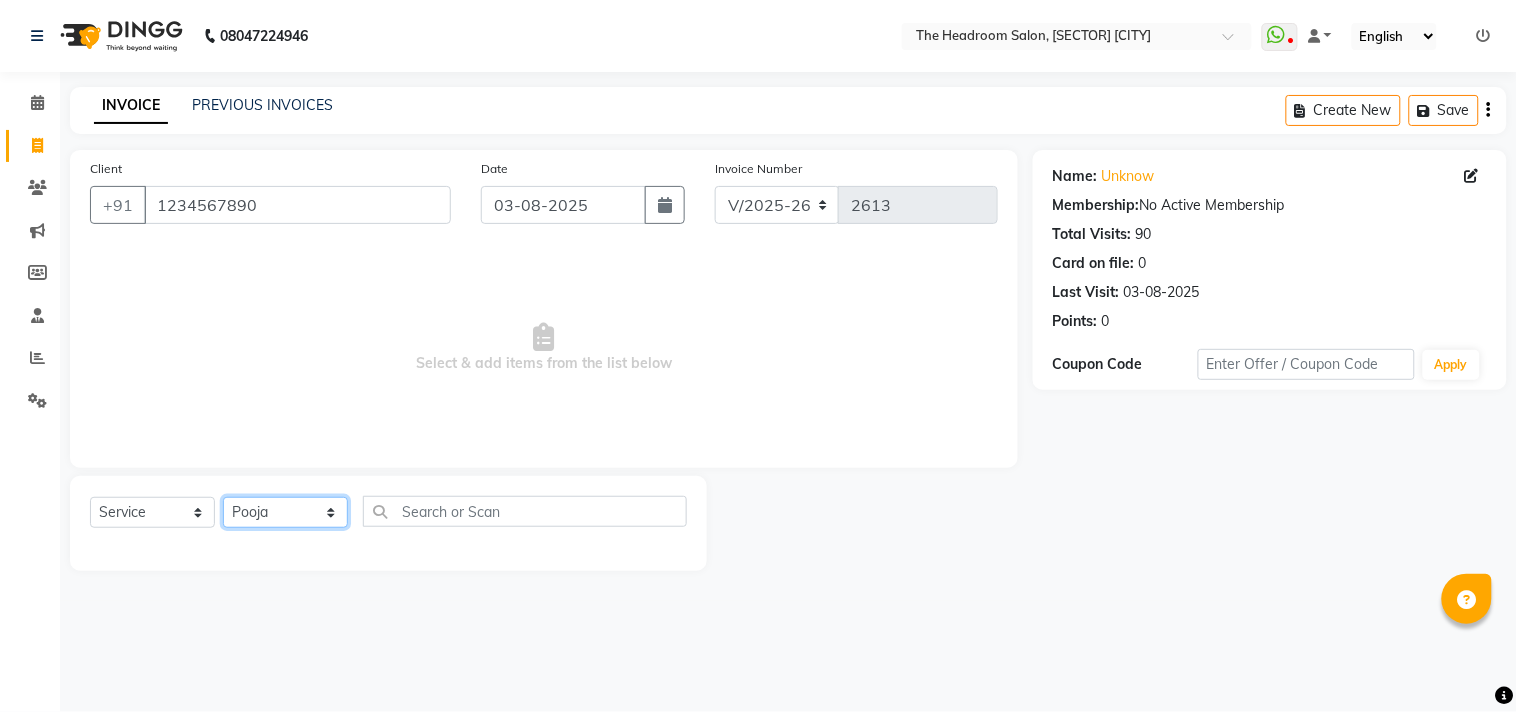 click on "Select Stylist Aditya Anubha Deepak Deepali Faizan Firoz Manager Monika Nakul Shokeen Pooja Rahul Shakir Siraj" 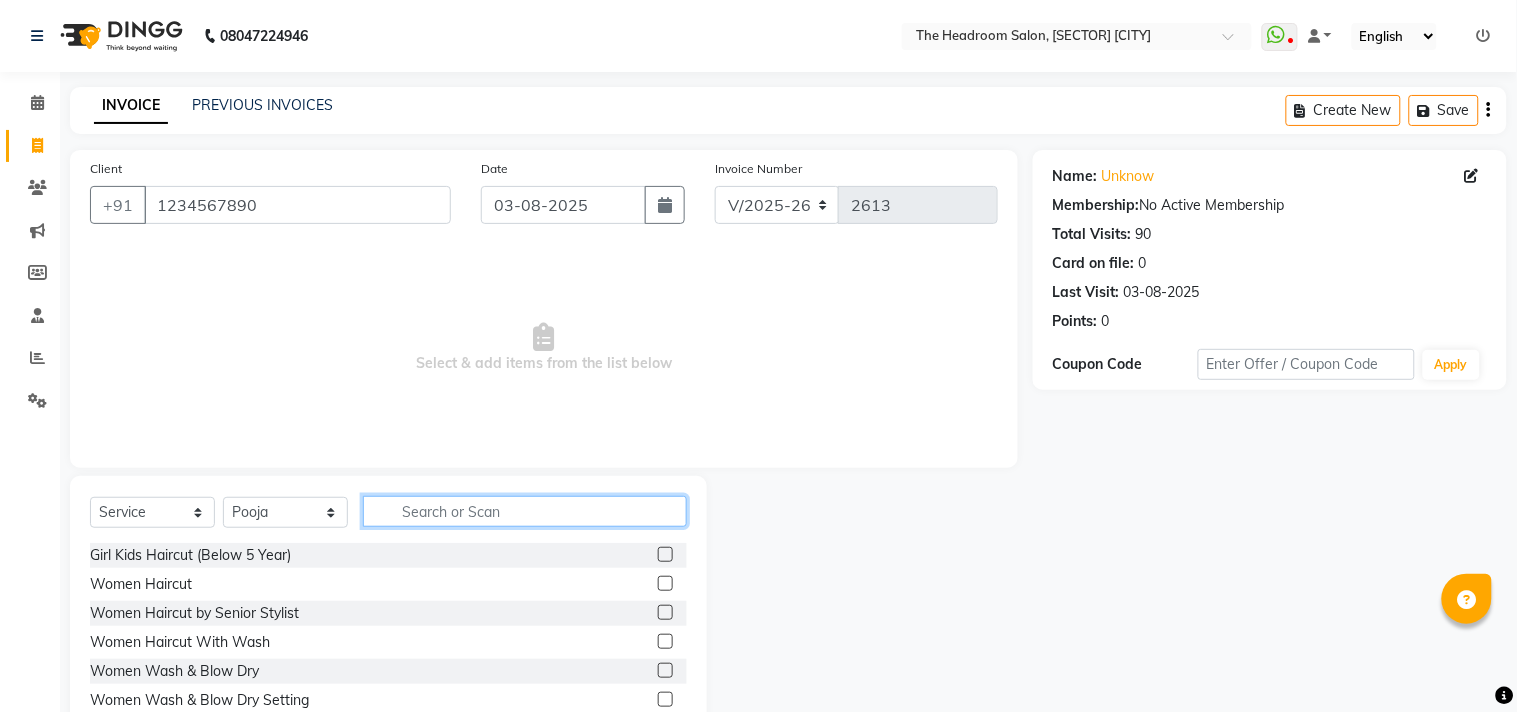 click 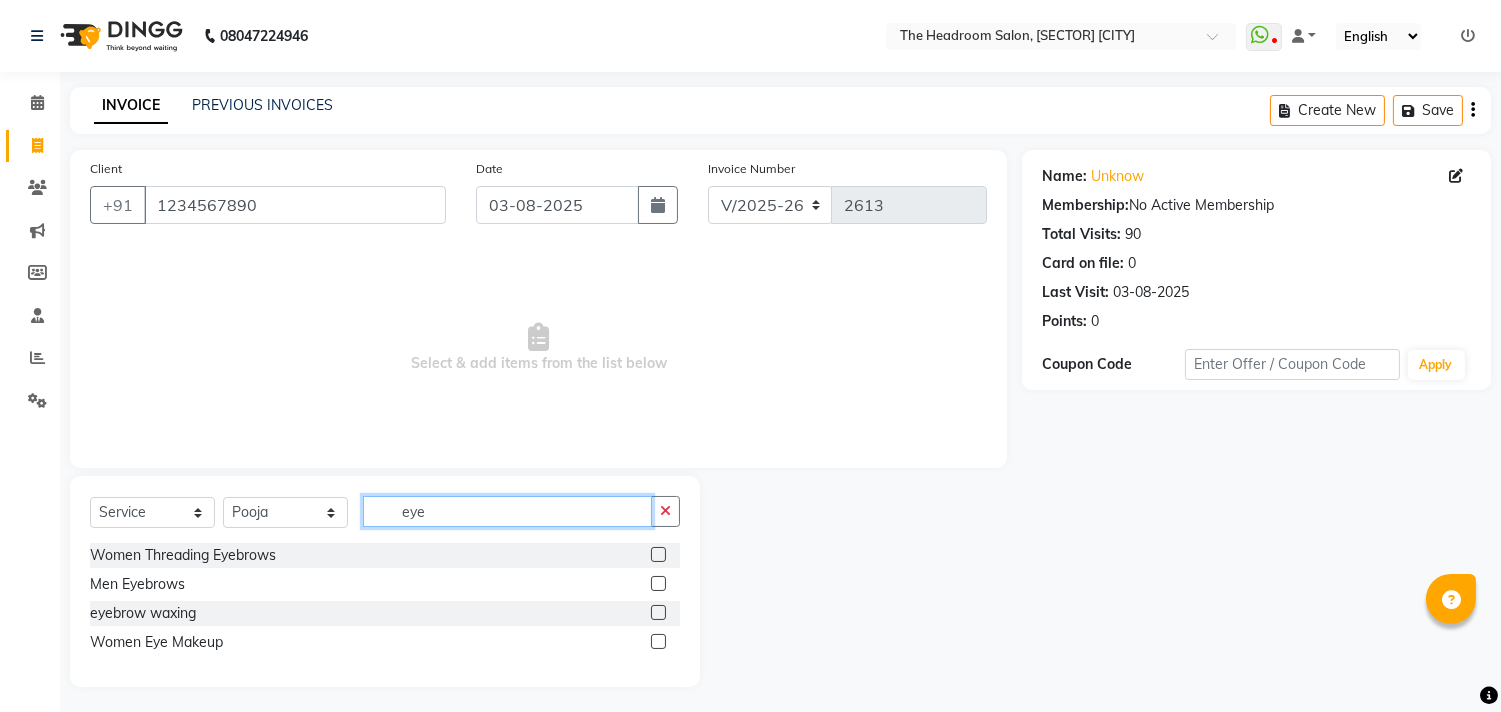 type on "eye" 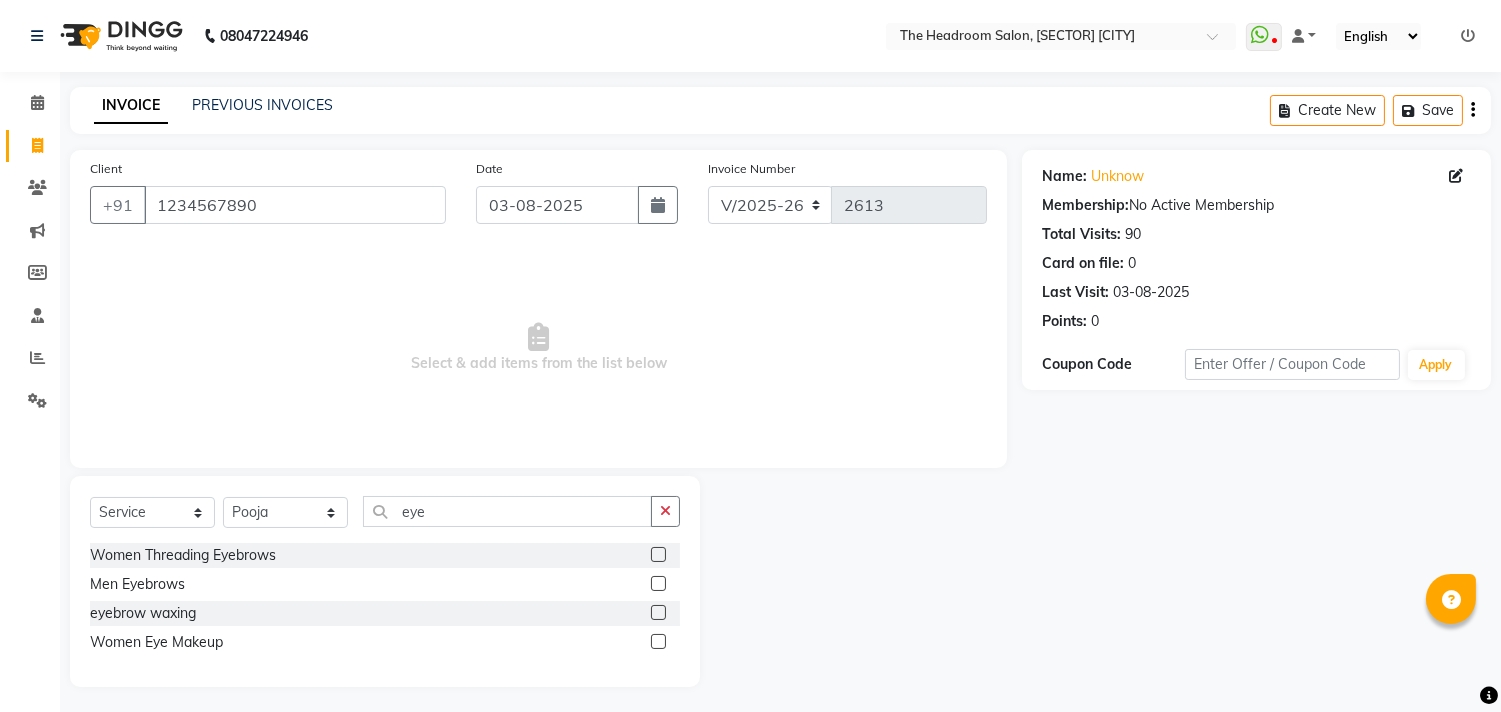click 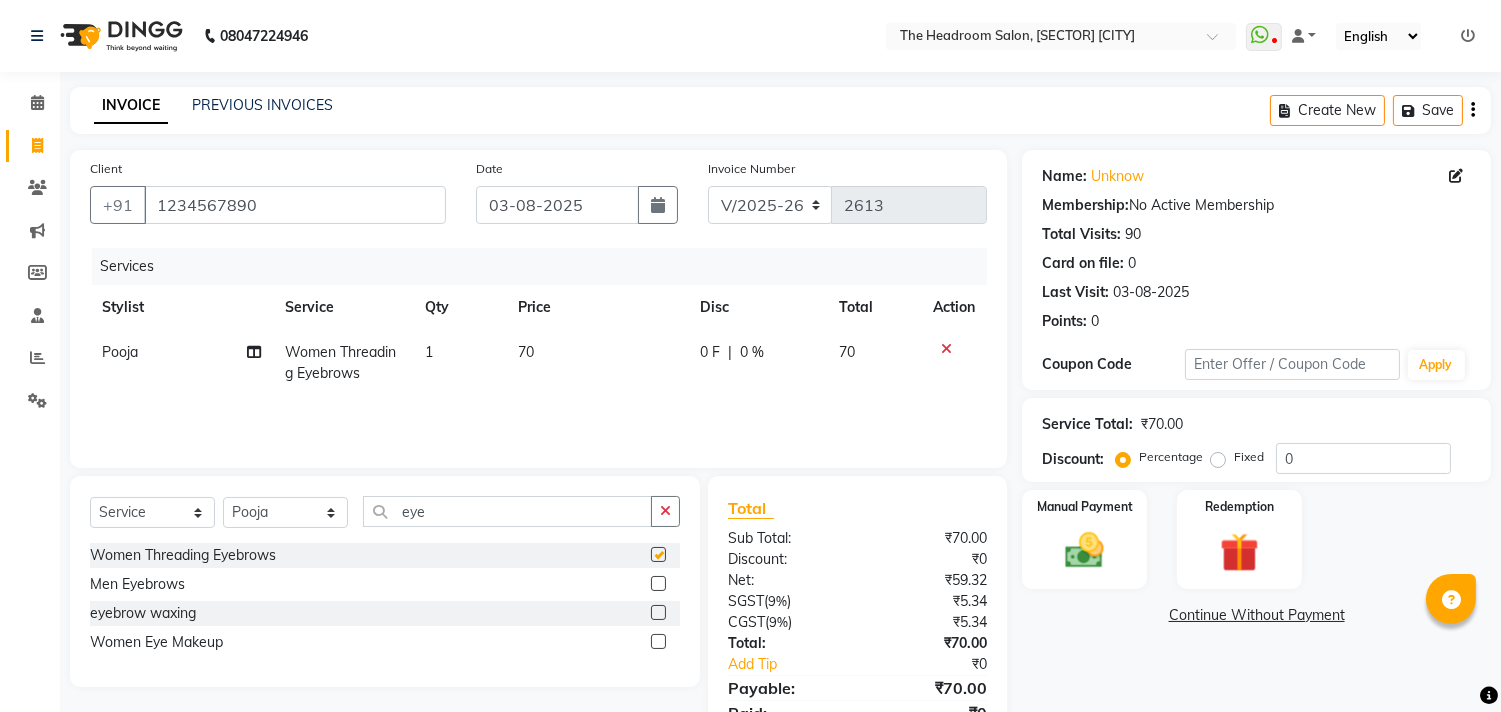 checkbox on "false" 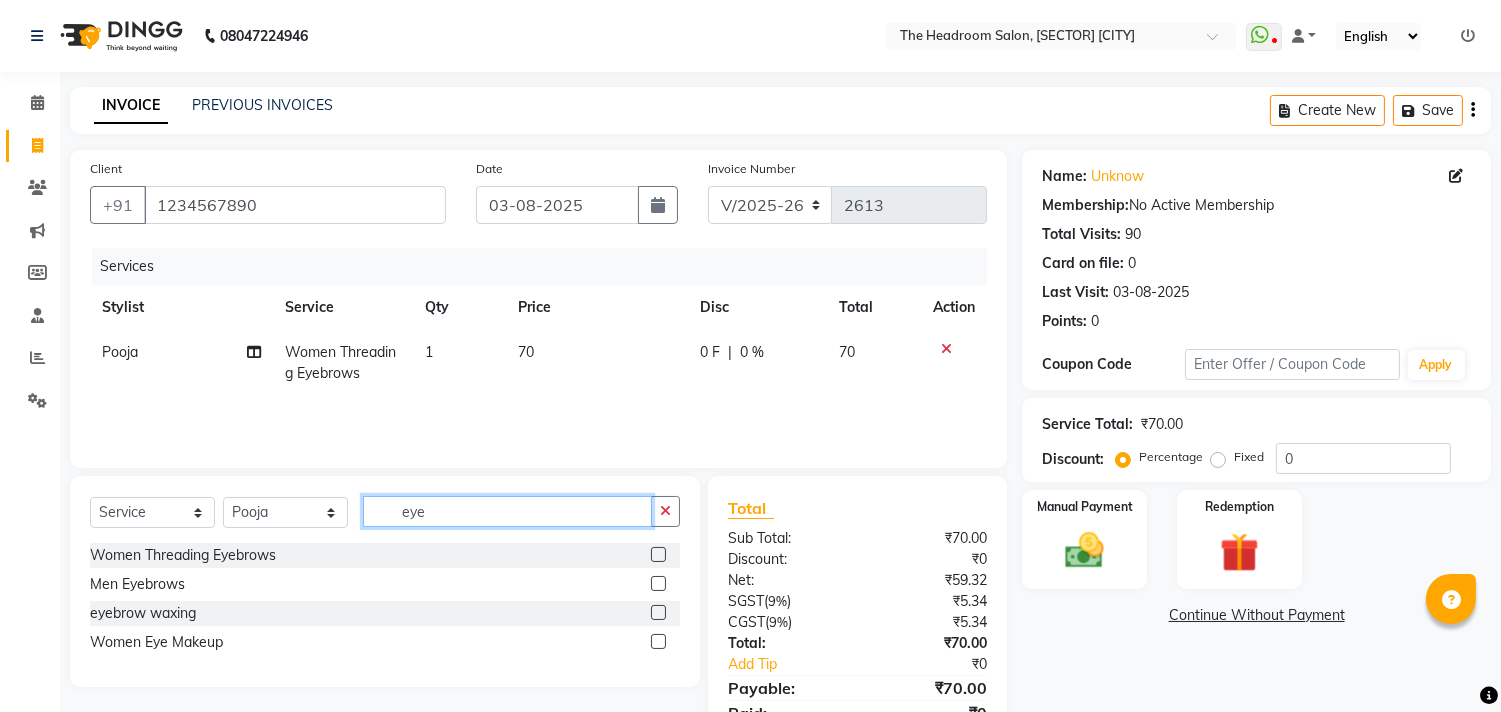 drag, startPoint x: 354, startPoint y: 513, endPoint x: 262, endPoint y: 506, distance: 92.26592 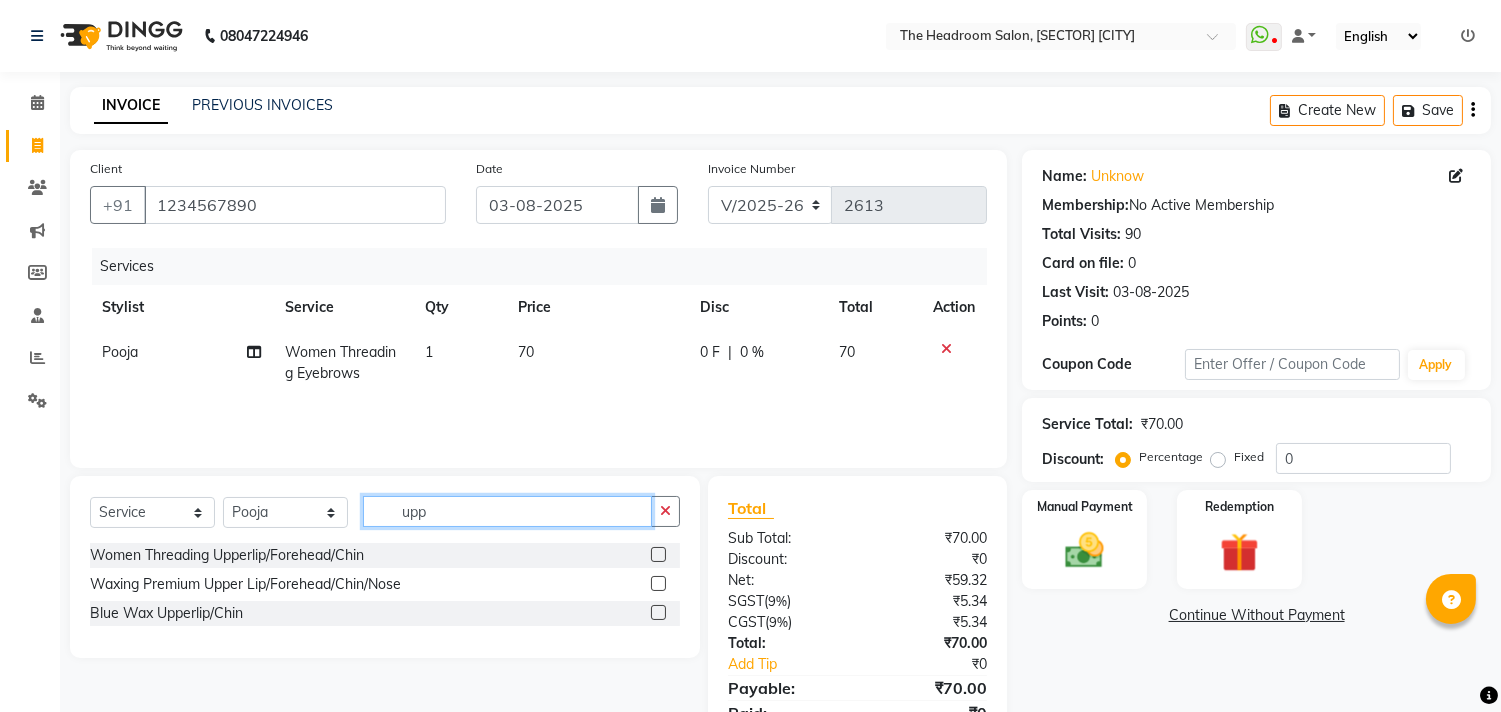 type on "upp" 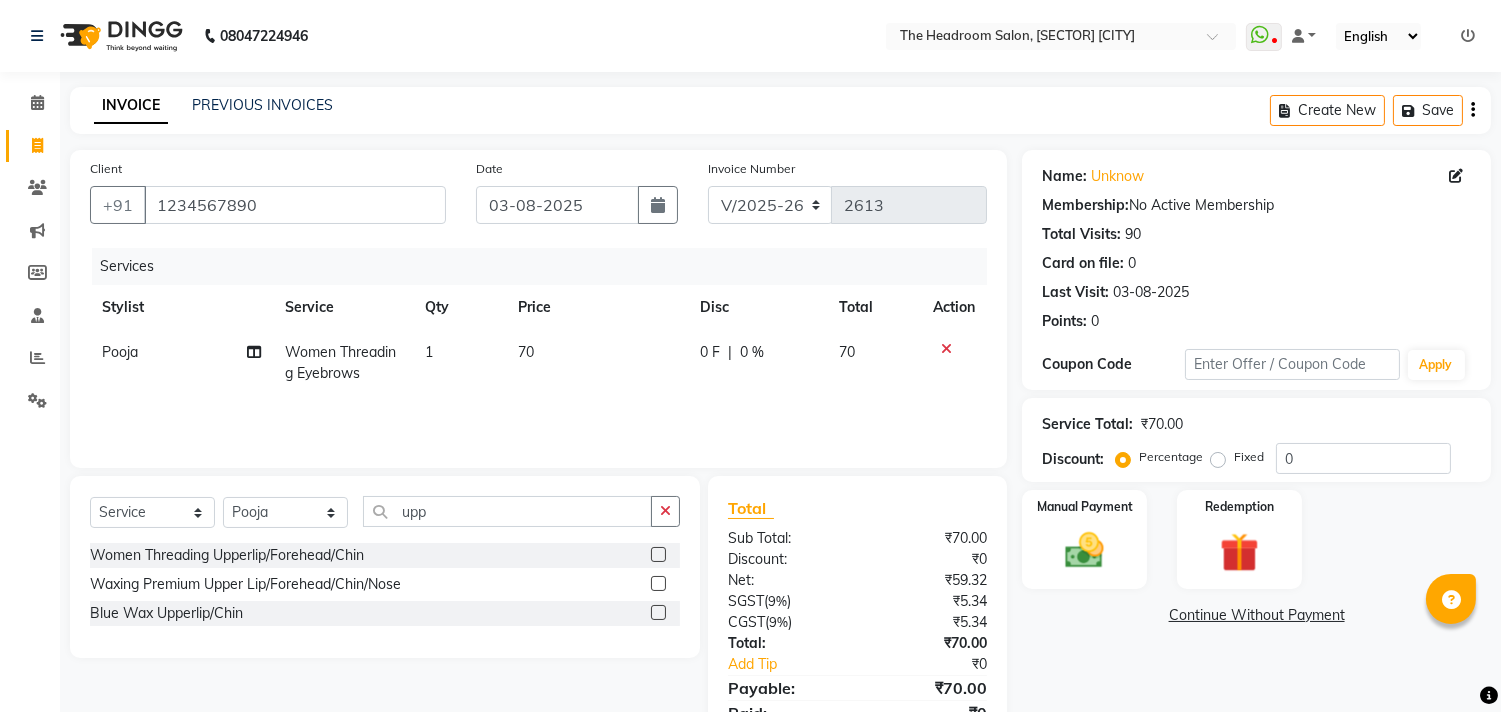 click 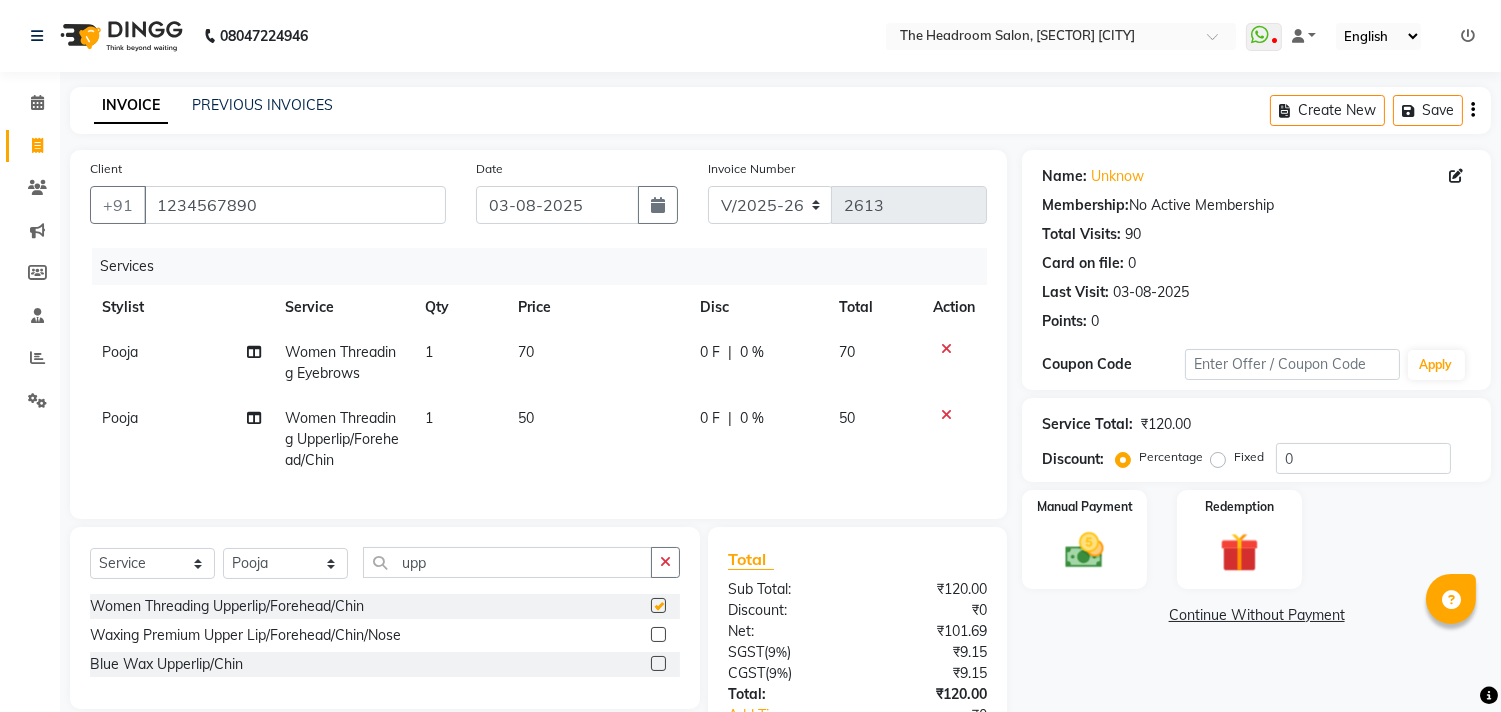 checkbox on "false" 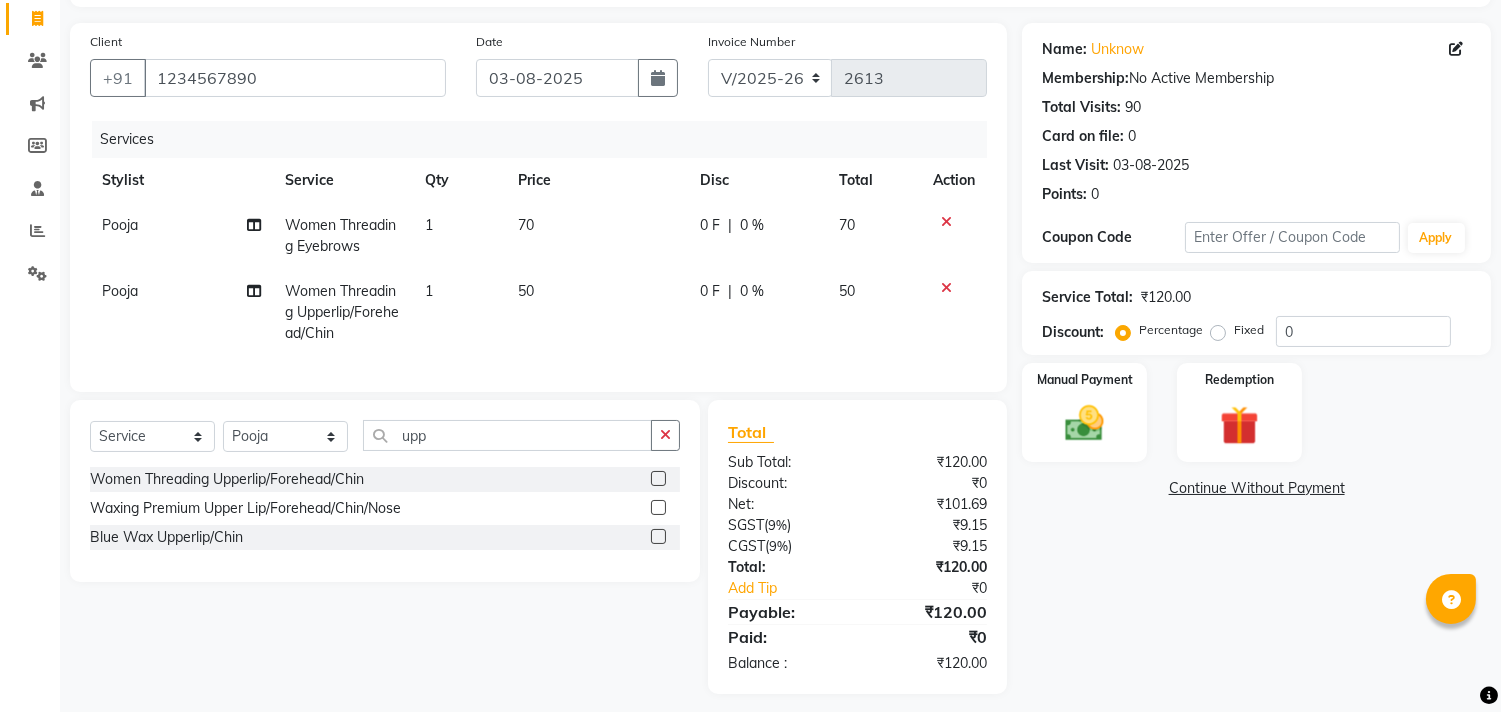 scroll, scrollTop: 155, scrollLeft: 0, axis: vertical 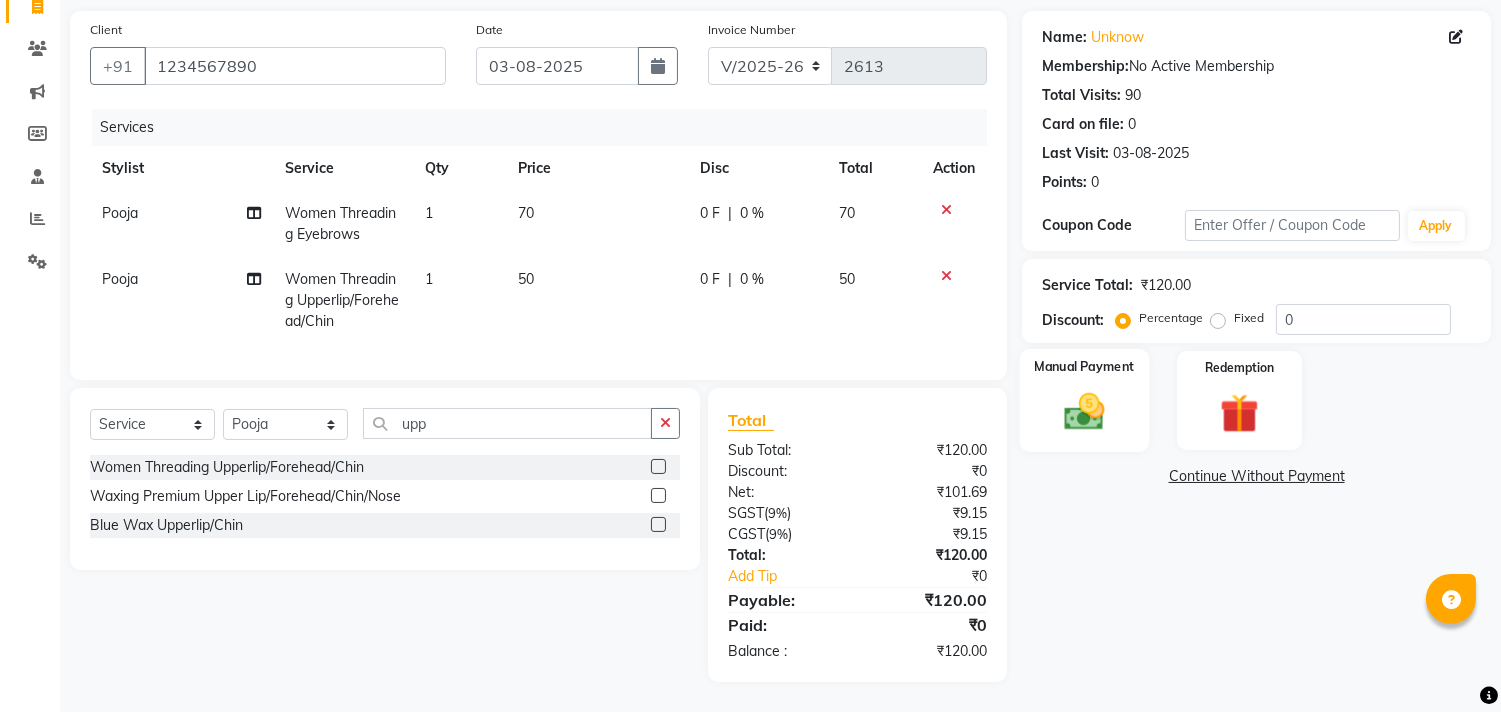 click 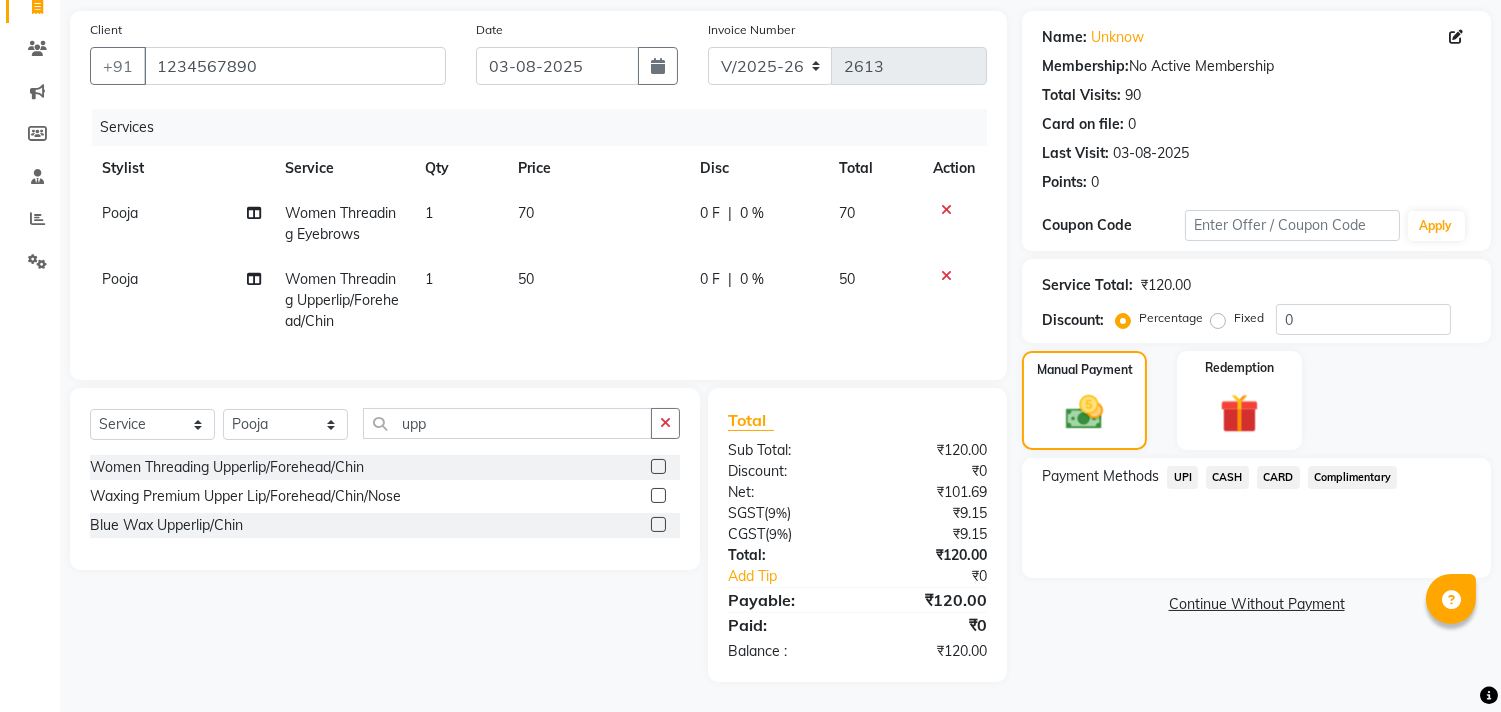 click on "UPI" 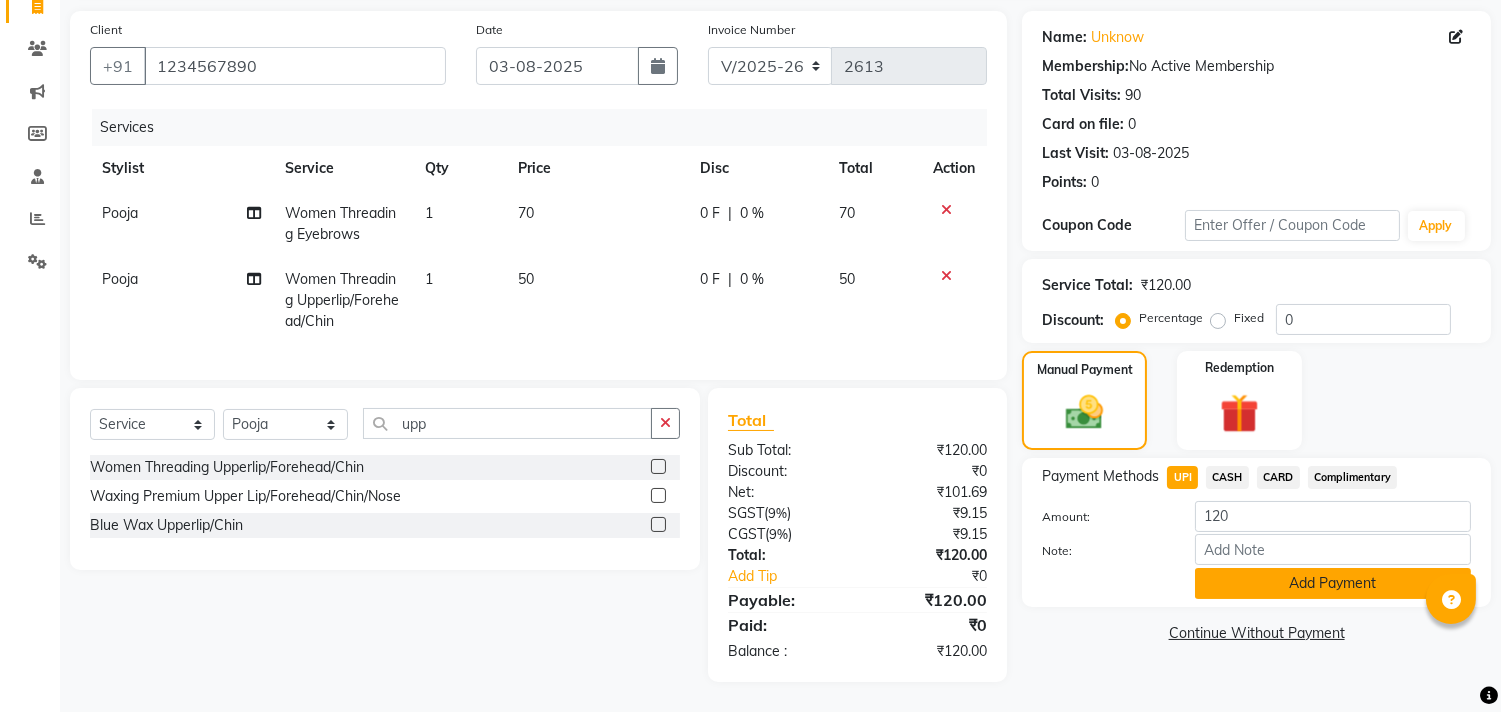 click on "Add Payment" 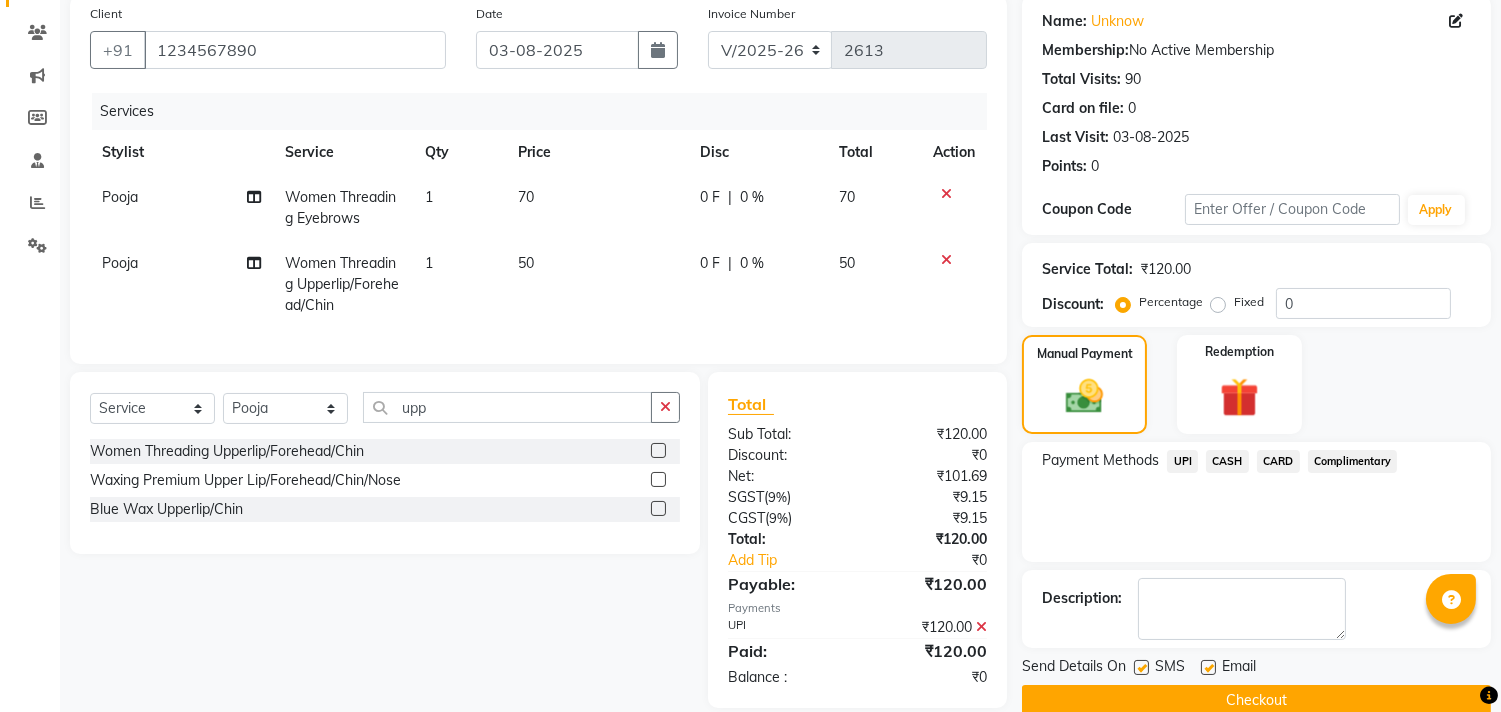 scroll, scrollTop: 197, scrollLeft: 0, axis: vertical 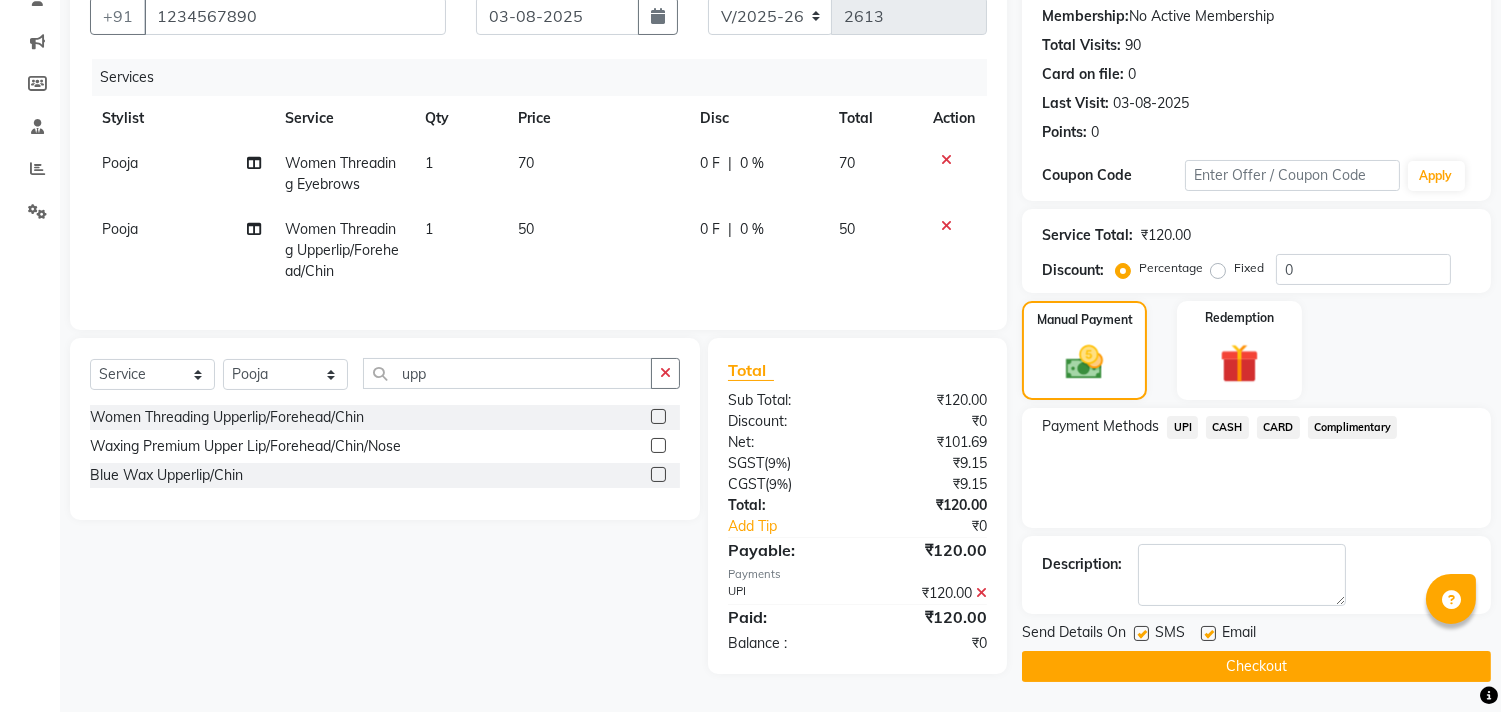 click on "Checkout" 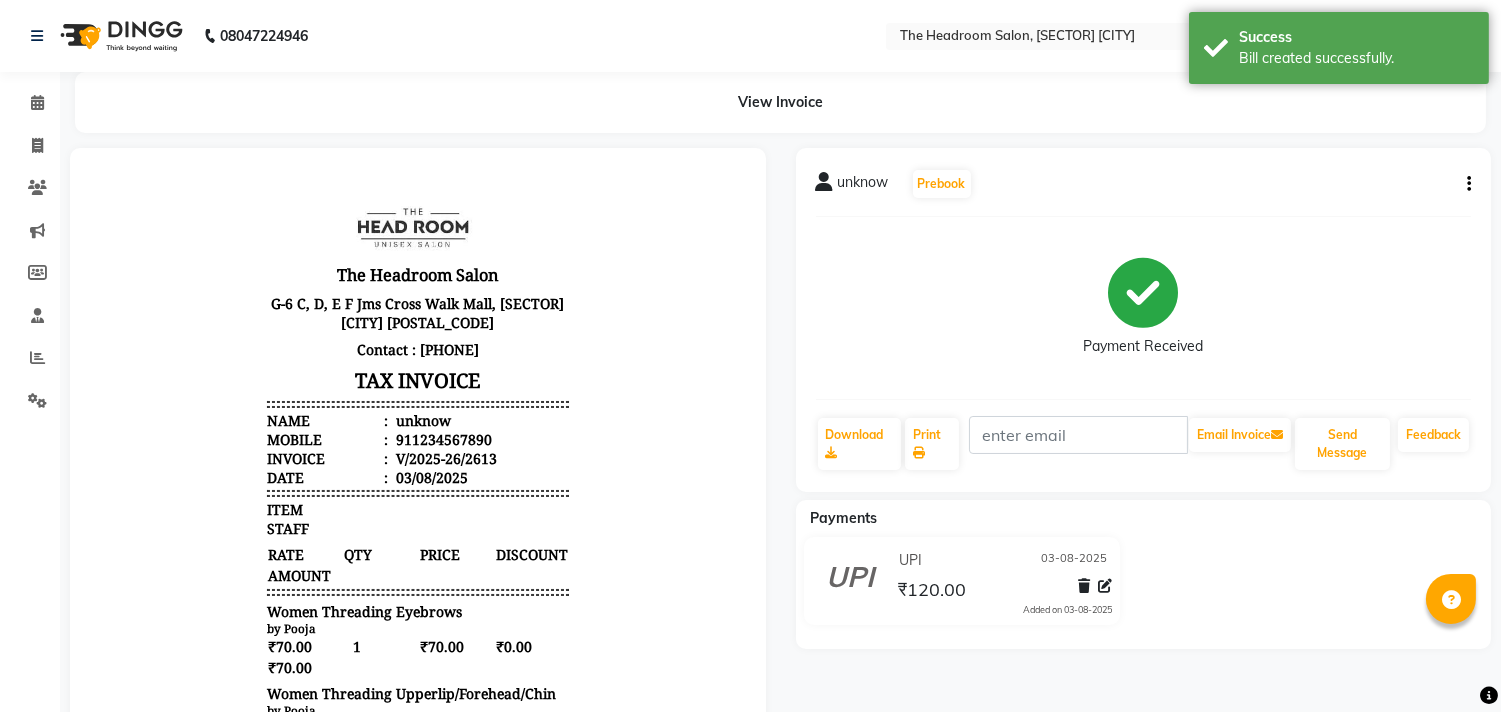 scroll, scrollTop: 0, scrollLeft: 0, axis: both 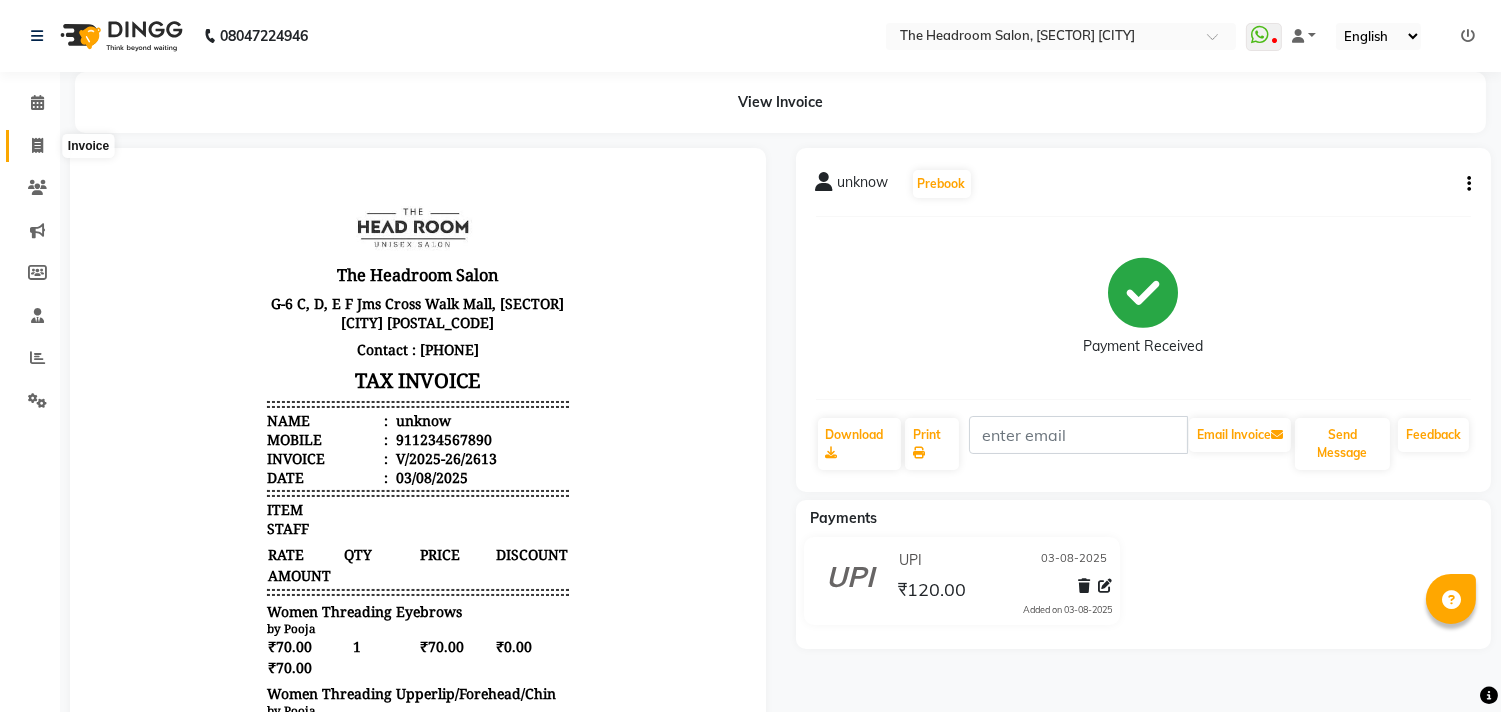 click 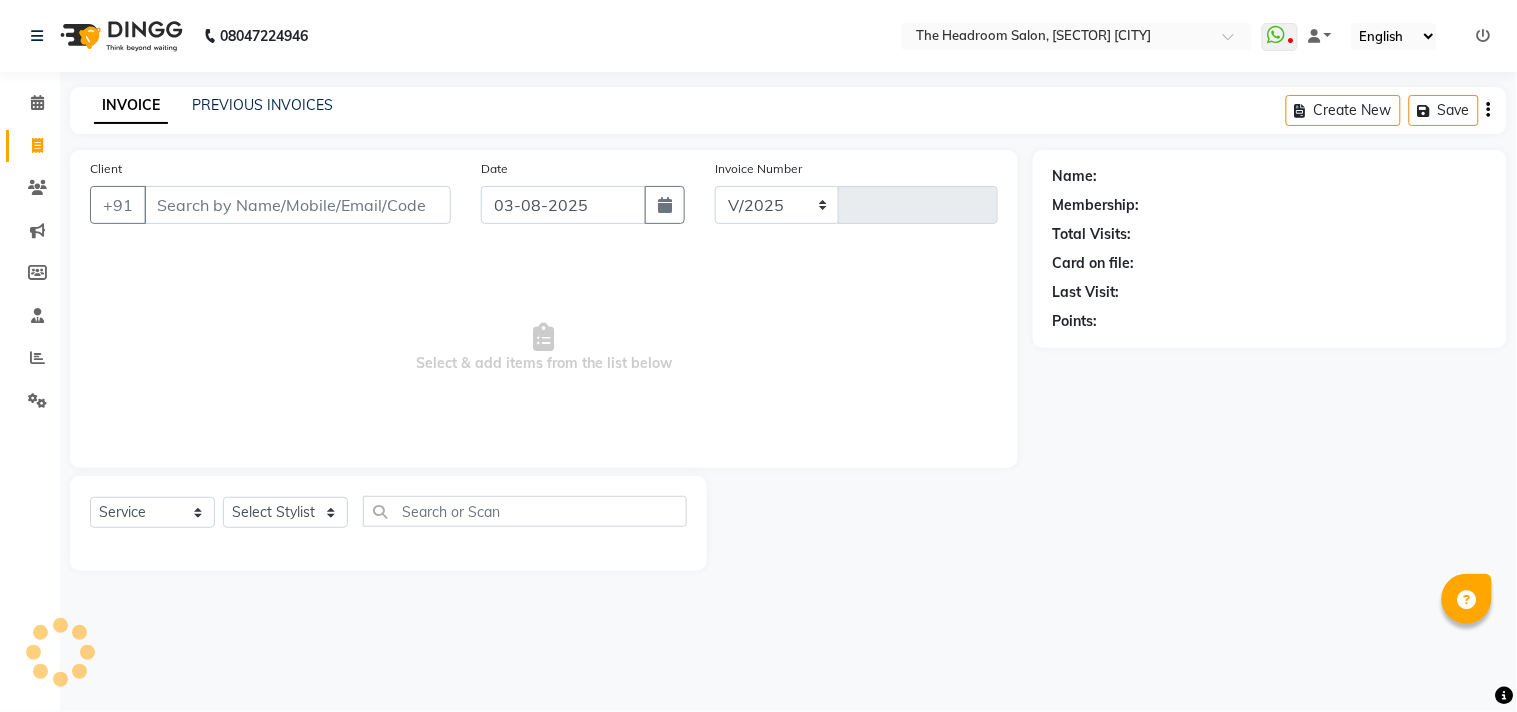 select on "6933" 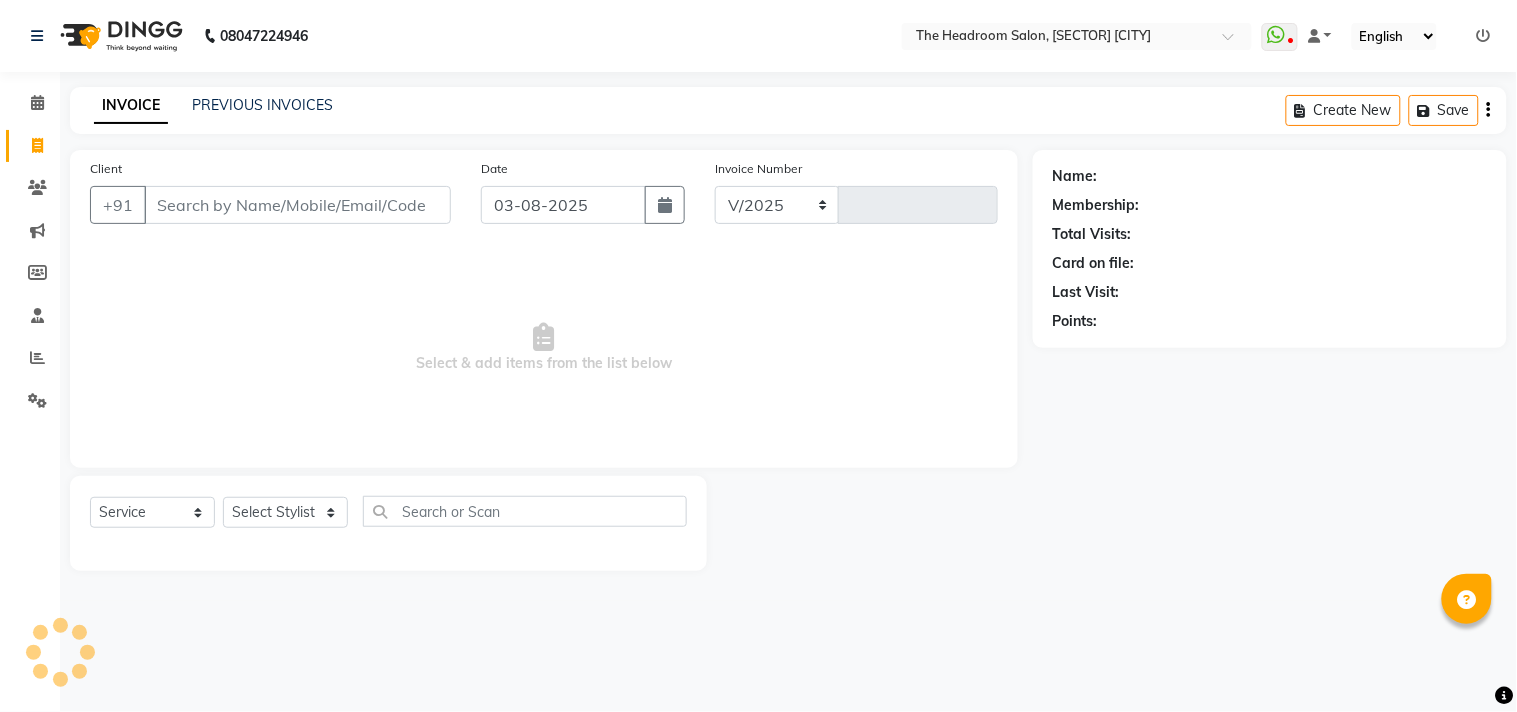 type on "2614" 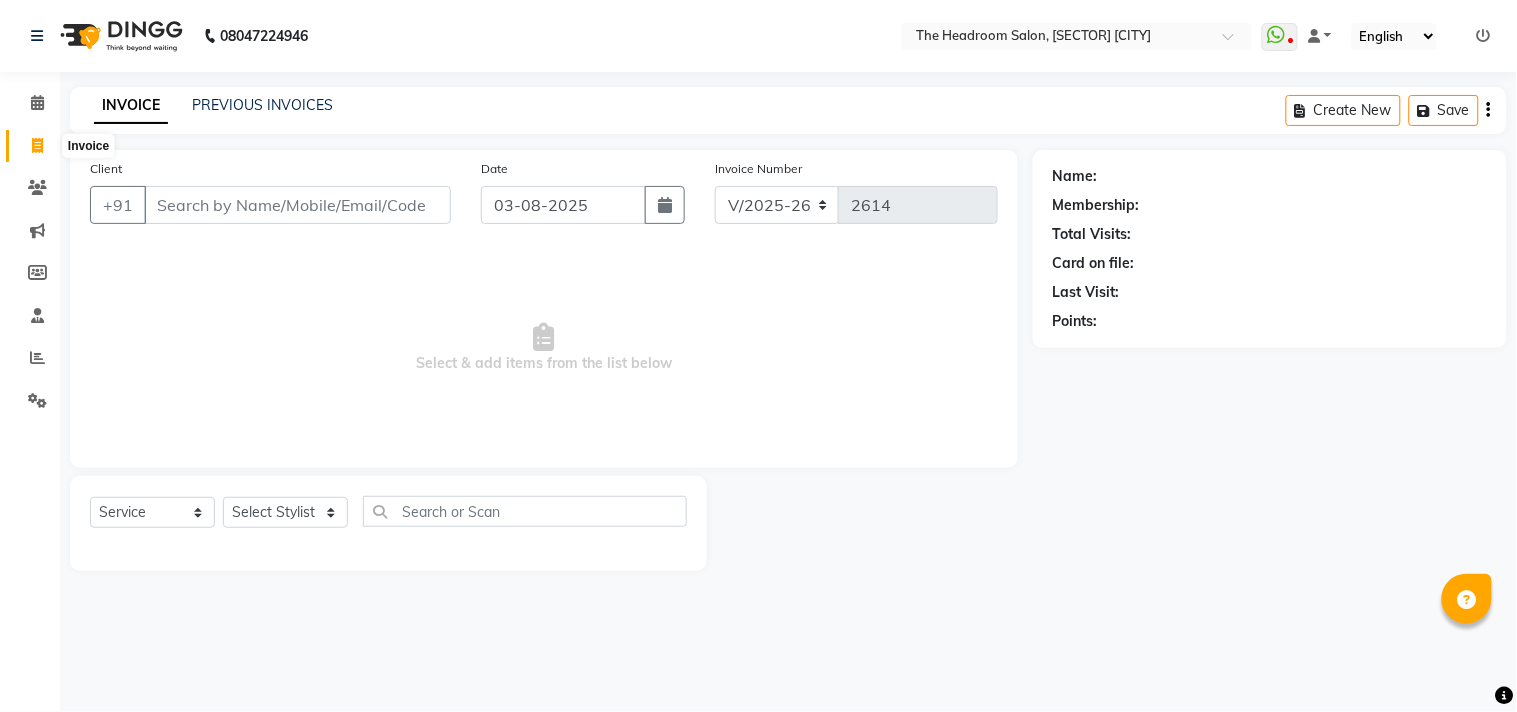 click 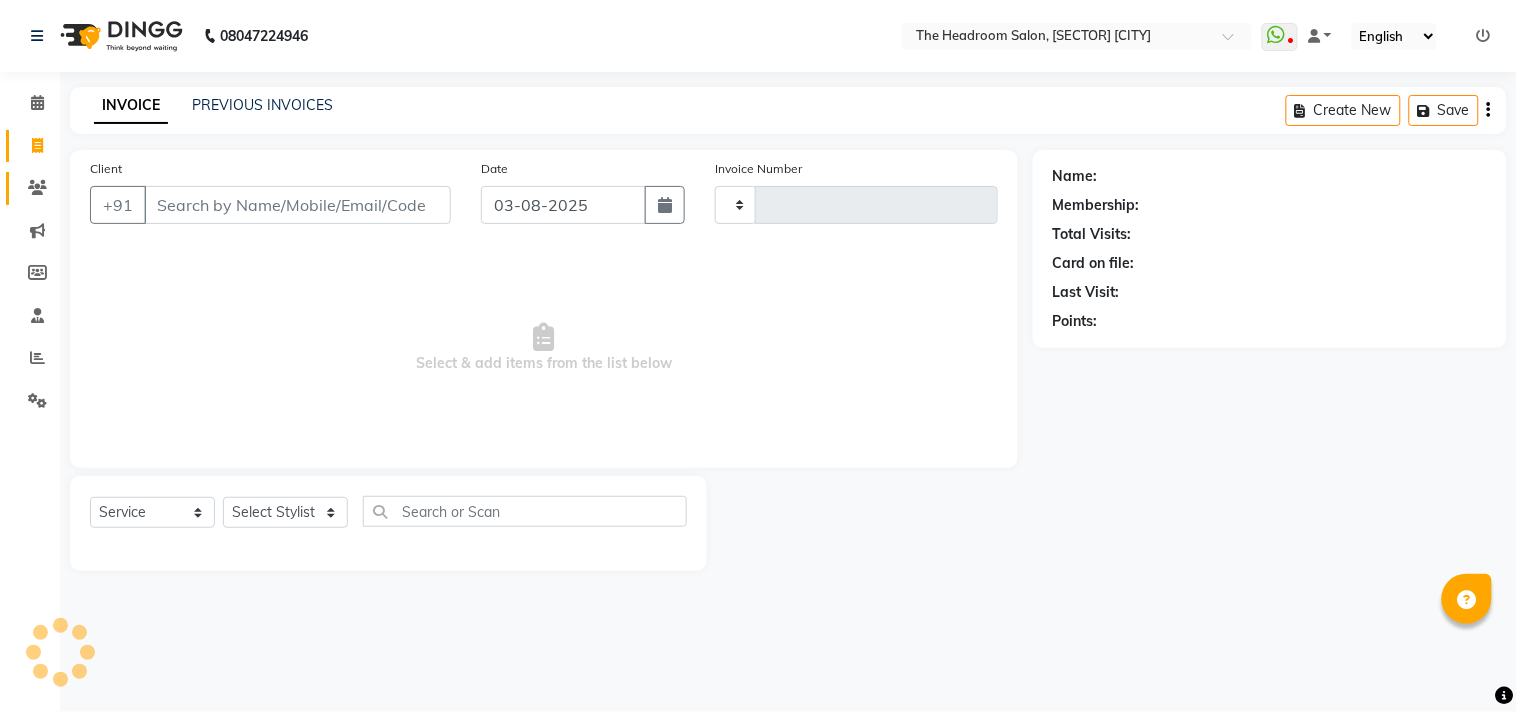 click on "Clients" 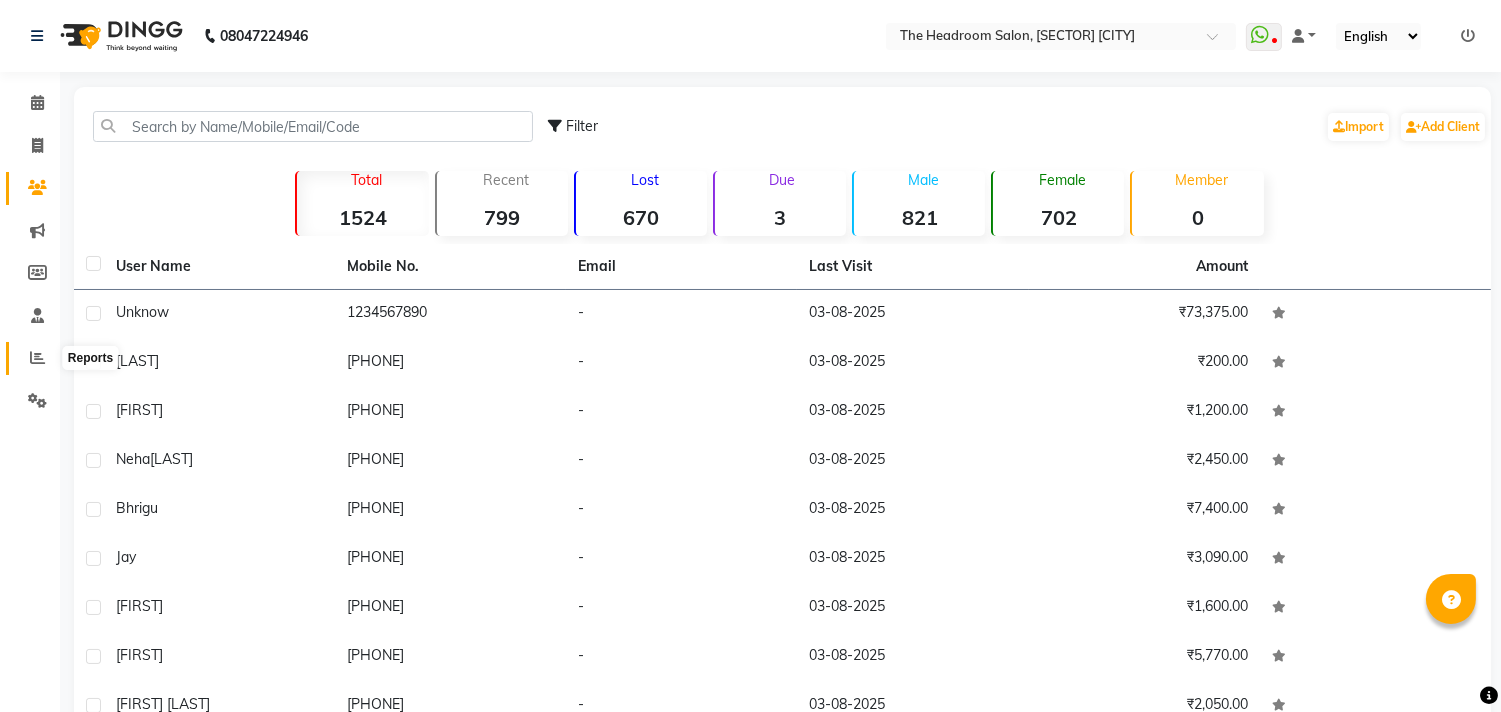 click 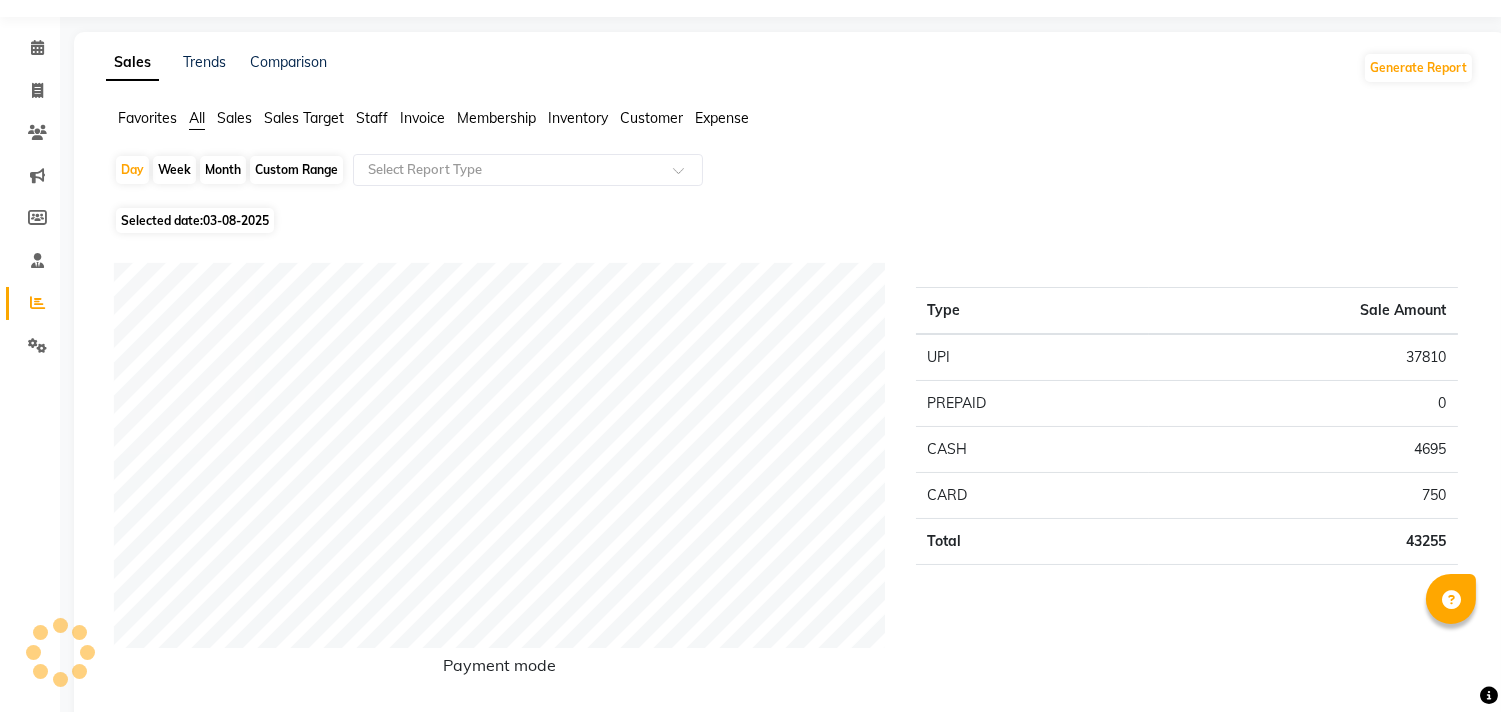 scroll, scrollTop: 0, scrollLeft: 0, axis: both 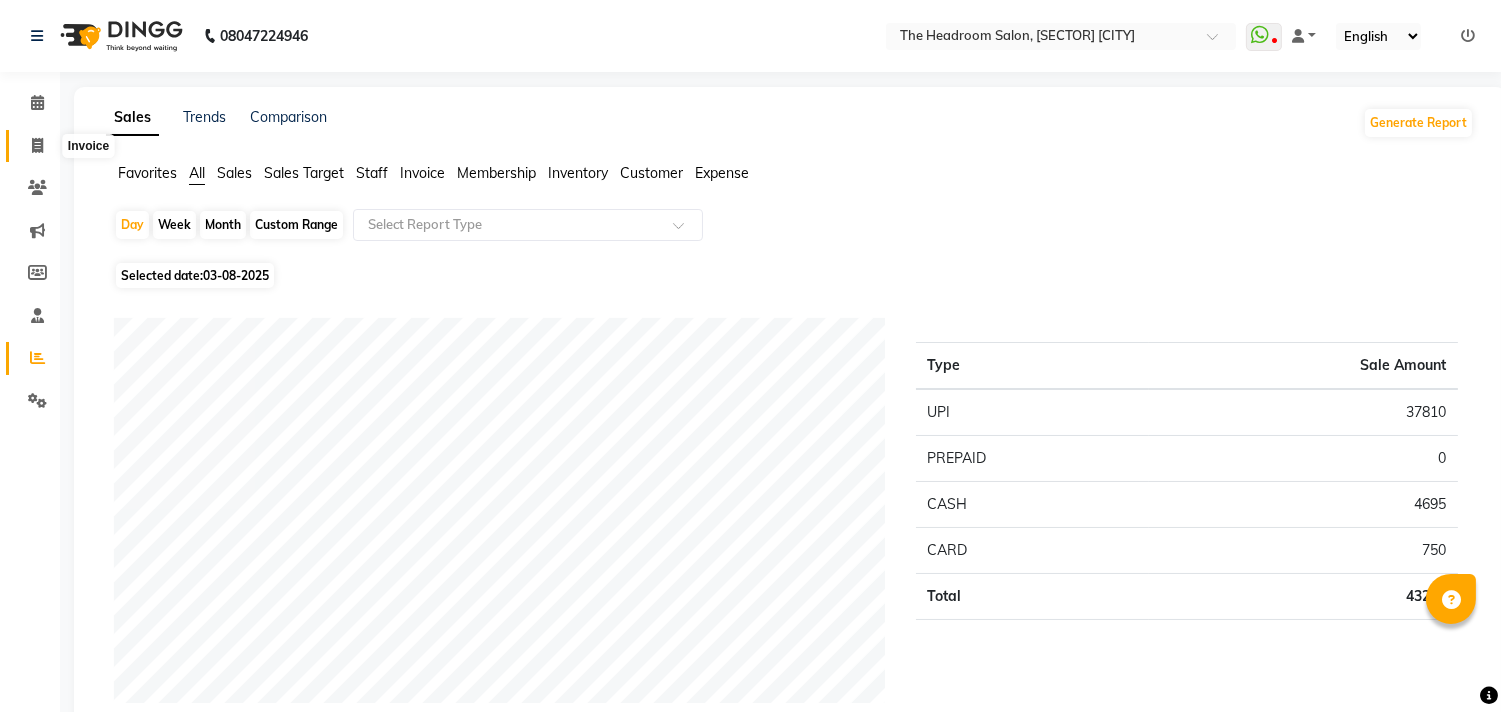 click 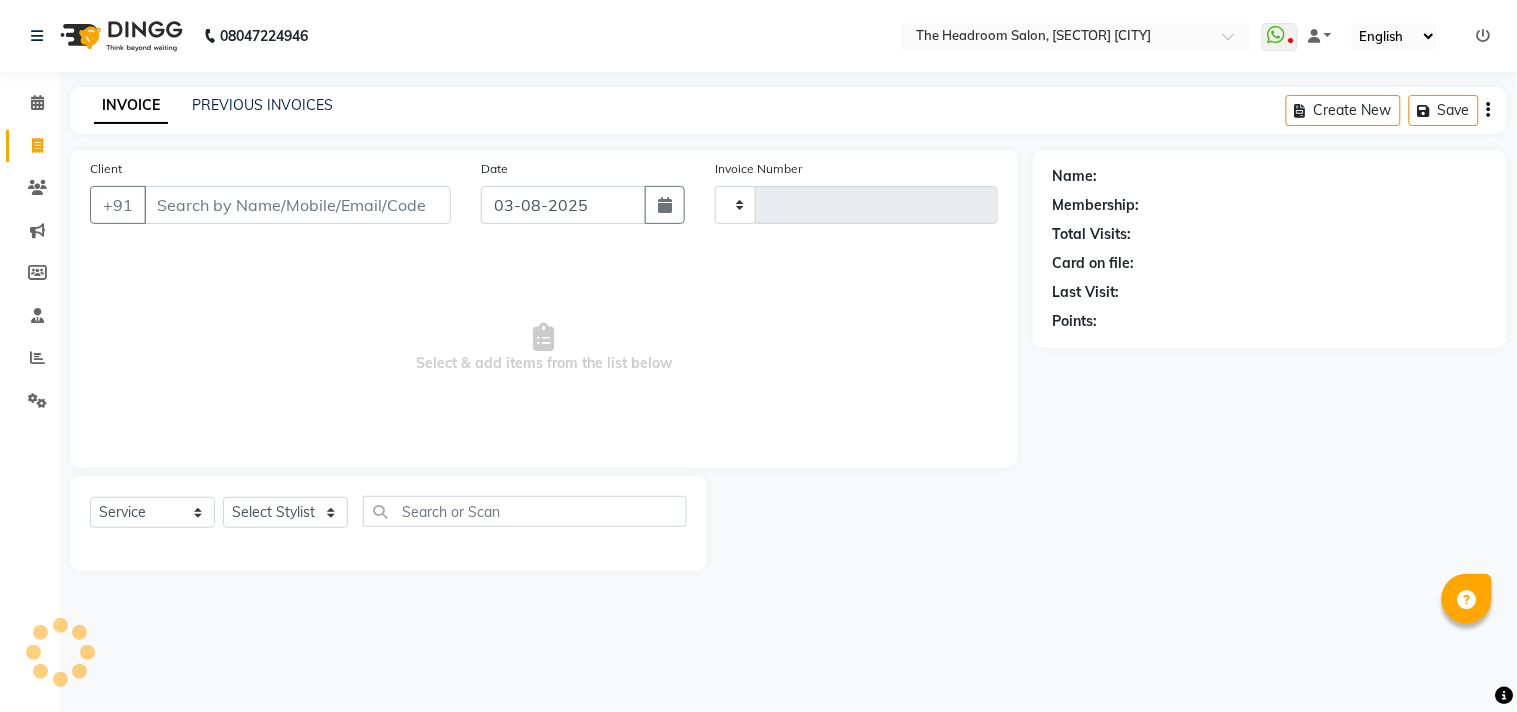 type on "2614" 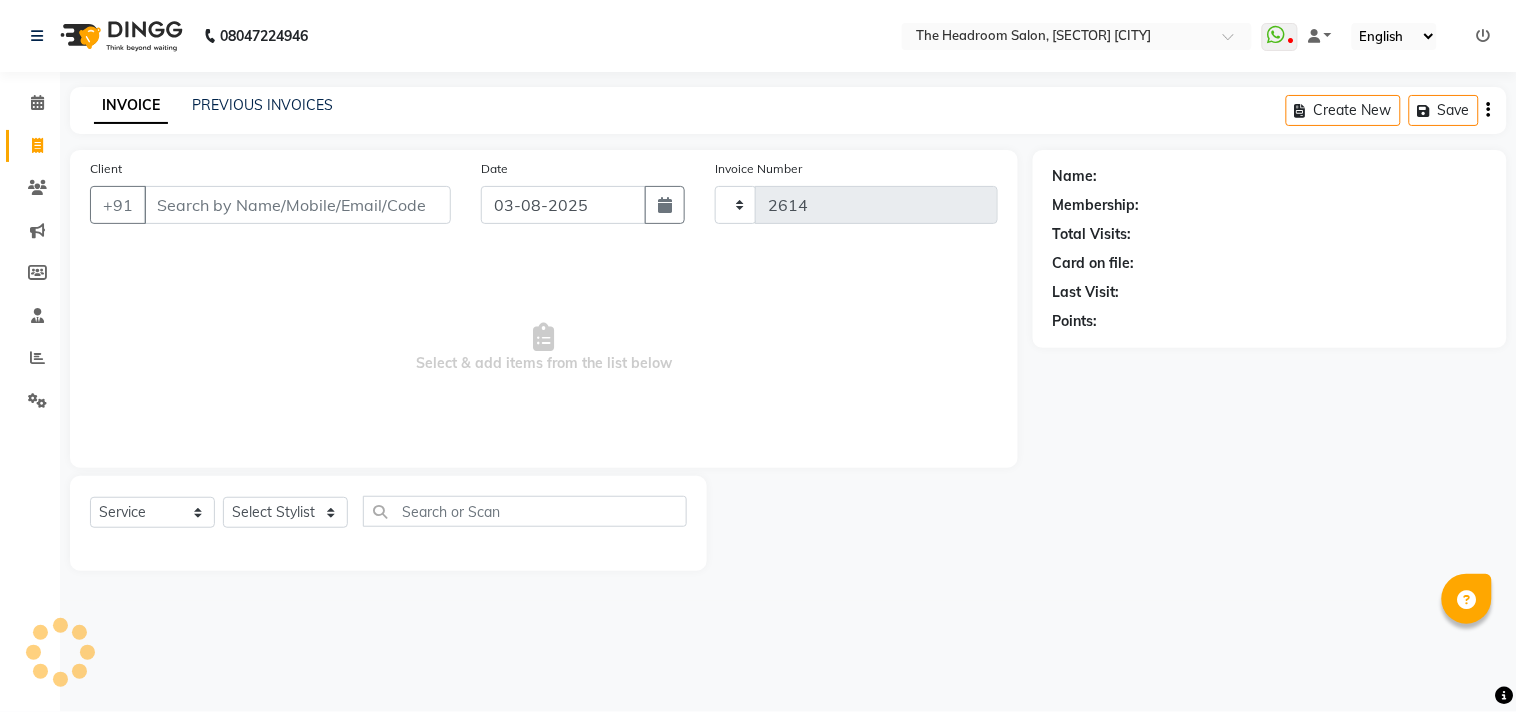 select on "6933" 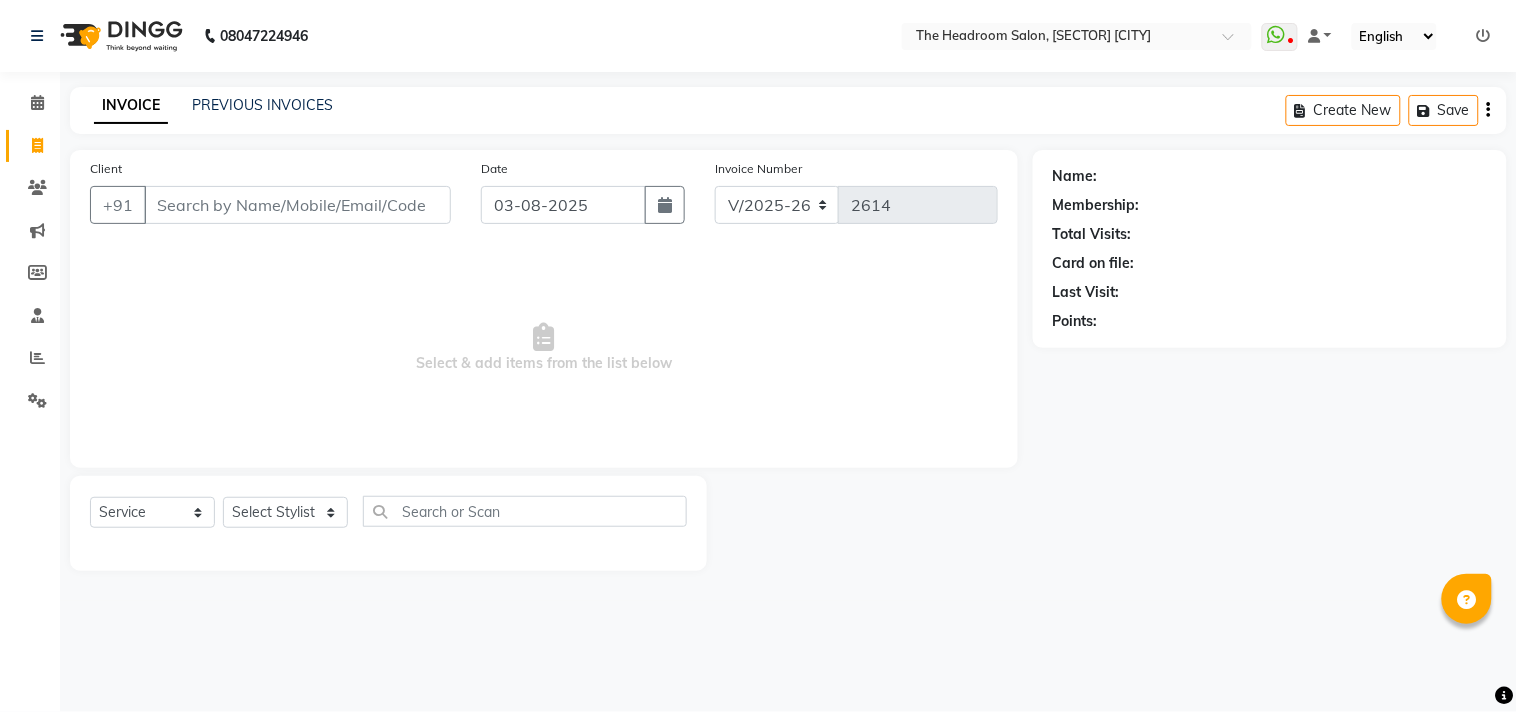 drag, startPoint x: 201, startPoint y: 178, endPoint x: 207, endPoint y: 240, distance: 62.289646 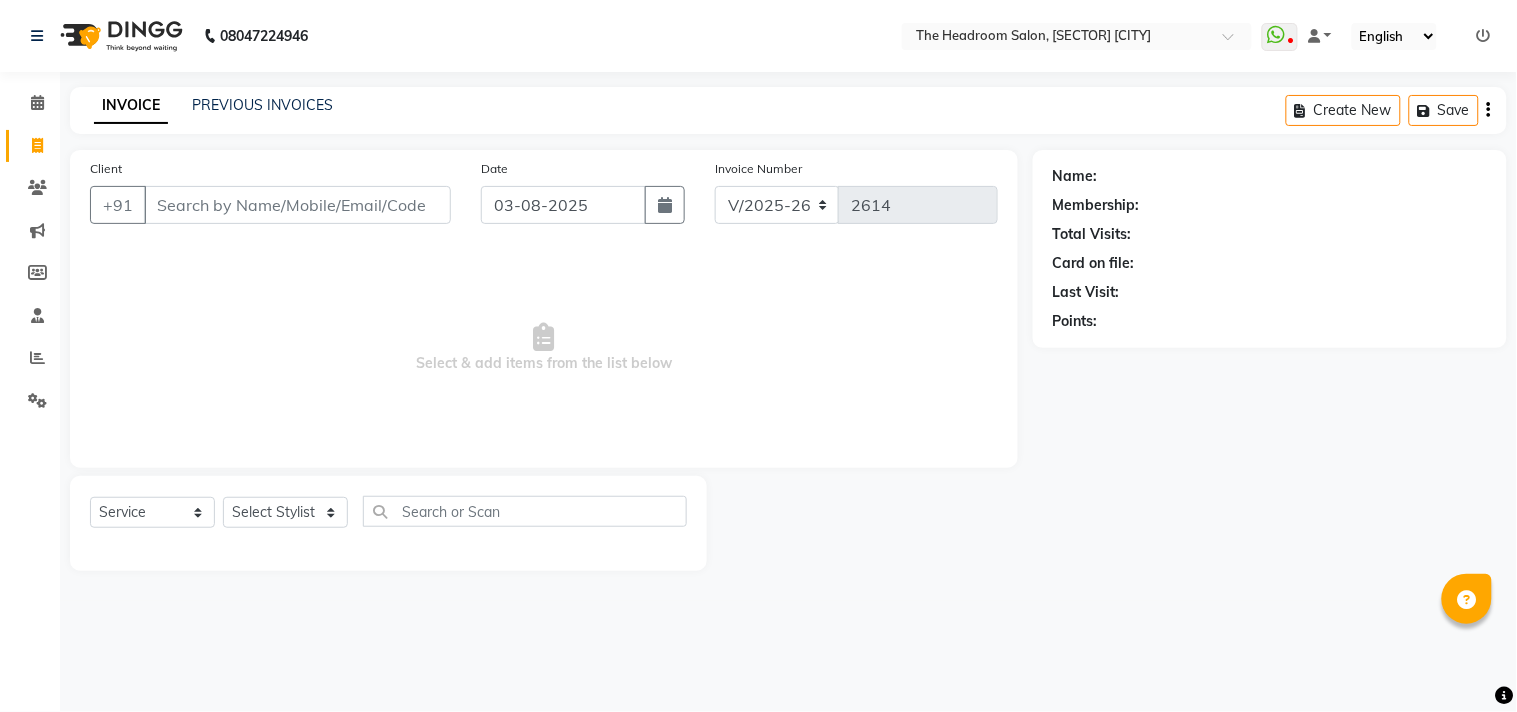 drag, startPoint x: 205, startPoint y: 481, endPoint x: 317, endPoint y: 591, distance: 156.98407 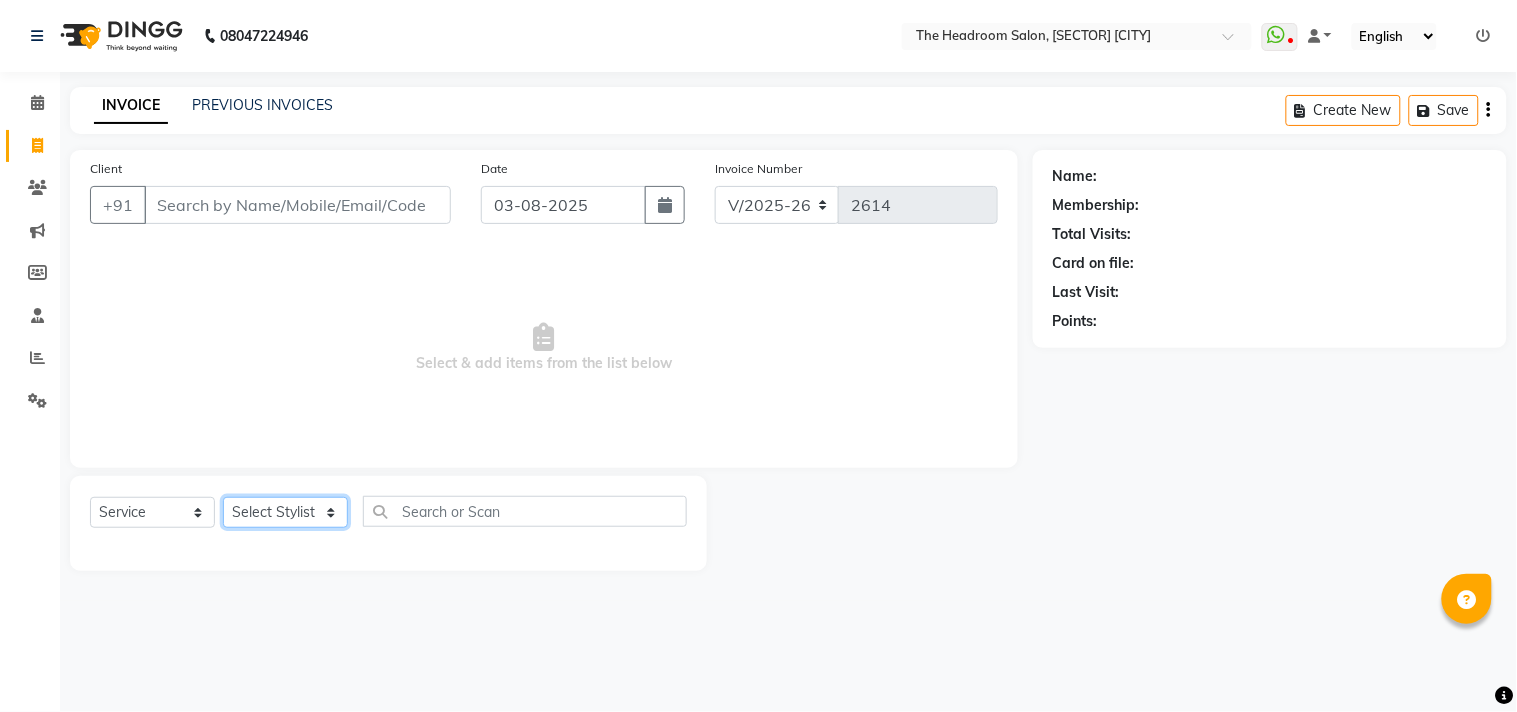 click on "Select Stylist Aditya Anubha Deepak Deepali Faizan Firoz Manager Monika Nakul Shokeen Pooja Rahul Shakir Siraj" 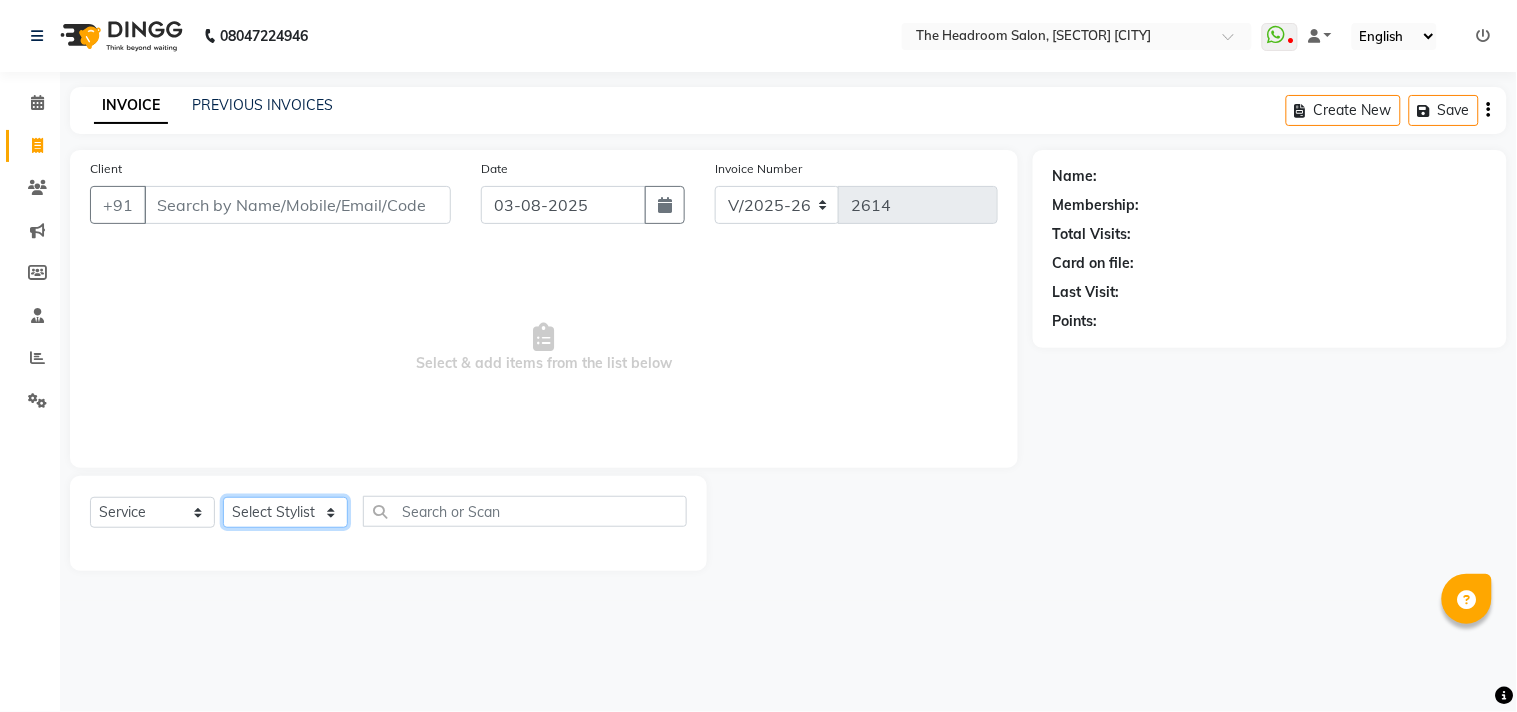 select on "87933" 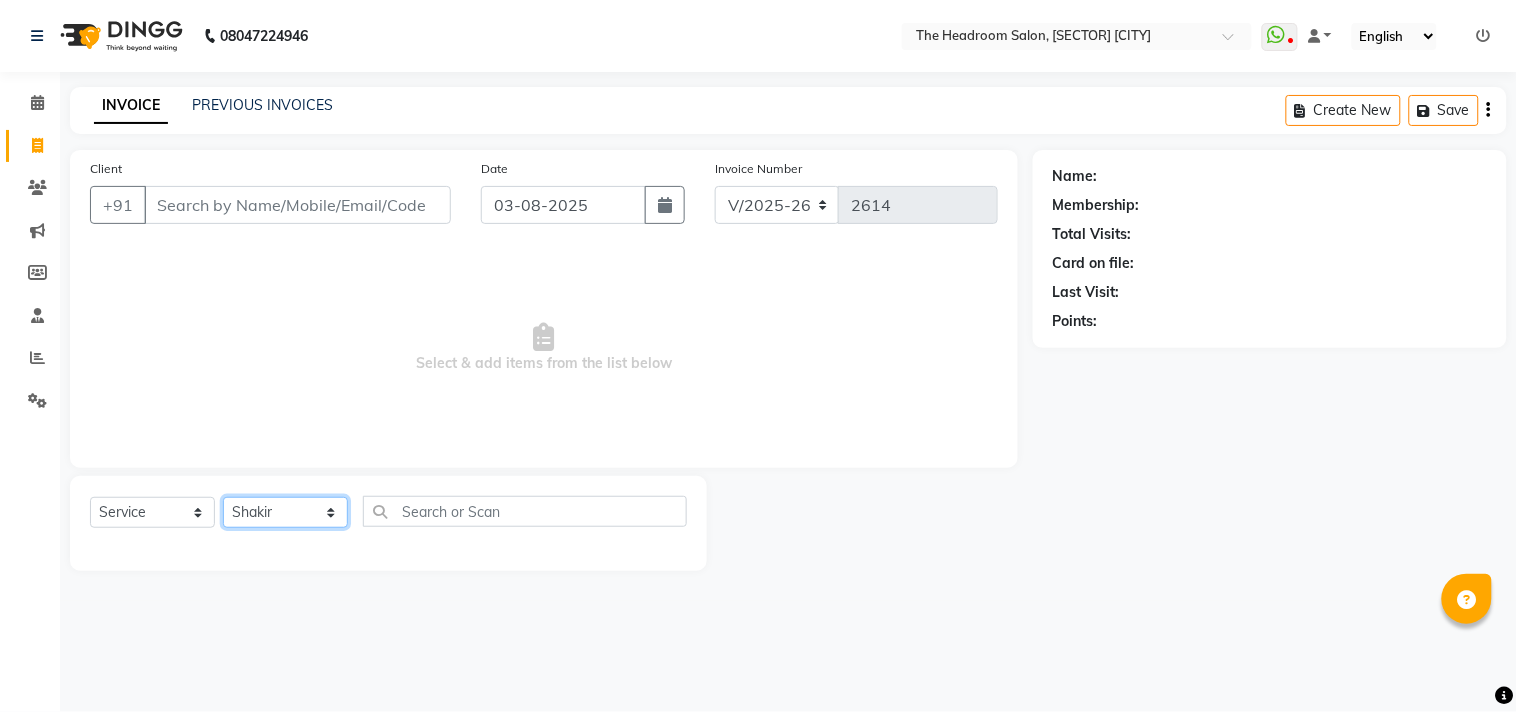 click on "Select Stylist Aditya Anubha Deepak Deepali Faizan Firoz Manager Monika Nakul Shokeen Pooja Rahul Shakir Siraj" 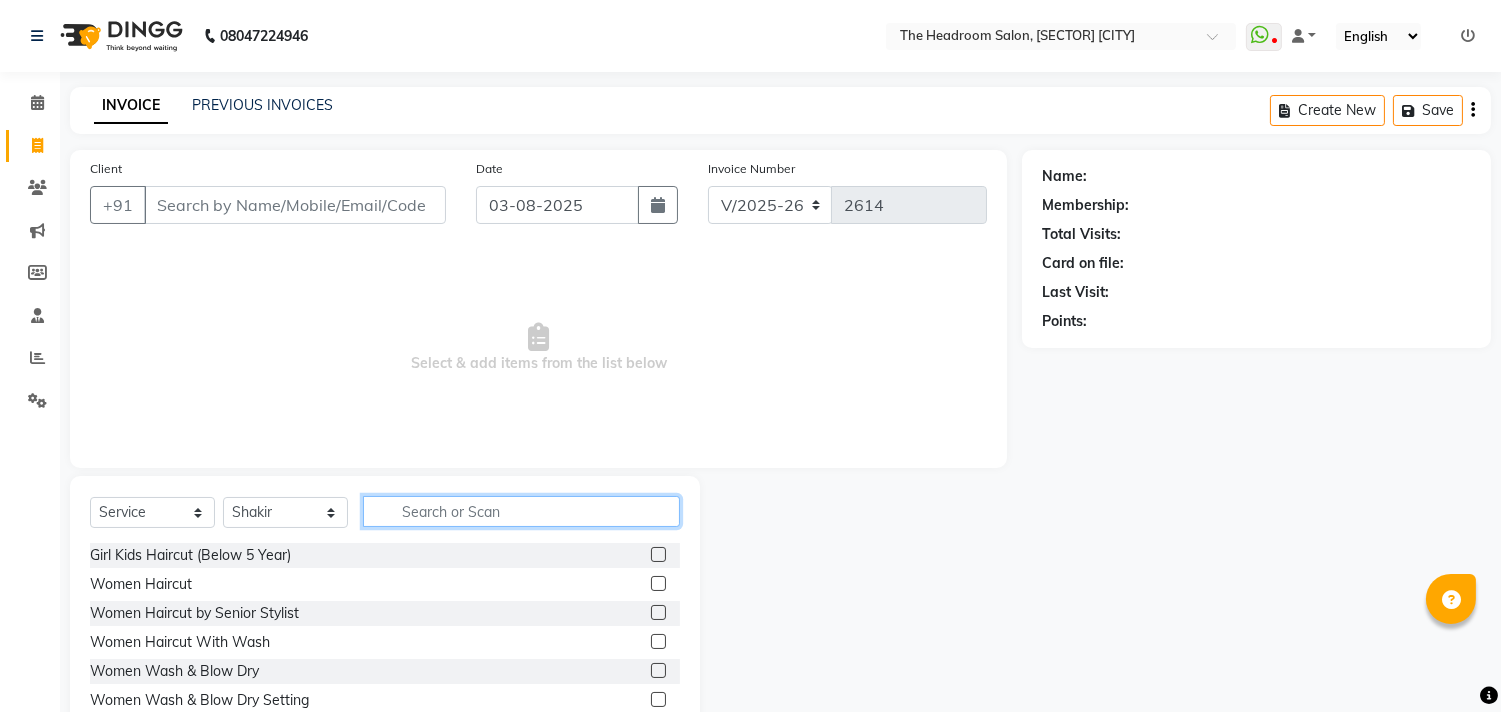 click 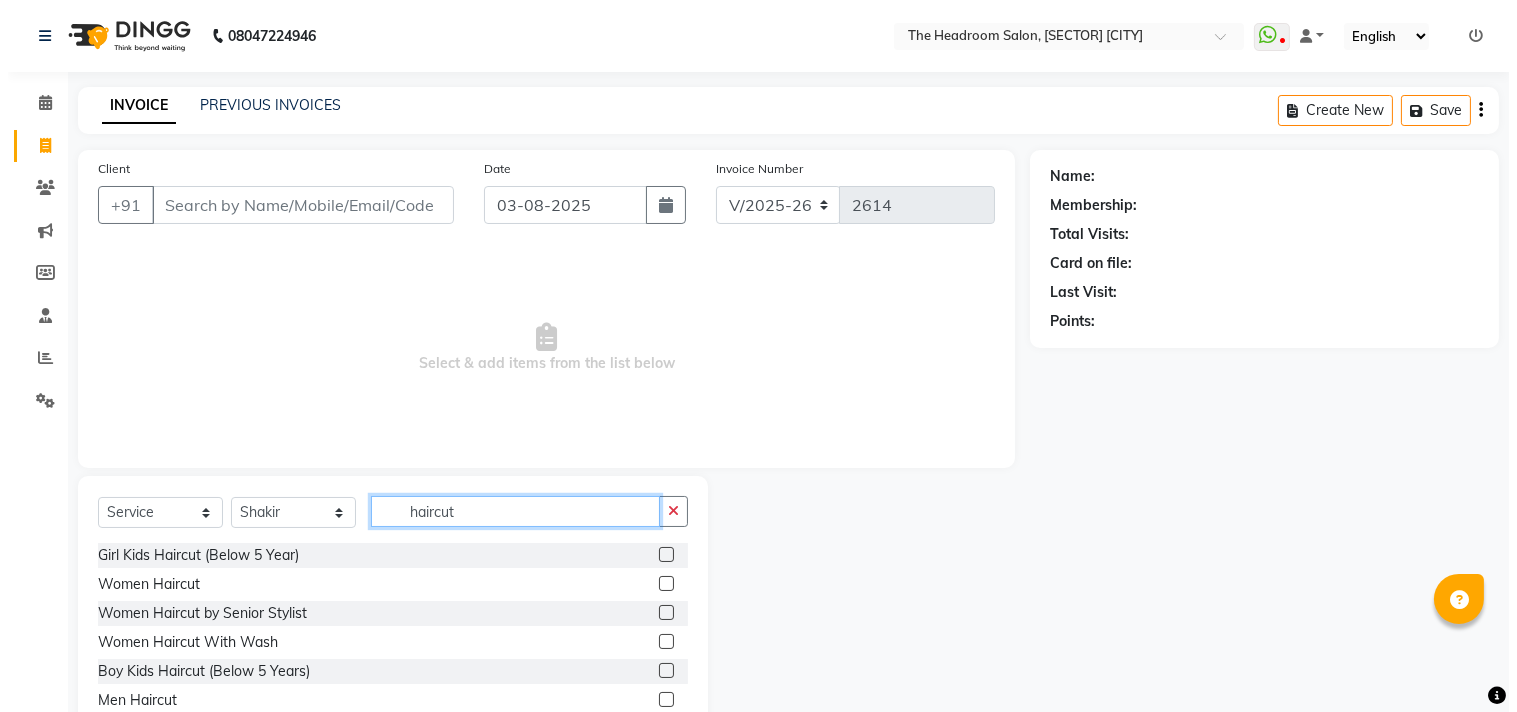 scroll, scrollTop: 61, scrollLeft: 0, axis: vertical 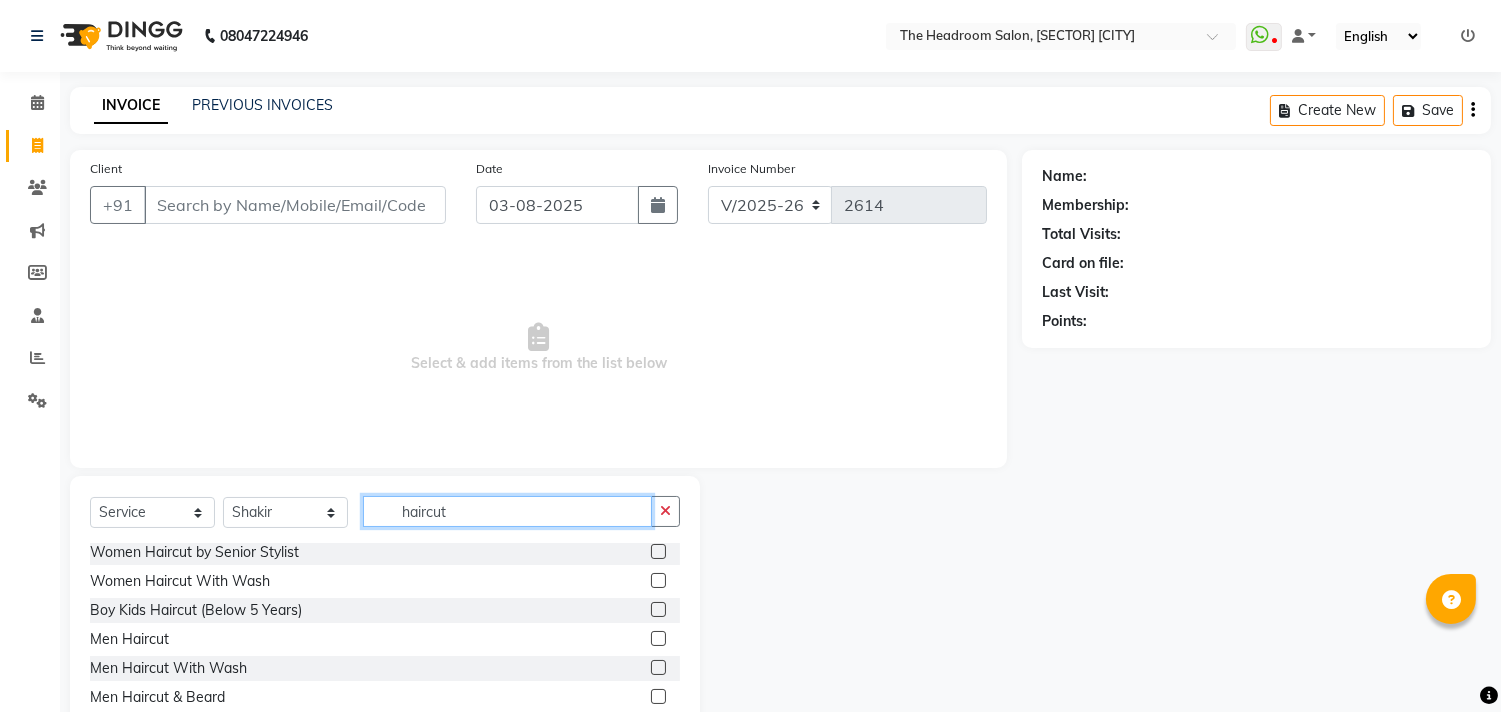 type on "haircut" 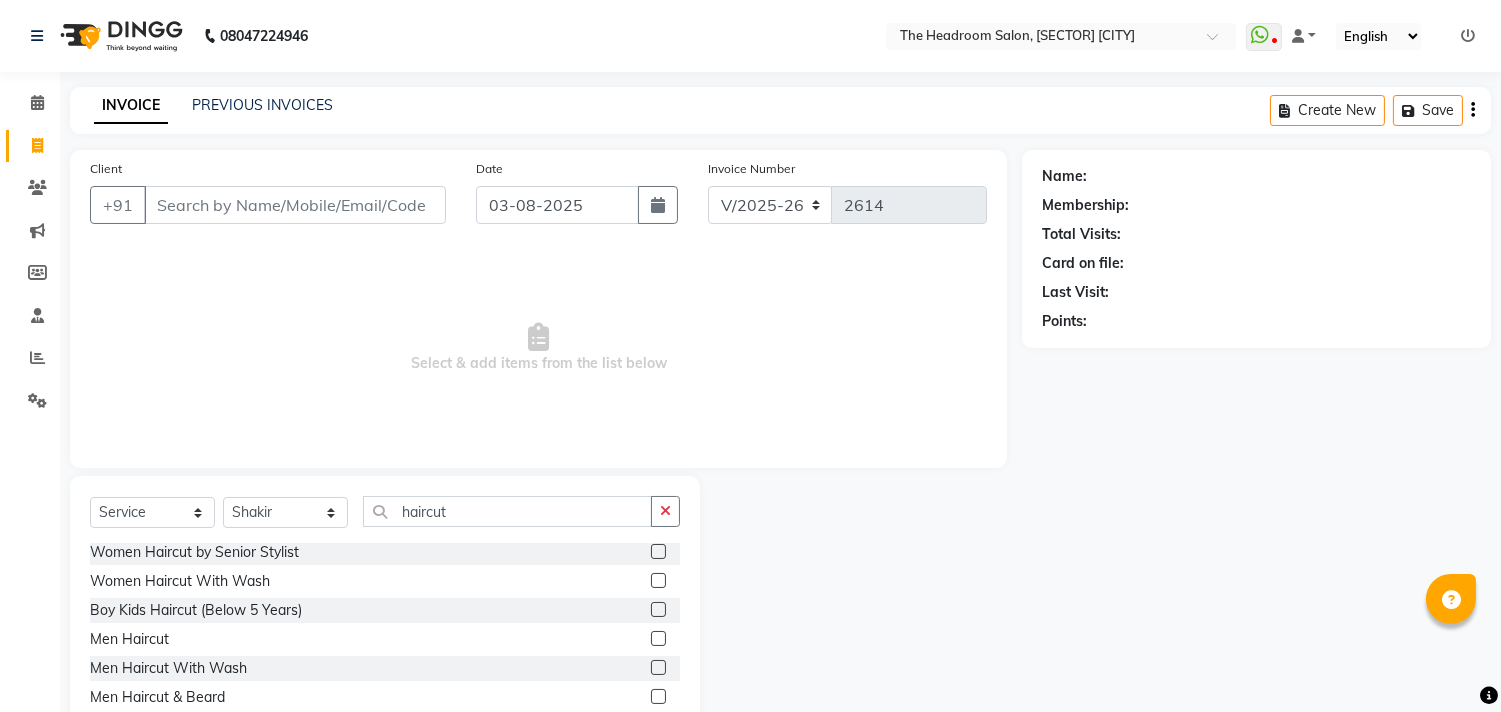 click 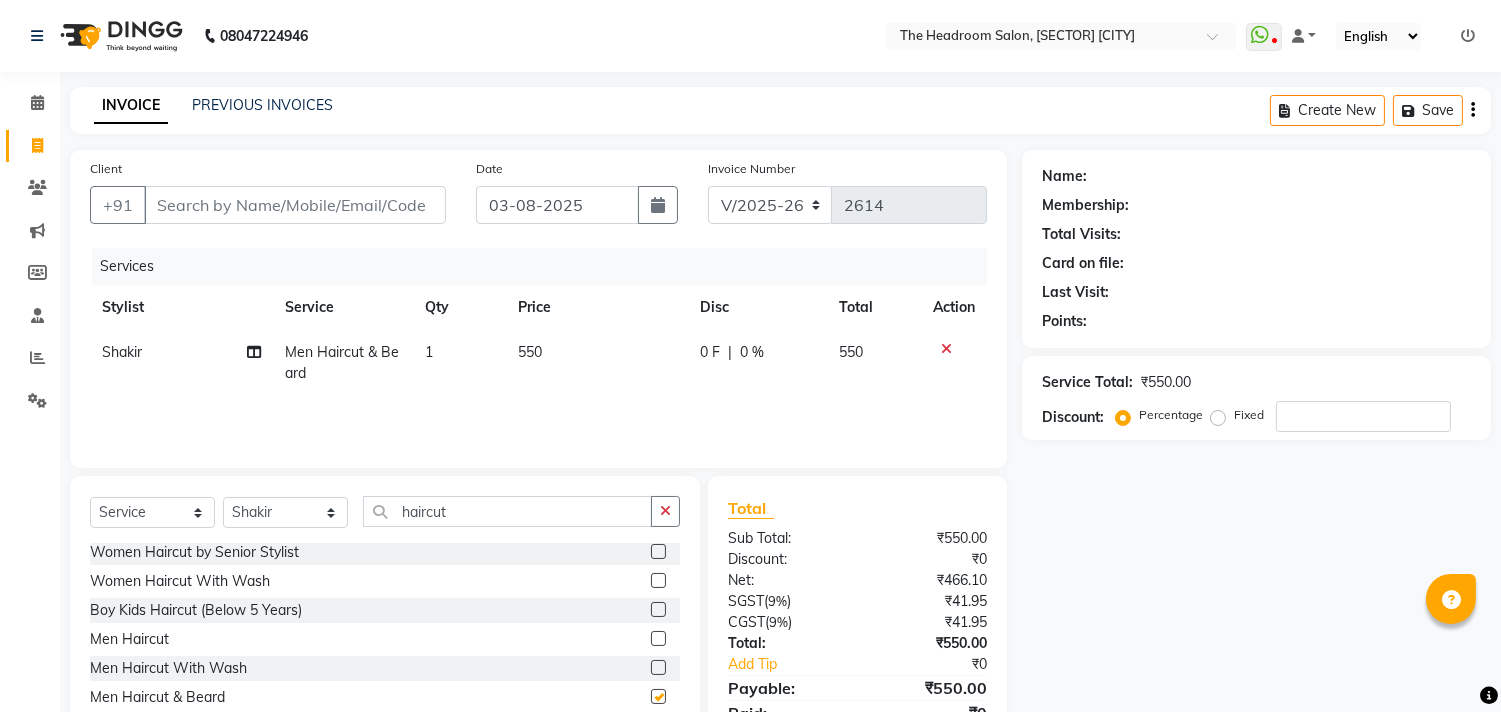 checkbox on "false" 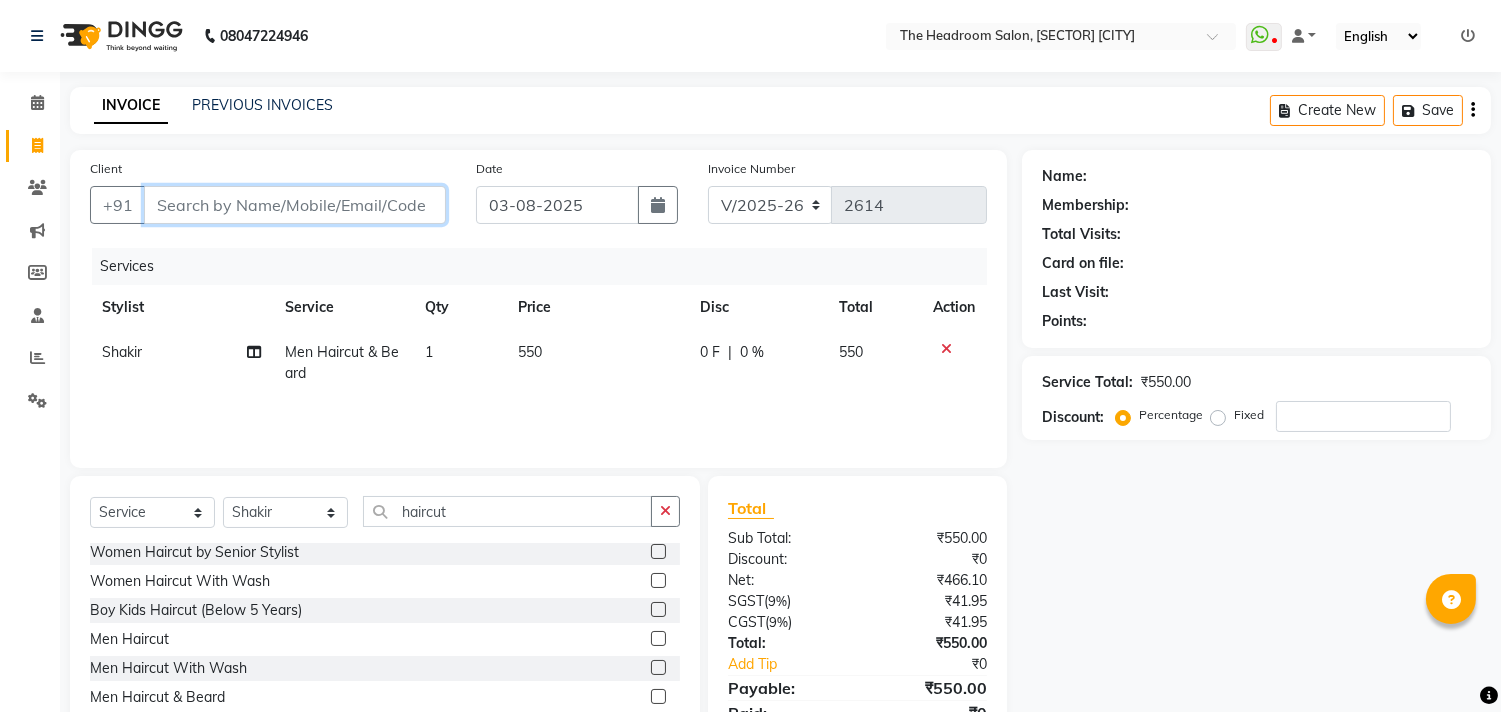 click on "Client" at bounding box center (295, 205) 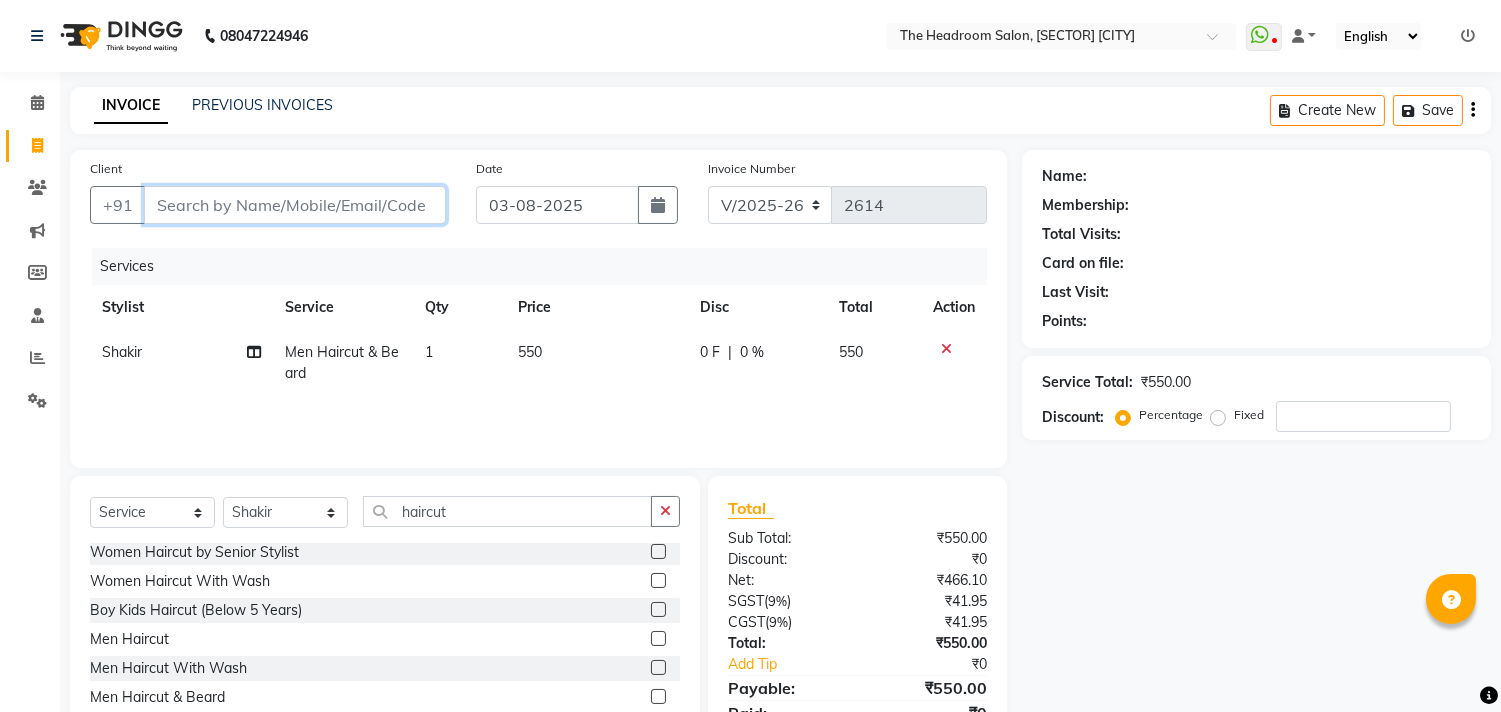 type on "8" 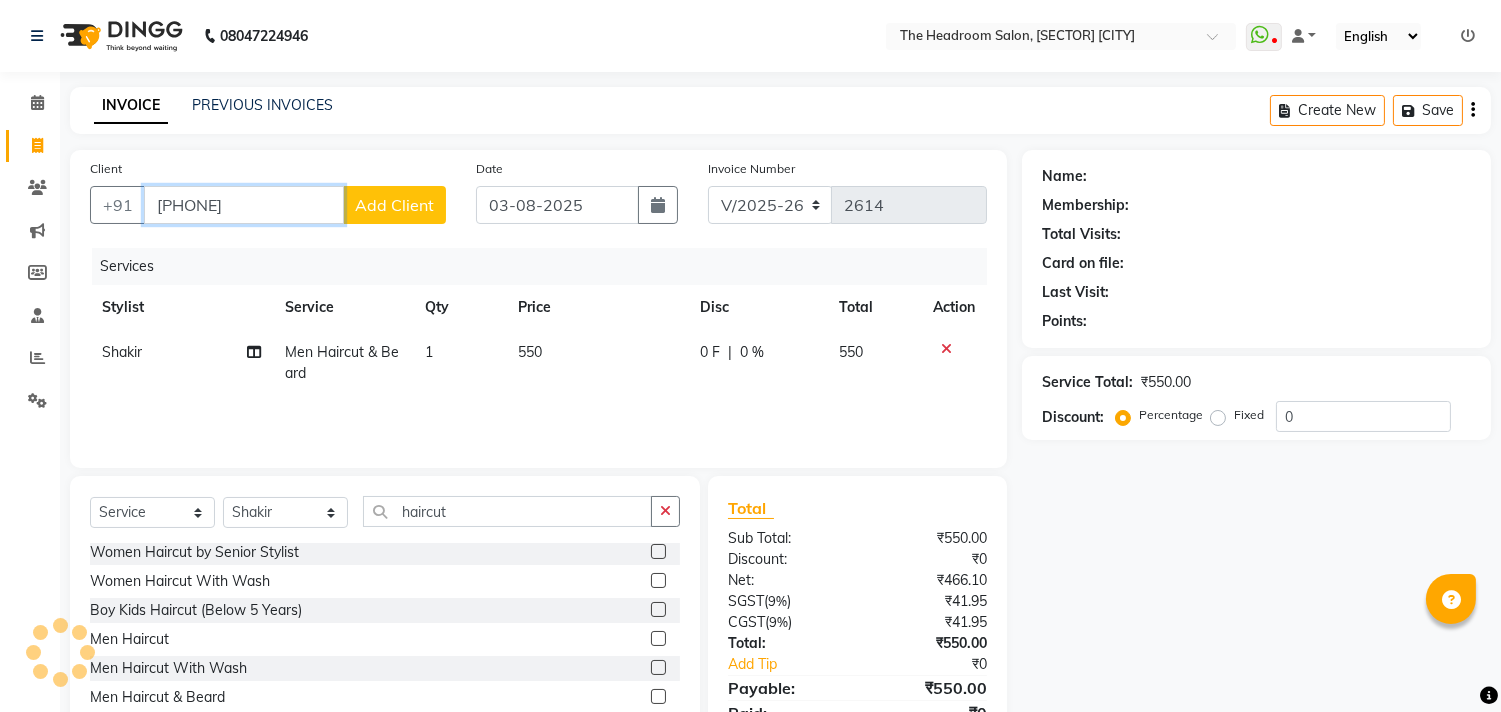 type on "[PHONE]" 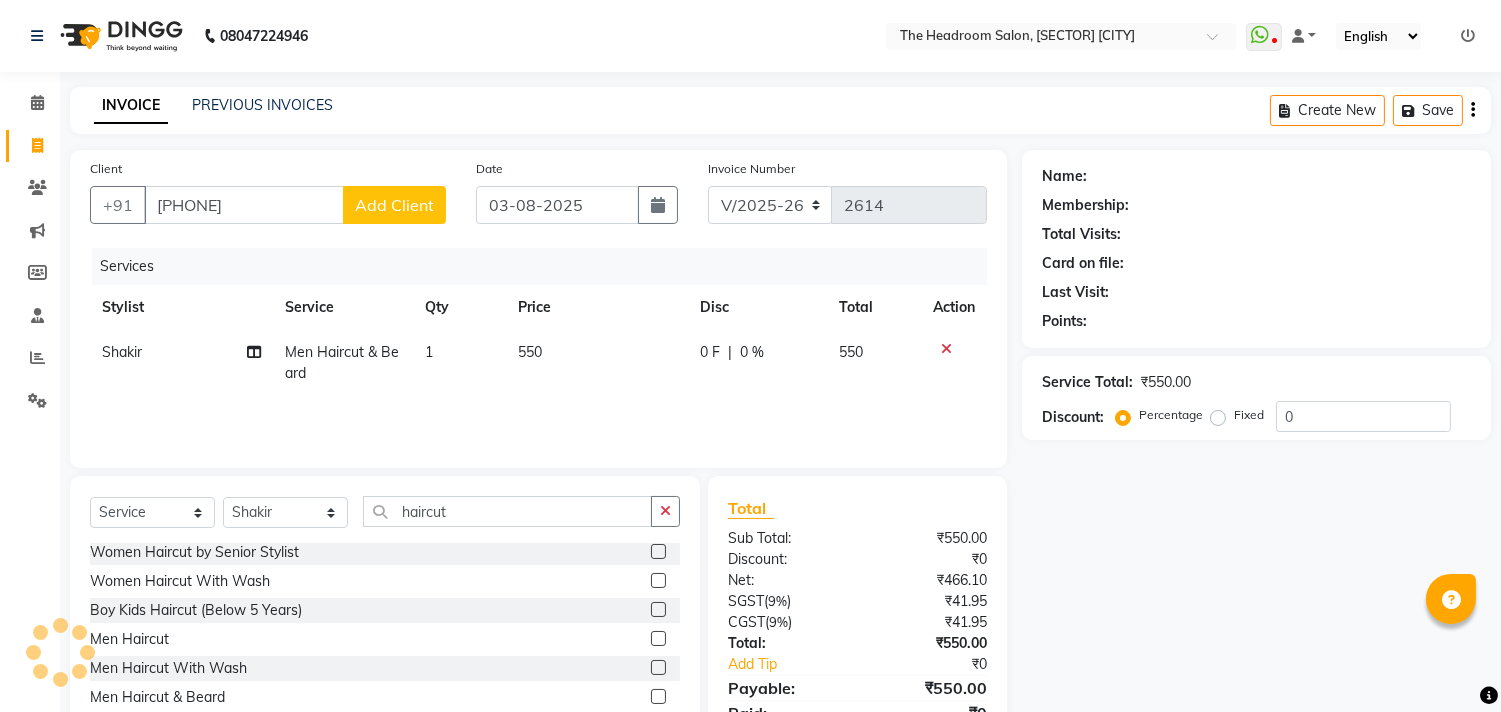 click on "Add Client" 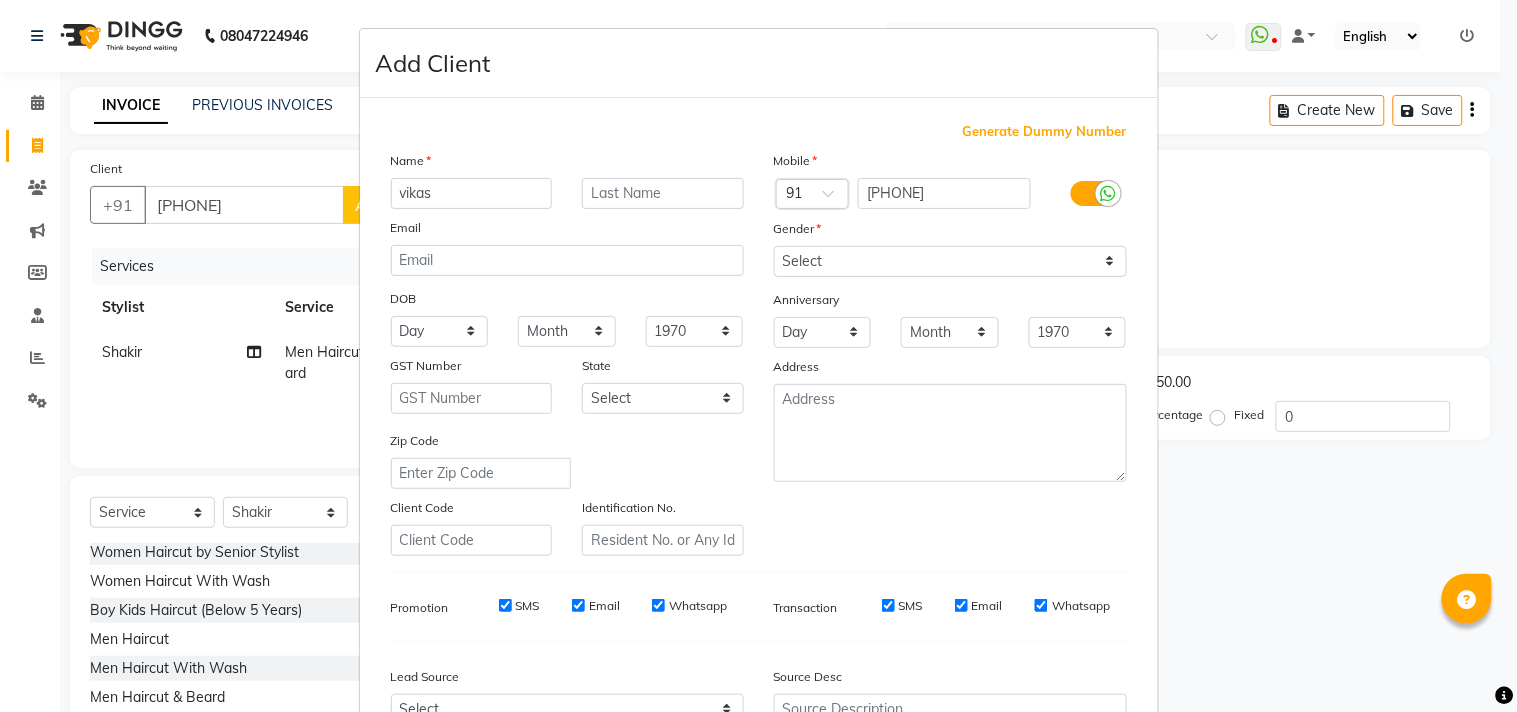 type on "vikas" 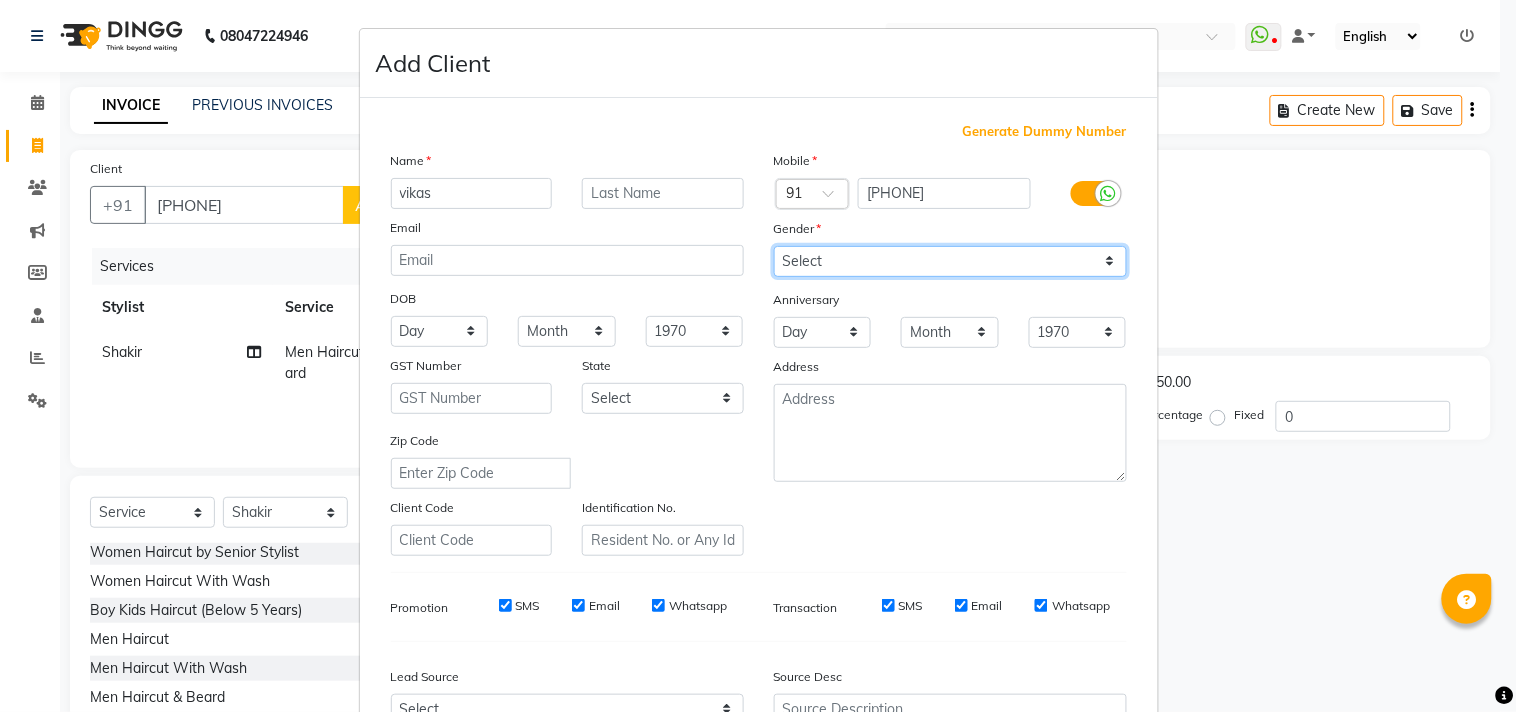 click on "Select Male Female Other Prefer Not To Say" at bounding box center (950, 261) 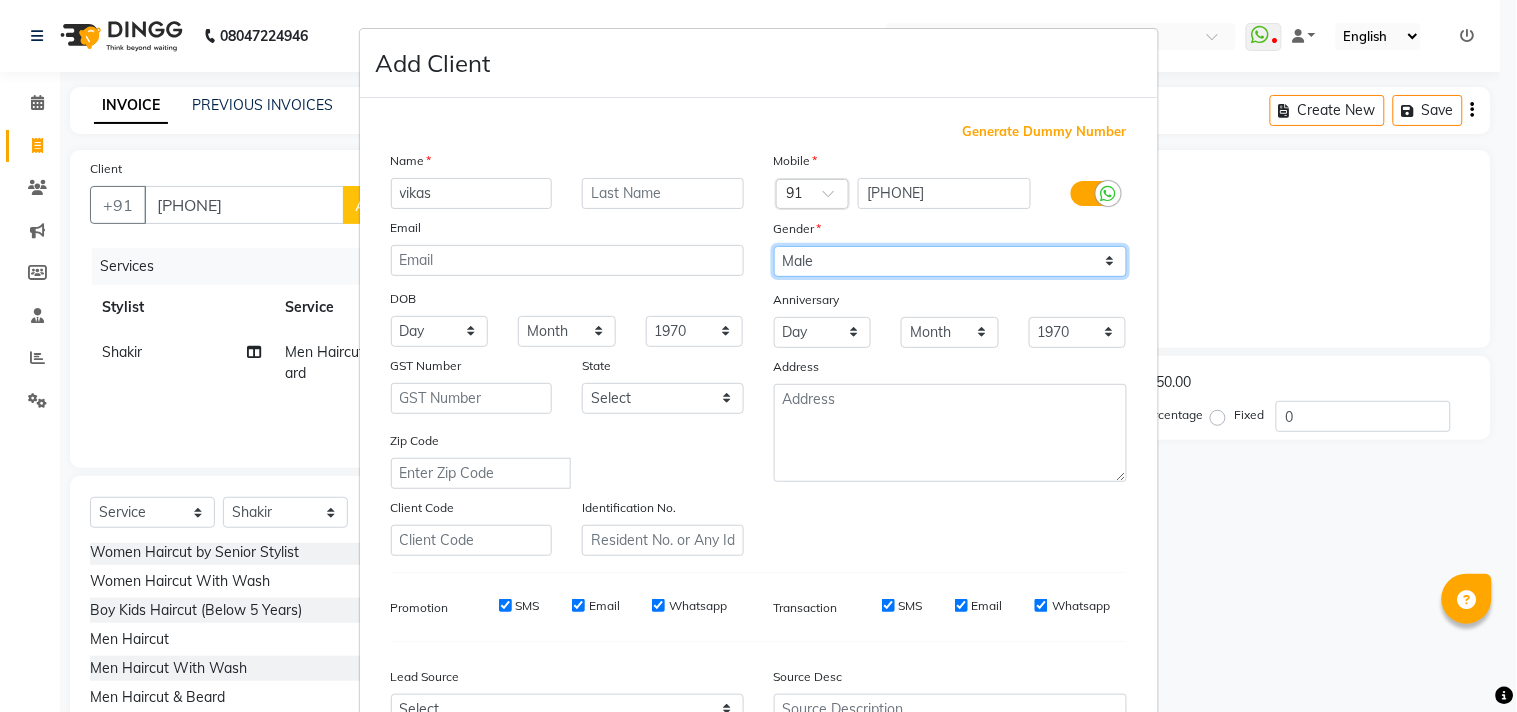 click on "Select Male Female Other Prefer Not To Say" at bounding box center (950, 261) 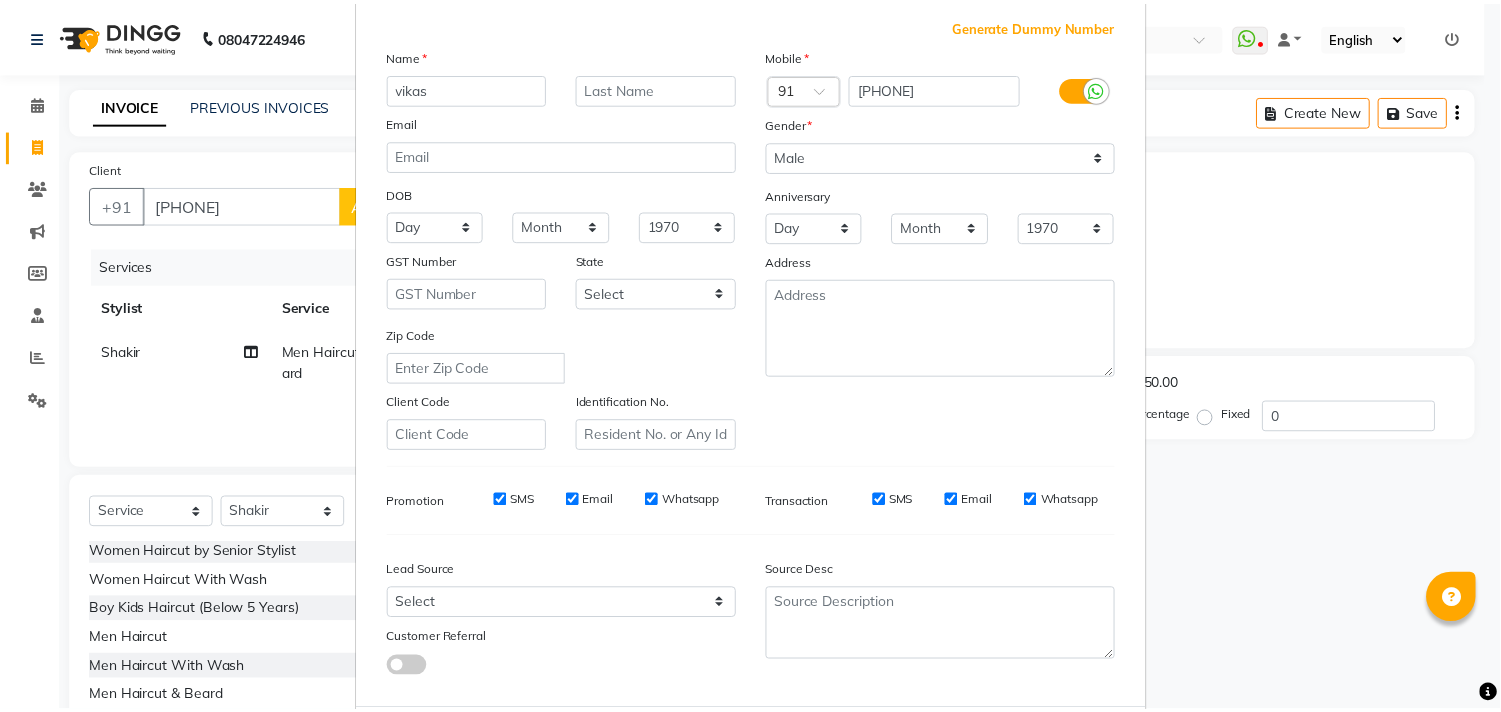 scroll, scrollTop: 212, scrollLeft: 0, axis: vertical 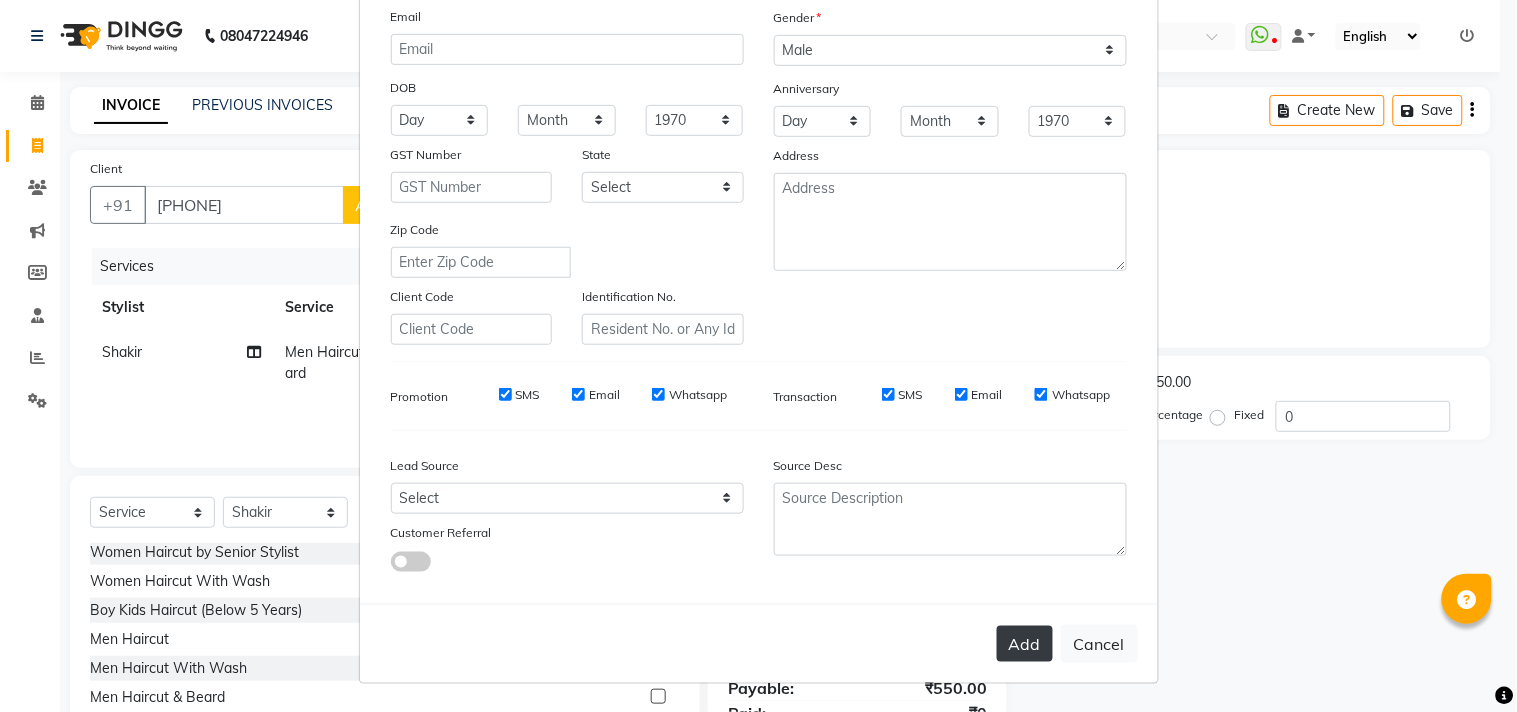 click on "Add" at bounding box center [1025, 644] 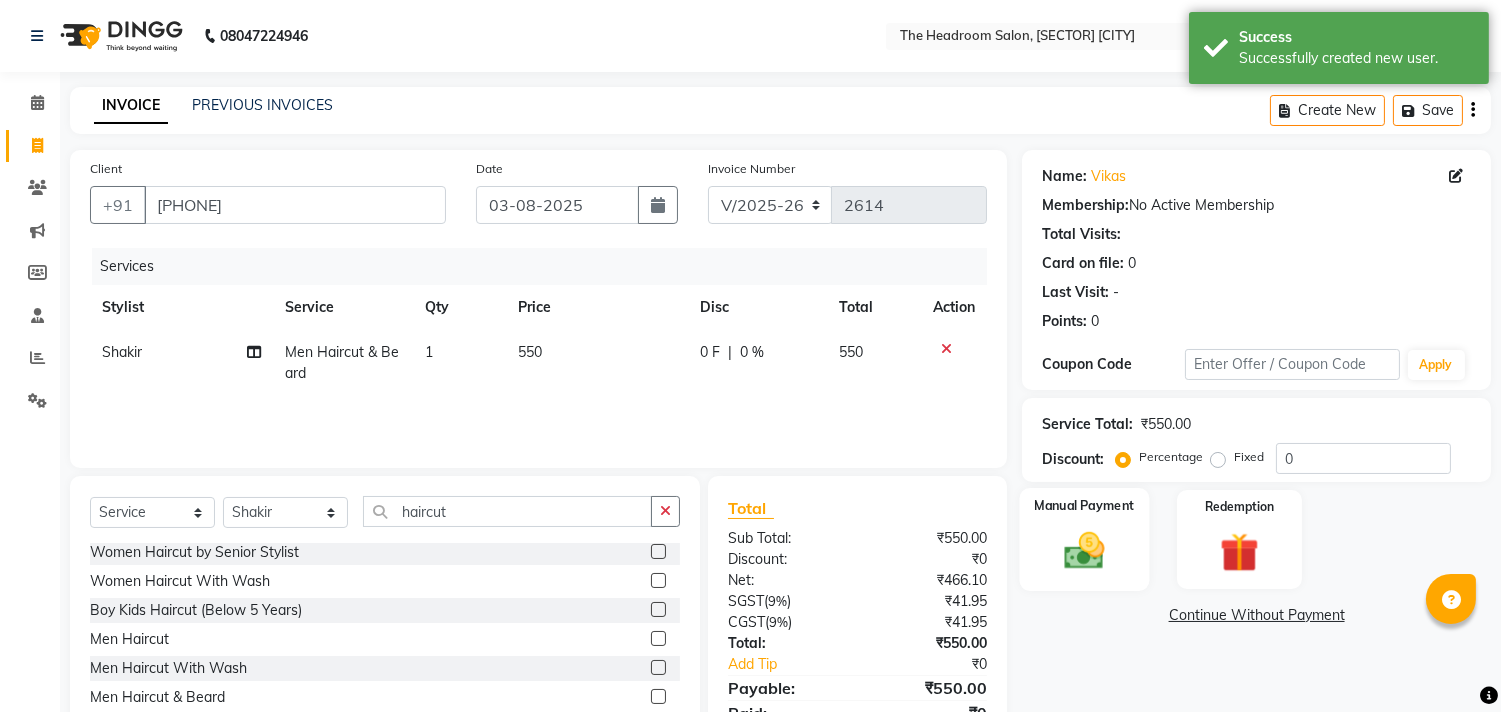 click on "Manual Payment" 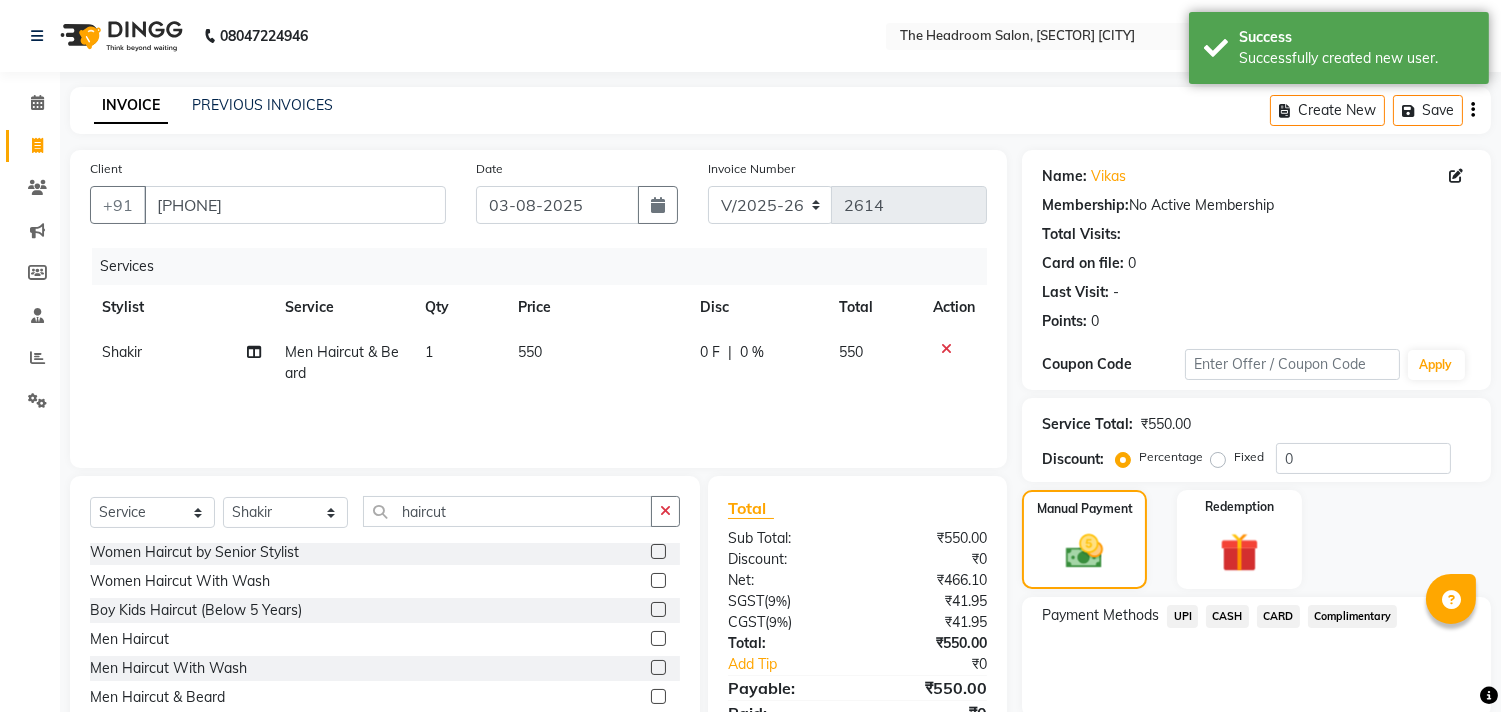 click on "CASH" 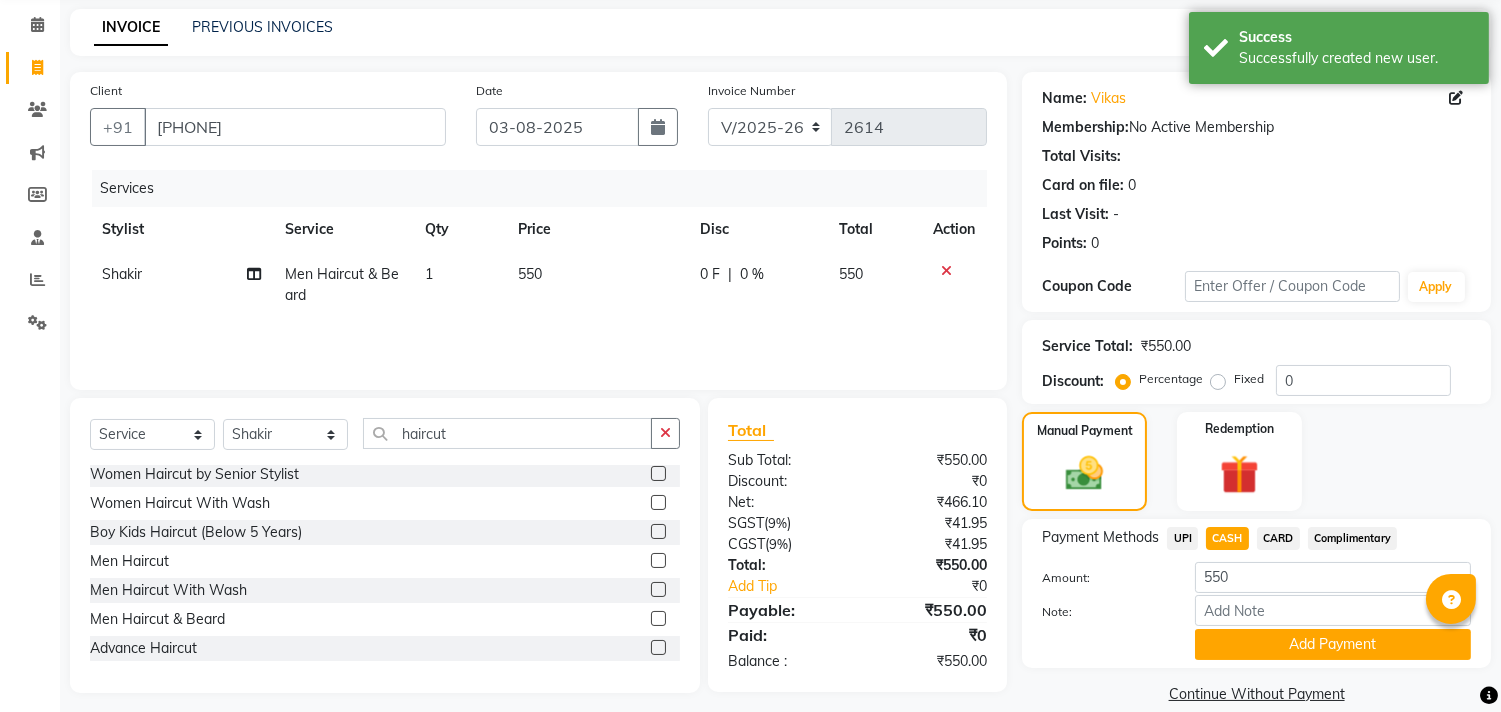 scroll, scrollTop: 104, scrollLeft: 0, axis: vertical 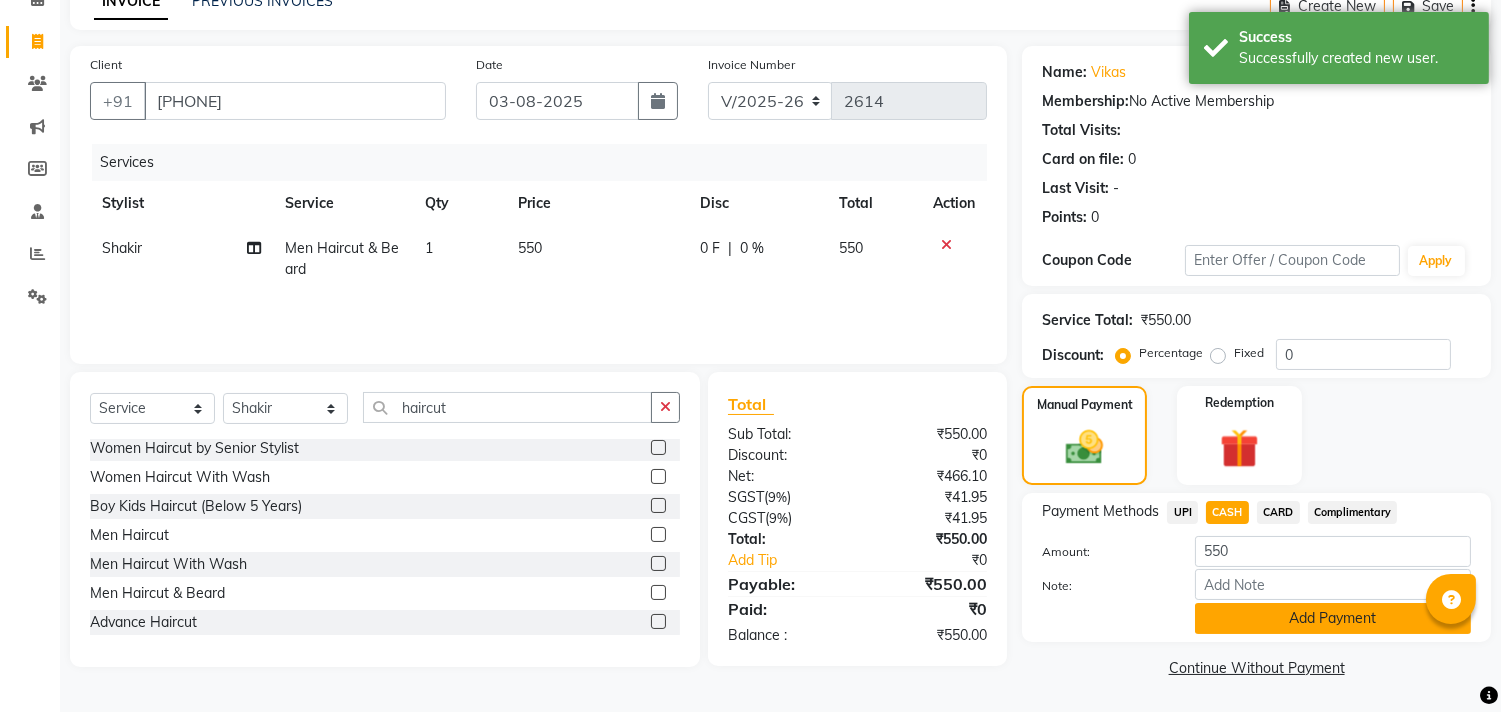 click on "Add Payment" 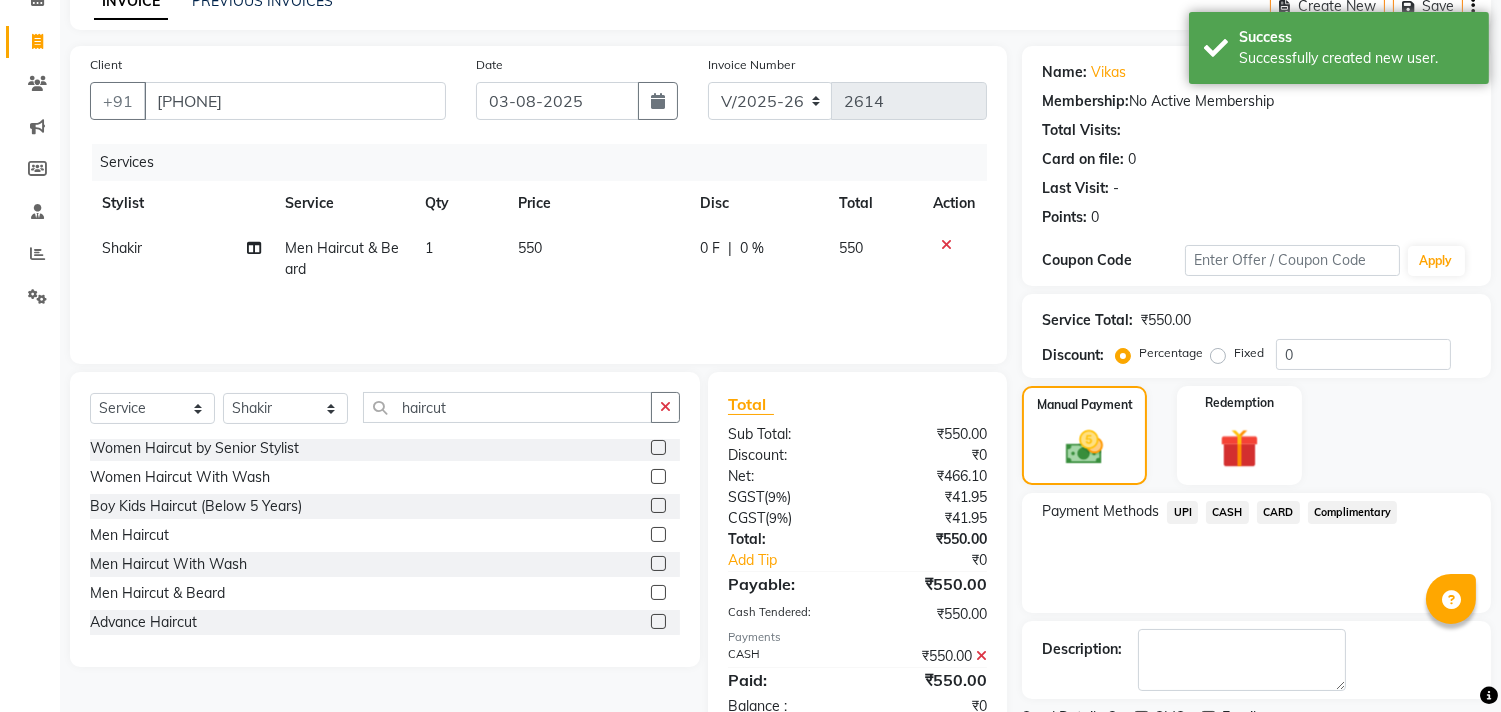 scroll, scrollTop: 187, scrollLeft: 0, axis: vertical 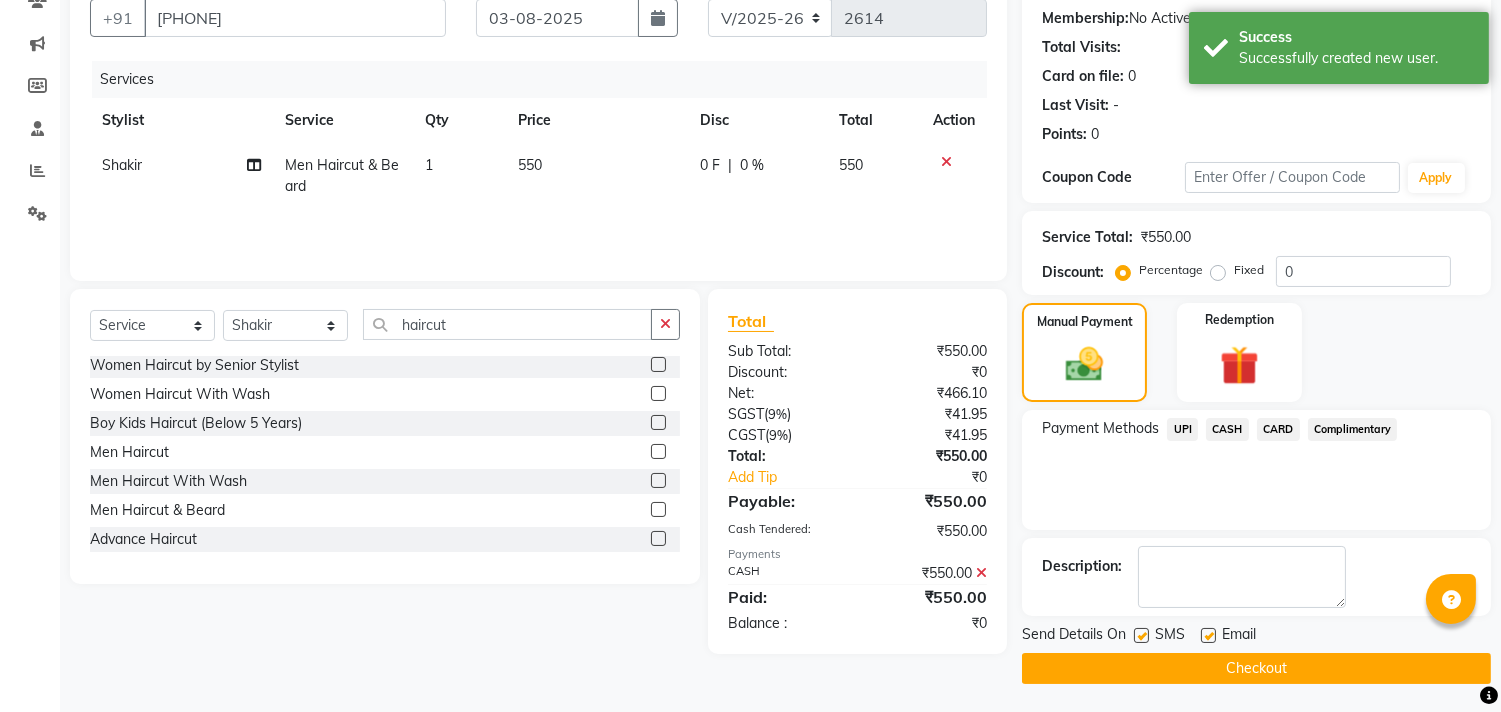 click on "Checkout" 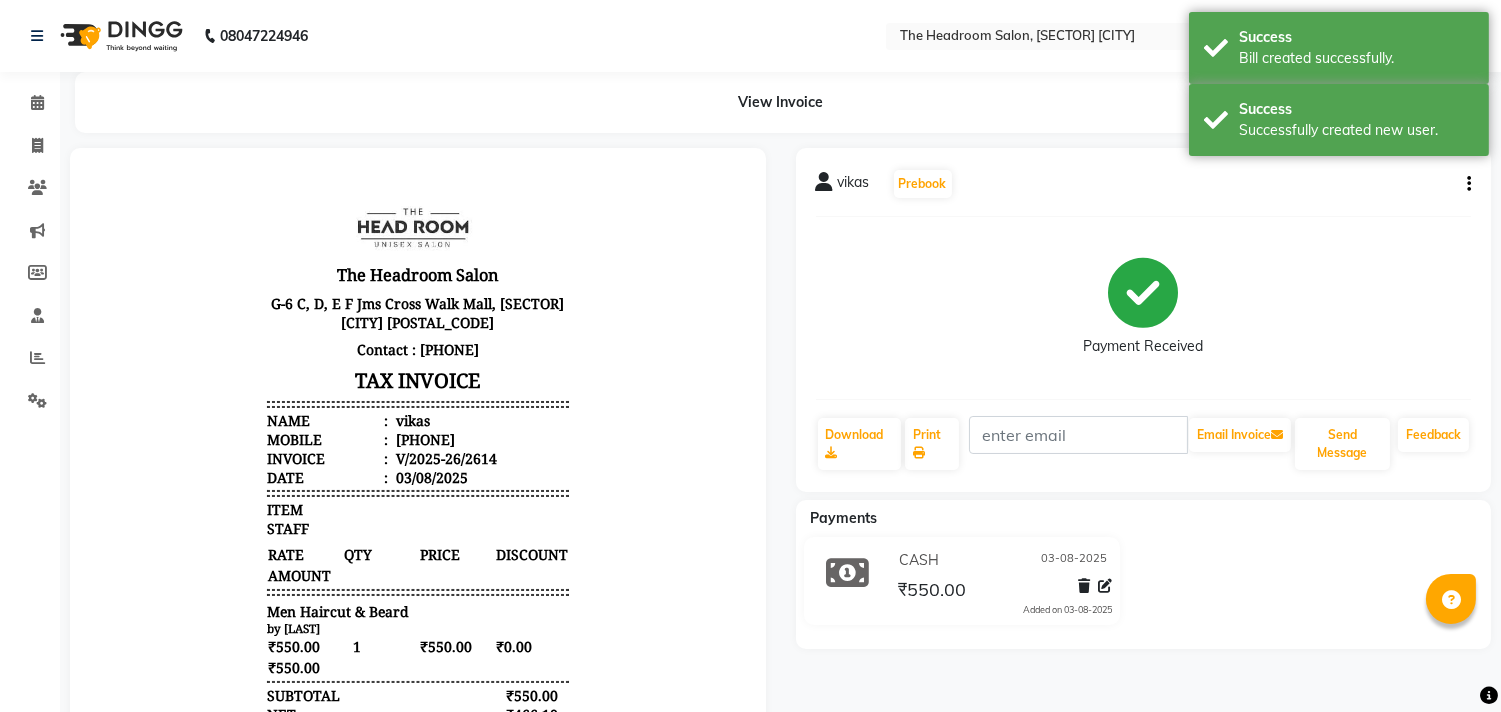 scroll, scrollTop: 0, scrollLeft: 0, axis: both 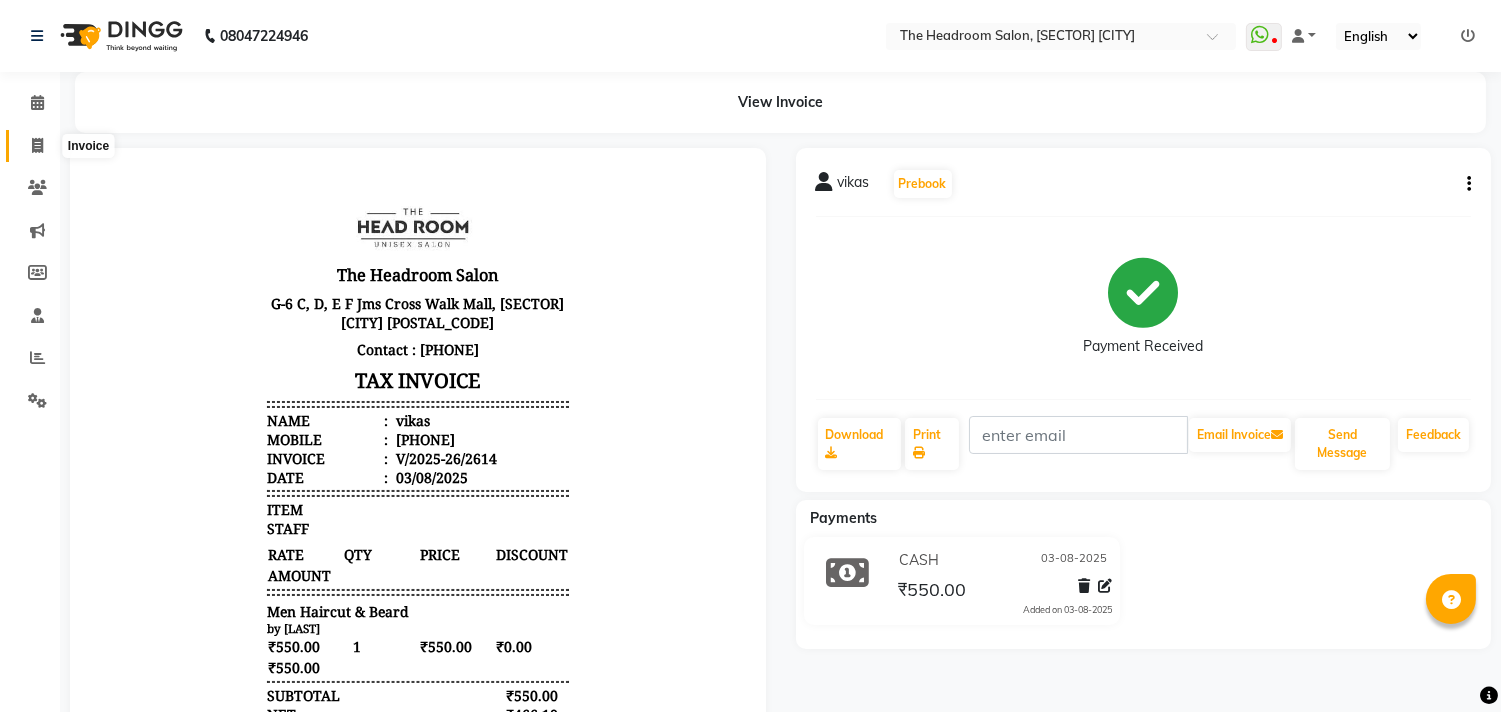 click 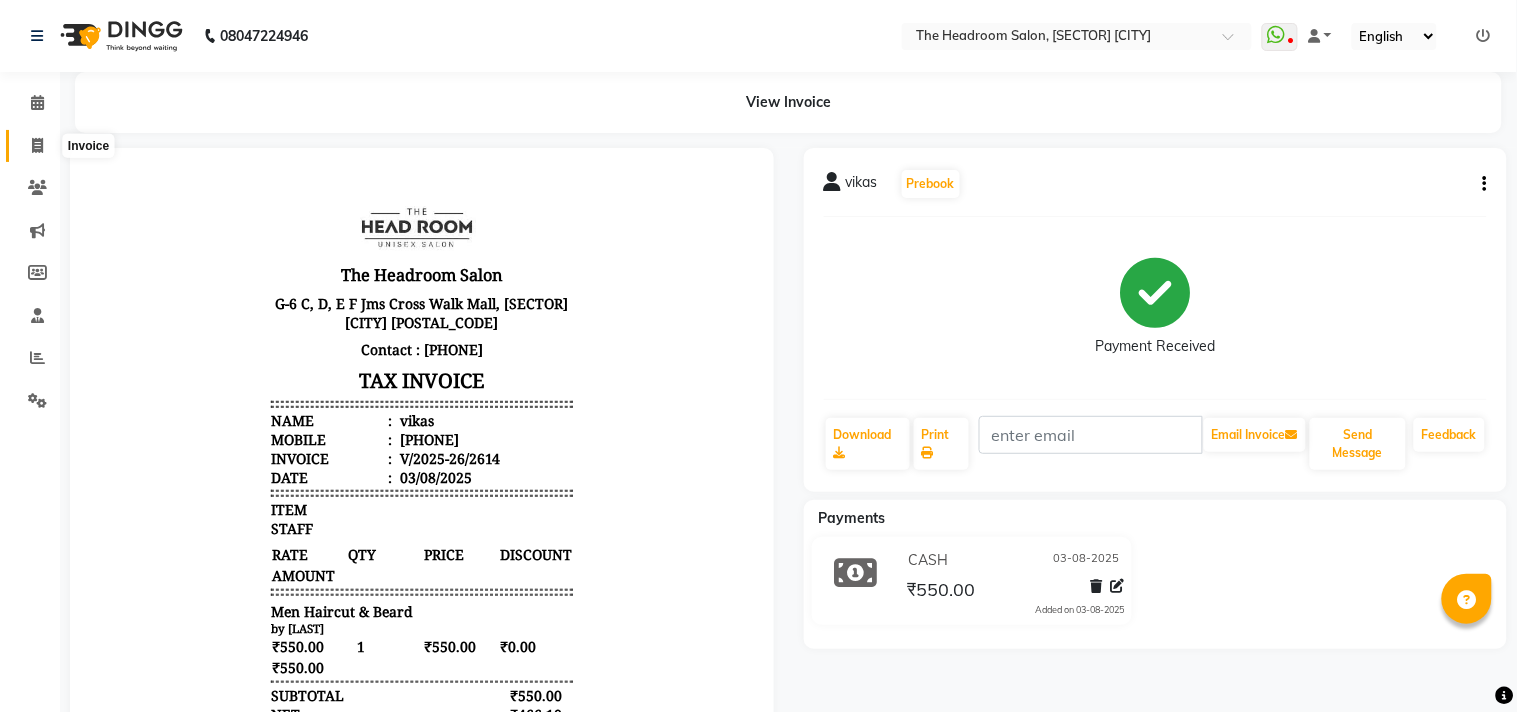 select on "service" 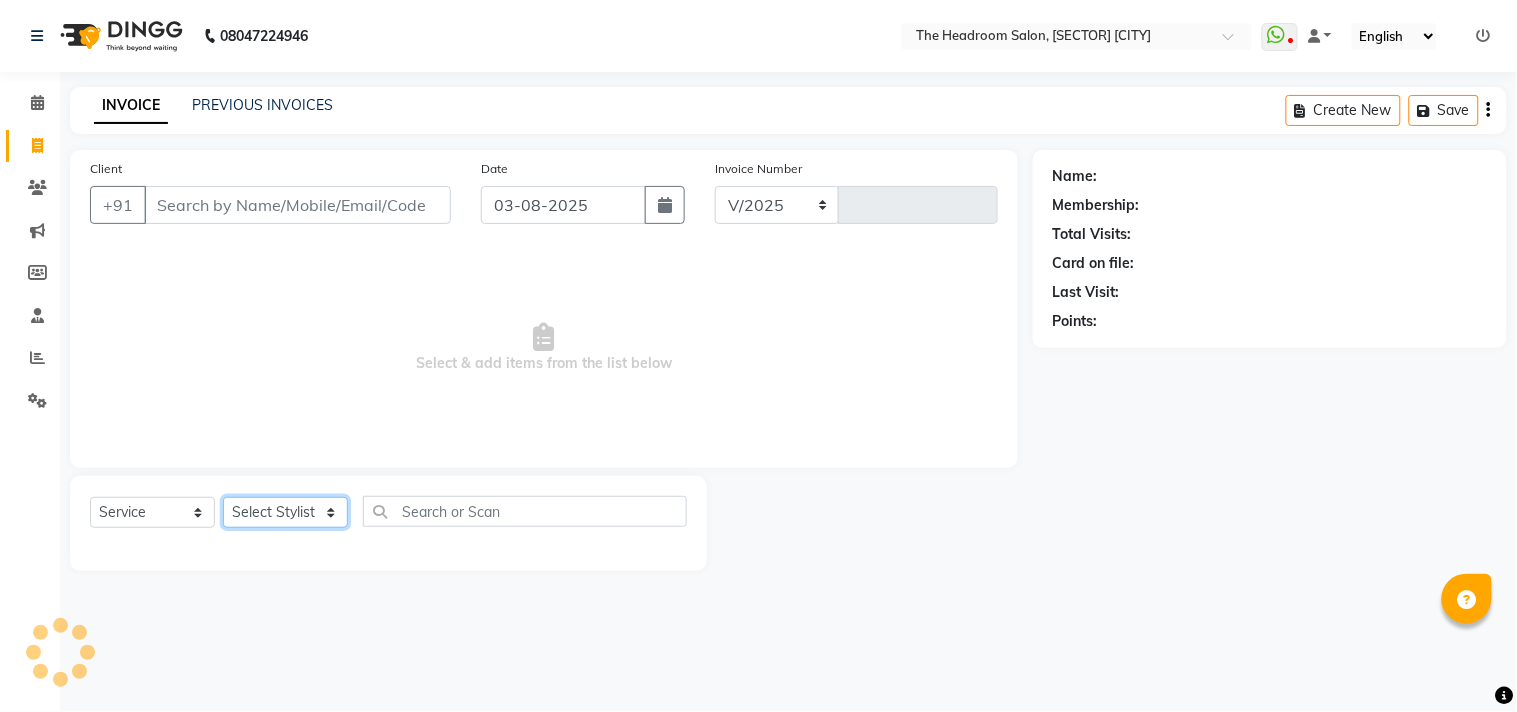 select on "6933" 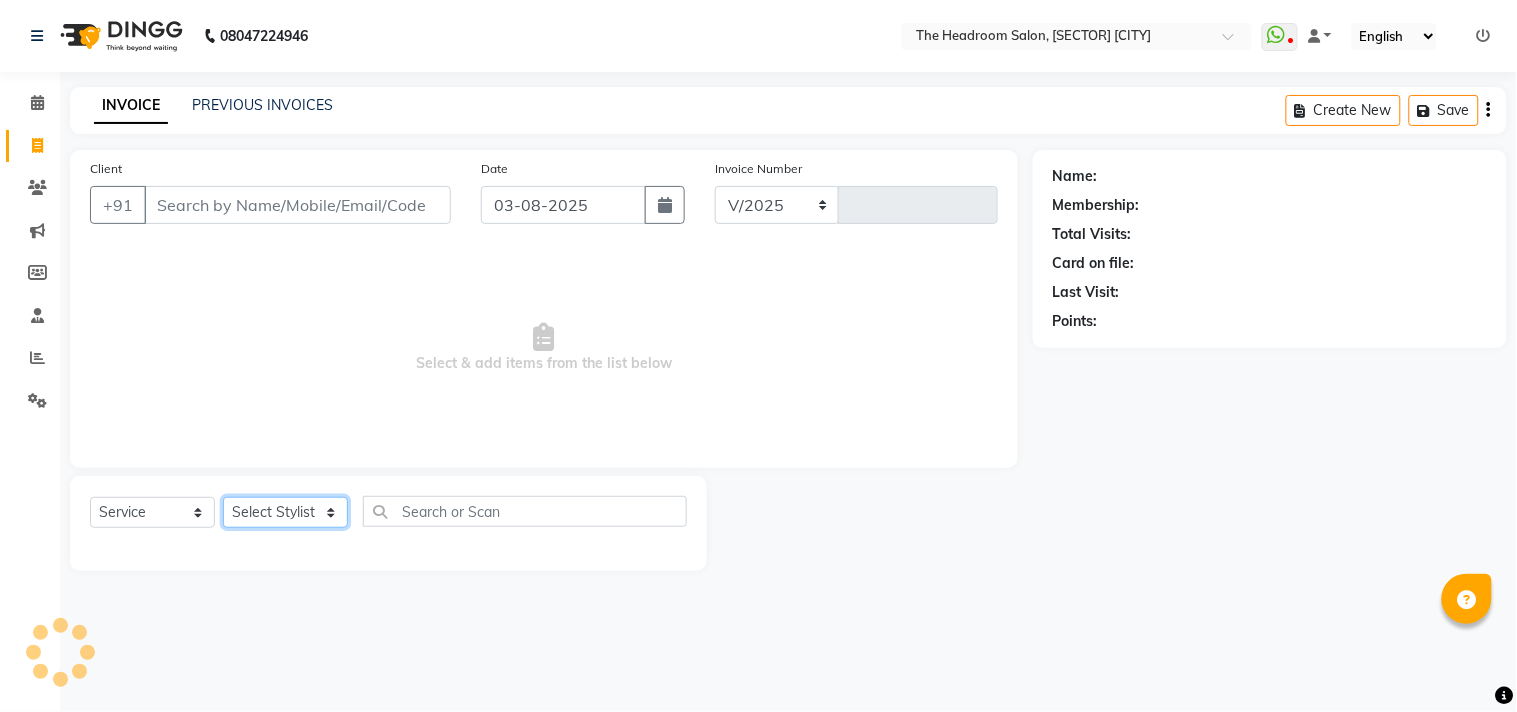 type on "2615" 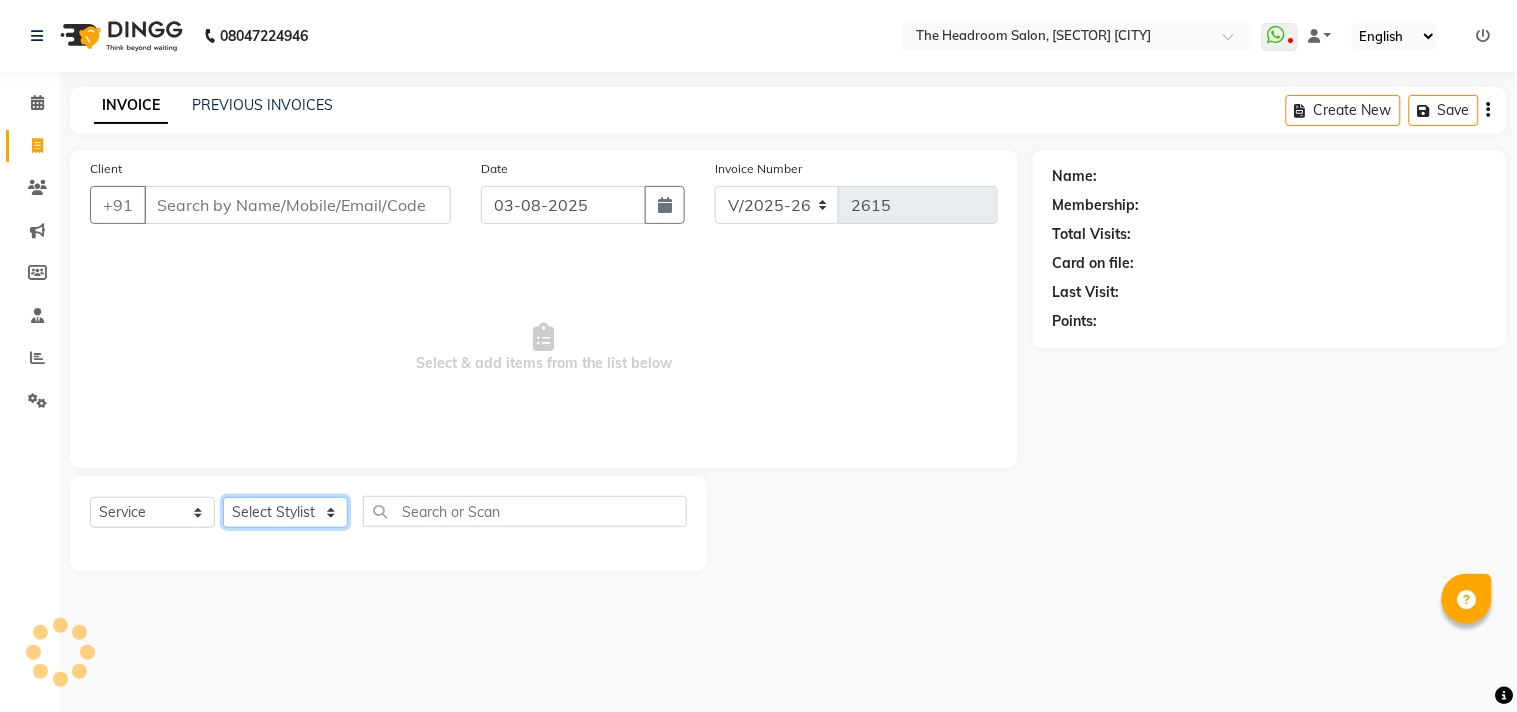 click on "Select Stylist" 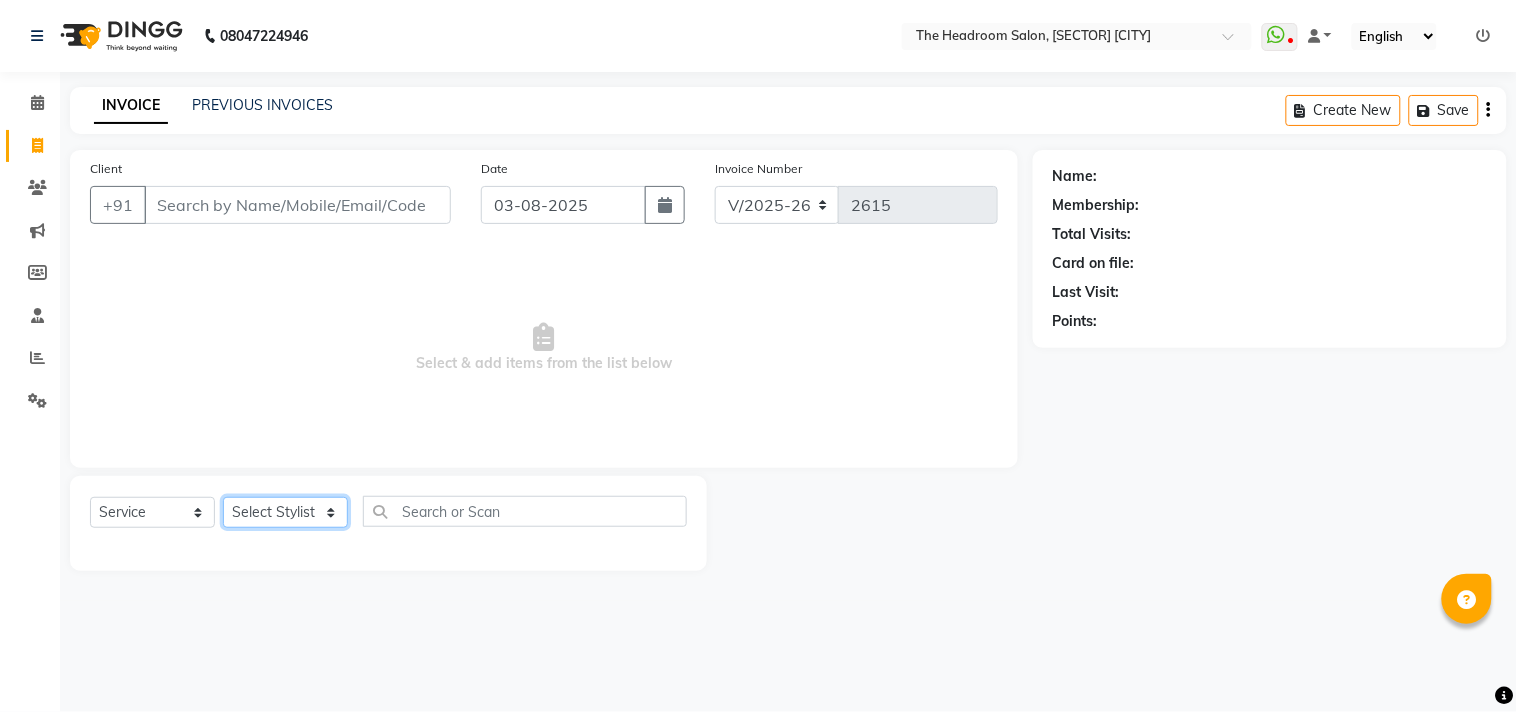 click on "Select Stylist Aditya Anubha Deepak Deepali Faizan Firoz Manager Monika Nakul Shokeen Pooja Rahul Shakir Siraj" 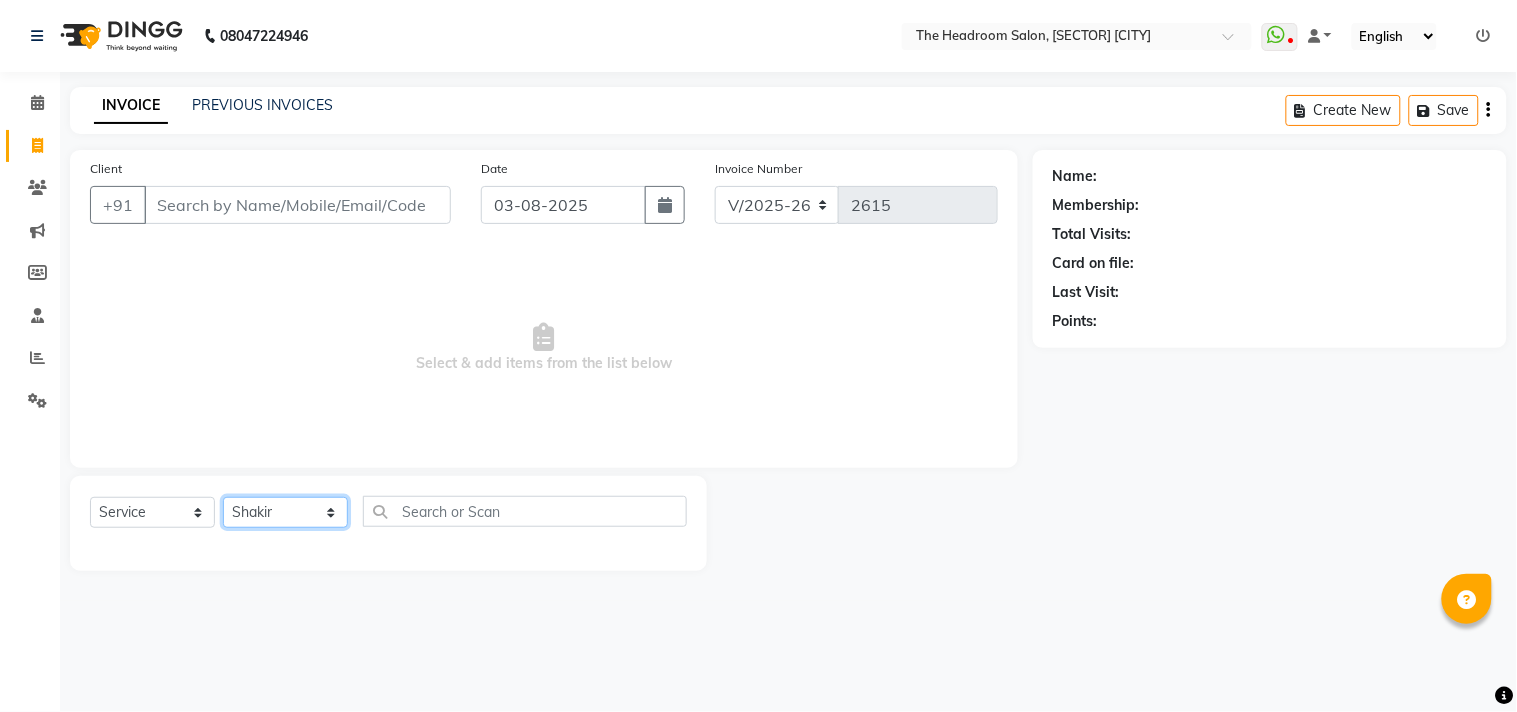 click on "Select Stylist Aditya Anubha Deepak Deepali Faizan Firoz Manager Monika Nakul Shokeen Pooja Rahul Shakir Siraj" 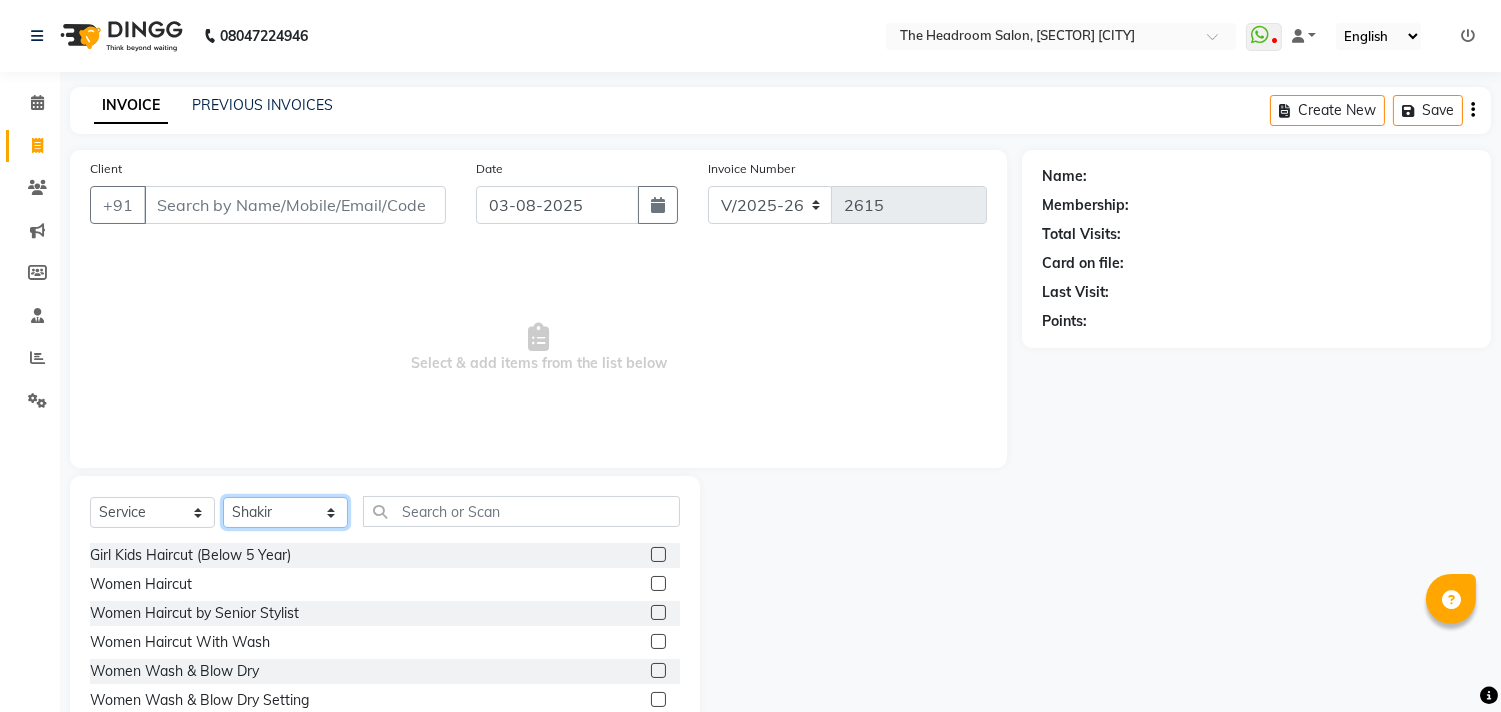 click on "Select Stylist Aditya Anubha Deepak Deepali Faizan Firoz Manager Monika Nakul Shokeen Pooja Rahul Shakir Siraj" 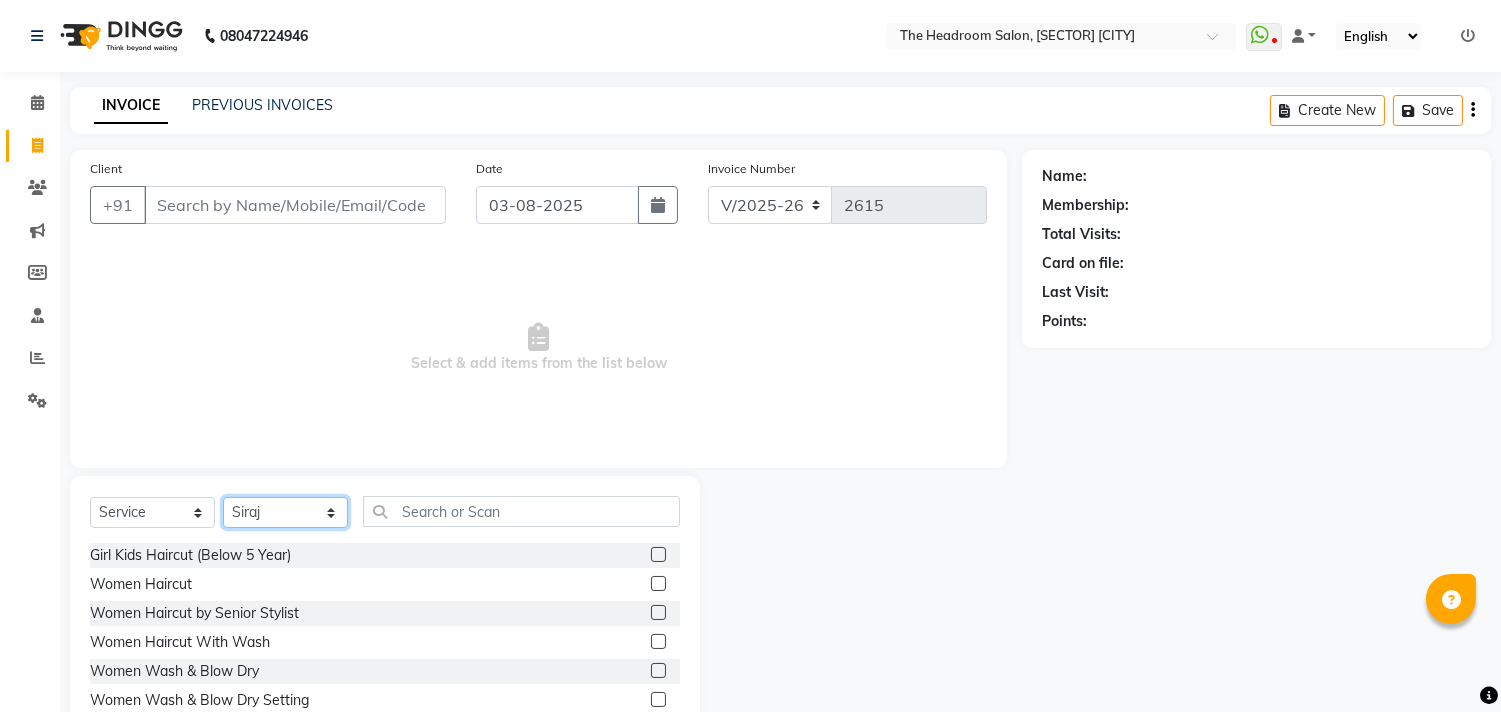 click on "Select Stylist Aditya Anubha Deepak Deepali Faizan Firoz Manager Monika Nakul Shokeen Pooja Rahul Shakir Siraj" 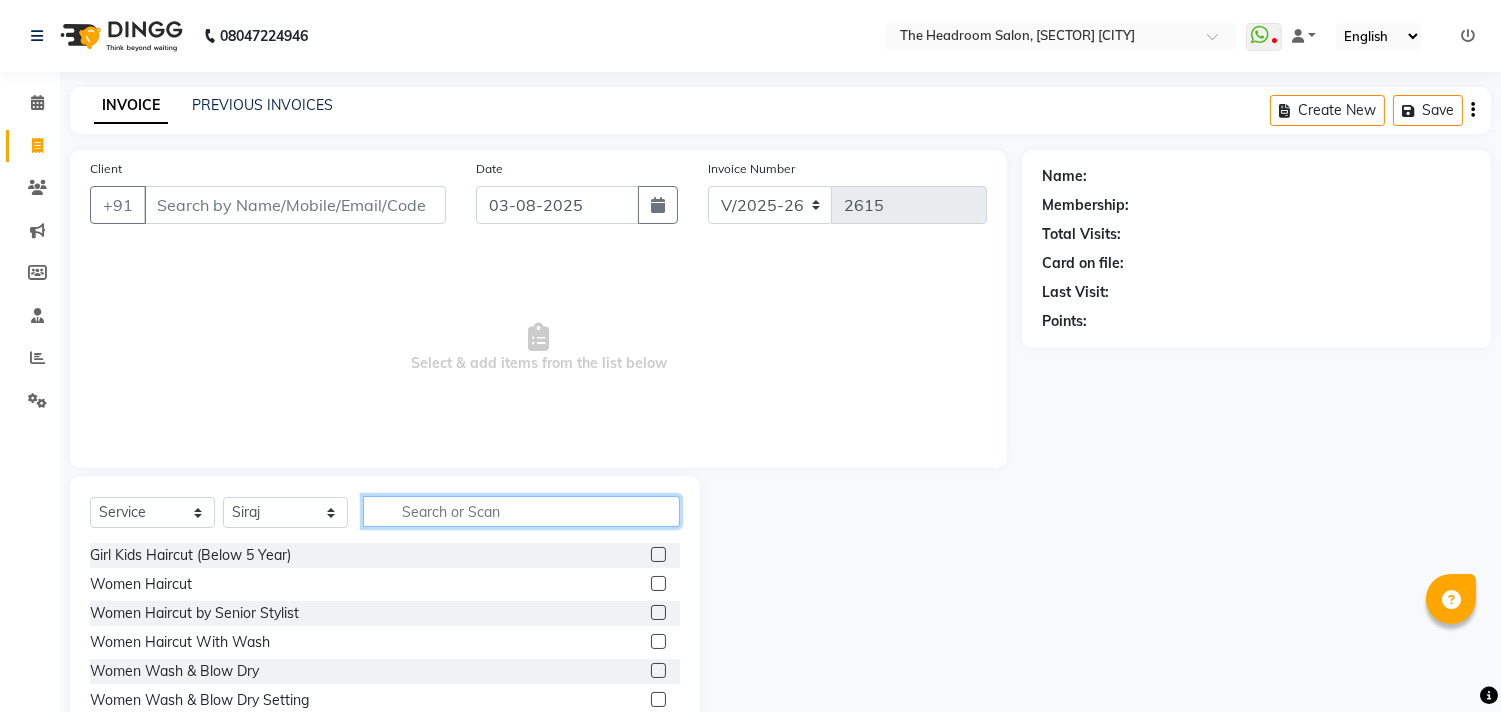 click 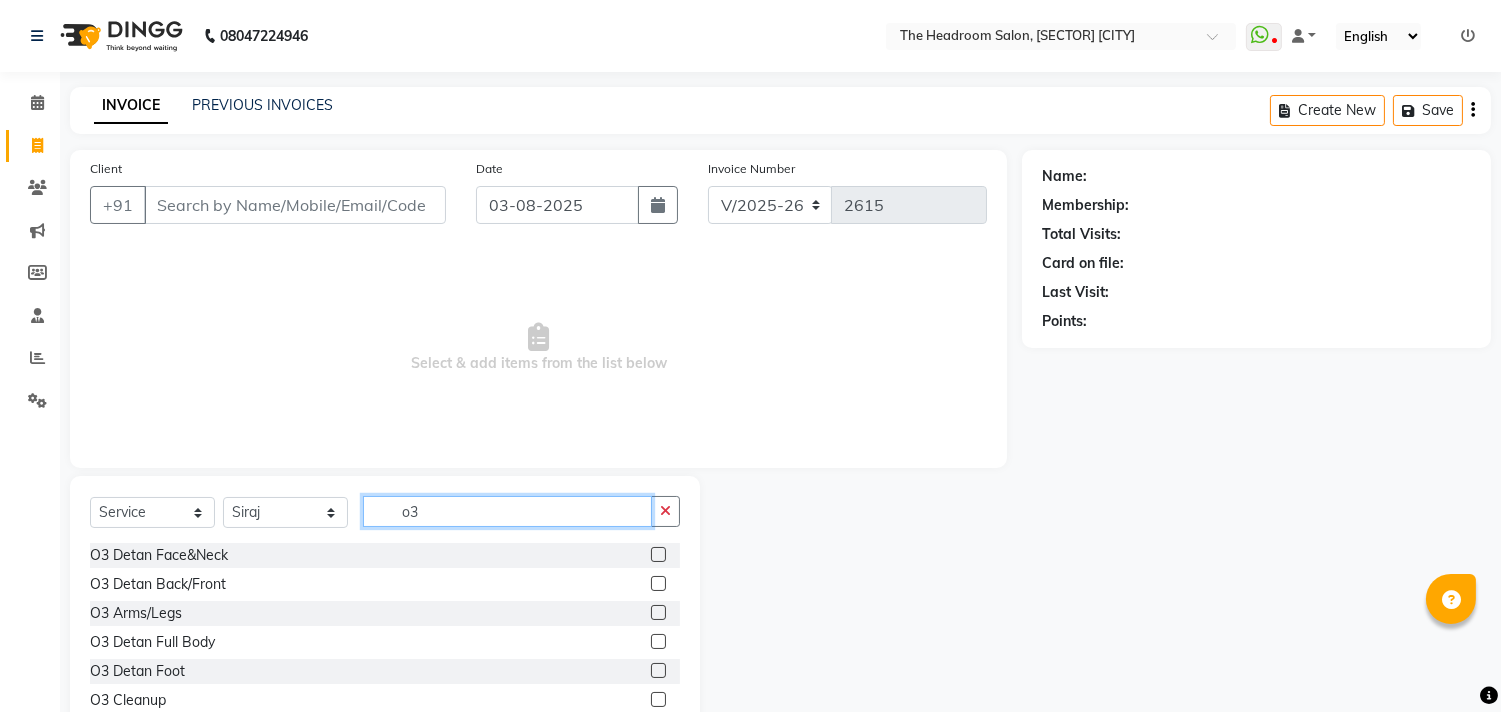 type on "o3" 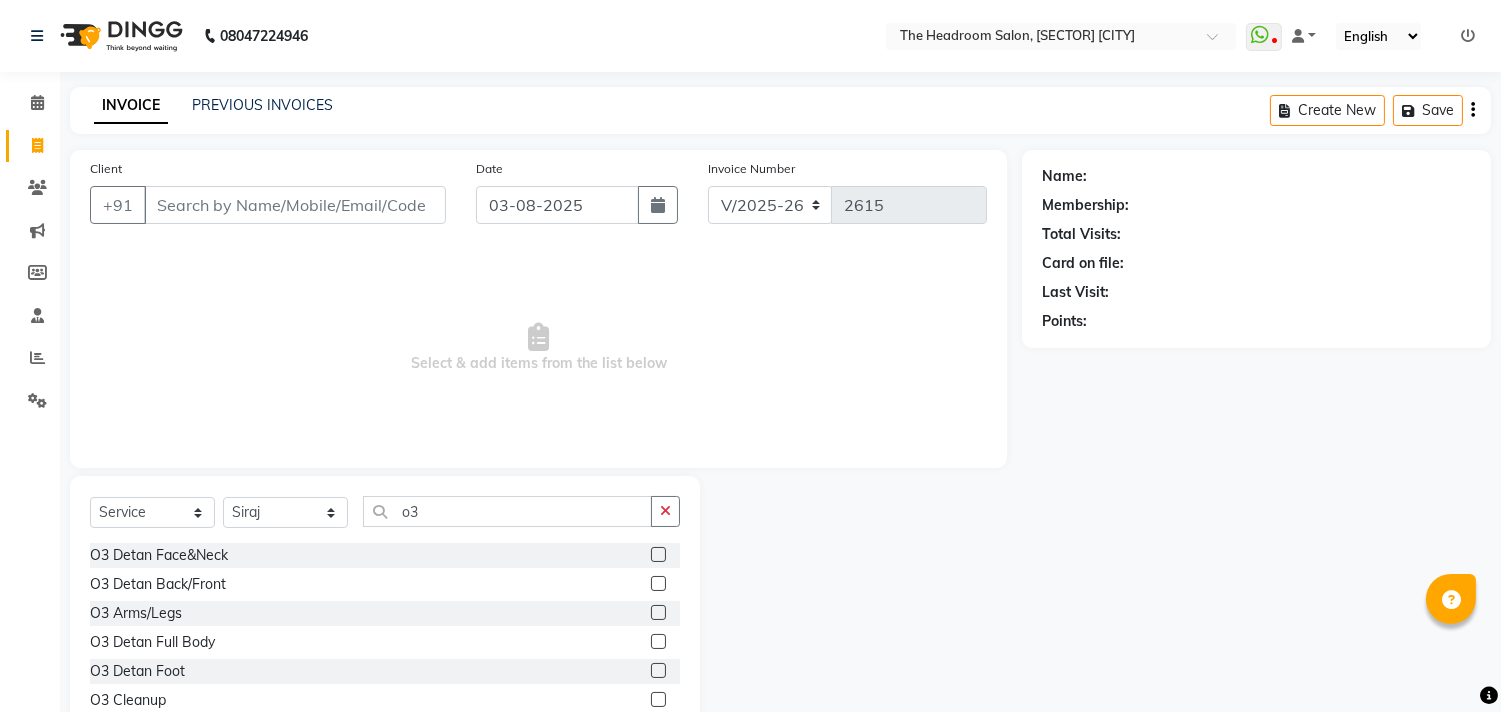 click 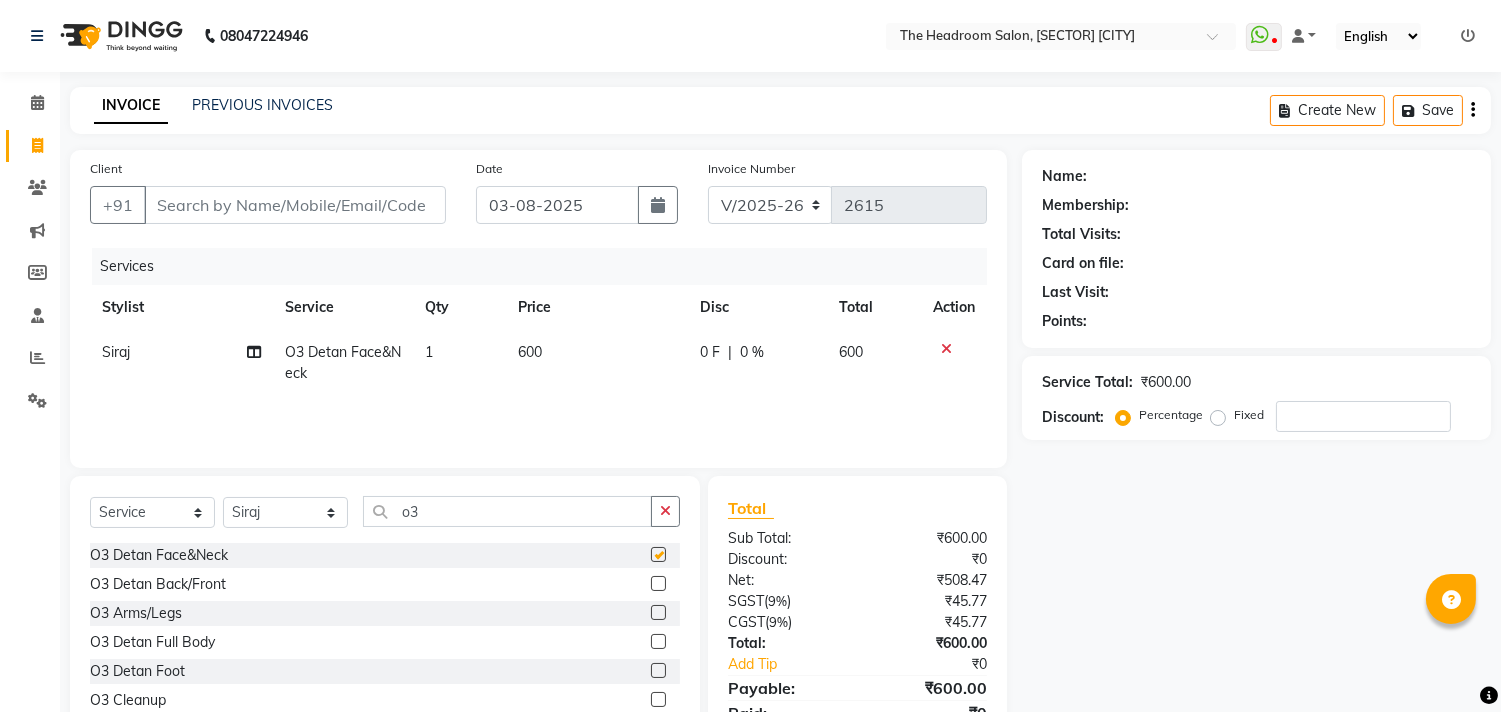 checkbox on "false" 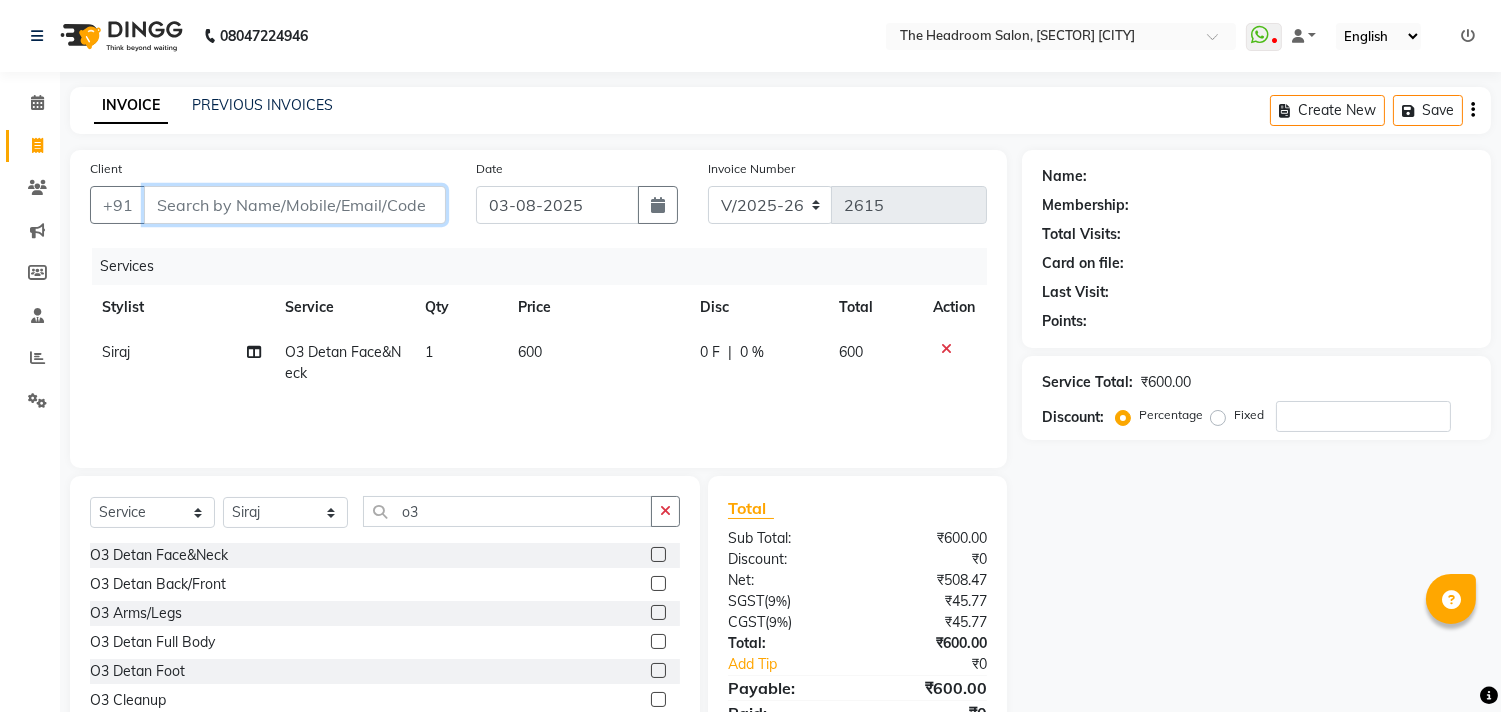 click on "Client" at bounding box center (295, 205) 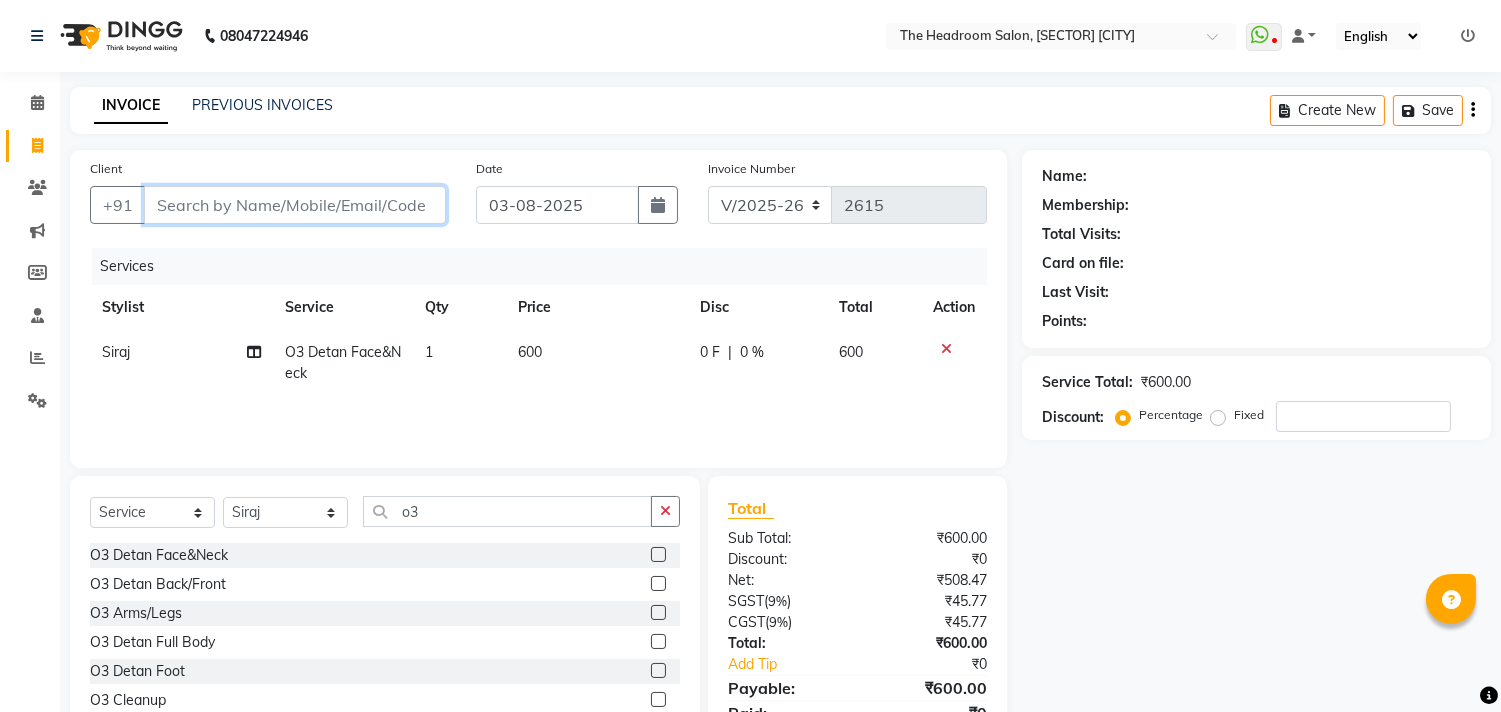 type on "7" 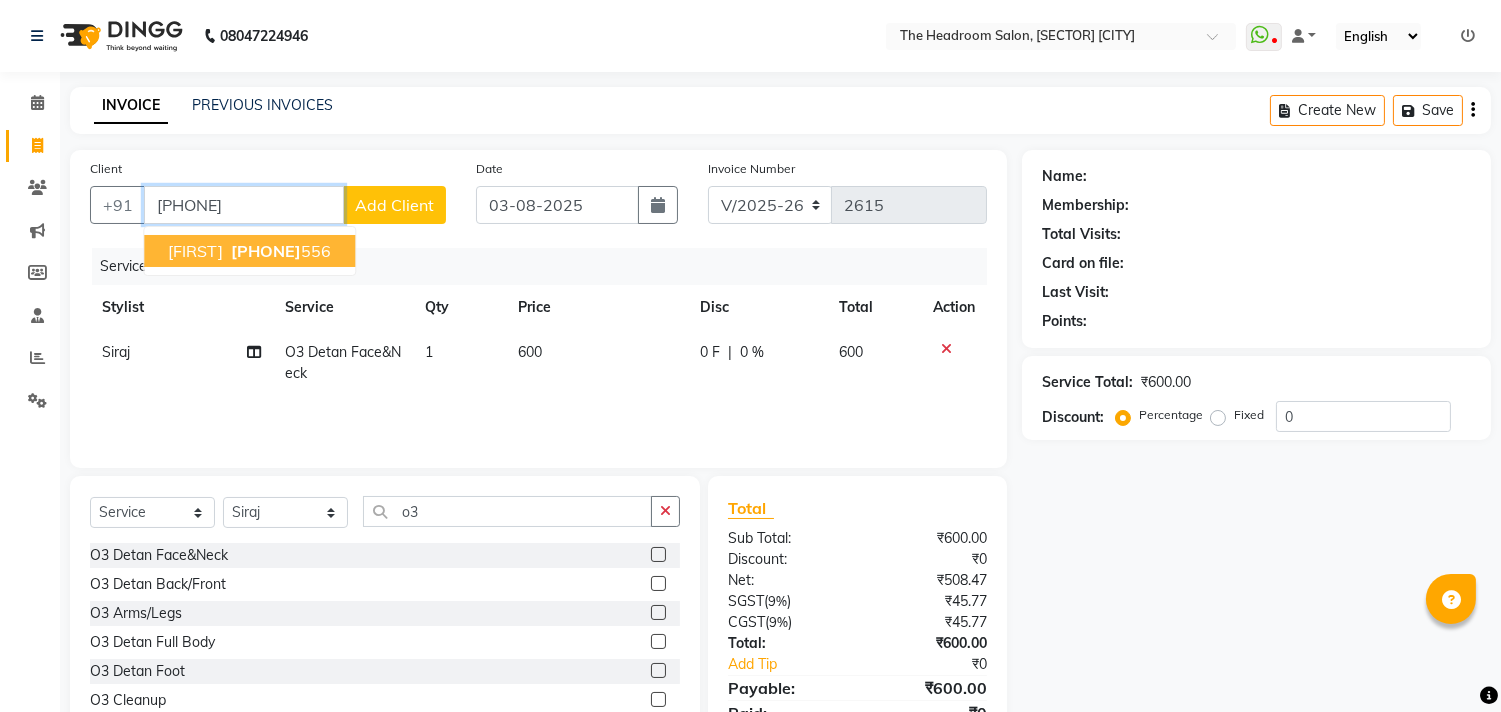 type on "[PHONE]" 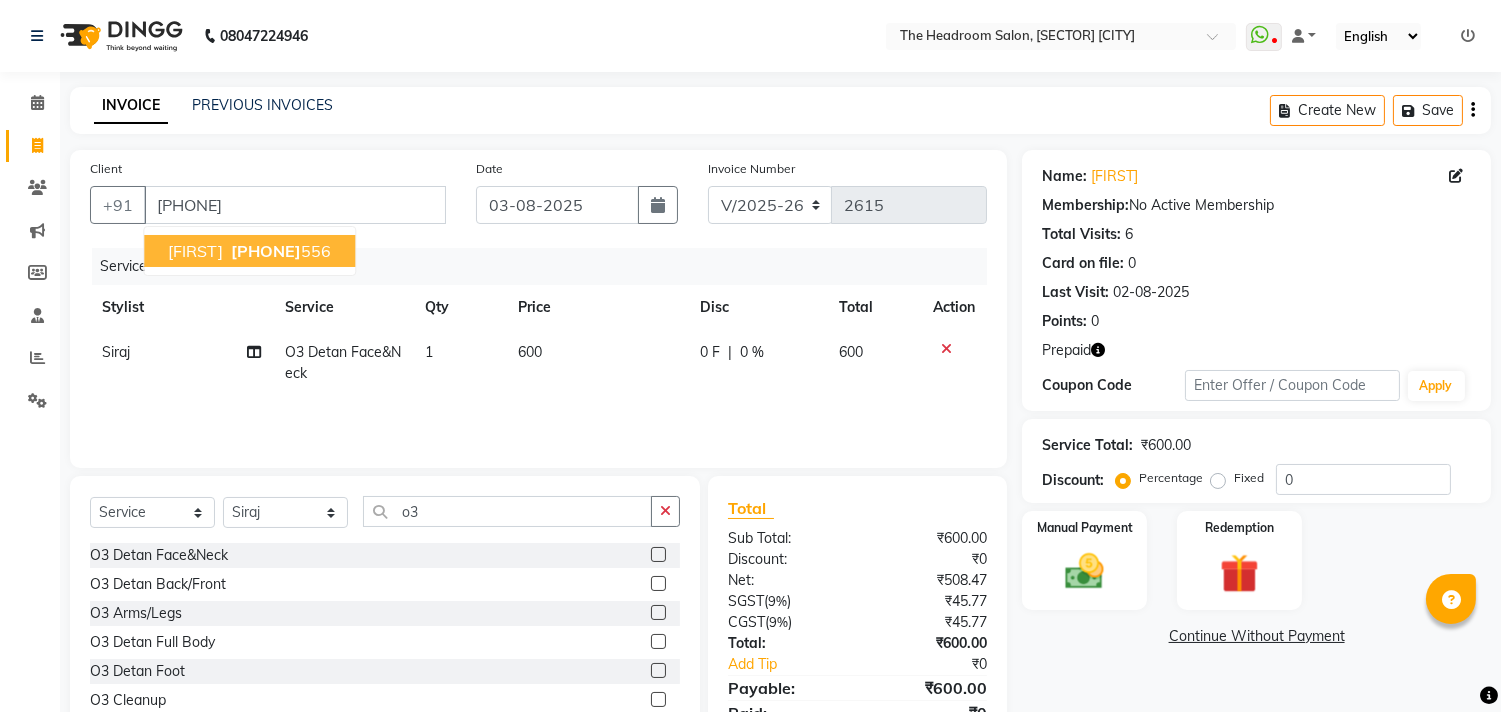 click on "[FIRST] [PHONE]" at bounding box center (249, 251) 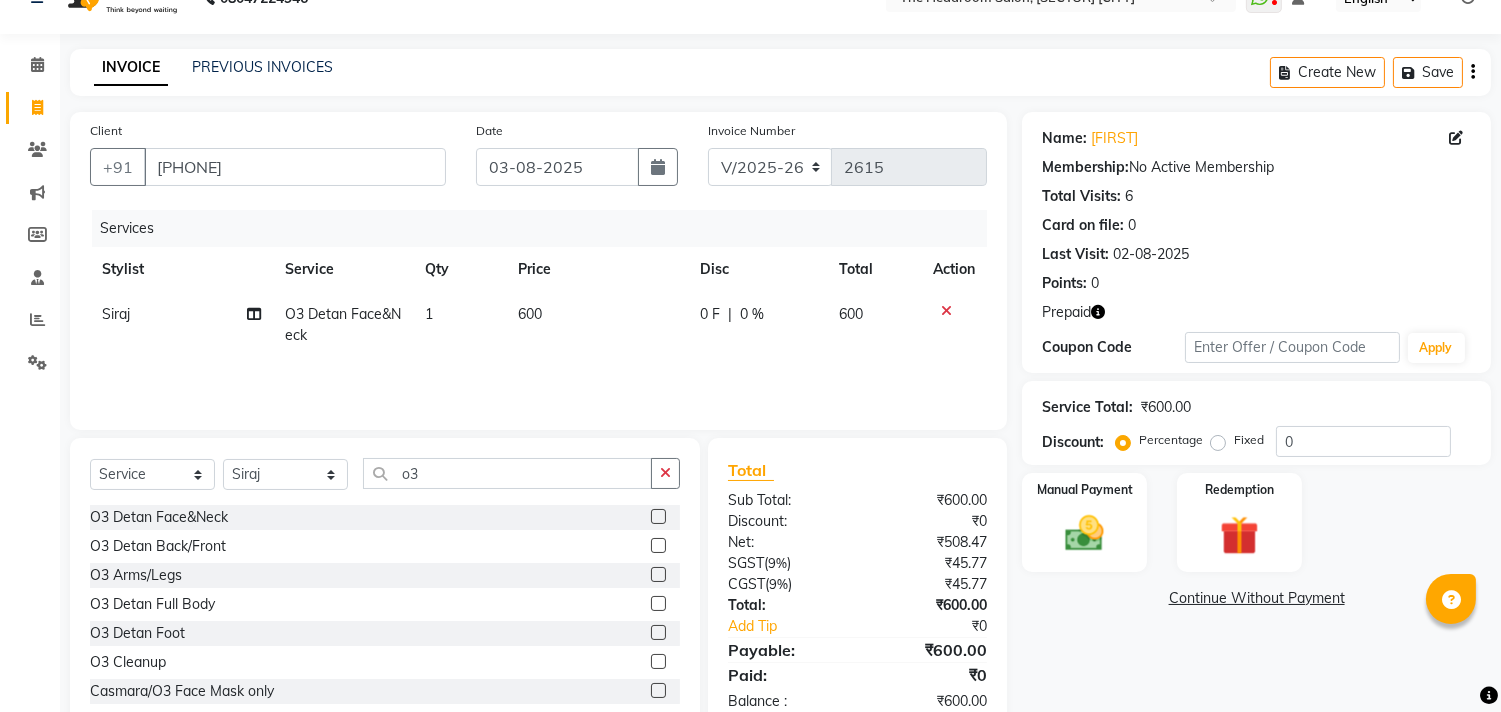 scroll, scrollTop: 88, scrollLeft: 0, axis: vertical 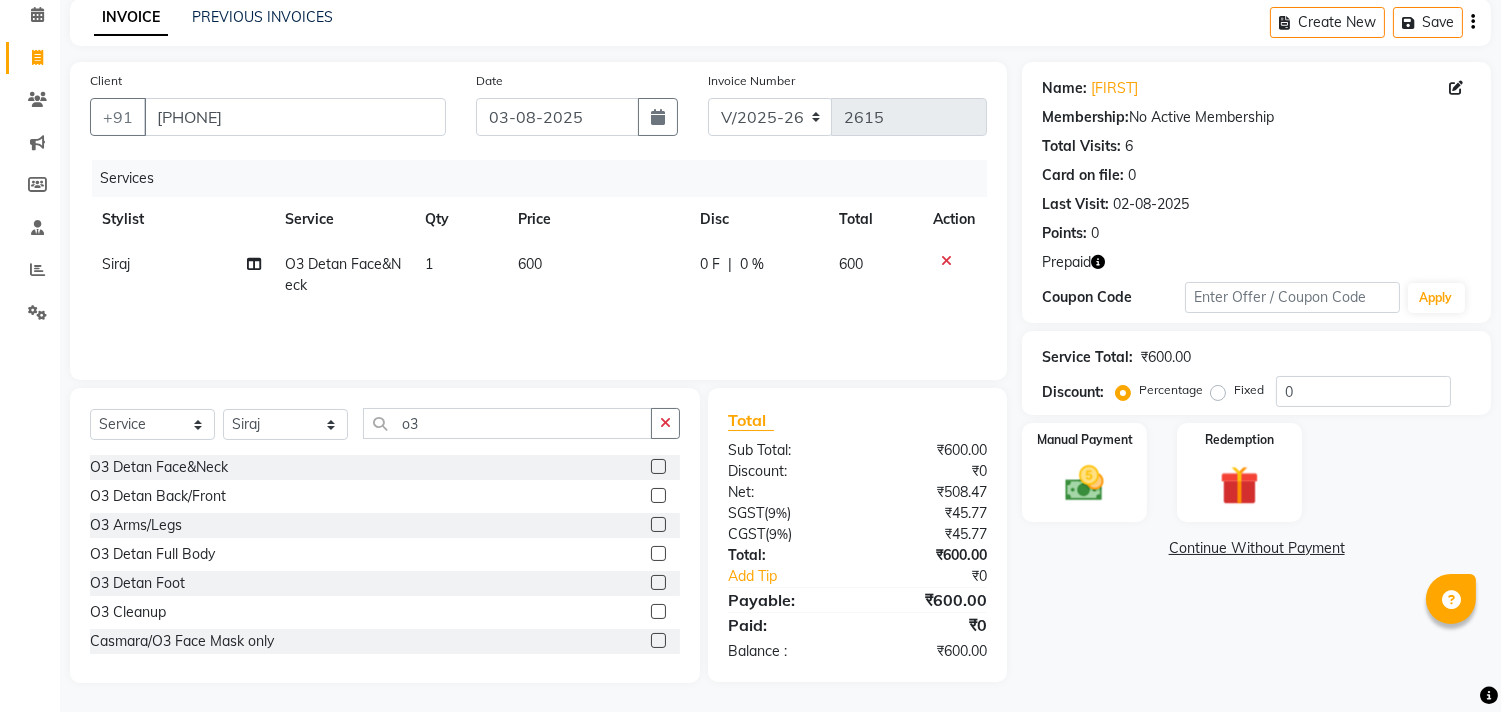 click 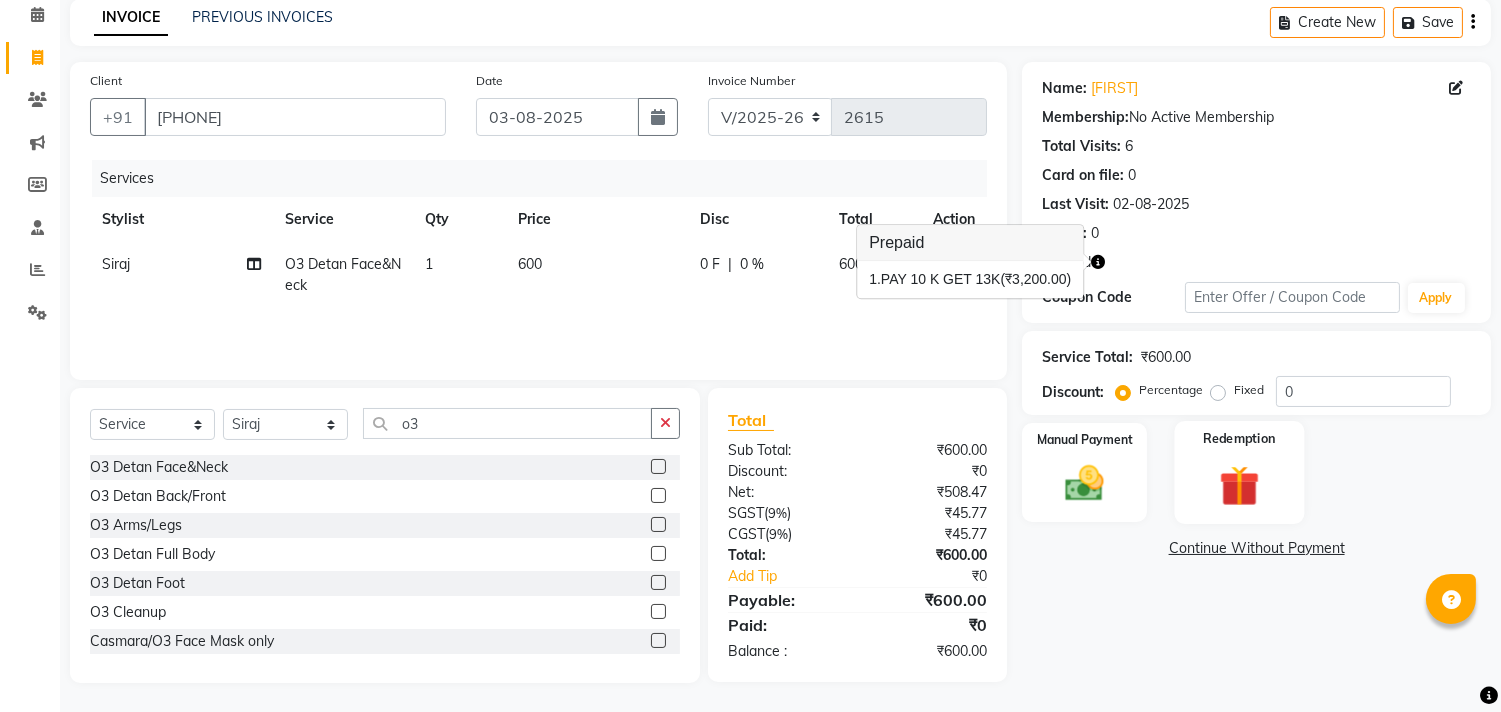 click on "Redemption" 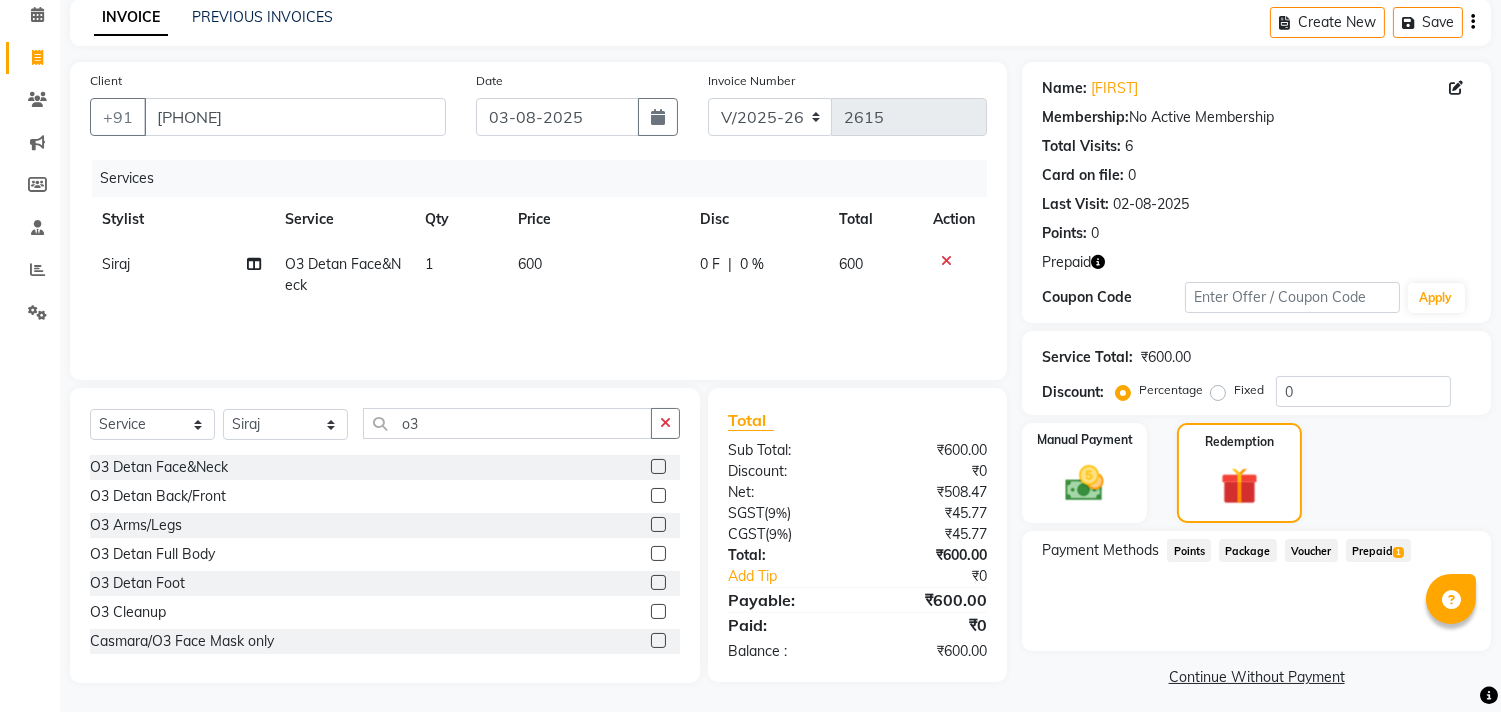 click on "Prepaid  1" 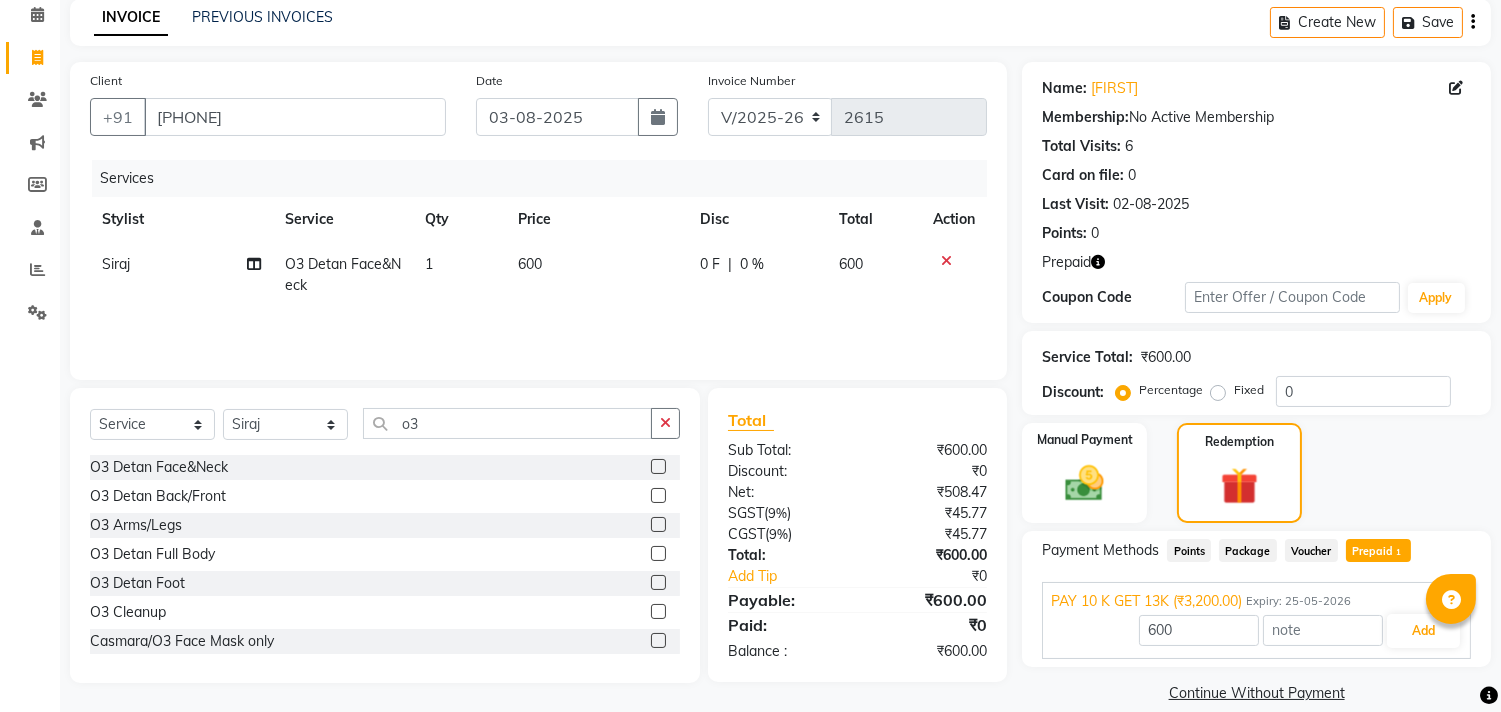 scroll, scrollTop: 113, scrollLeft: 0, axis: vertical 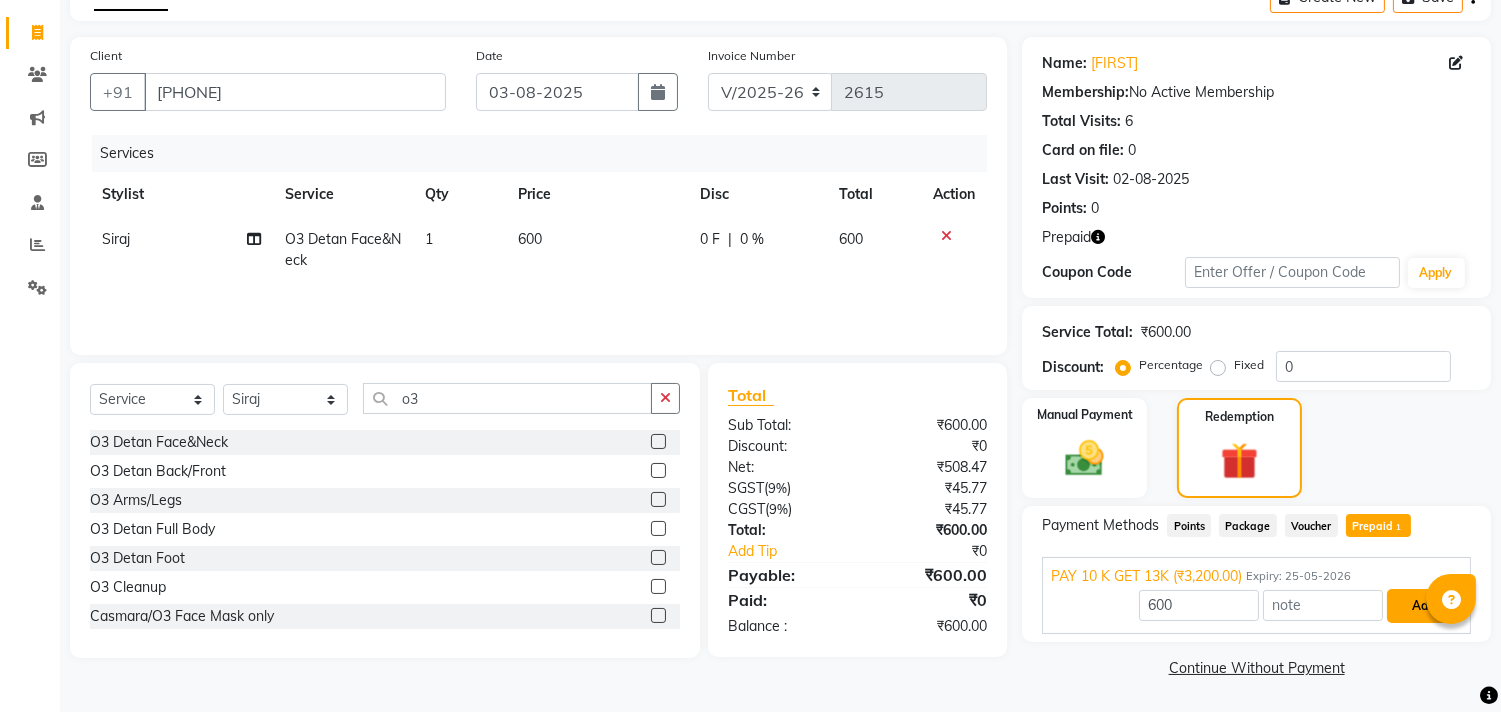 click on "Add" at bounding box center (1423, 606) 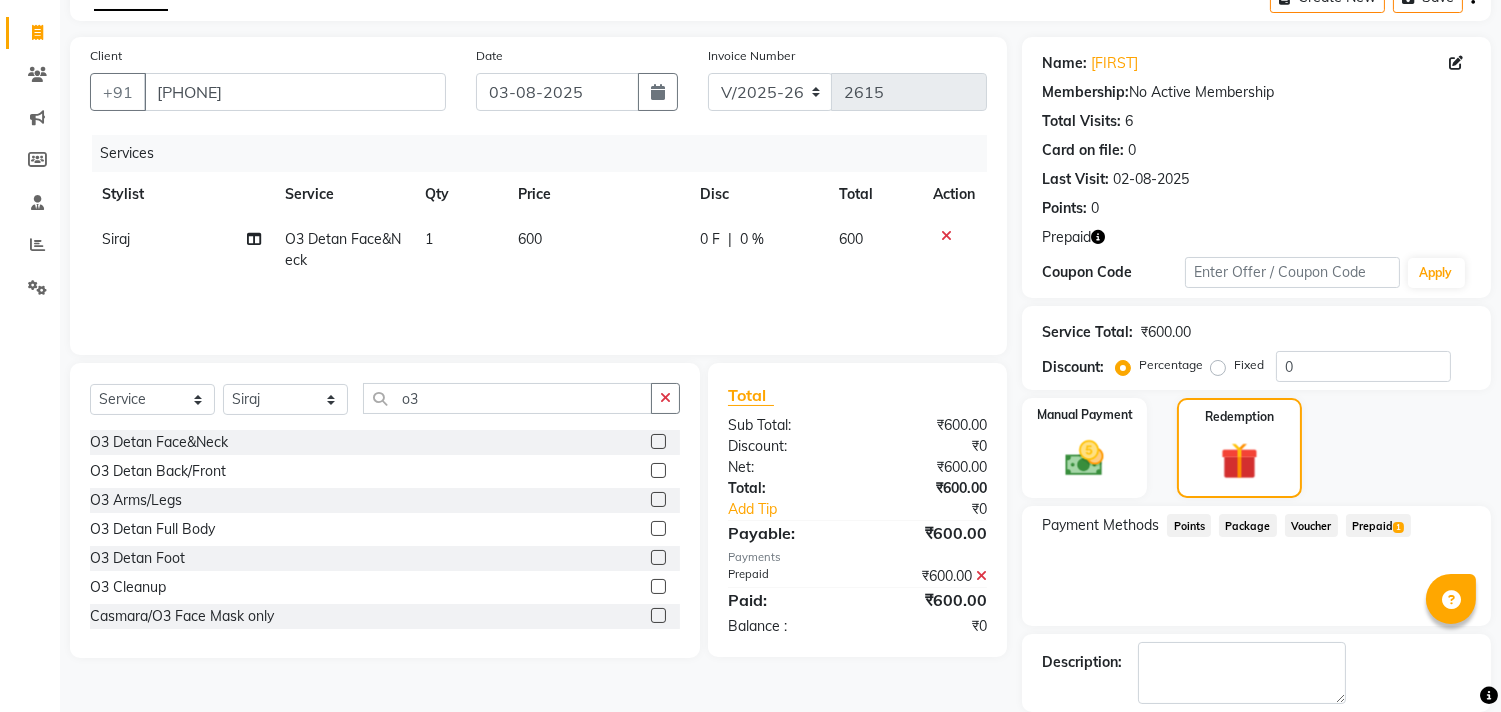 scroll, scrollTop: 210, scrollLeft: 0, axis: vertical 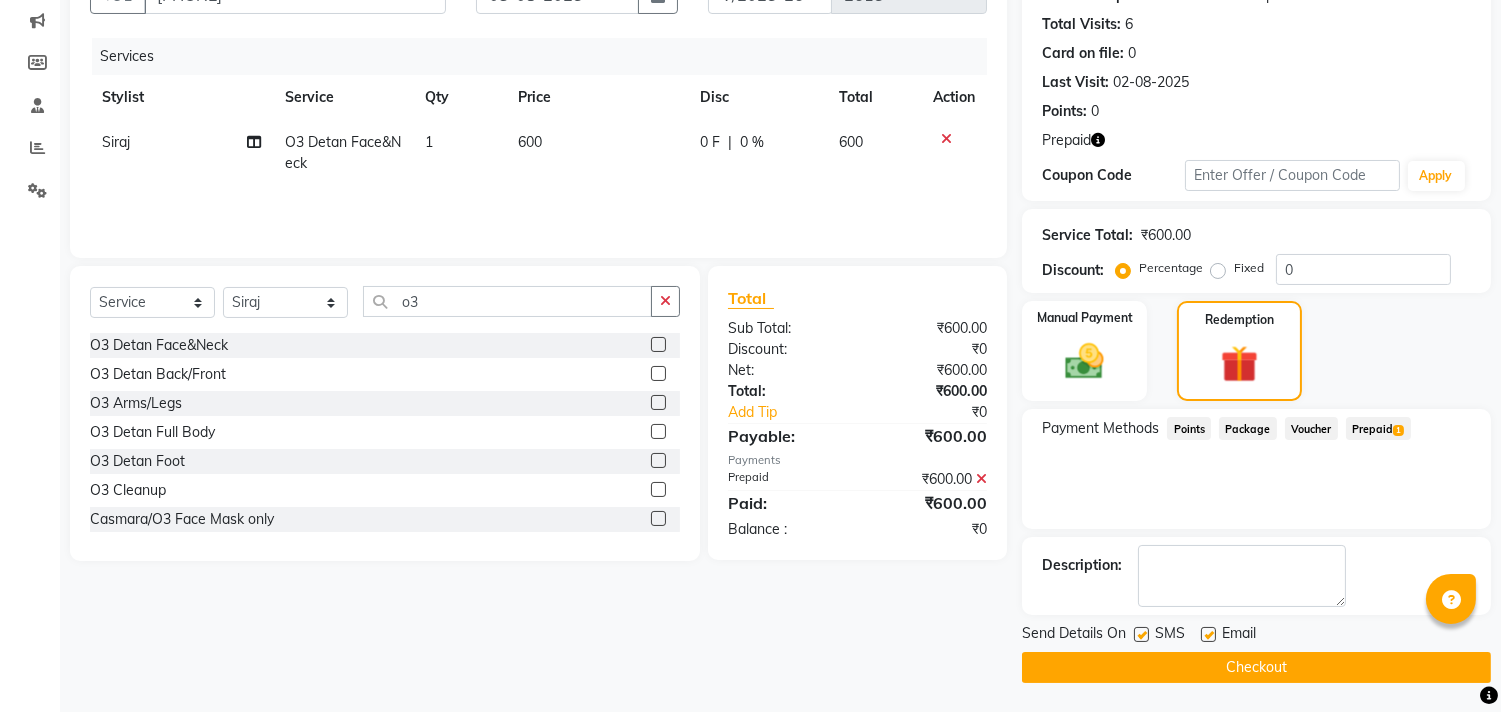 click on "Checkout" 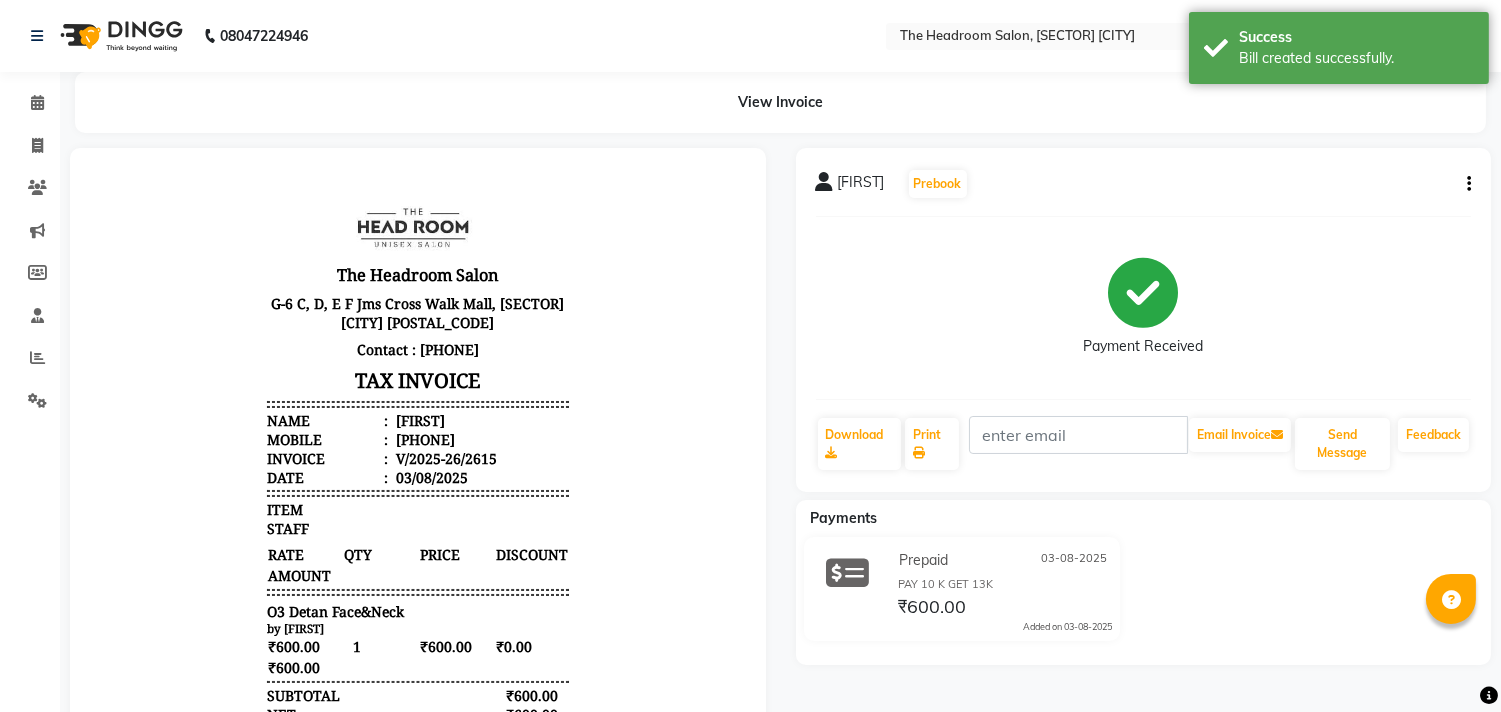 scroll, scrollTop: 0, scrollLeft: 0, axis: both 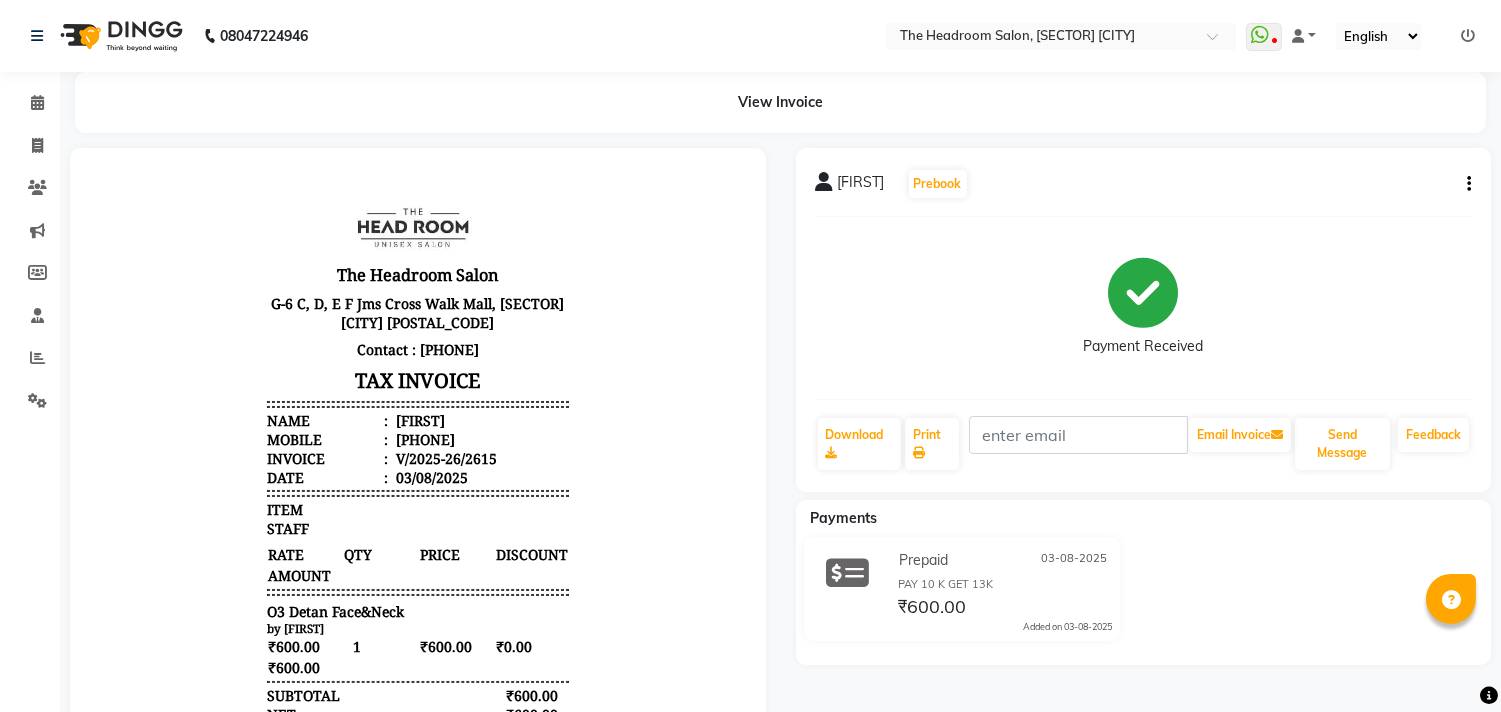 click on "View Invoice" 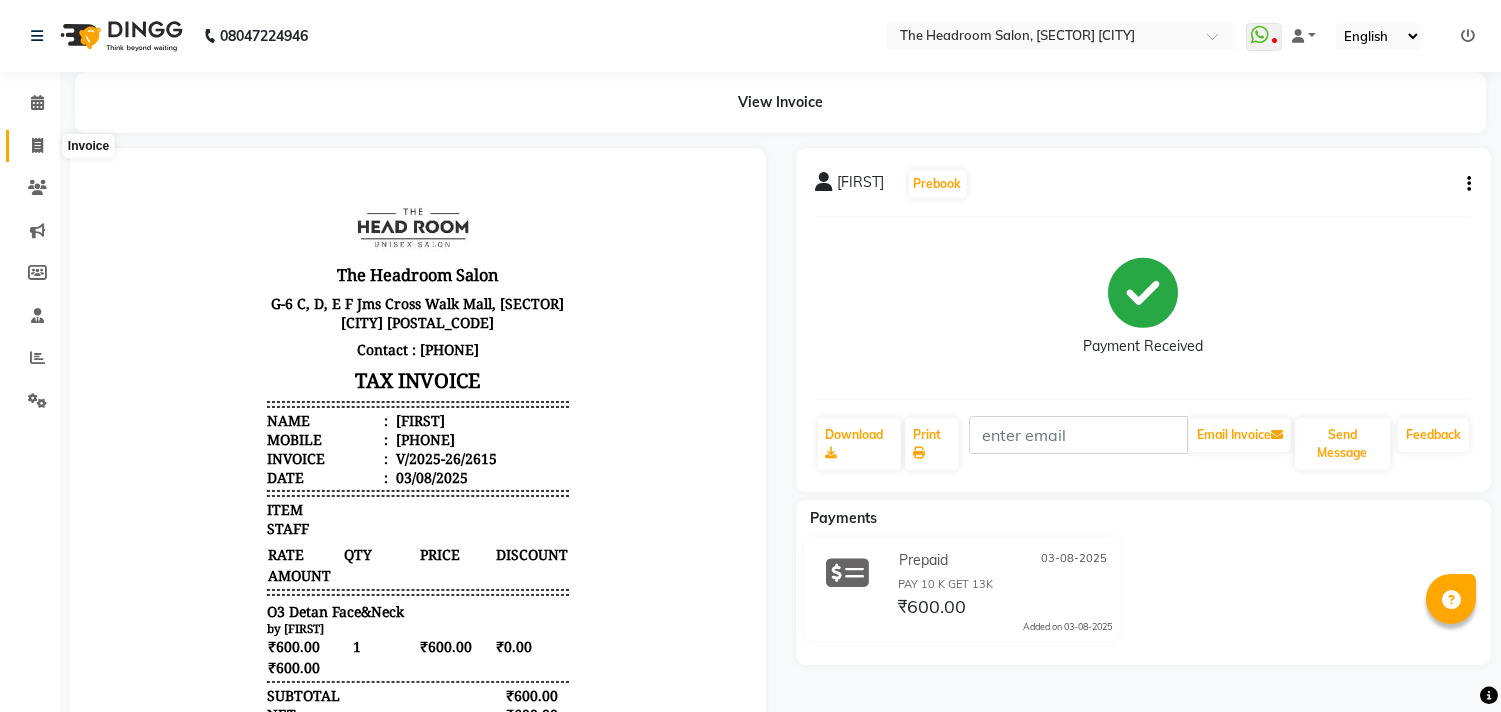 click 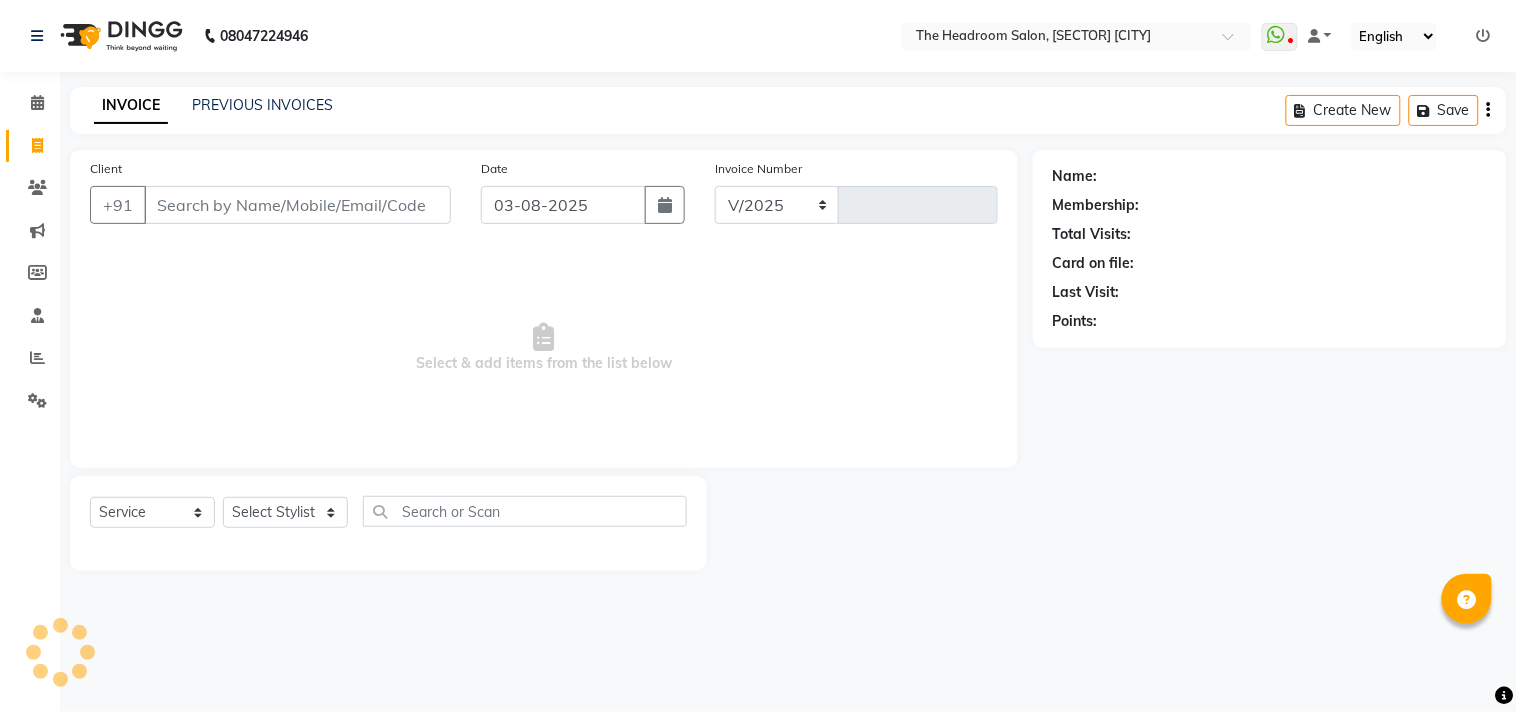 select on "6933" 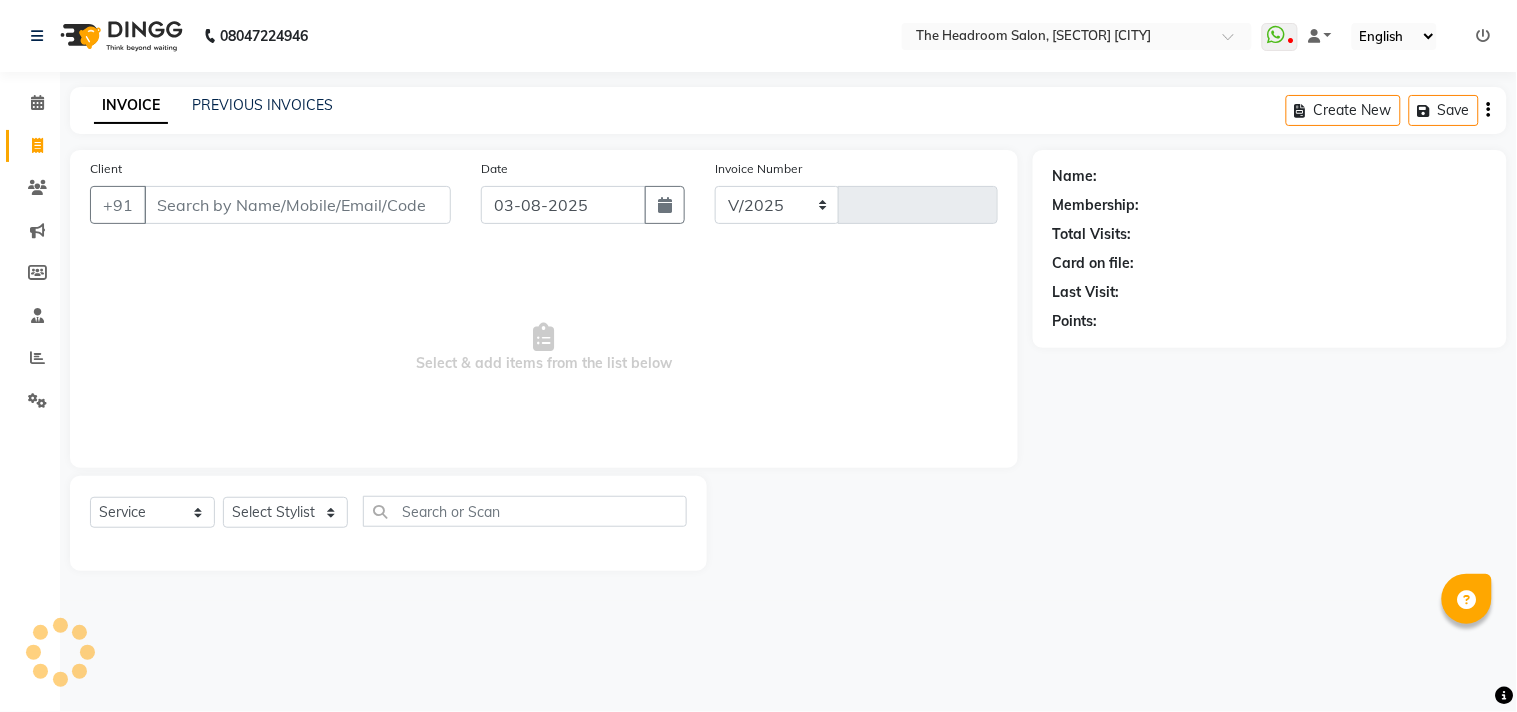 type on "2616" 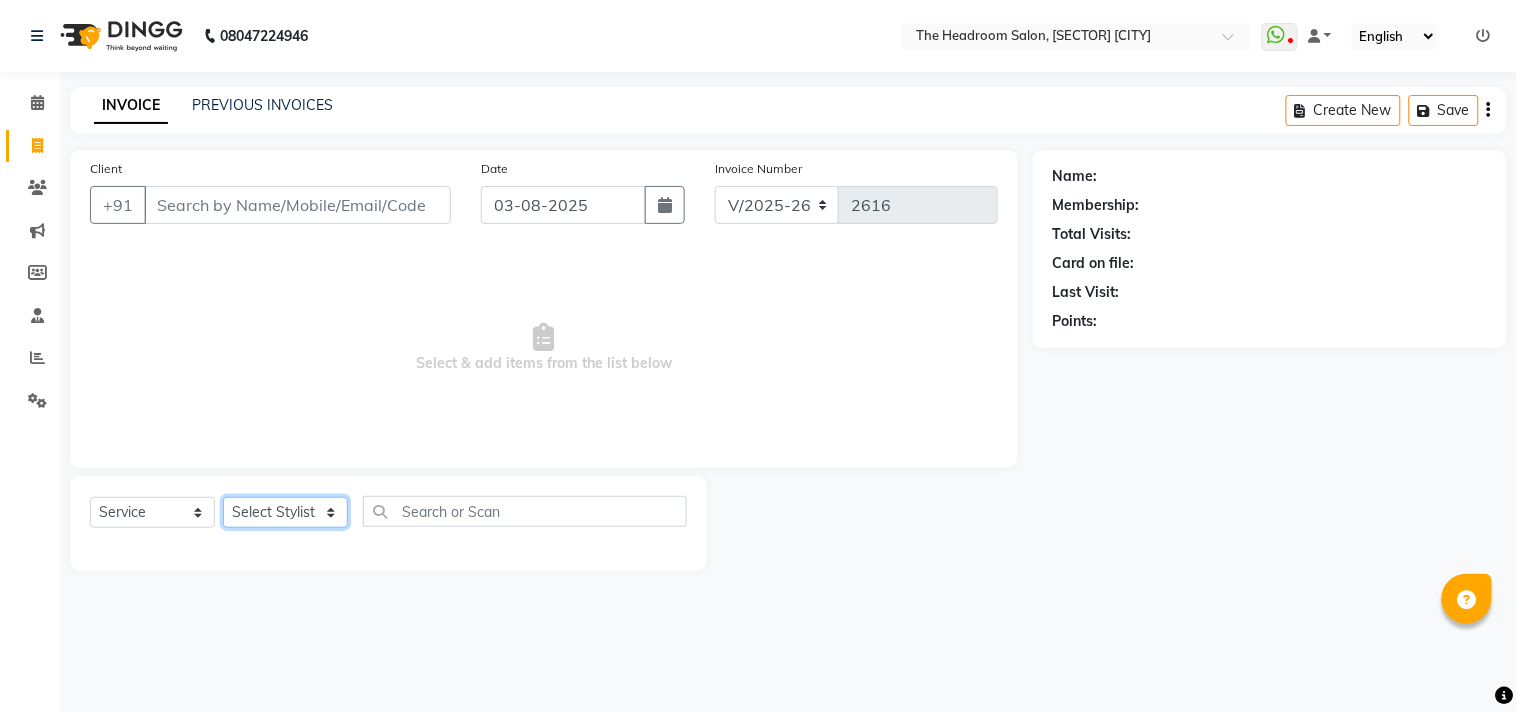 click on "Select Stylist" 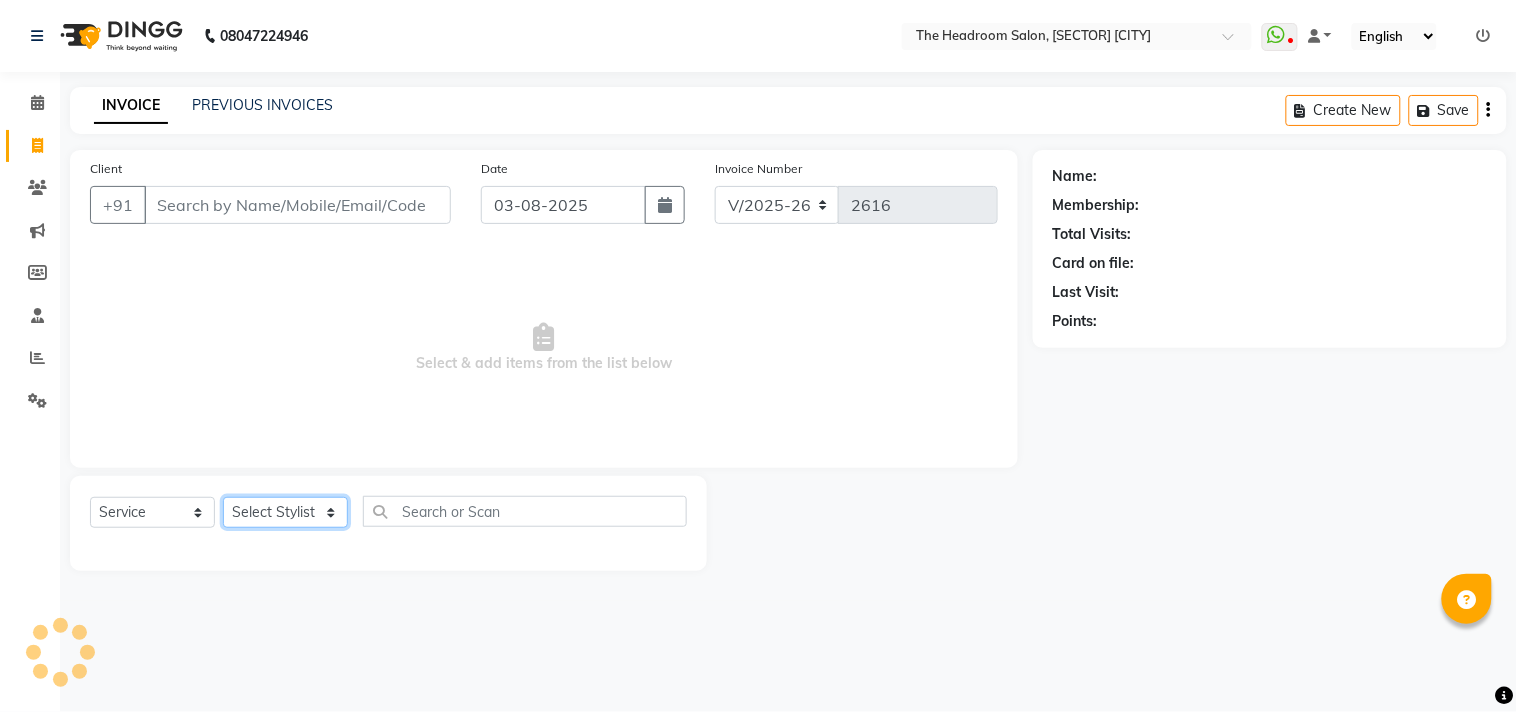 click on "Select Stylist" 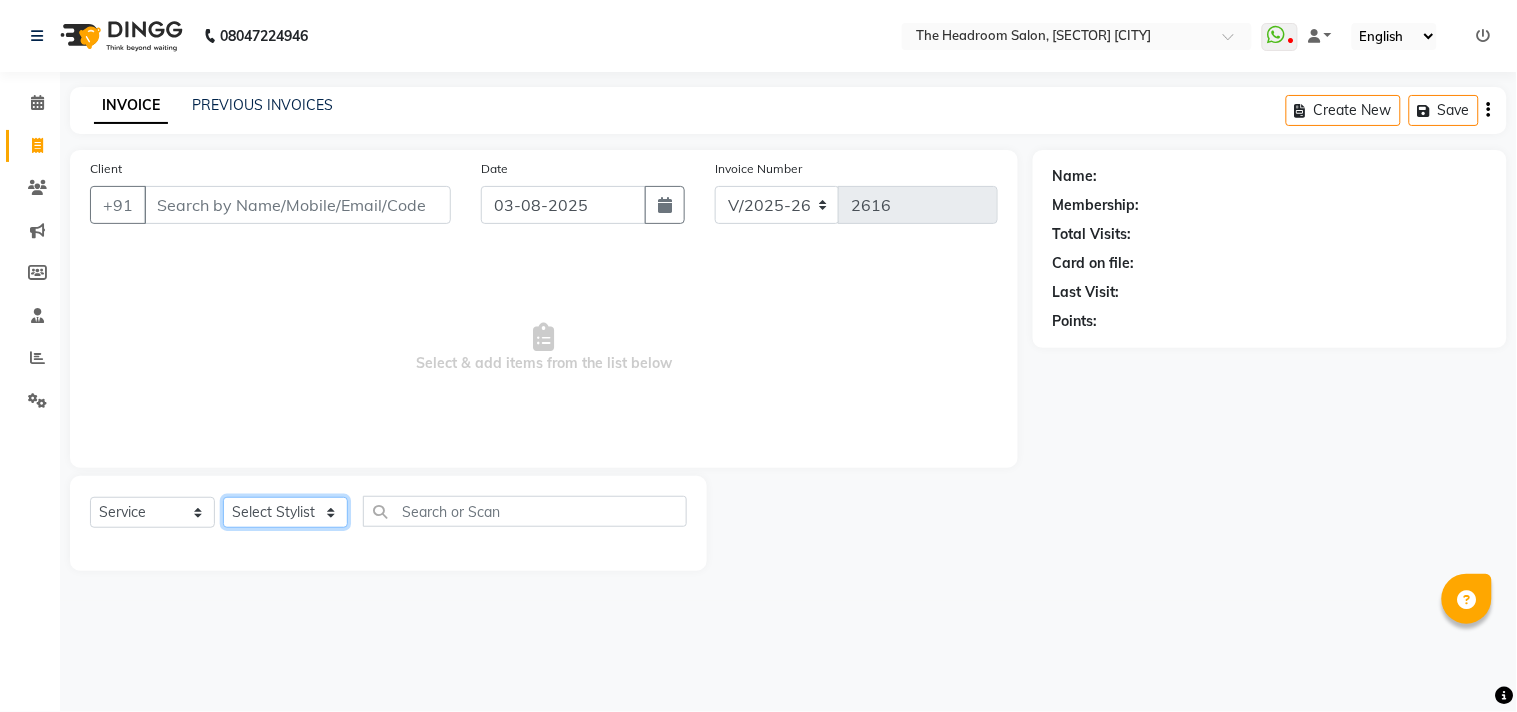 click on "Select Stylist" 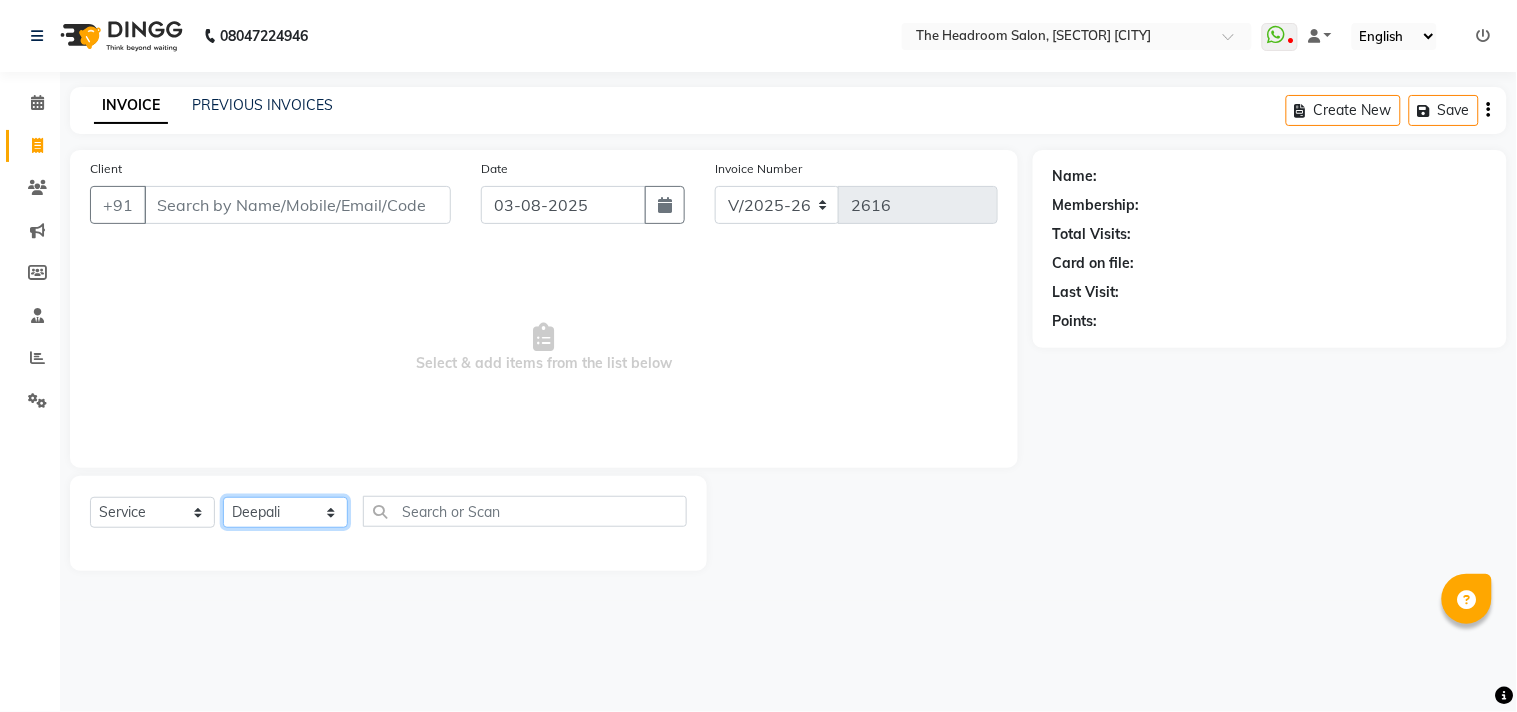 click on "Select Stylist Aditya Anubha Deepak Deepali Faizan Firoz Manager Monika Nakul Shokeen Pooja Rahul Shakir Siraj" 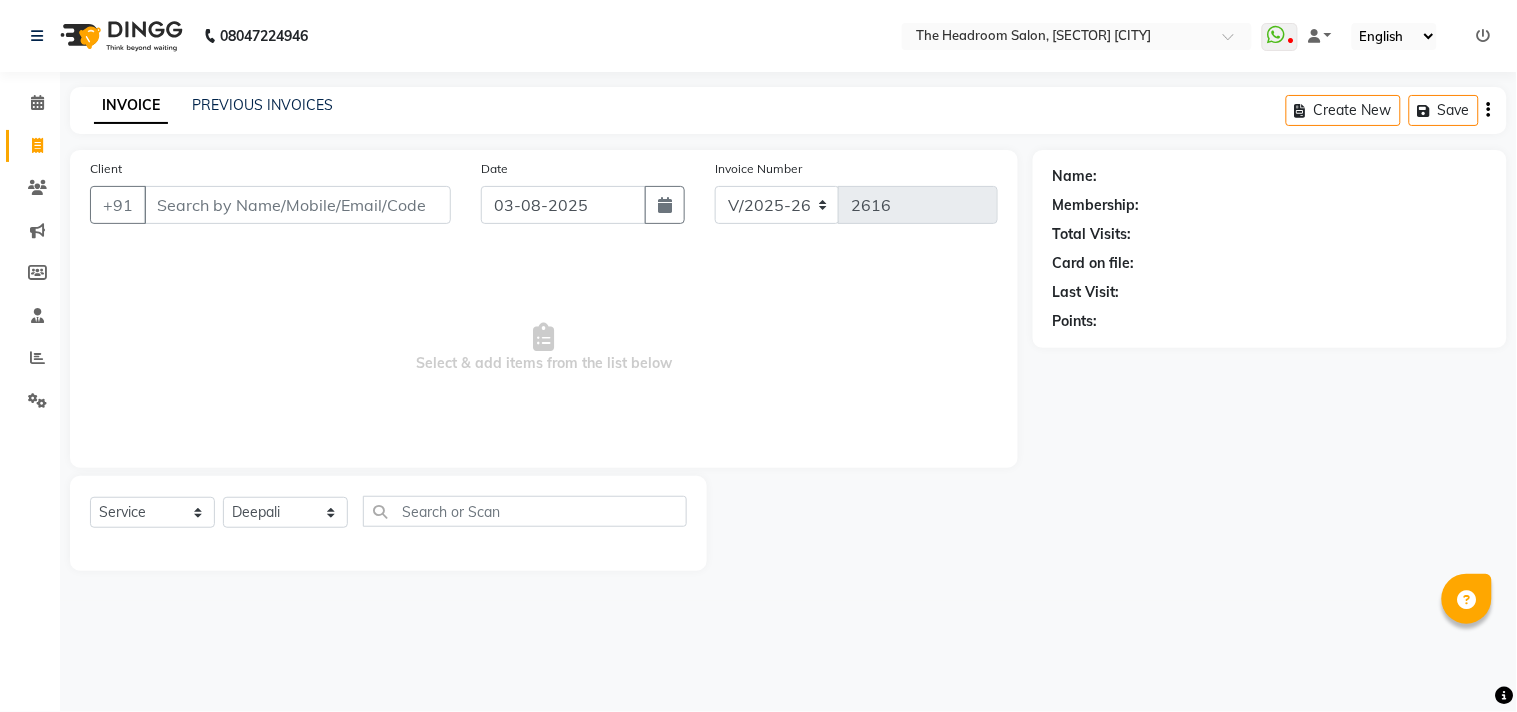 click on "Select & add items from the list below" at bounding box center [544, 348] 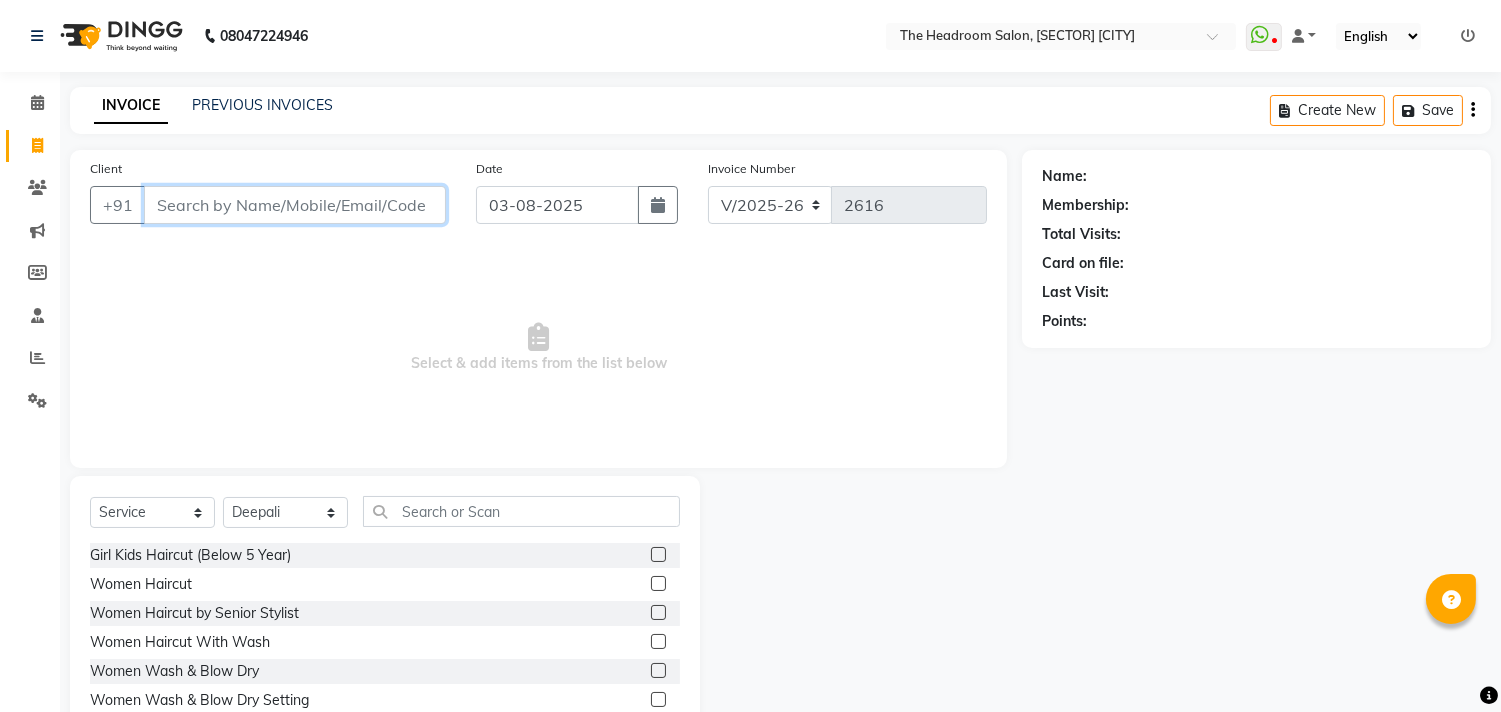 click on "Client" at bounding box center [295, 205] 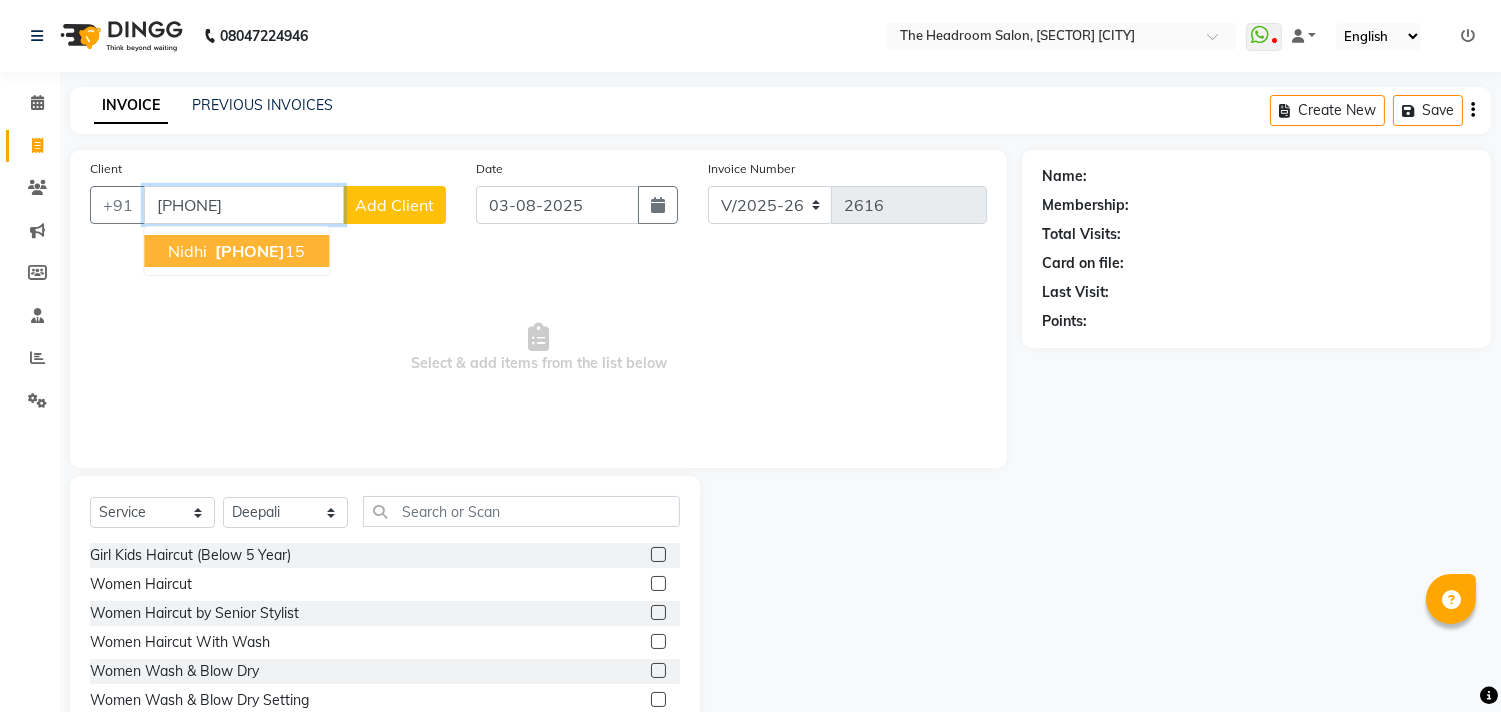 click on "[PHONE]" at bounding box center [250, 251] 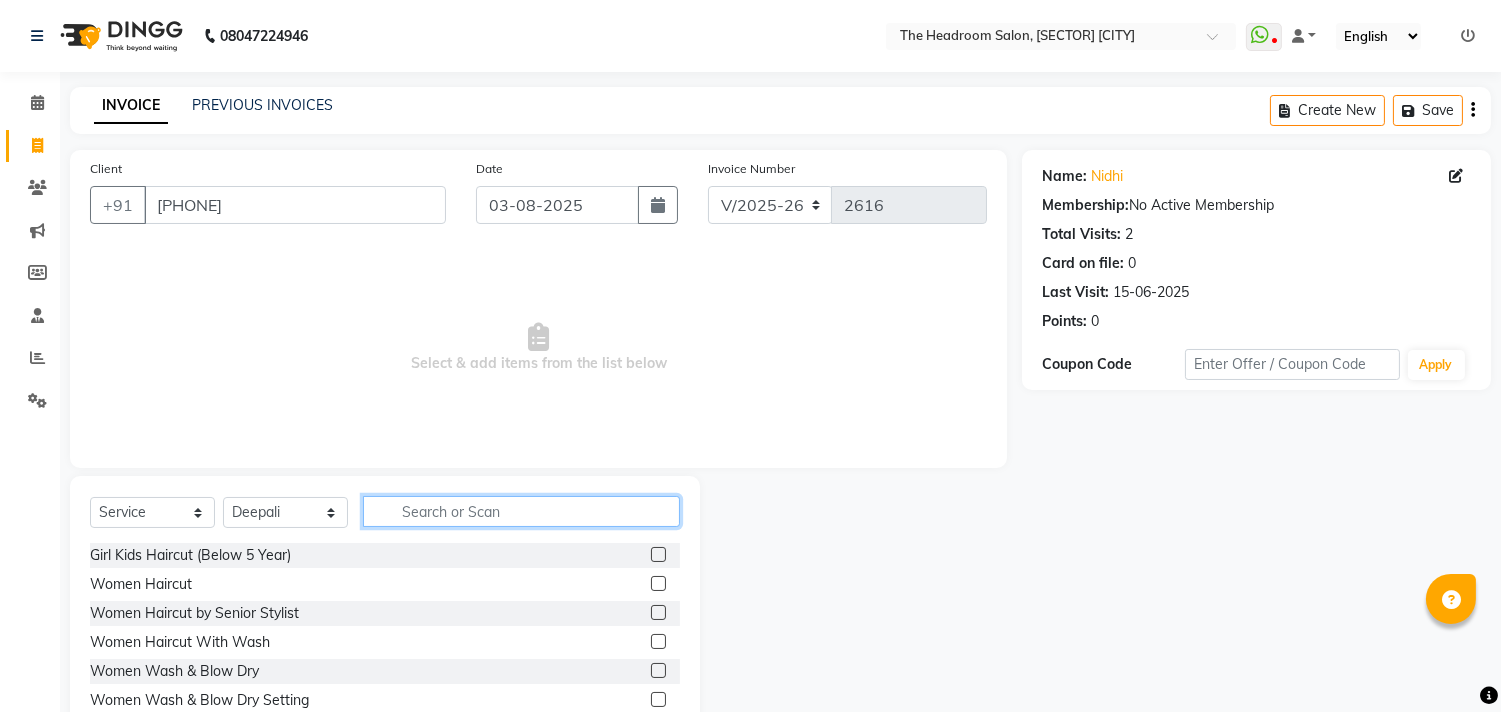 click 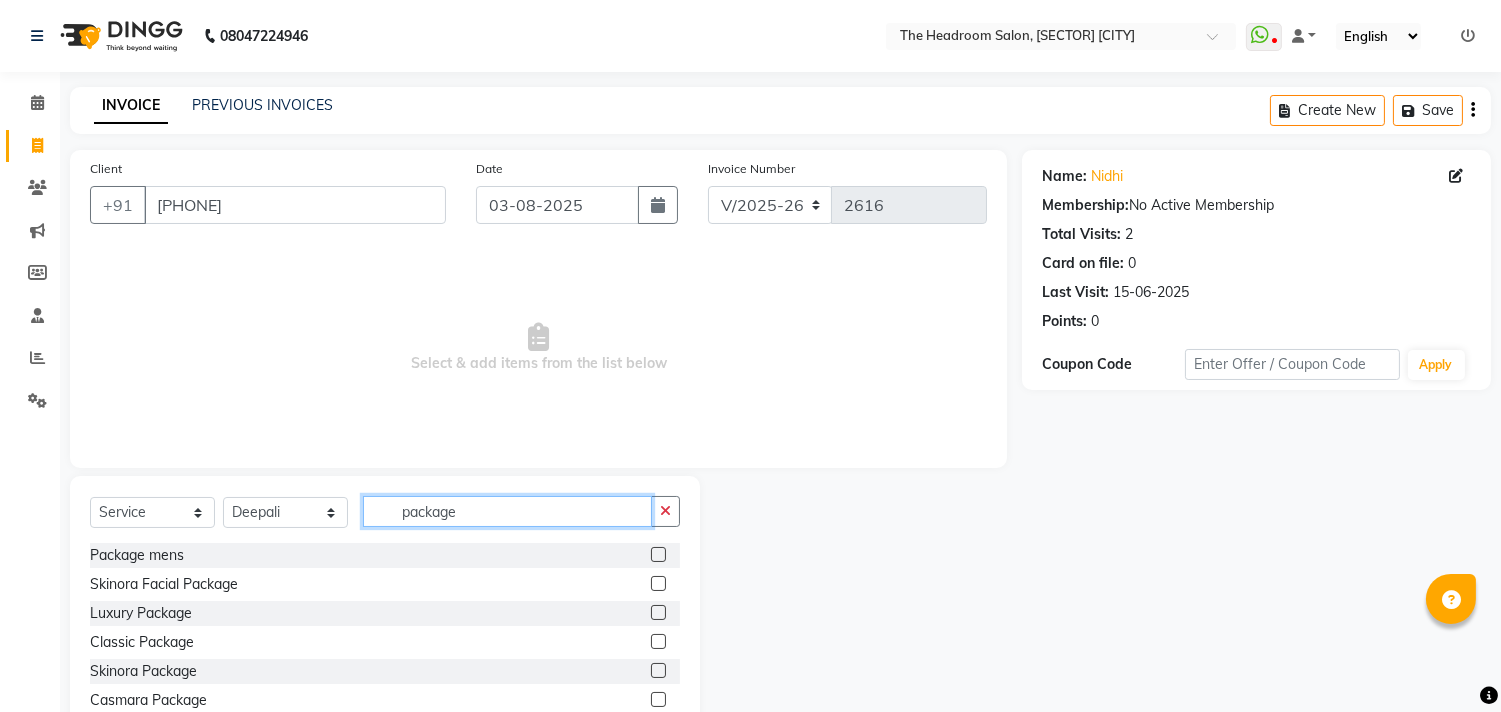 scroll, scrollTop: 118, scrollLeft: 0, axis: vertical 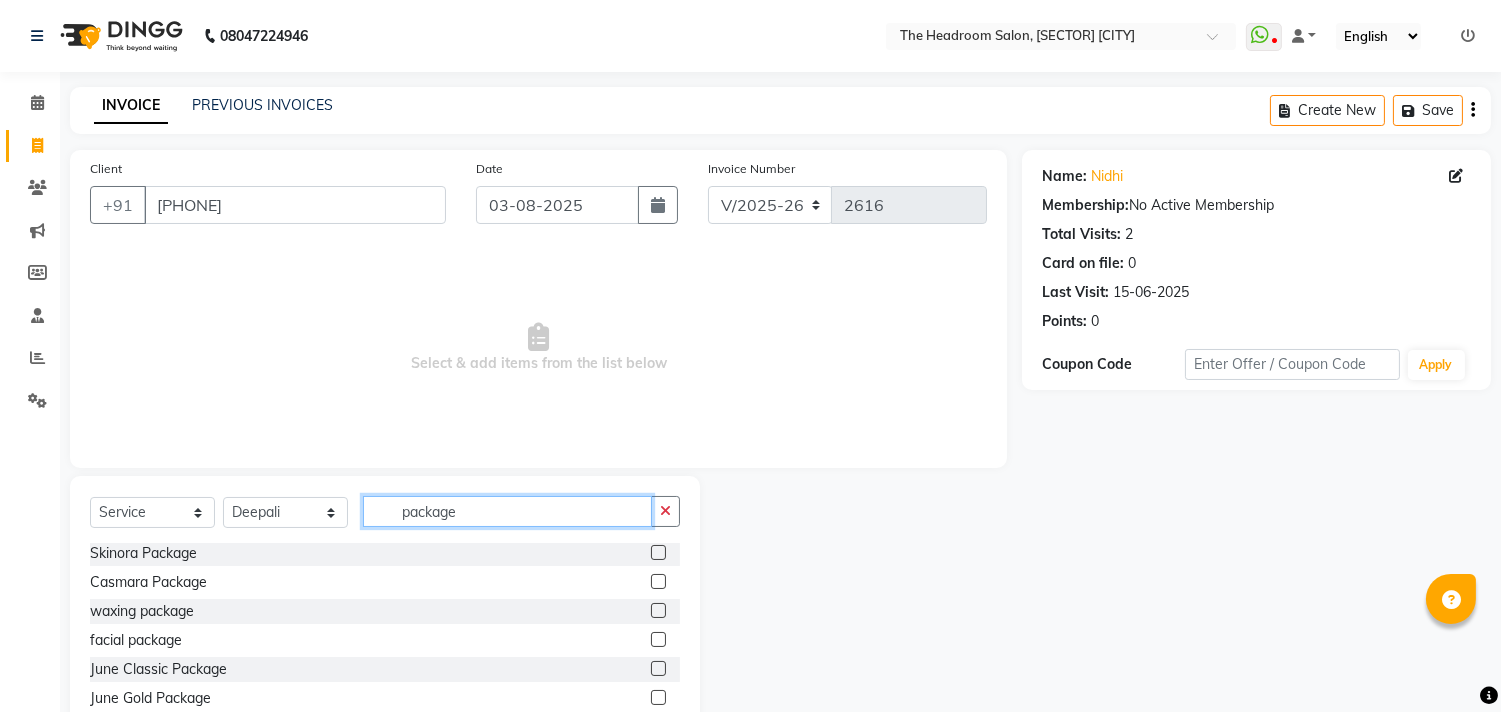 type on "package" 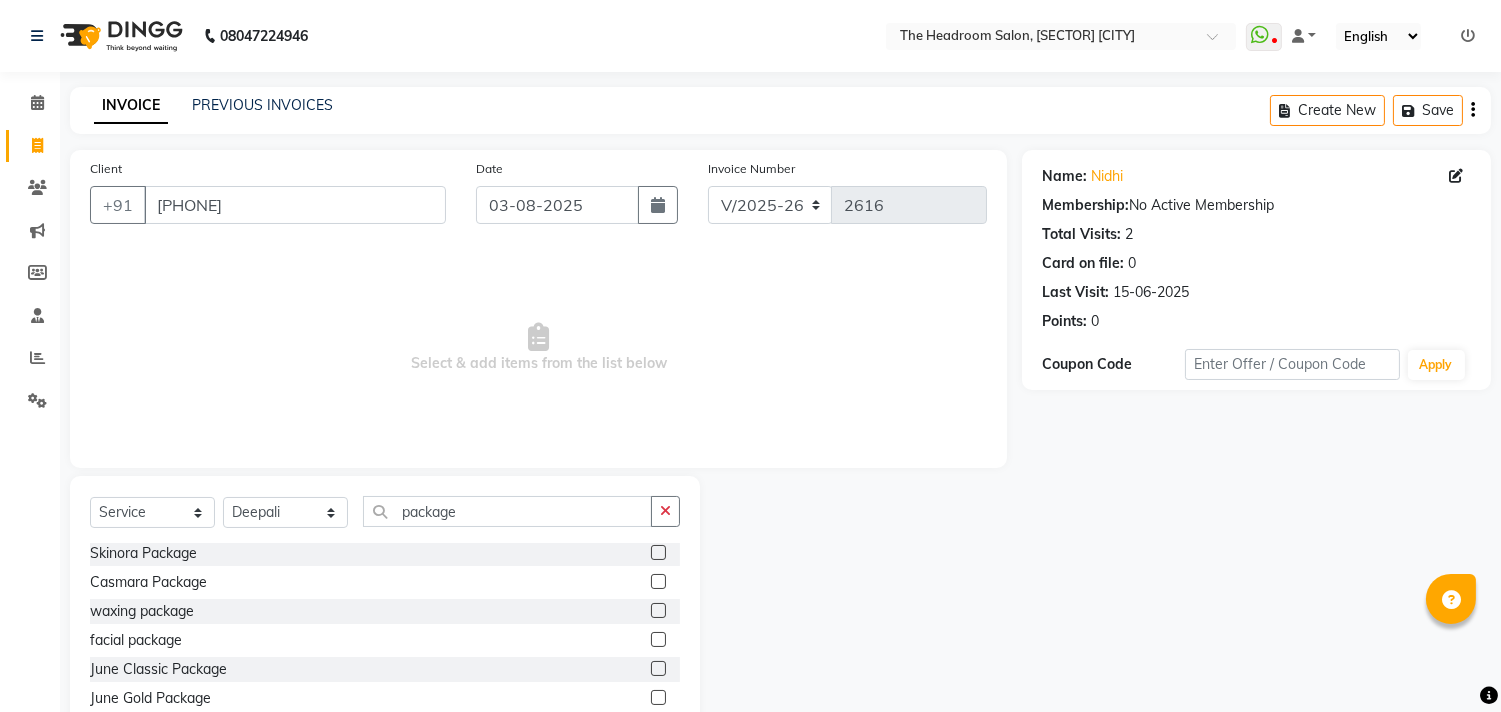 click 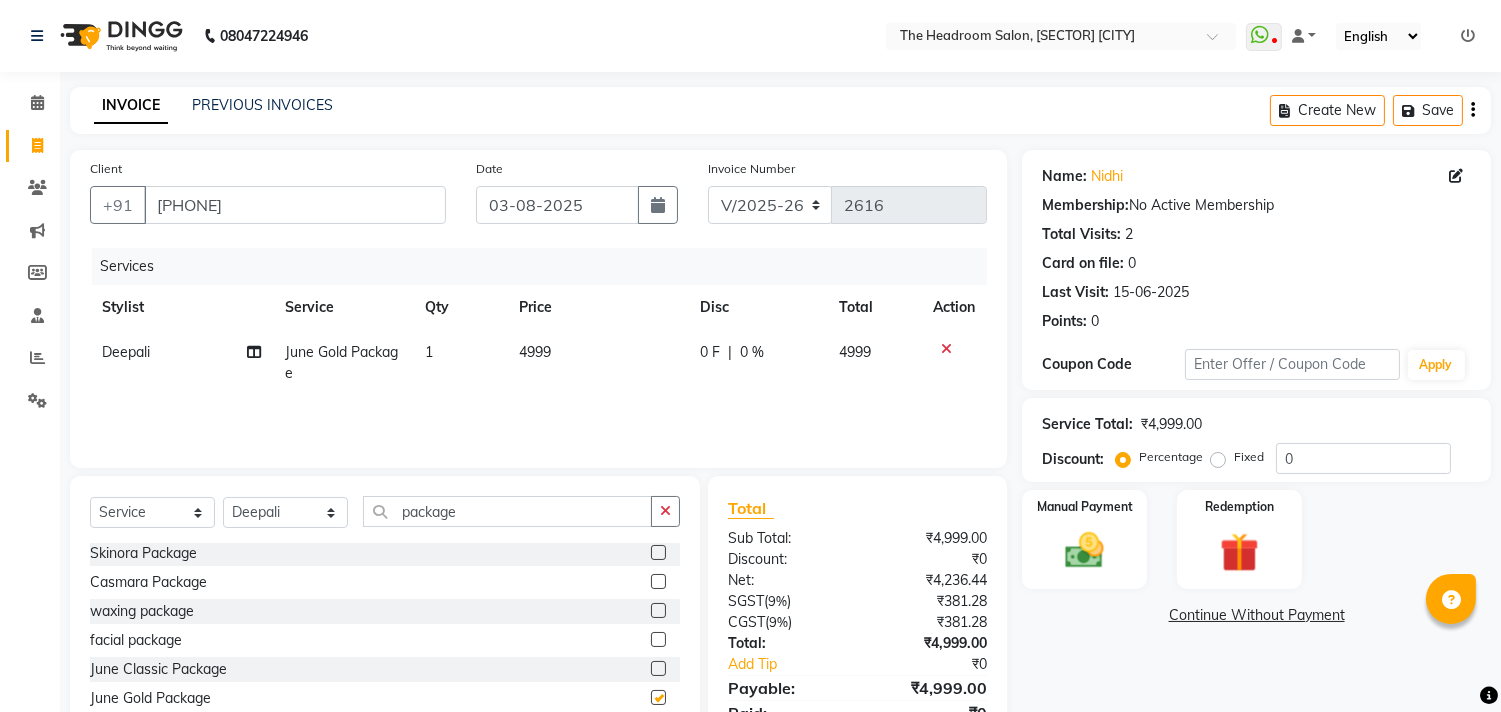 checkbox on "false" 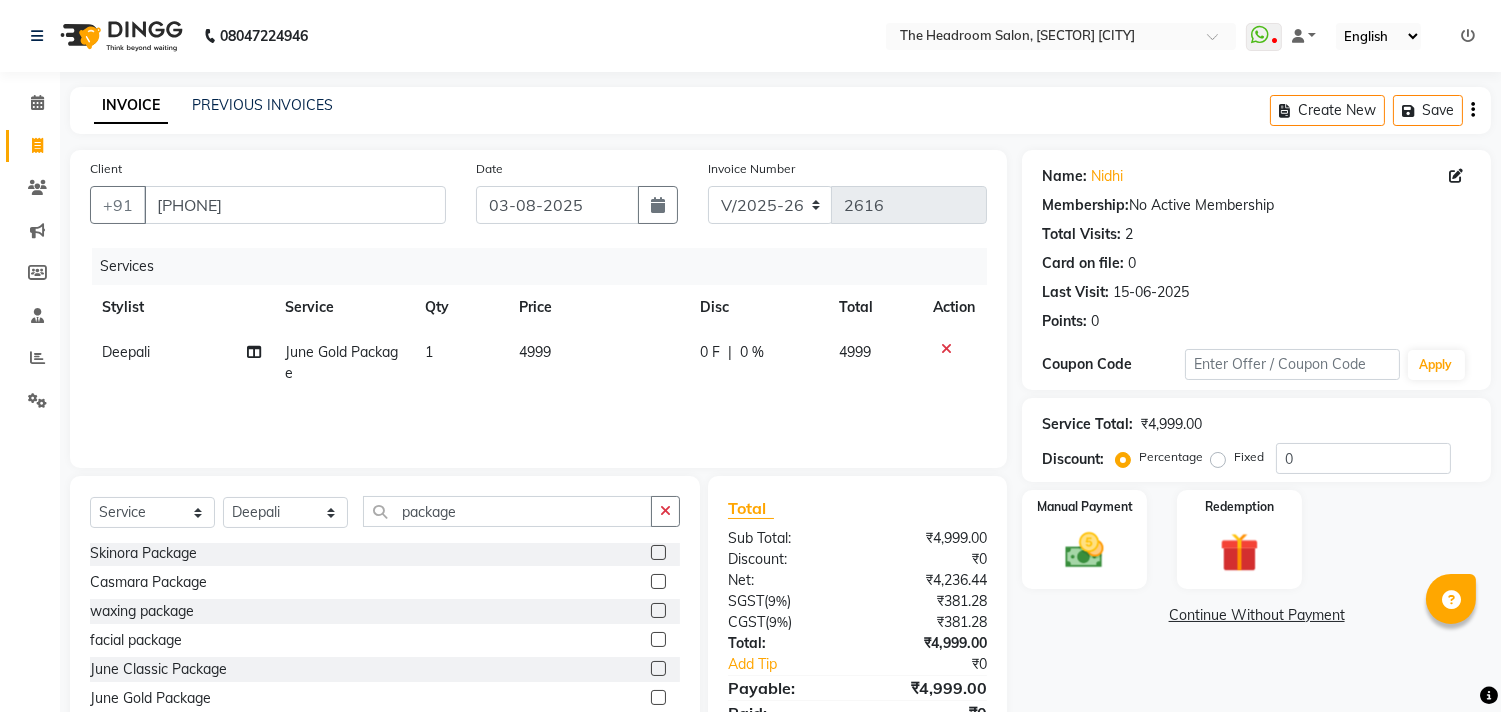 scroll, scrollTop: 88, scrollLeft: 0, axis: vertical 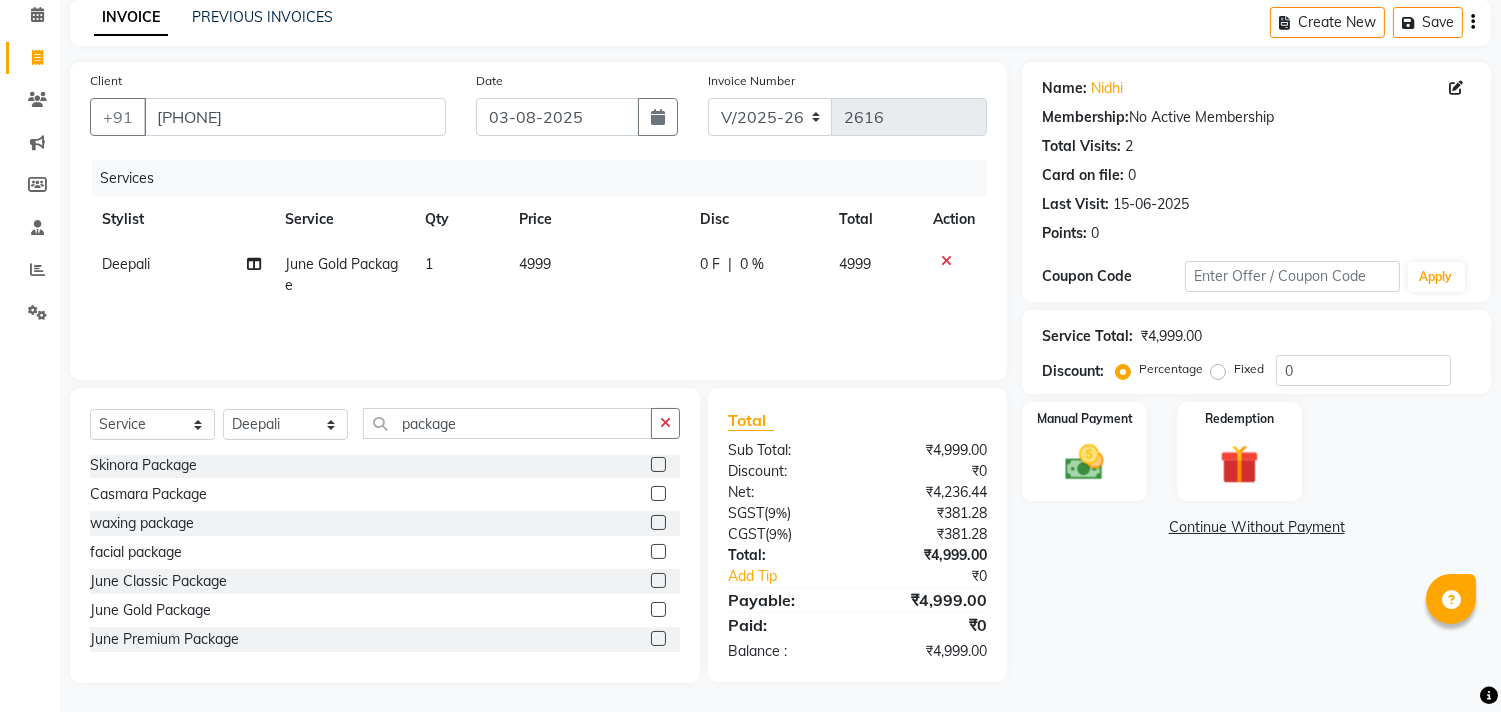 click 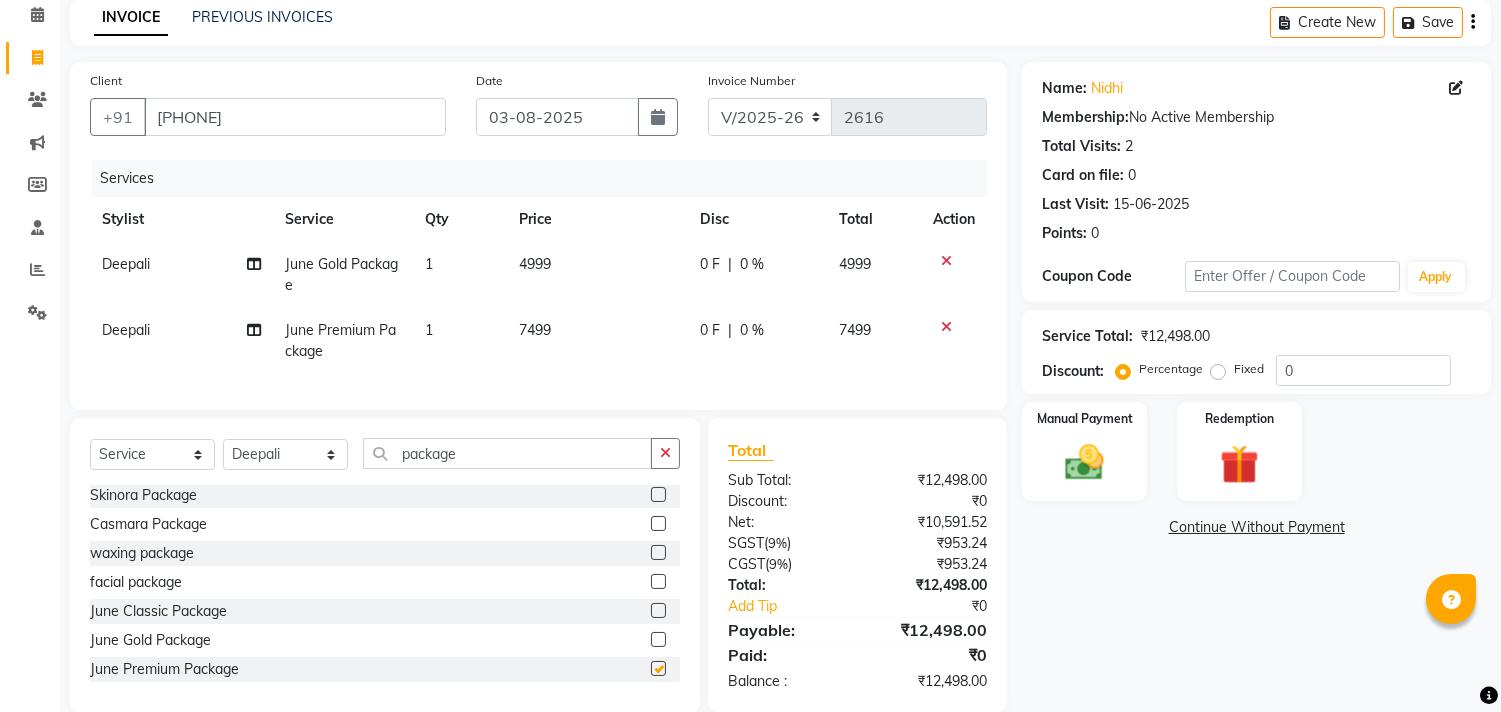 checkbox on "false" 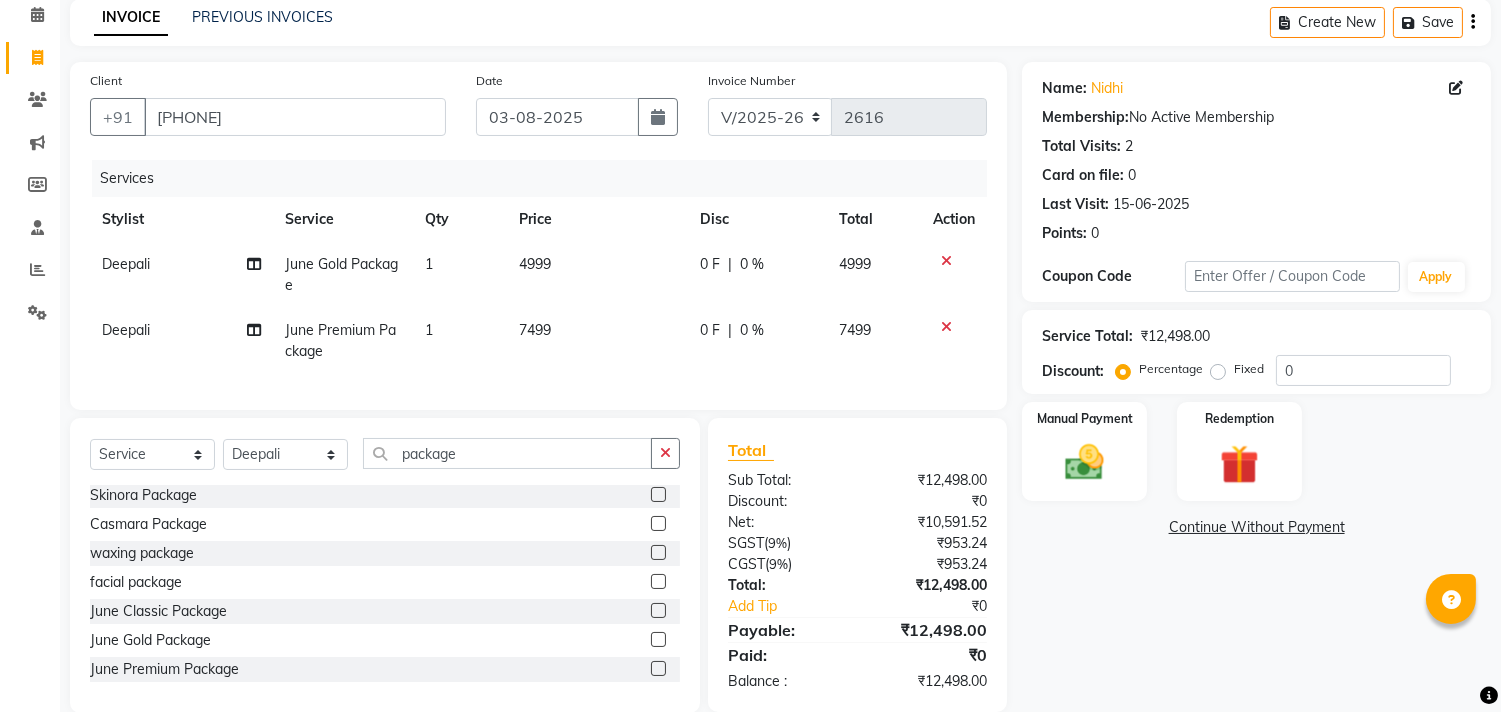 click 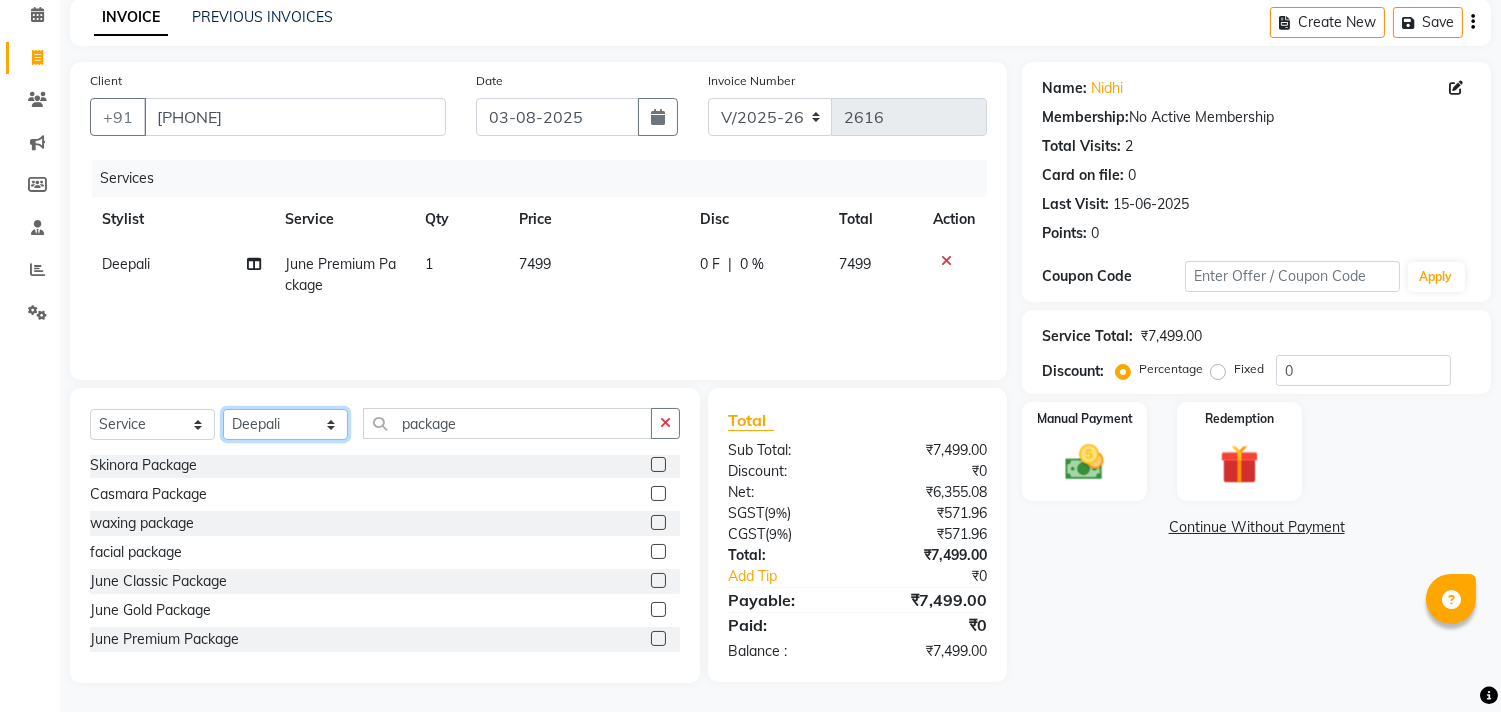 click on "Select Stylist Aditya Anubha Deepak Deepali Faizan Firoz Manager Monika Nakul Shokeen Pooja Rahul Shakir Siraj" 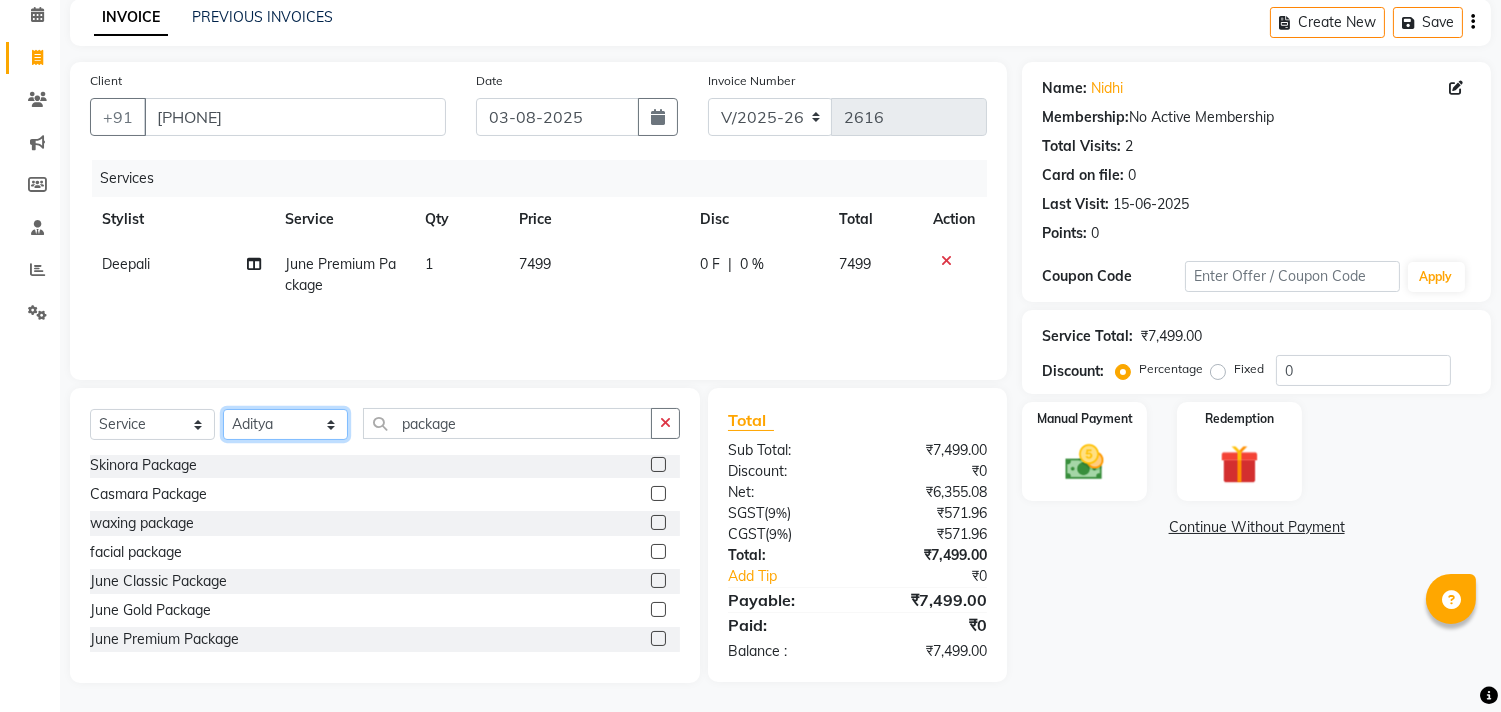 click on "Select Stylist Aditya Anubha Deepak Deepali Faizan Firoz Manager Monika Nakul Shokeen Pooja Rahul Shakir Siraj" 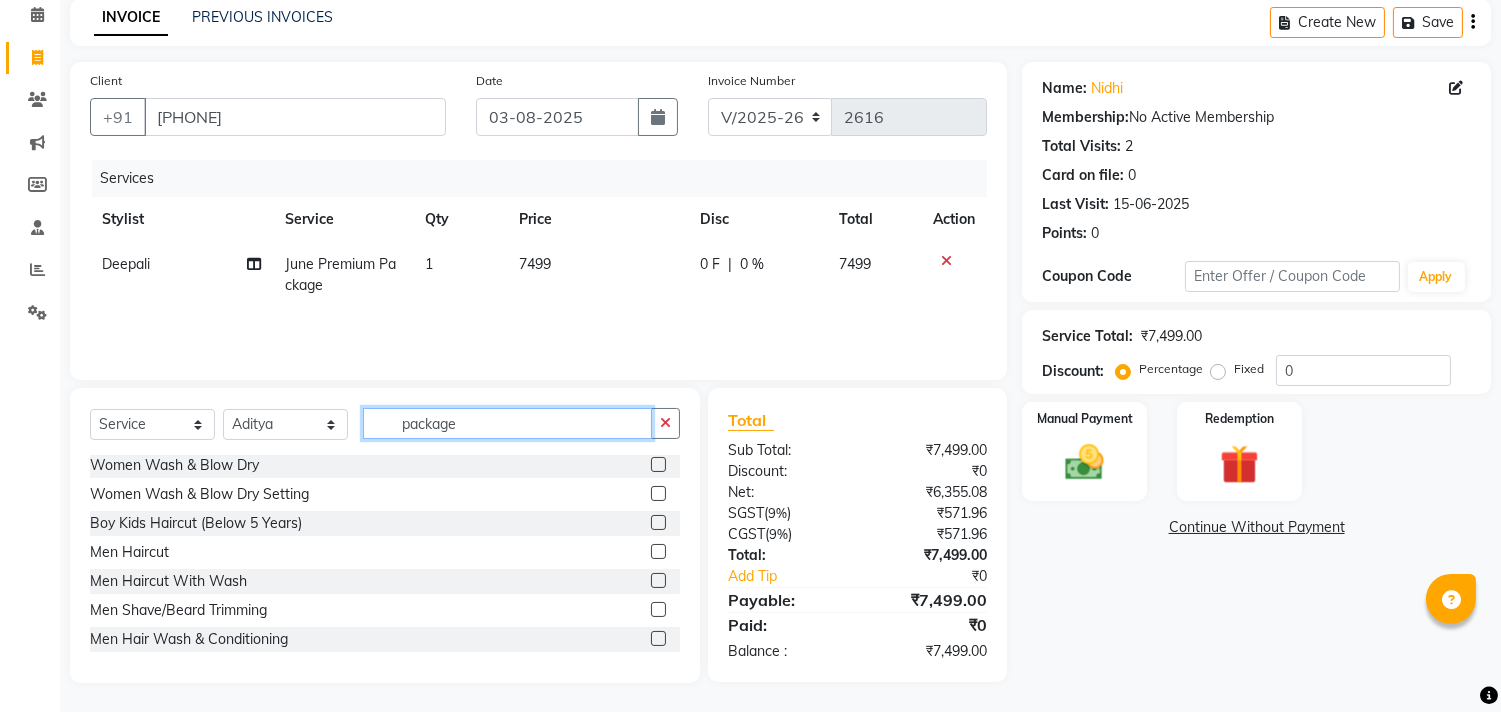 drag, startPoint x: 500, startPoint y: 420, endPoint x: 321, endPoint y: 464, distance: 184.3285 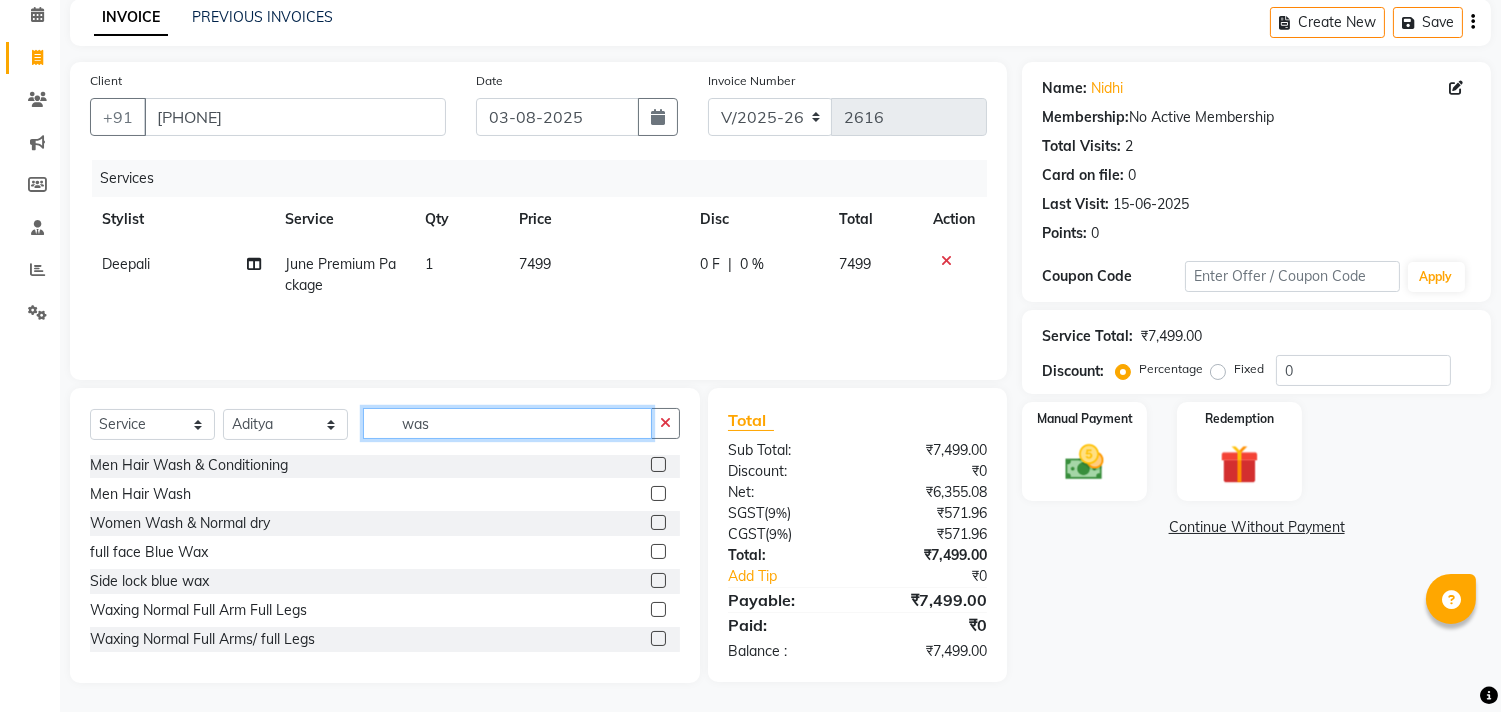 scroll, scrollTop: 3, scrollLeft: 0, axis: vertical 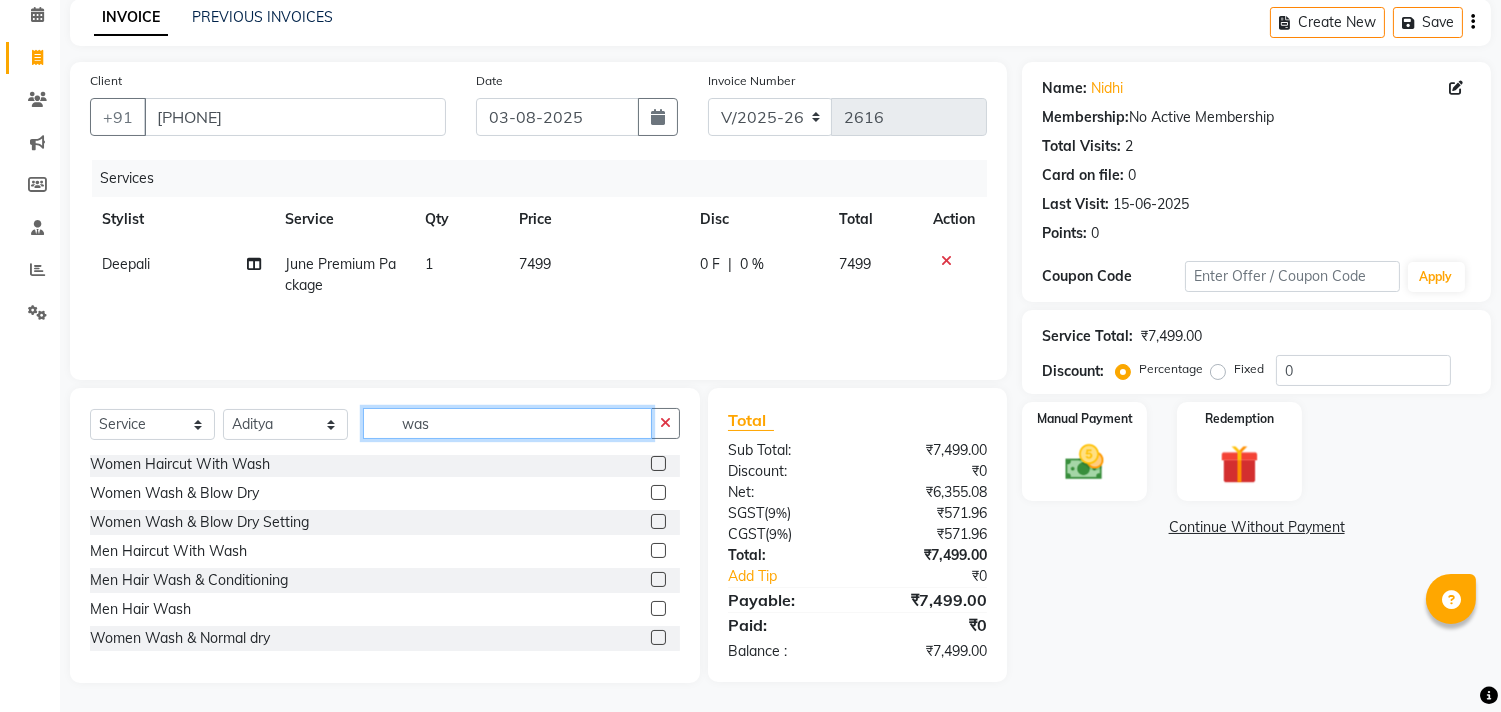 type on "was" 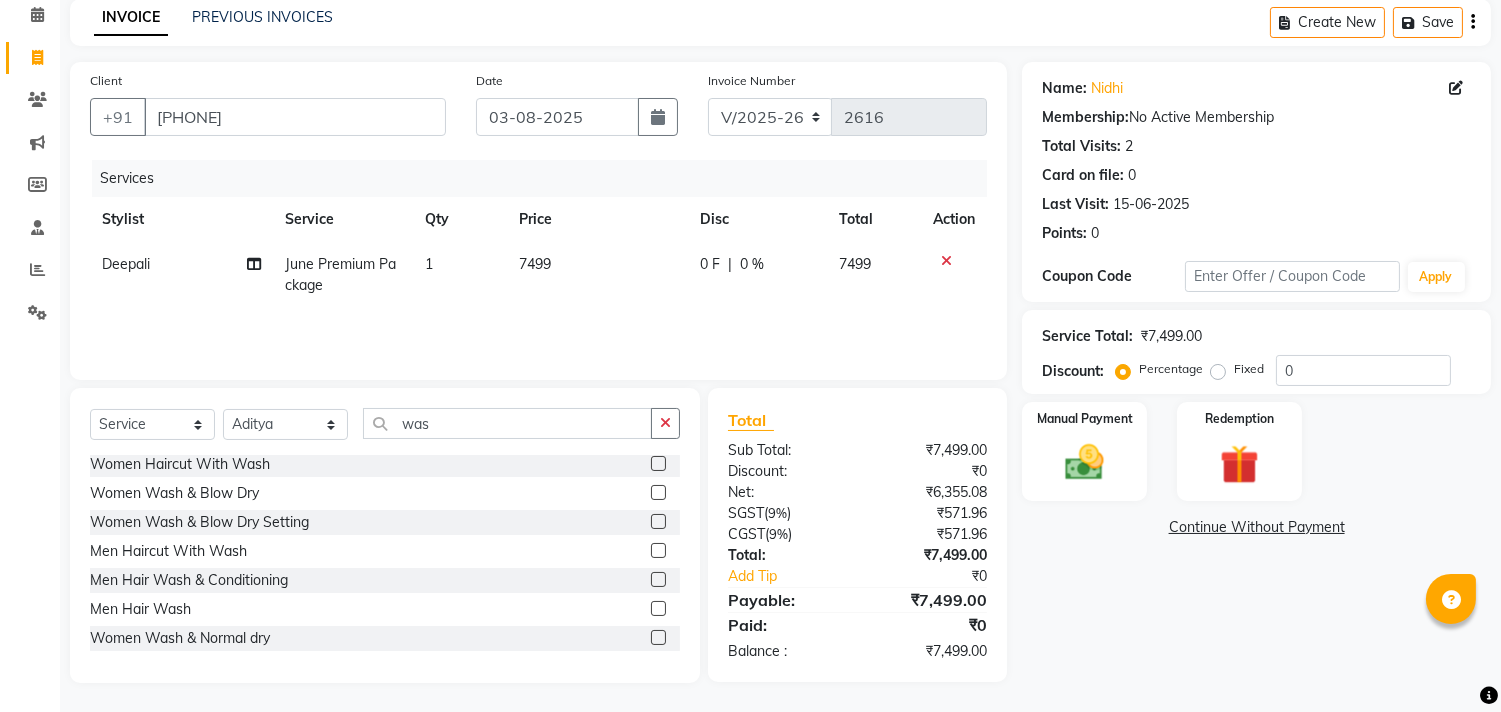 click 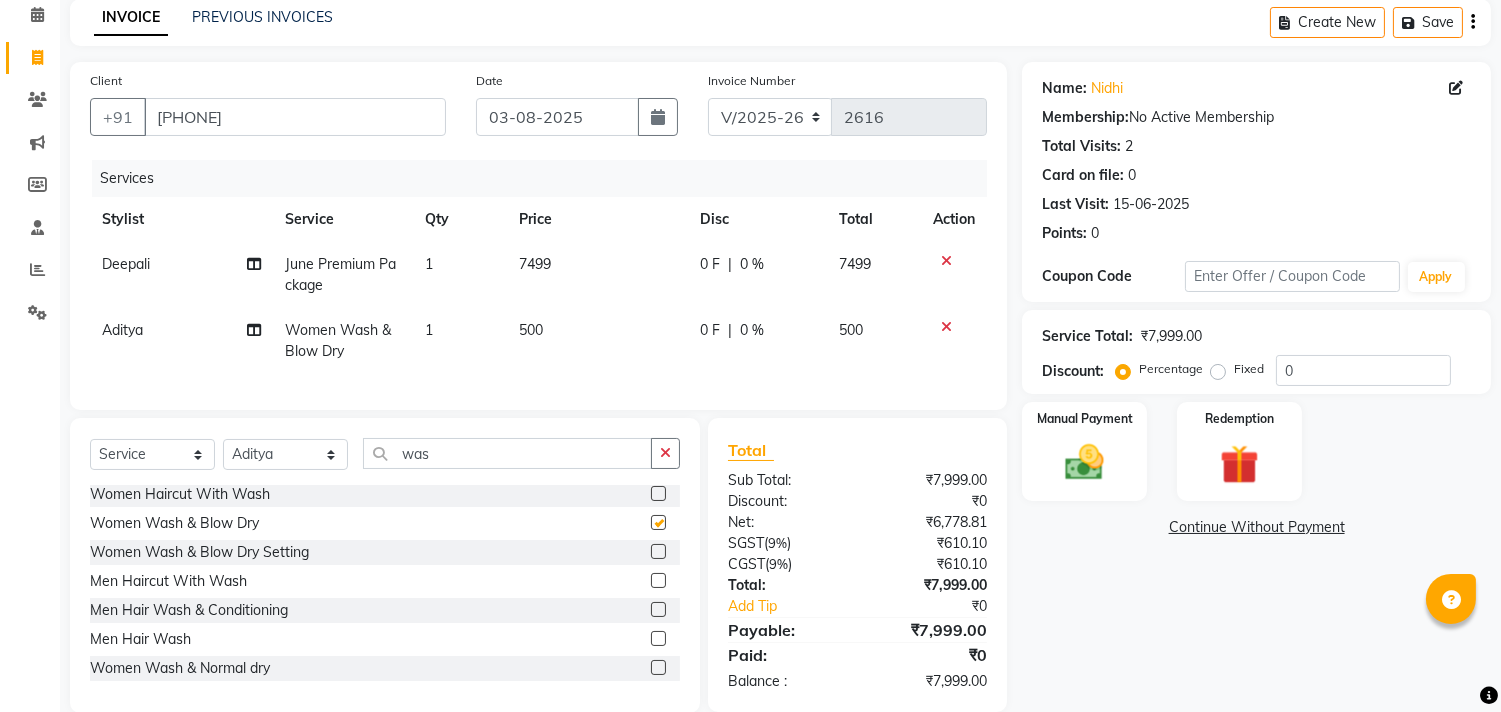 checkbox on "false" 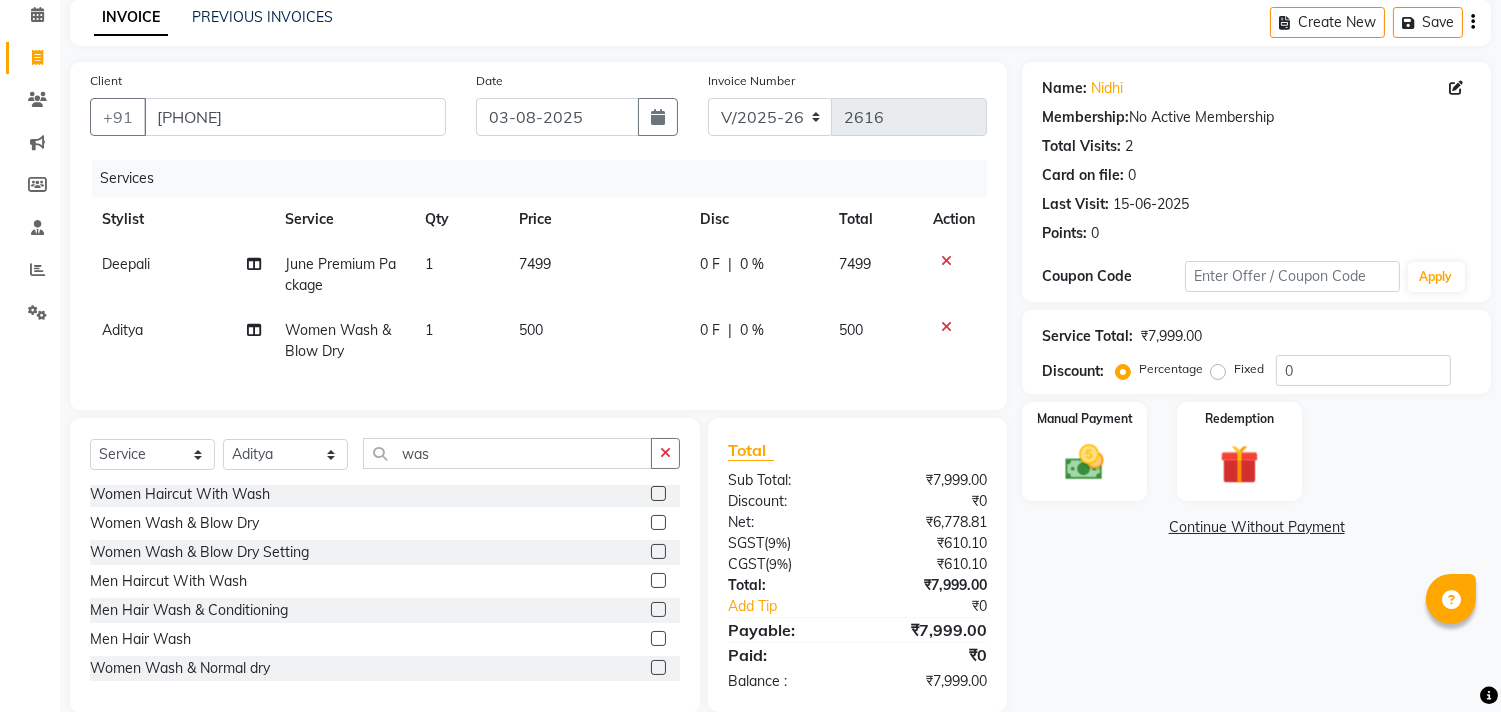 click 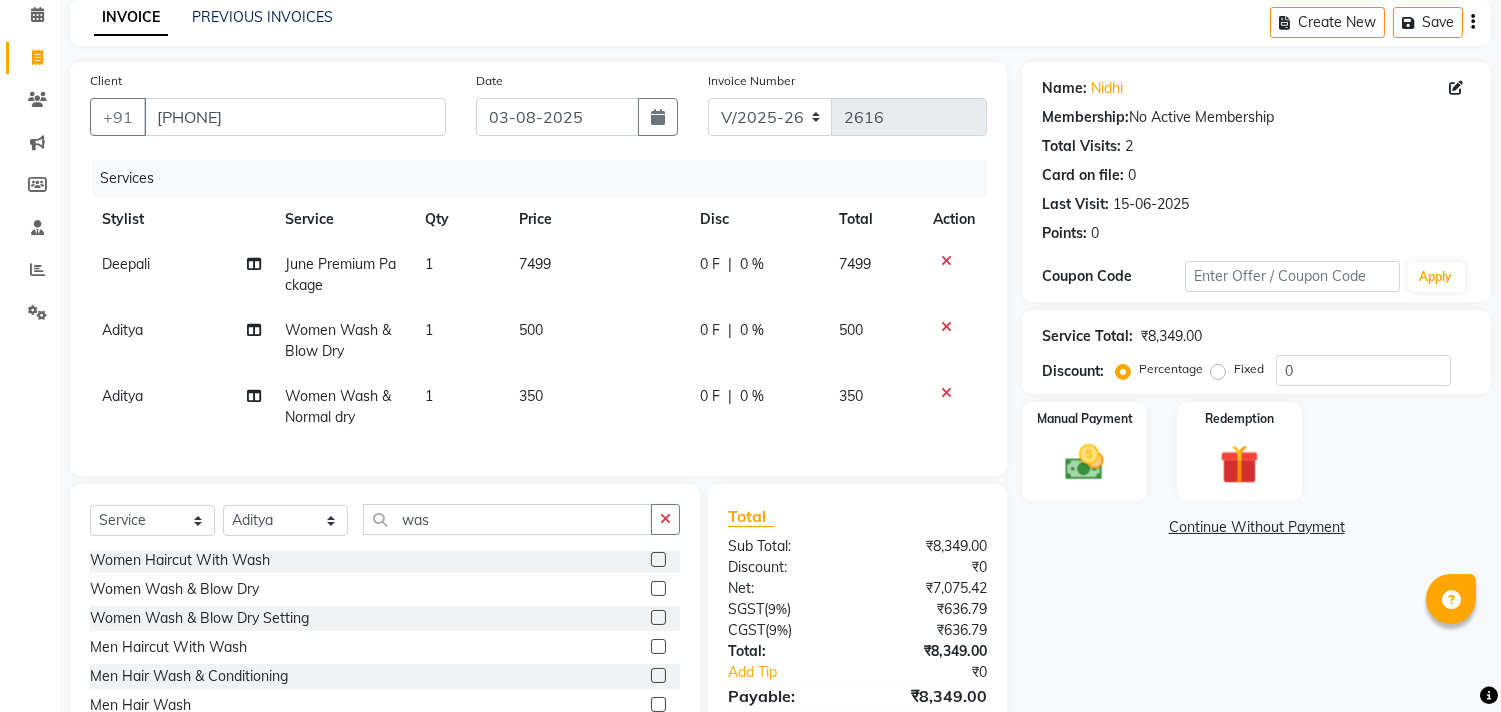 checkbox on "false" 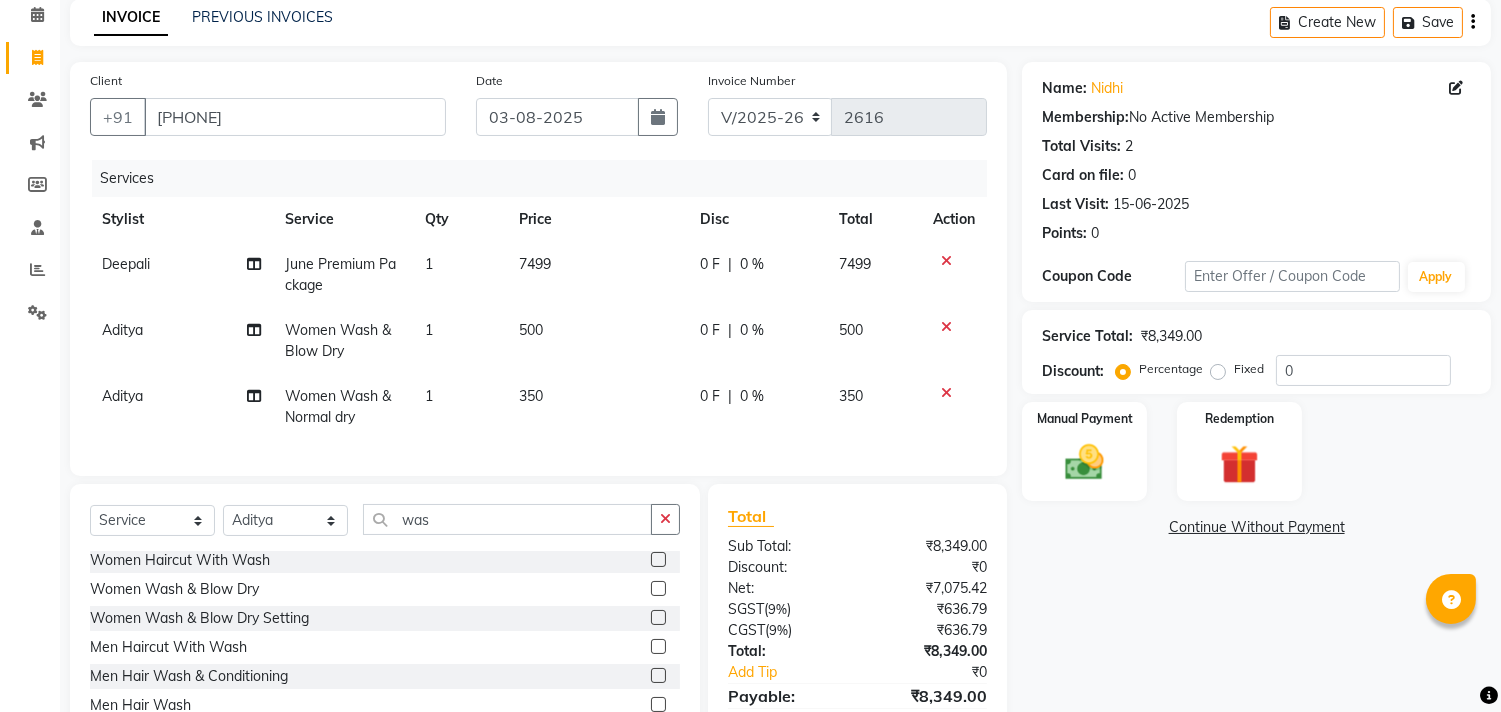 click 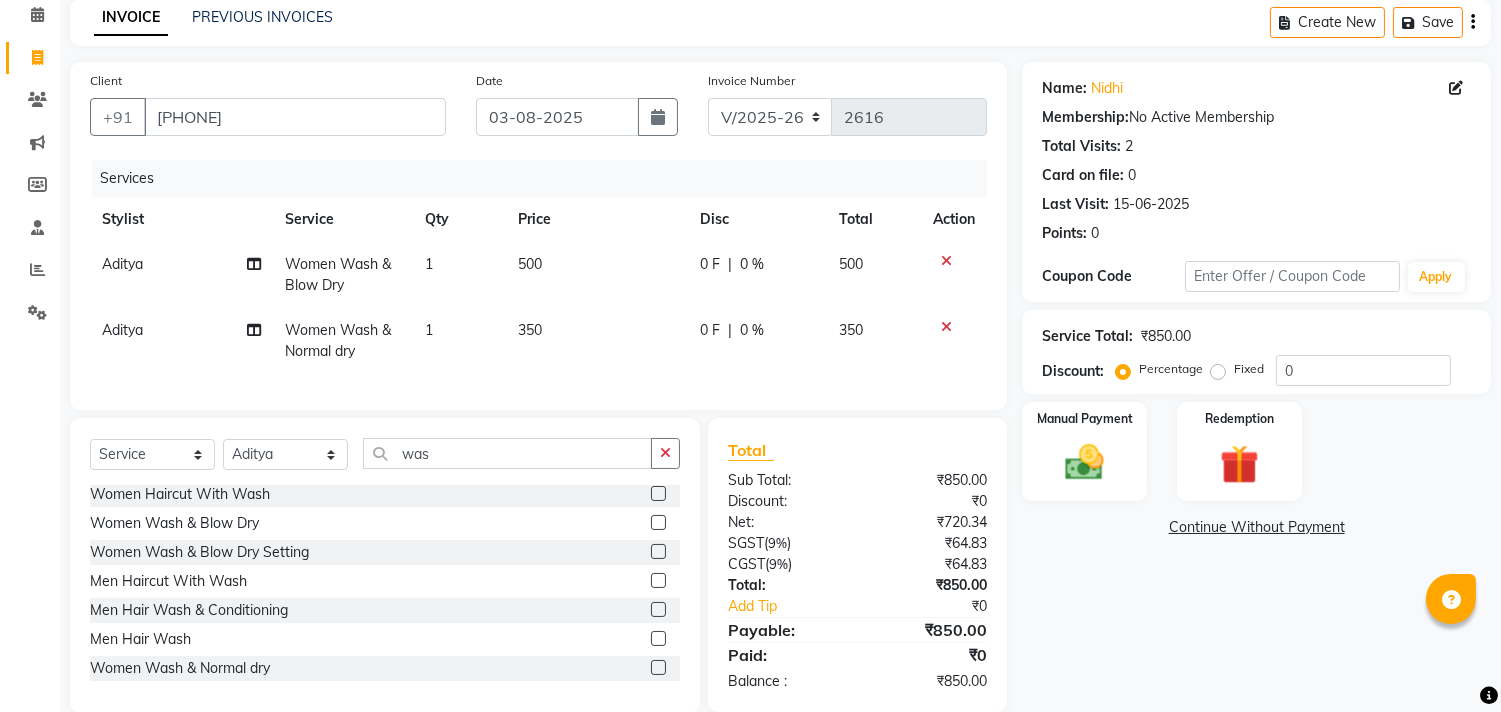 click 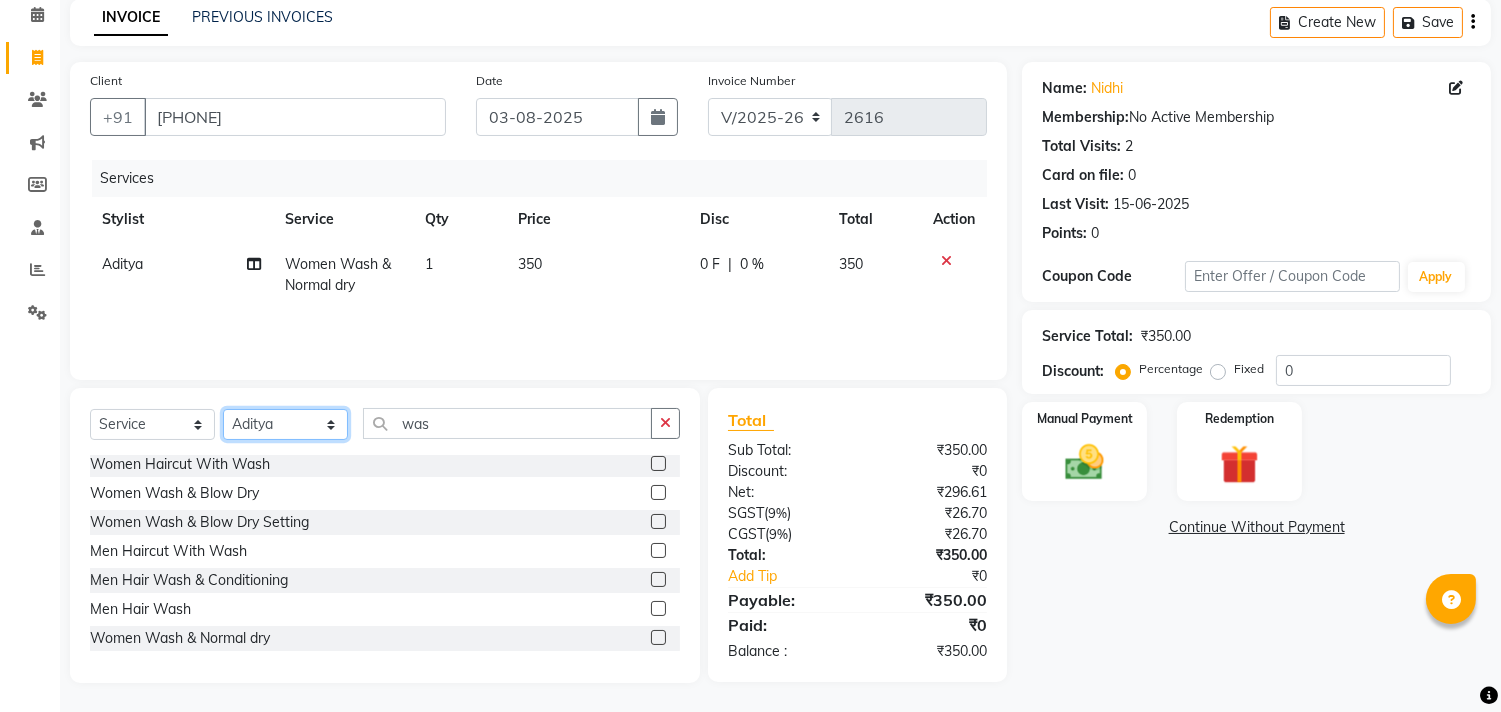 click on "Select Stylist Aditya Anubha Deepak Deepali Faizan Firoz Manager Monika Nakul Shokeen Pooja Rahul Shakir Siraj" 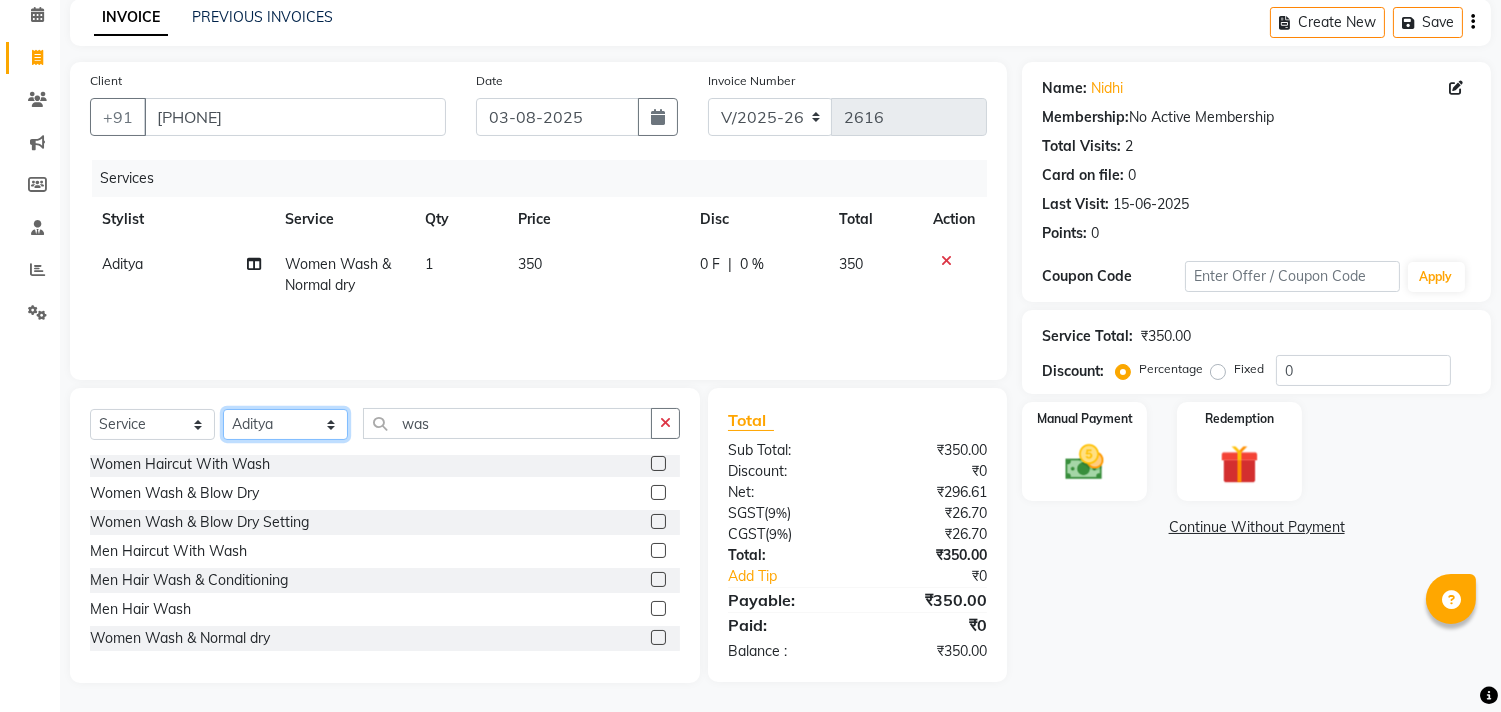 select on "58240" 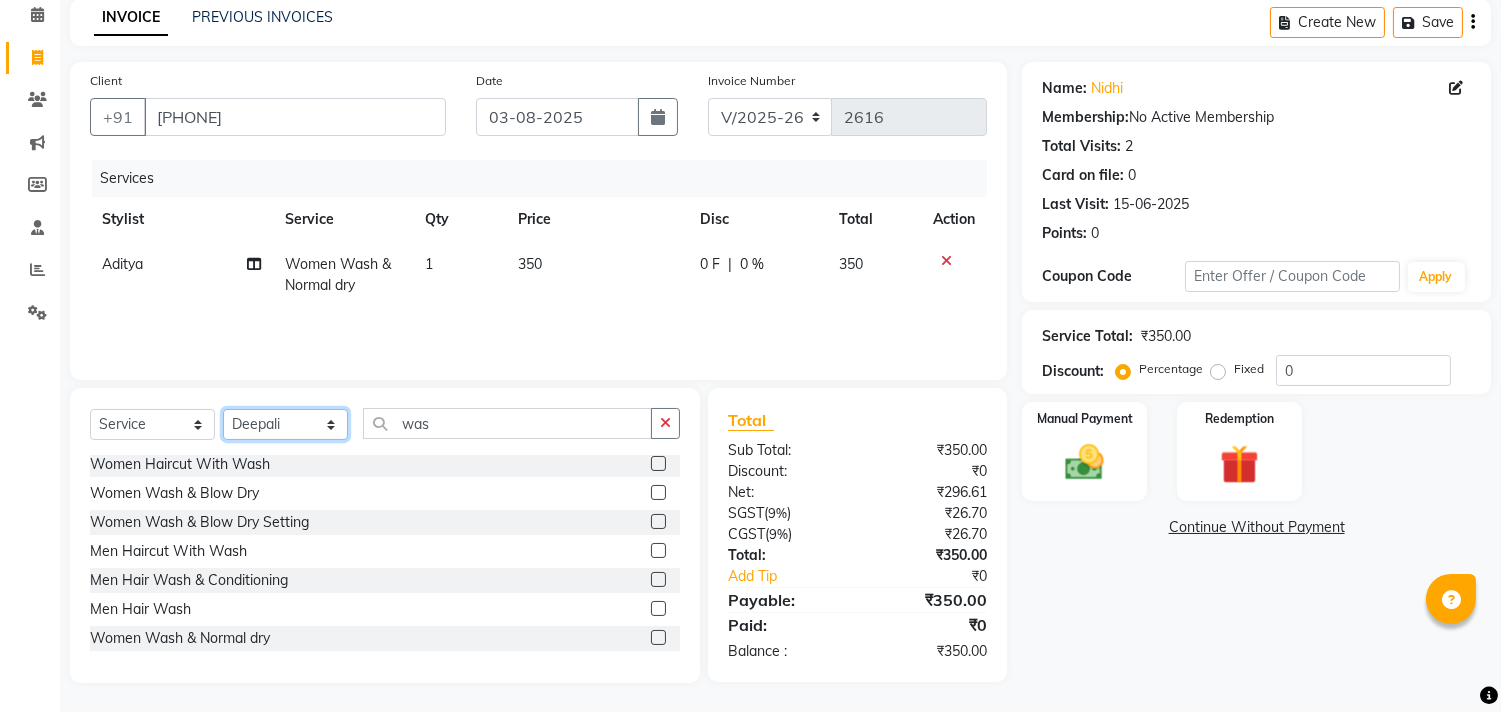 click on "Select Stylist Aditya Anubha Deepak Deepali Faizan Firoz Manager Monika Nakul Shokeen Pooja Rahul Shakir Siraj" 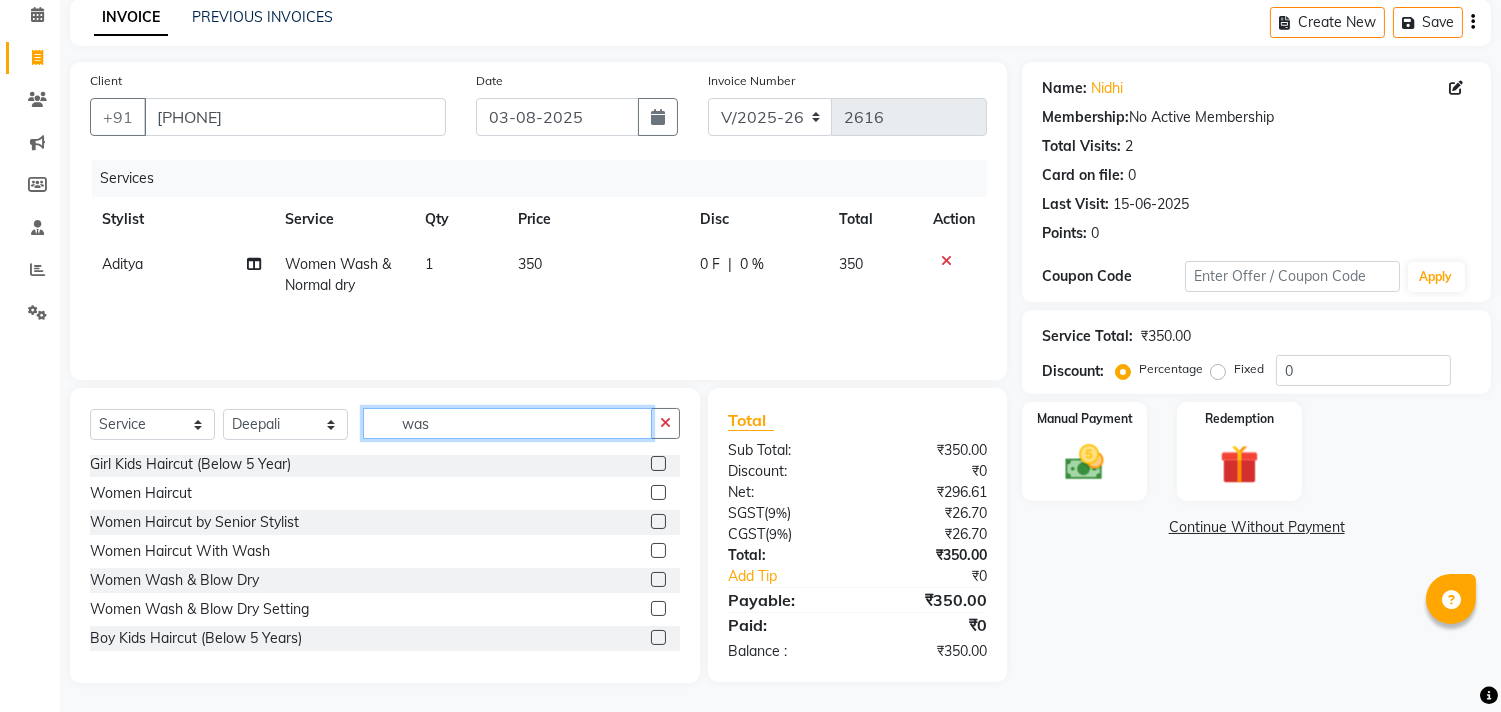 drag, startPoint x: 458, startPoint y: 418, endPoint x: 316, endPoint y: 422, distance: 142.05632 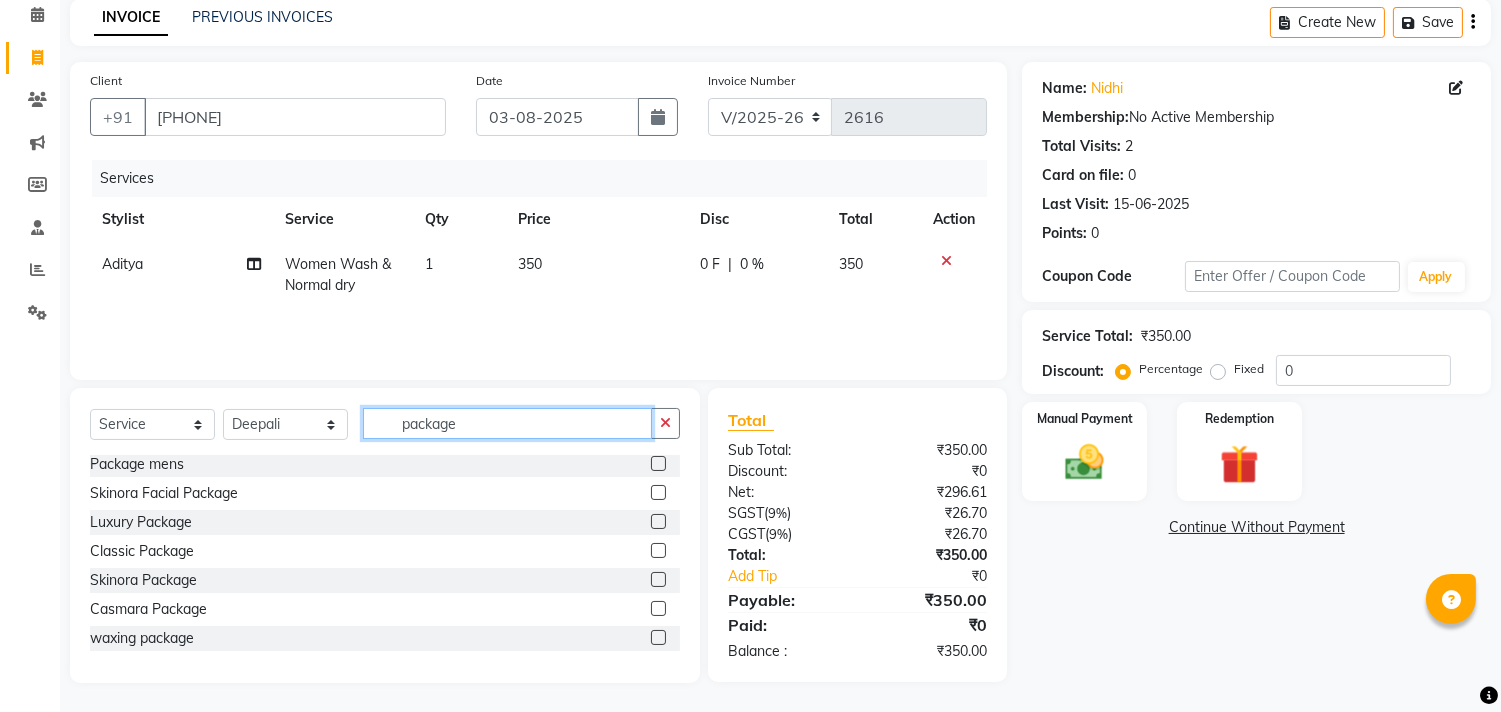 scroll, scrollTop: 118, scrollLeft: 0, axis: vertical 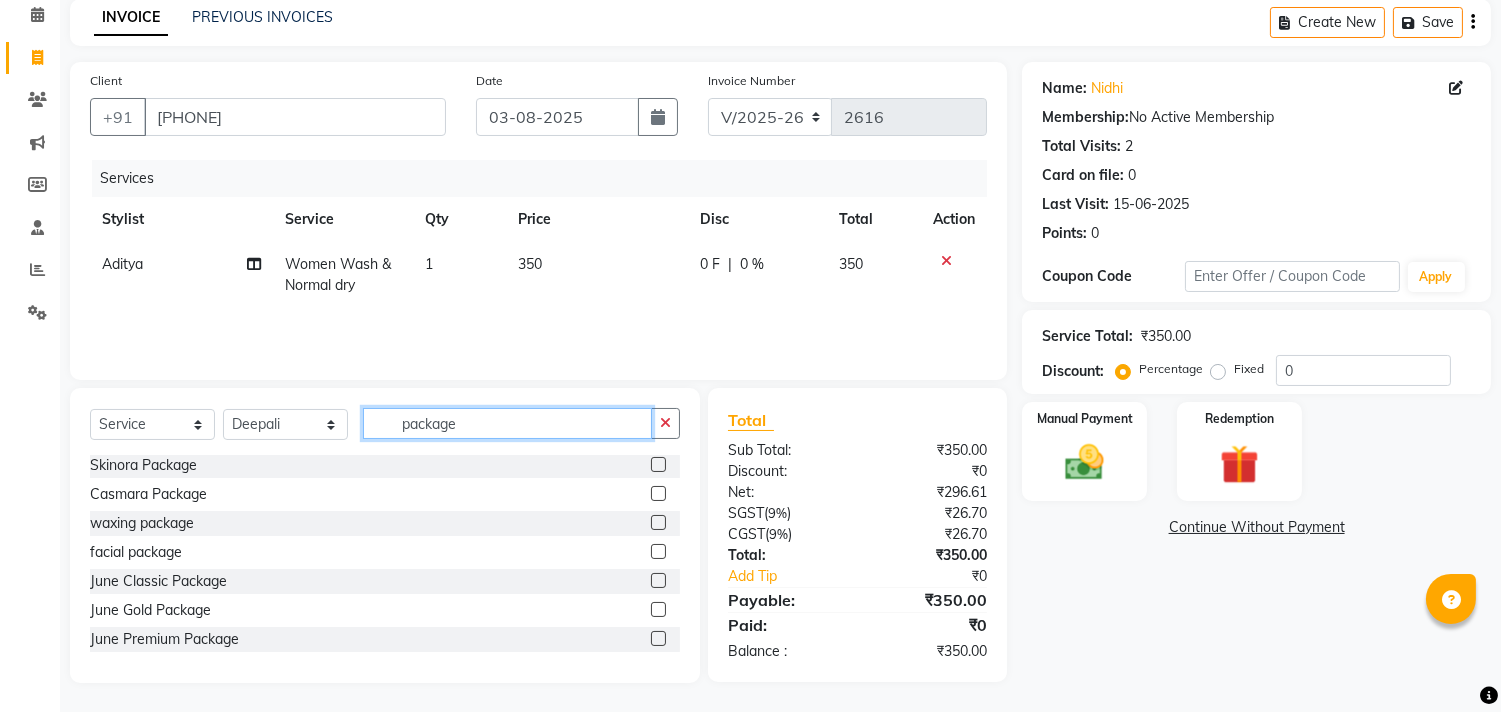 click on "package" 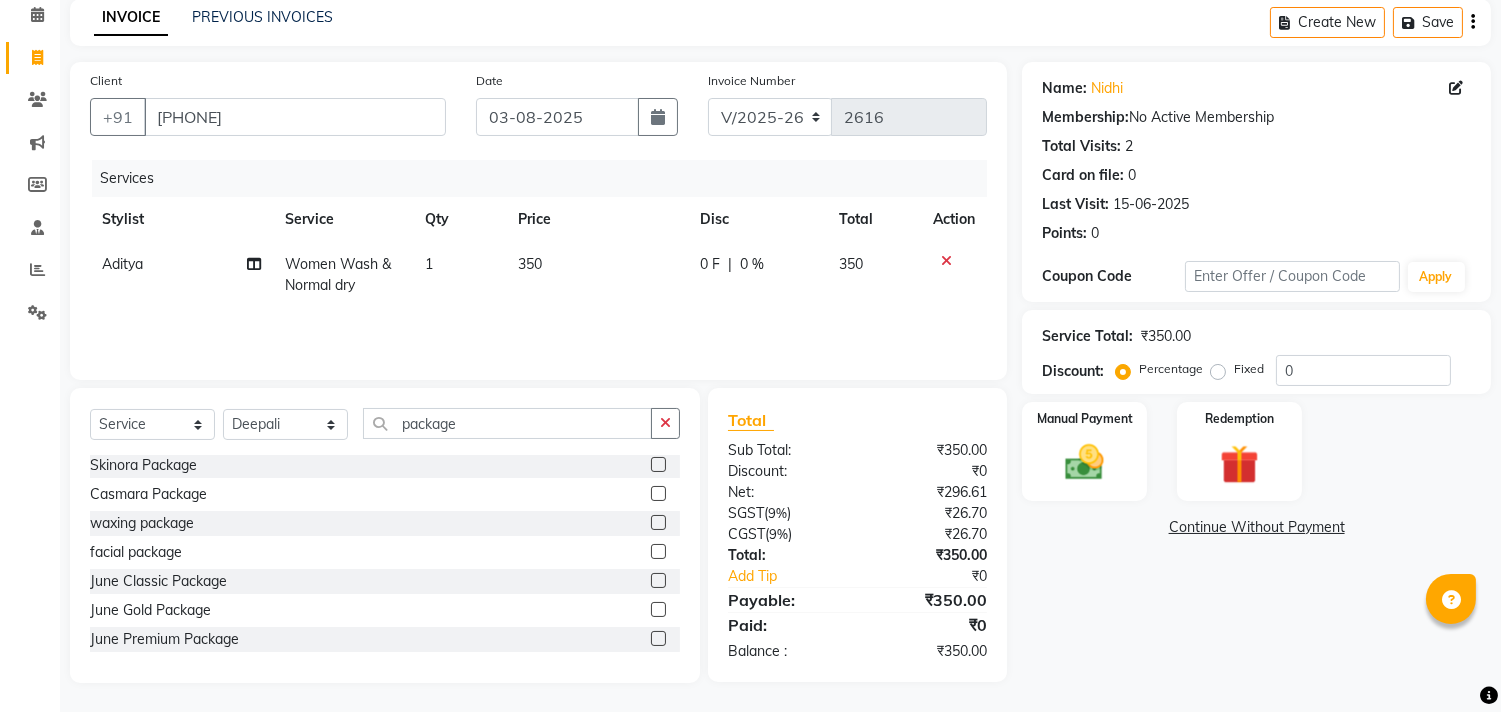 click 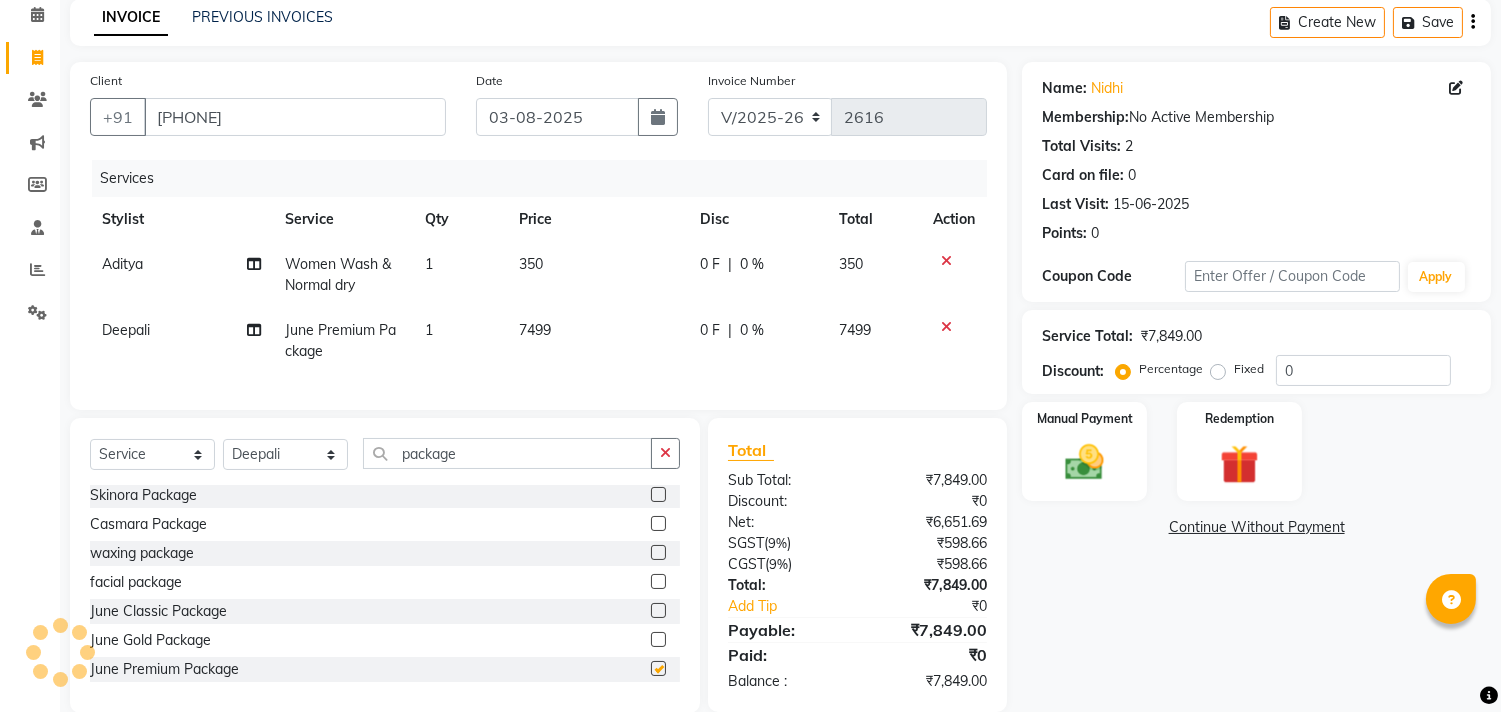 checkbox on "false" 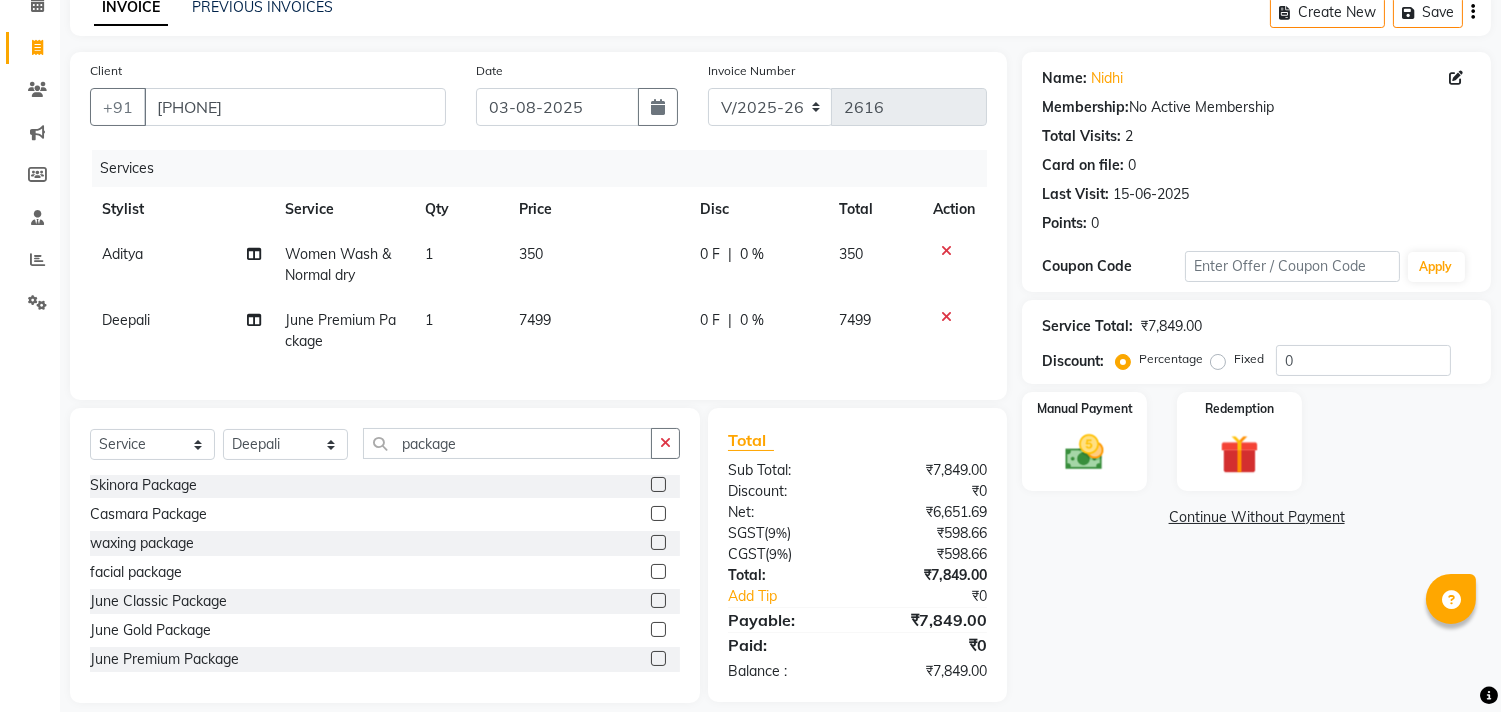 scroll, scrollTop: 135, scrollLeft: 0, axis: vertical 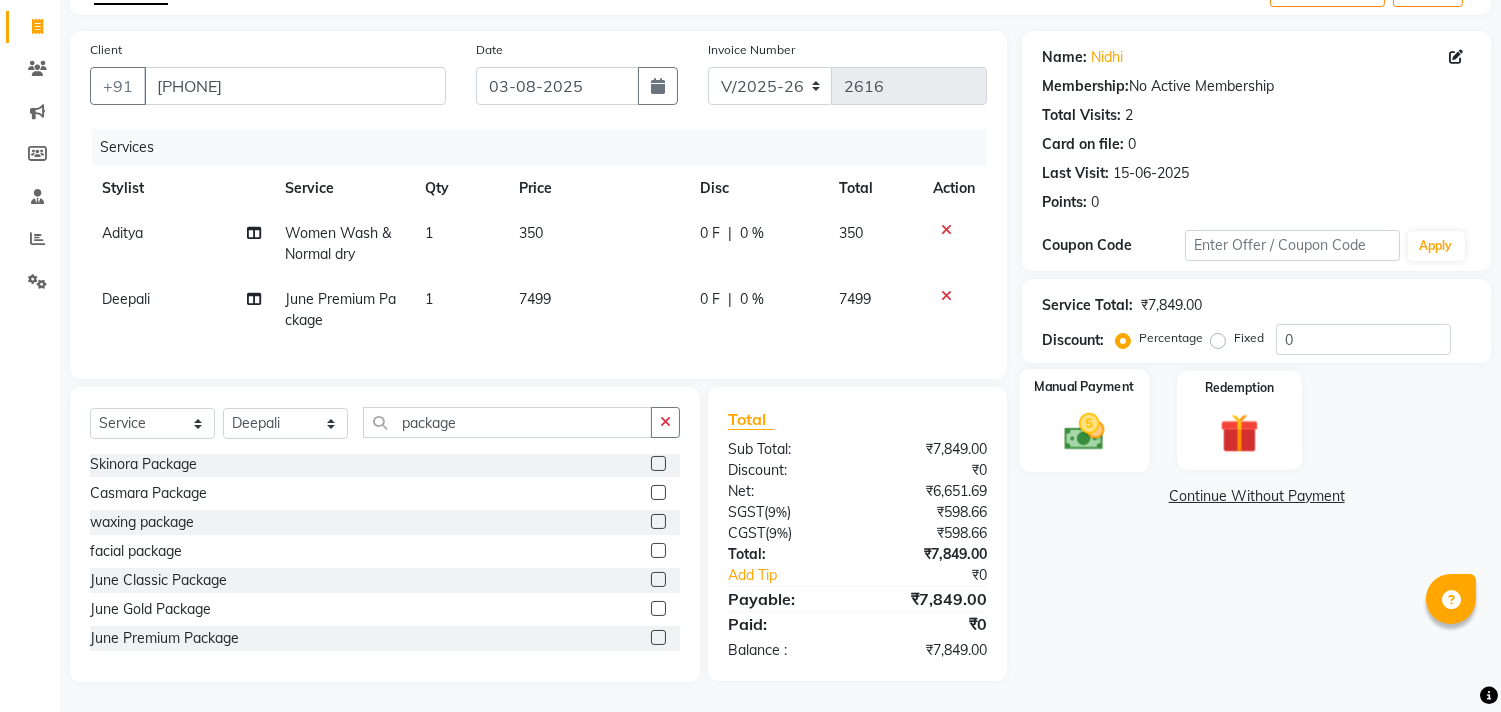 click 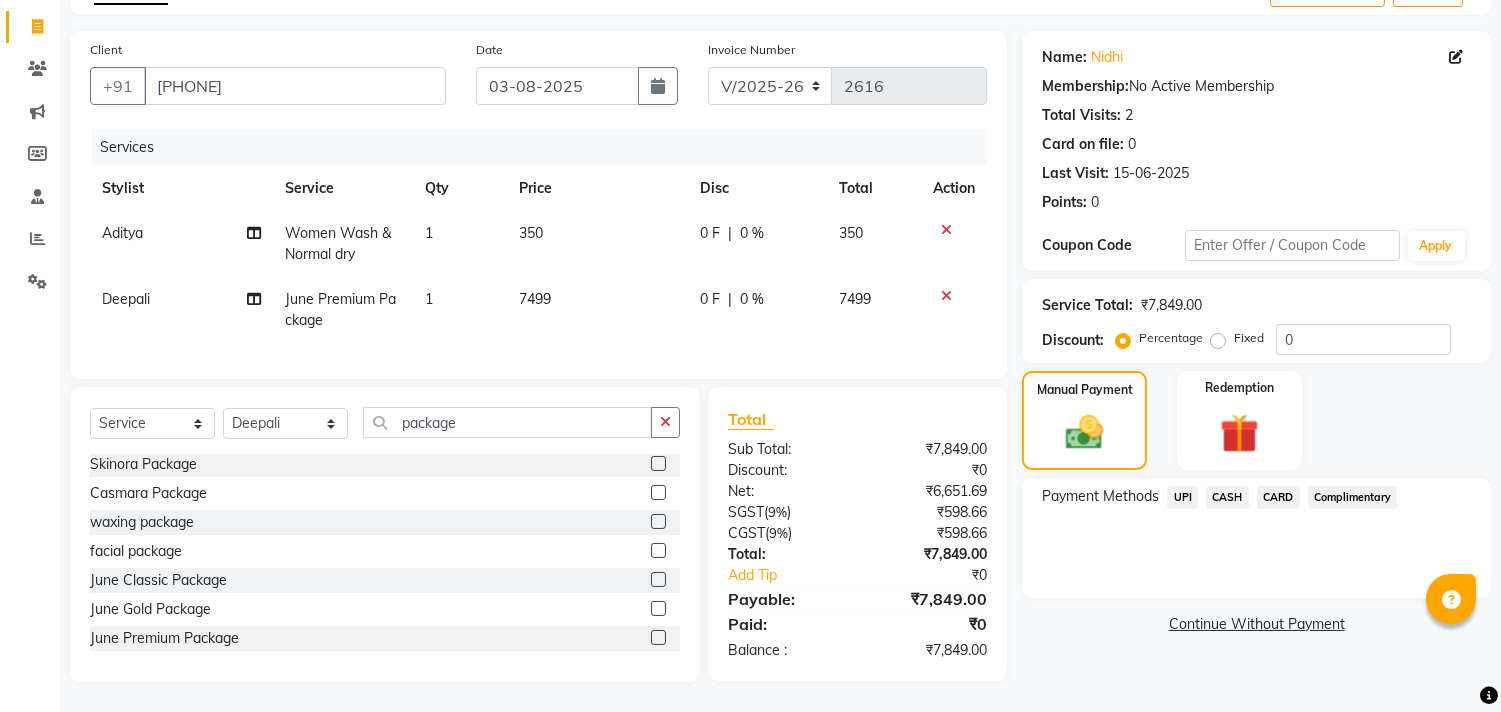 click on "UPI" 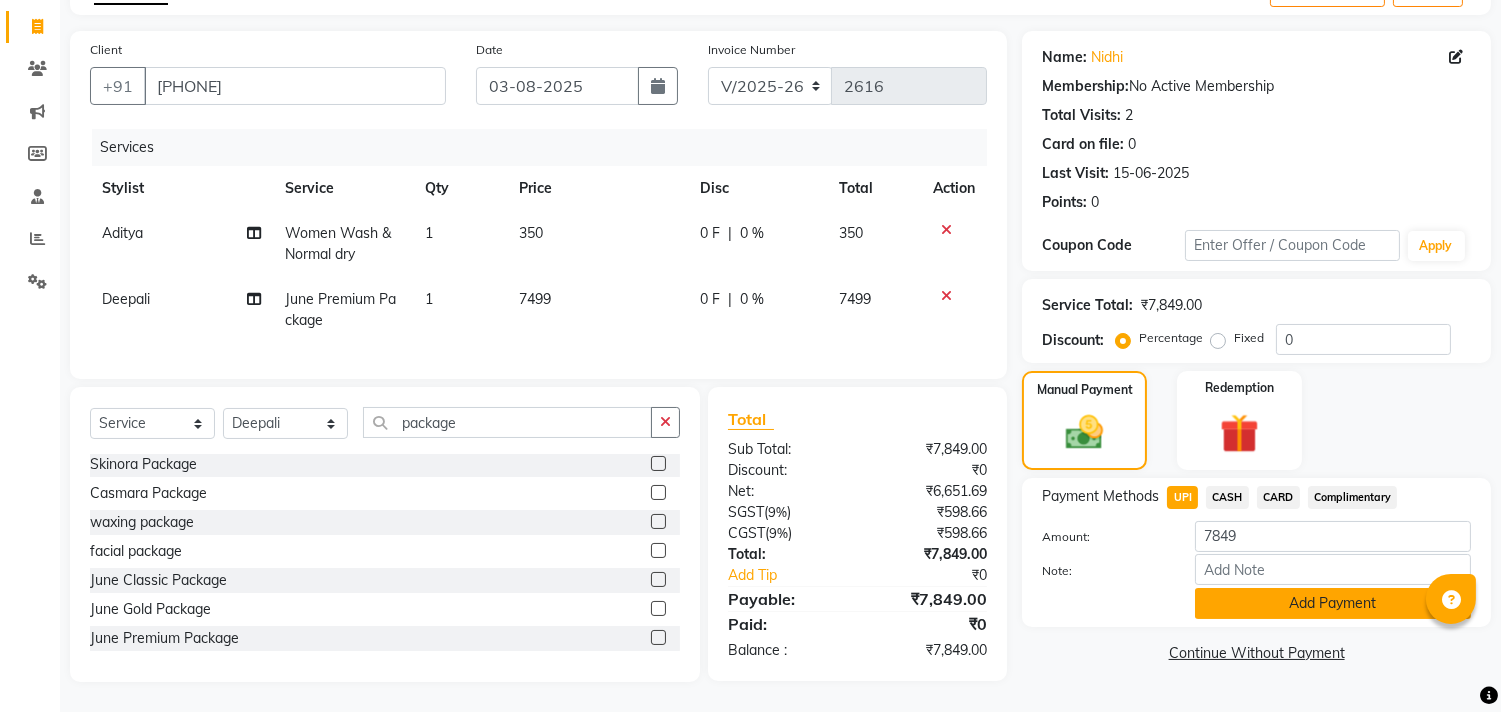click on "Add Payment" 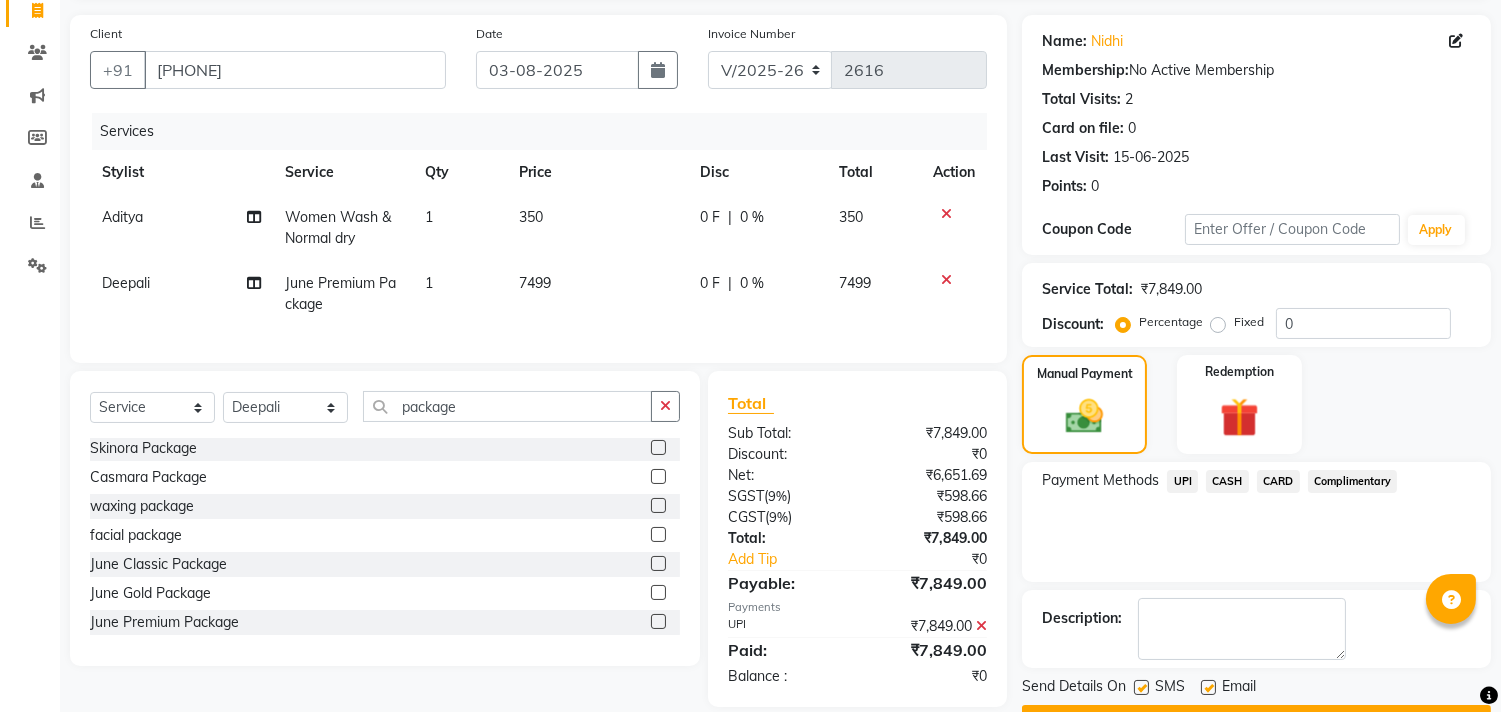scroll, scrollTop: 187, scrollLeft: 0, axis: vertical 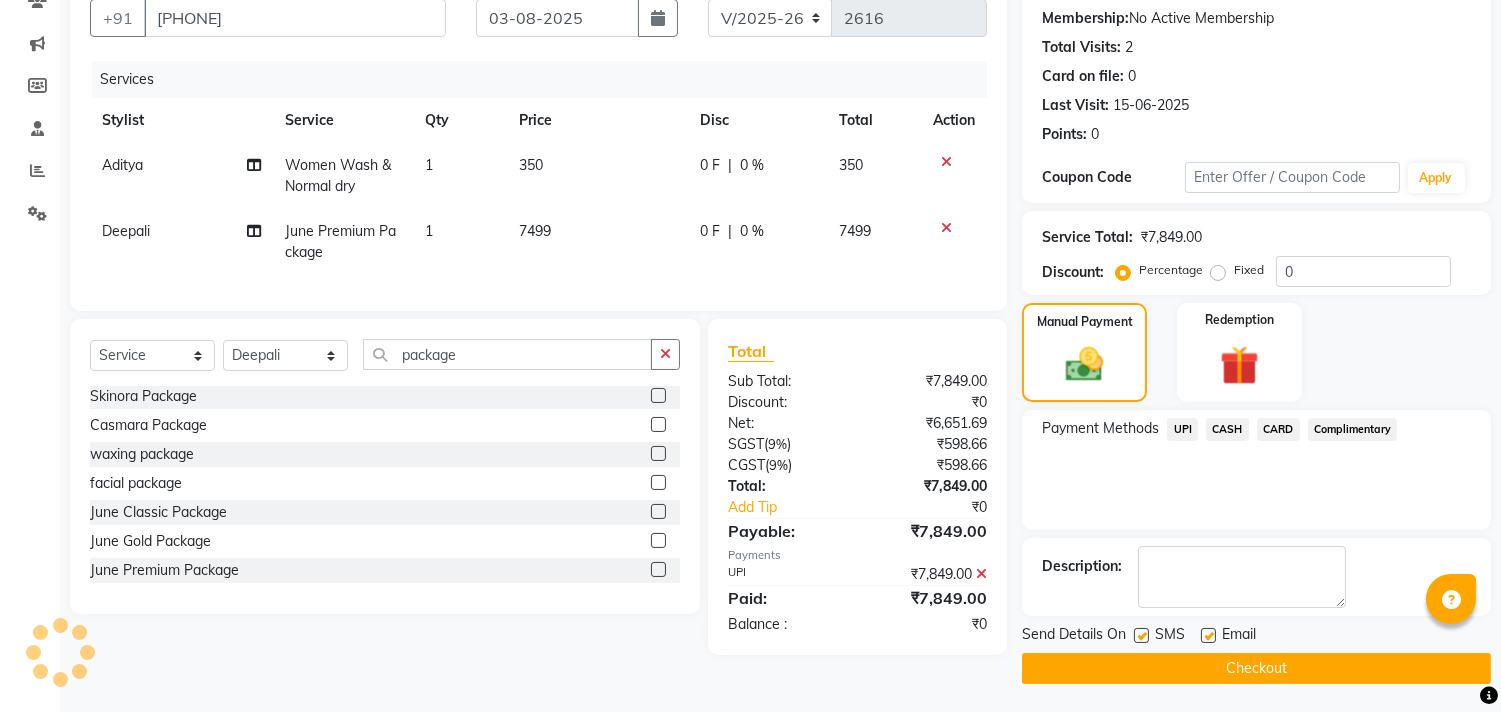 click on "Checkout" 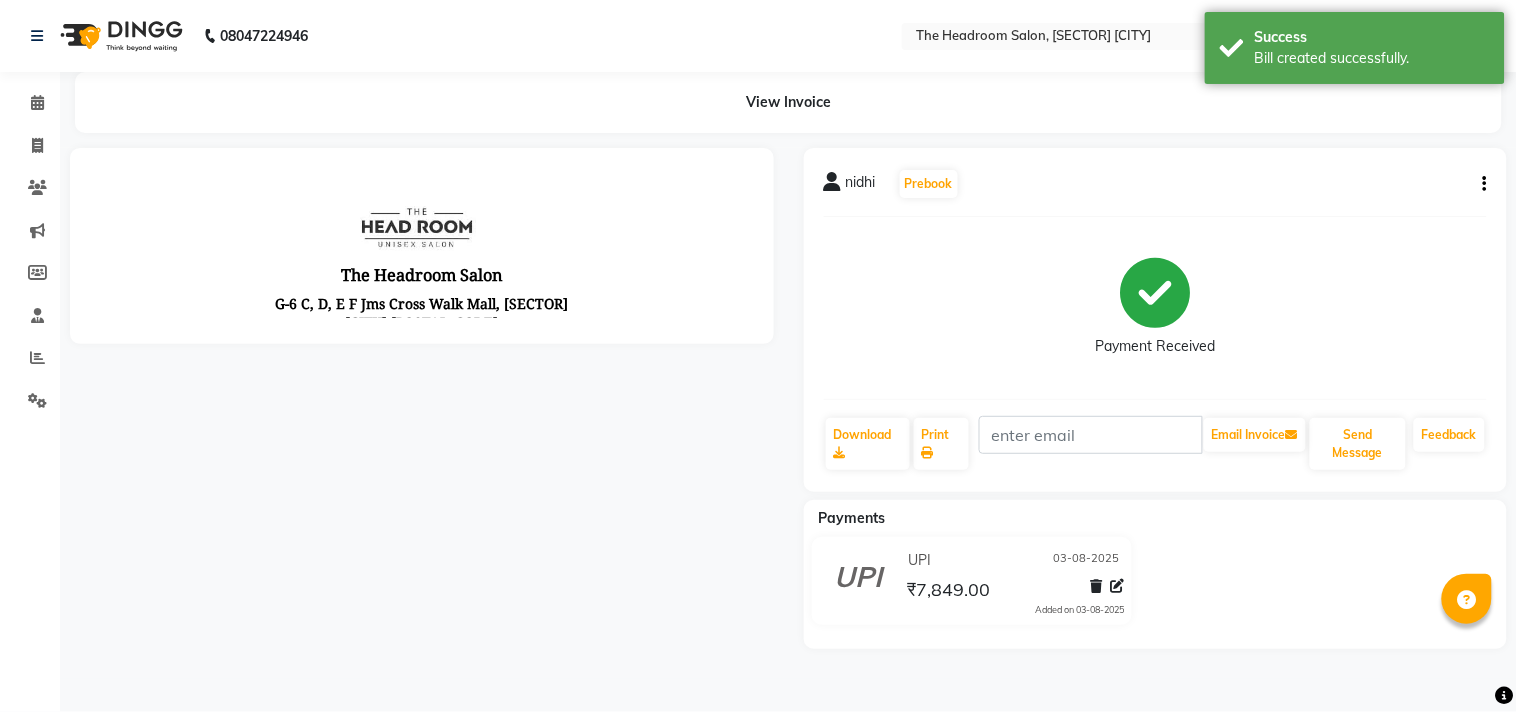 scroll, scrollTop: 0, scrollLeft: 0, axis: both 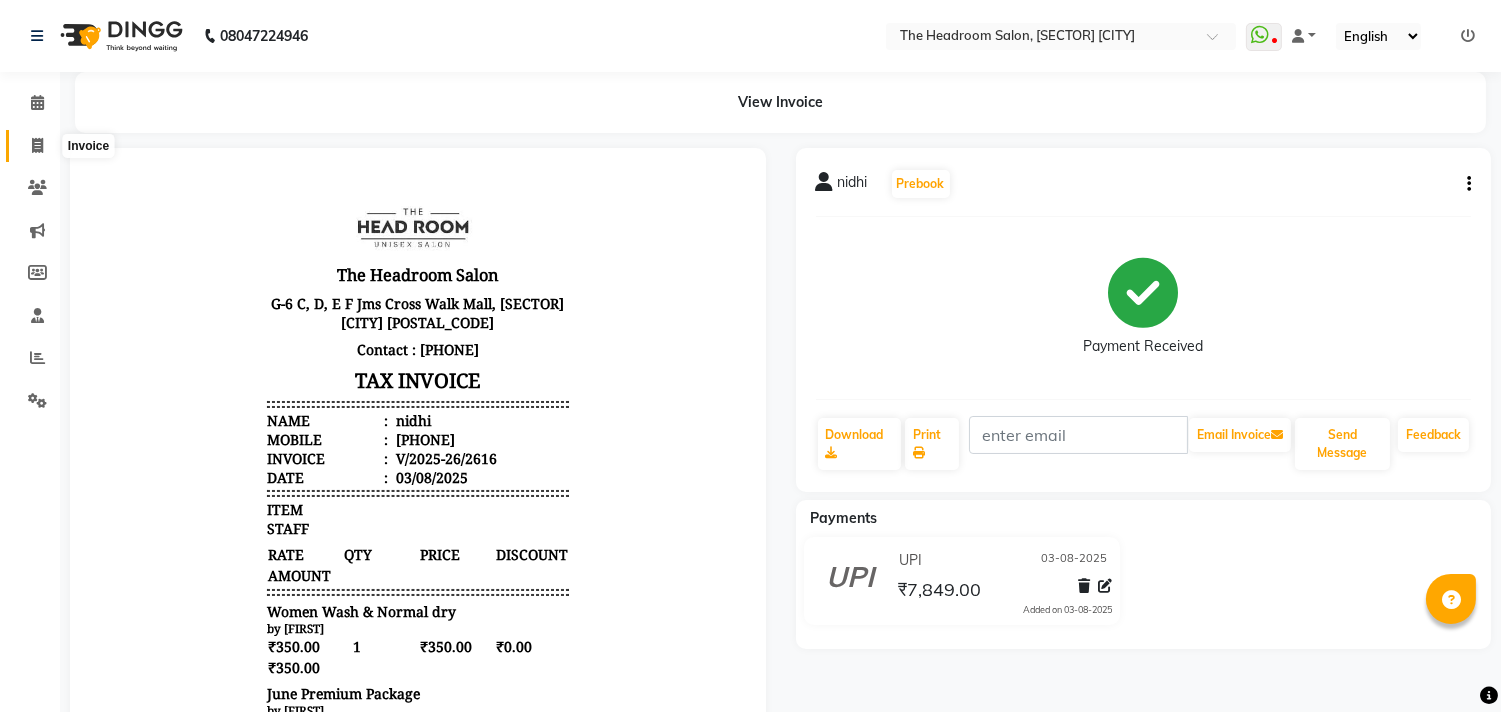 click 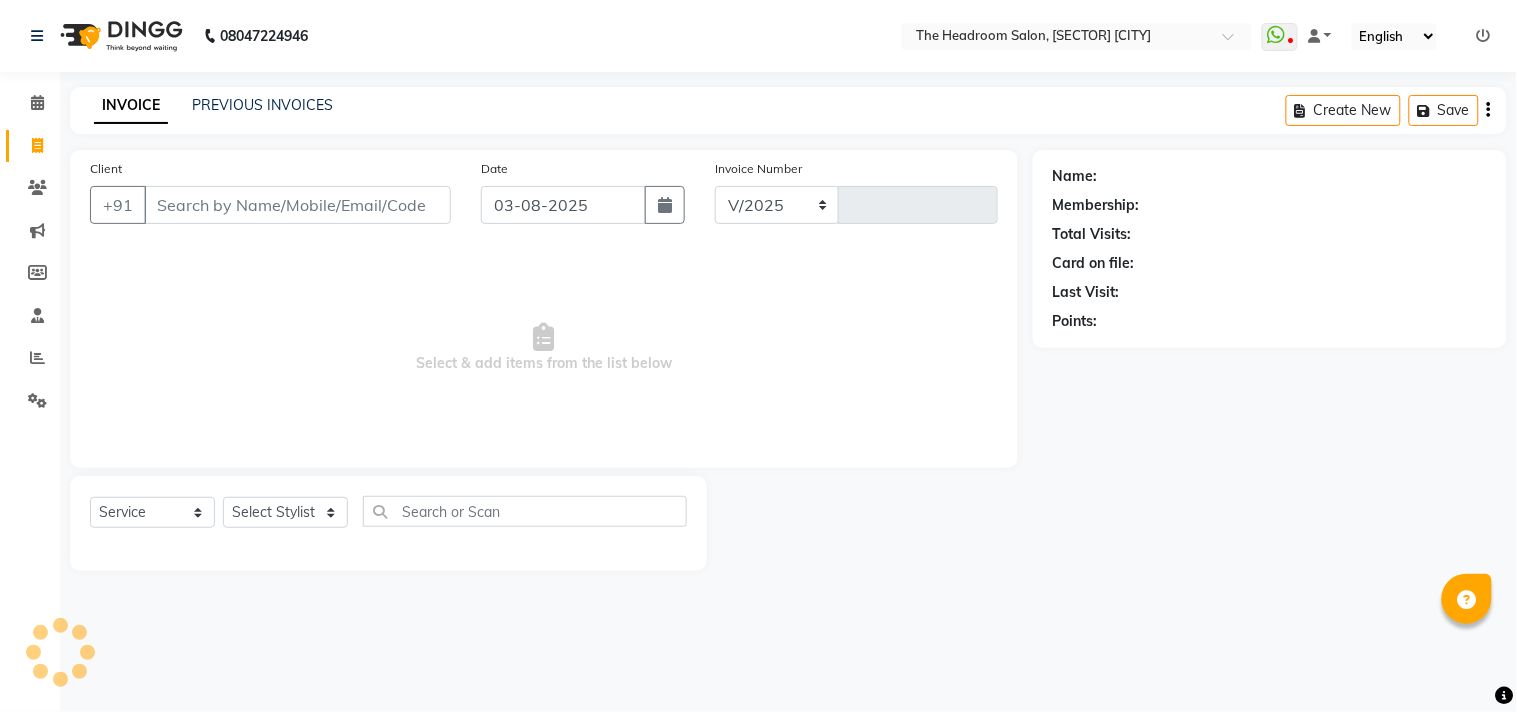 select on "6933" 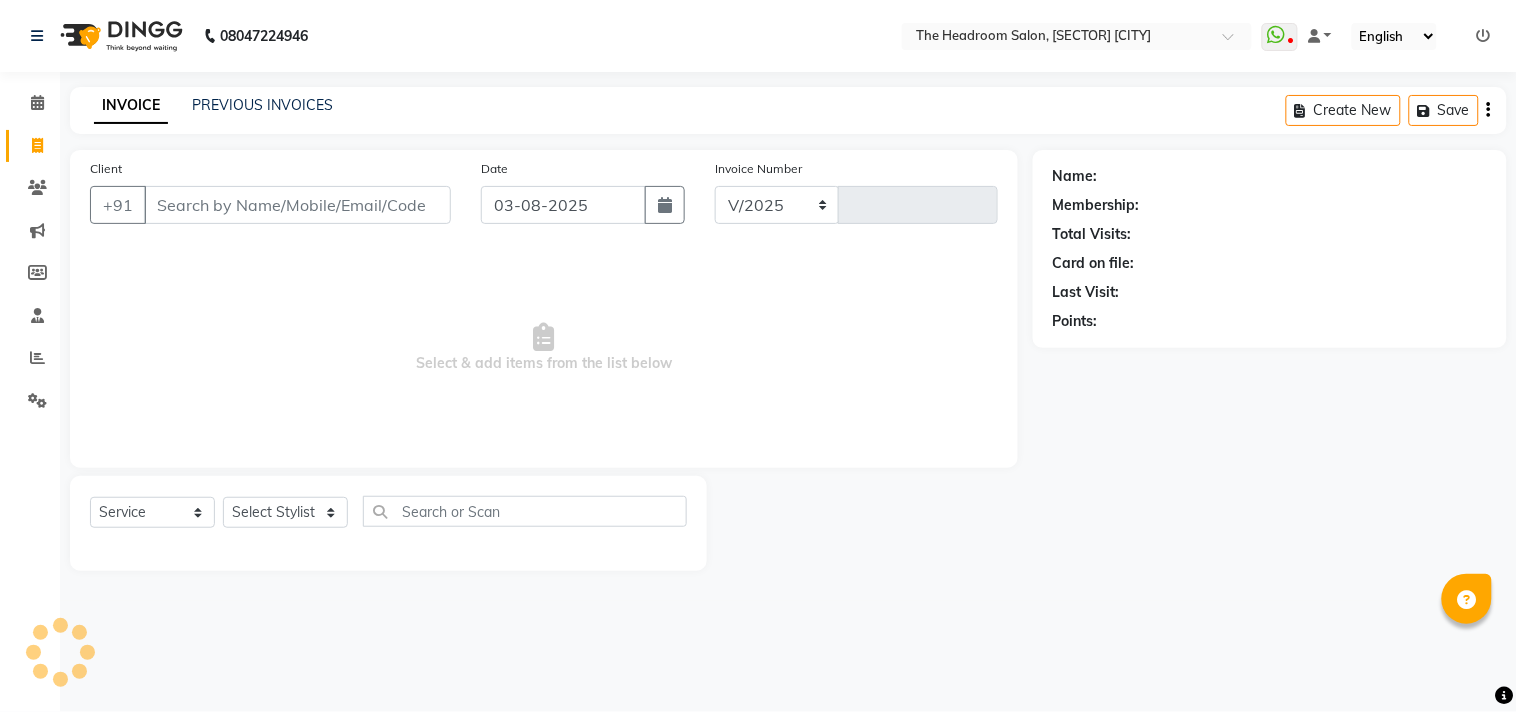 type on "2617" 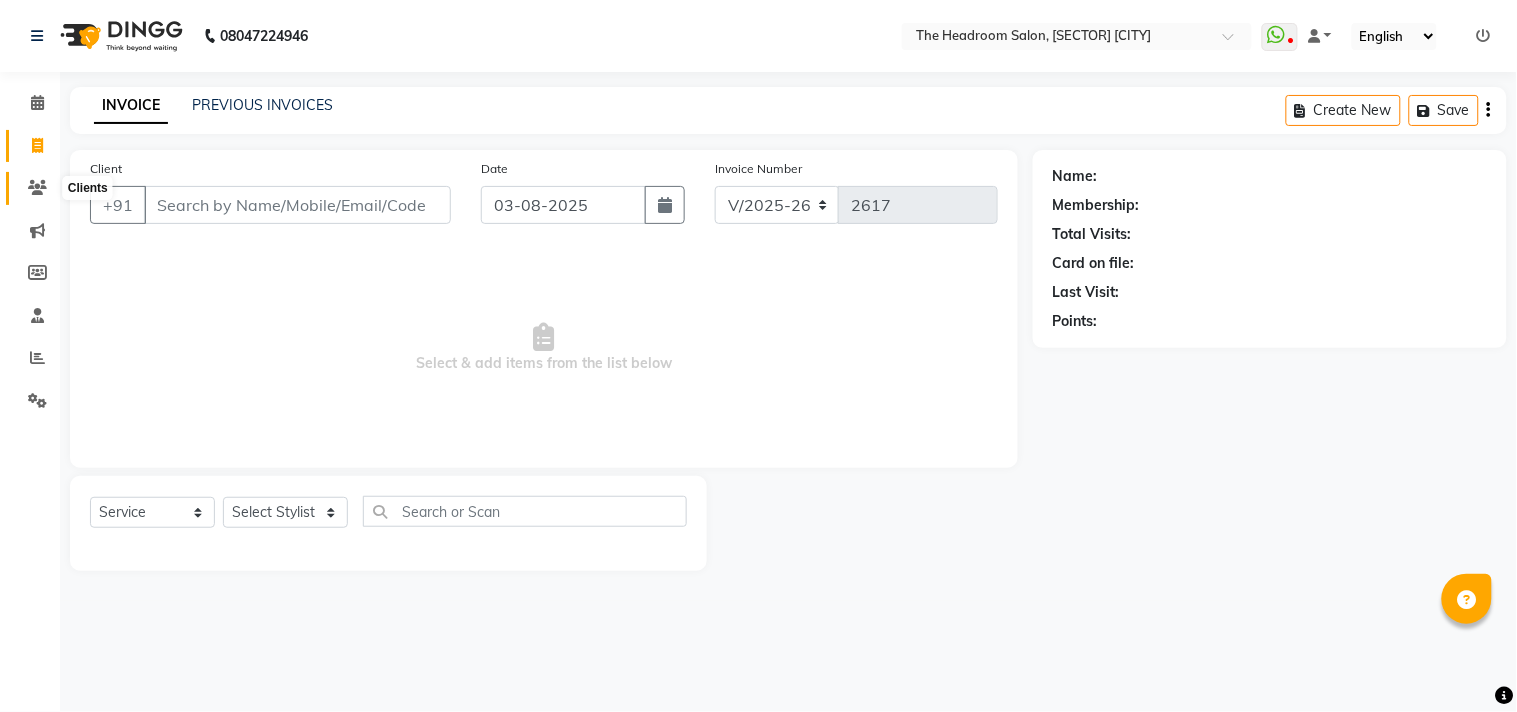 click 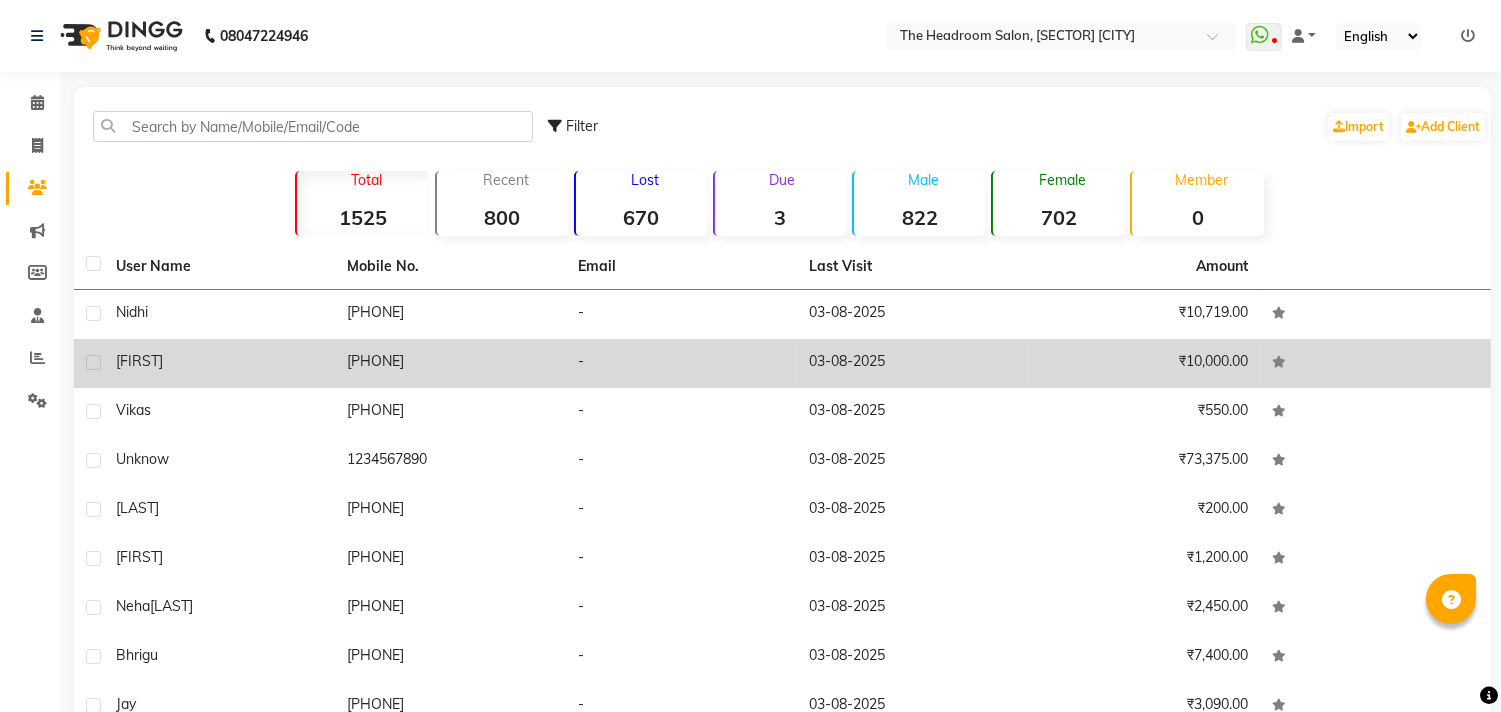 click on "03-08-2025" 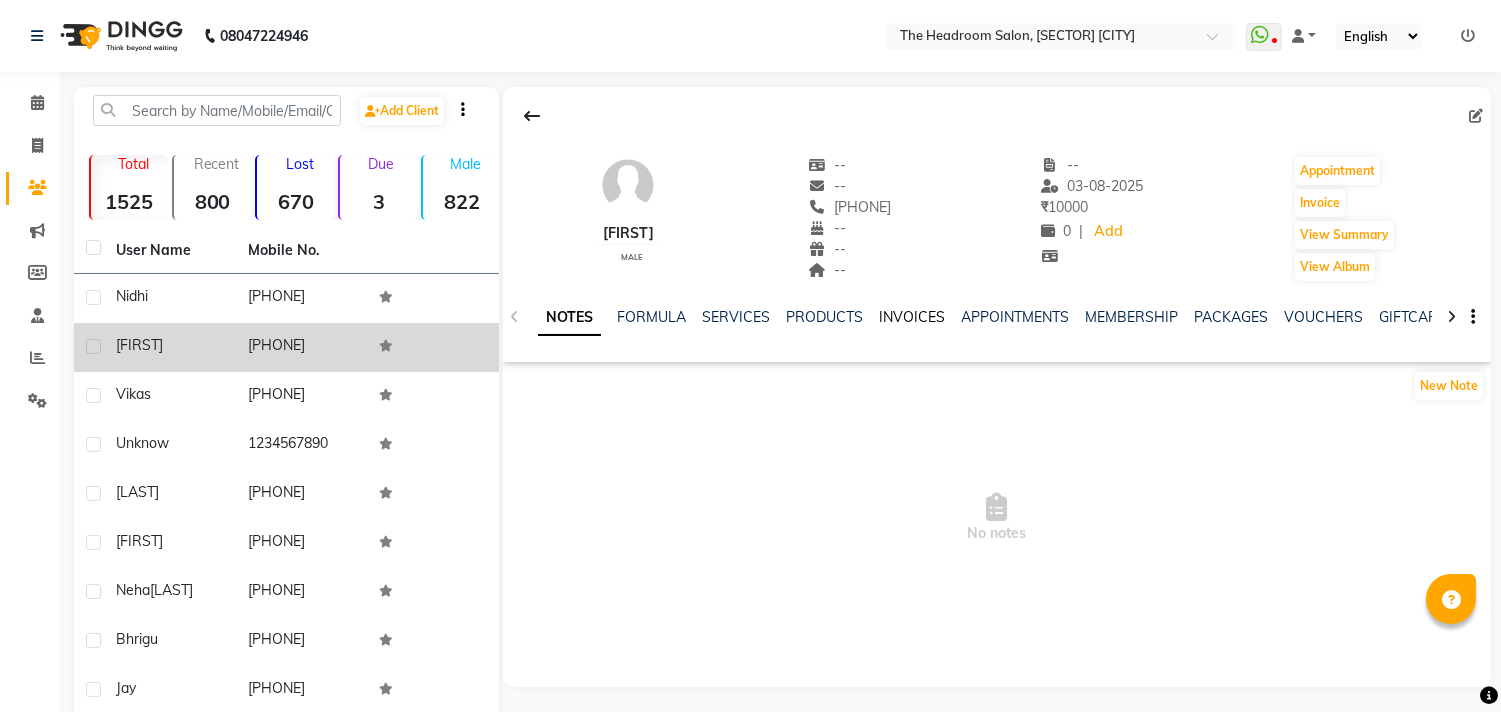 click on "INVOICES" 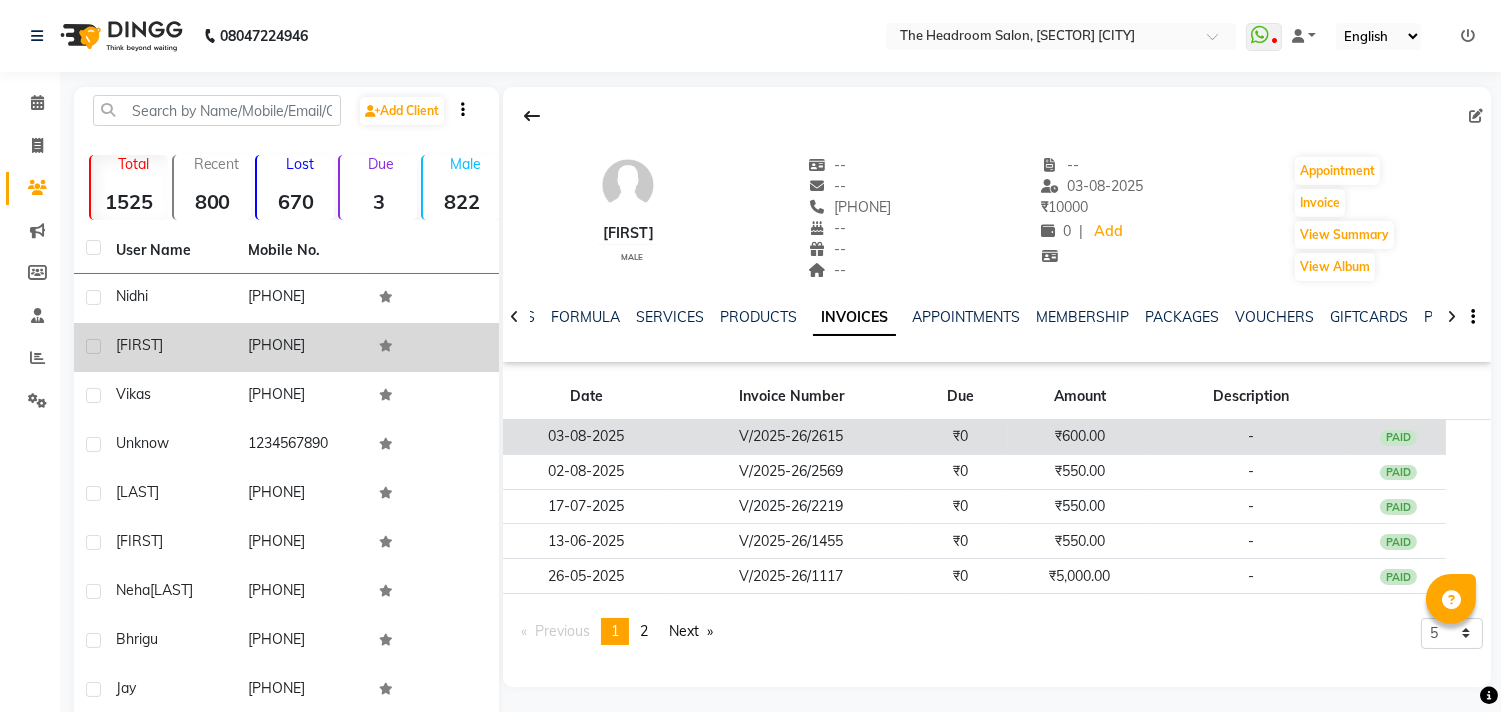 click on "V/2025-26/2615" 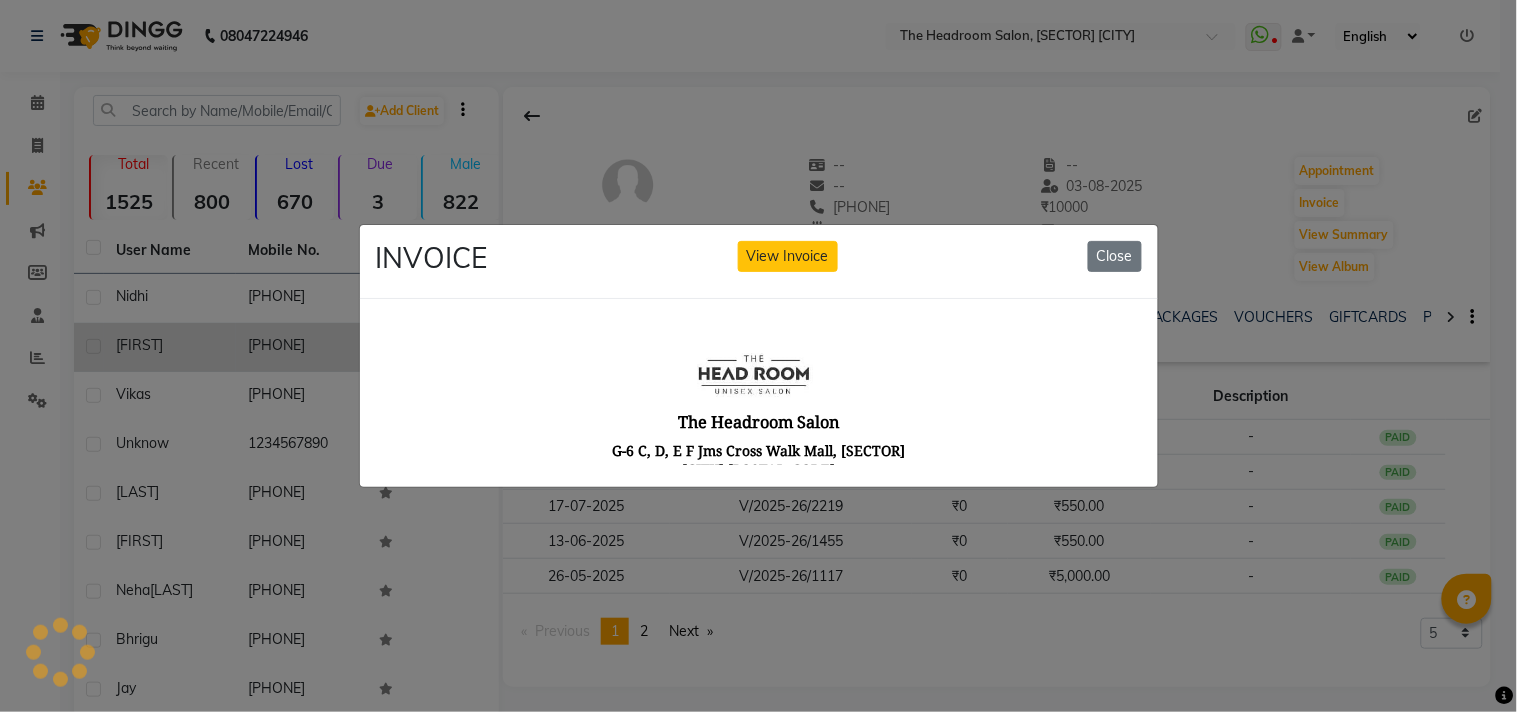 scroll, scrollTop: 0, scrollLeft: 0, axis: both 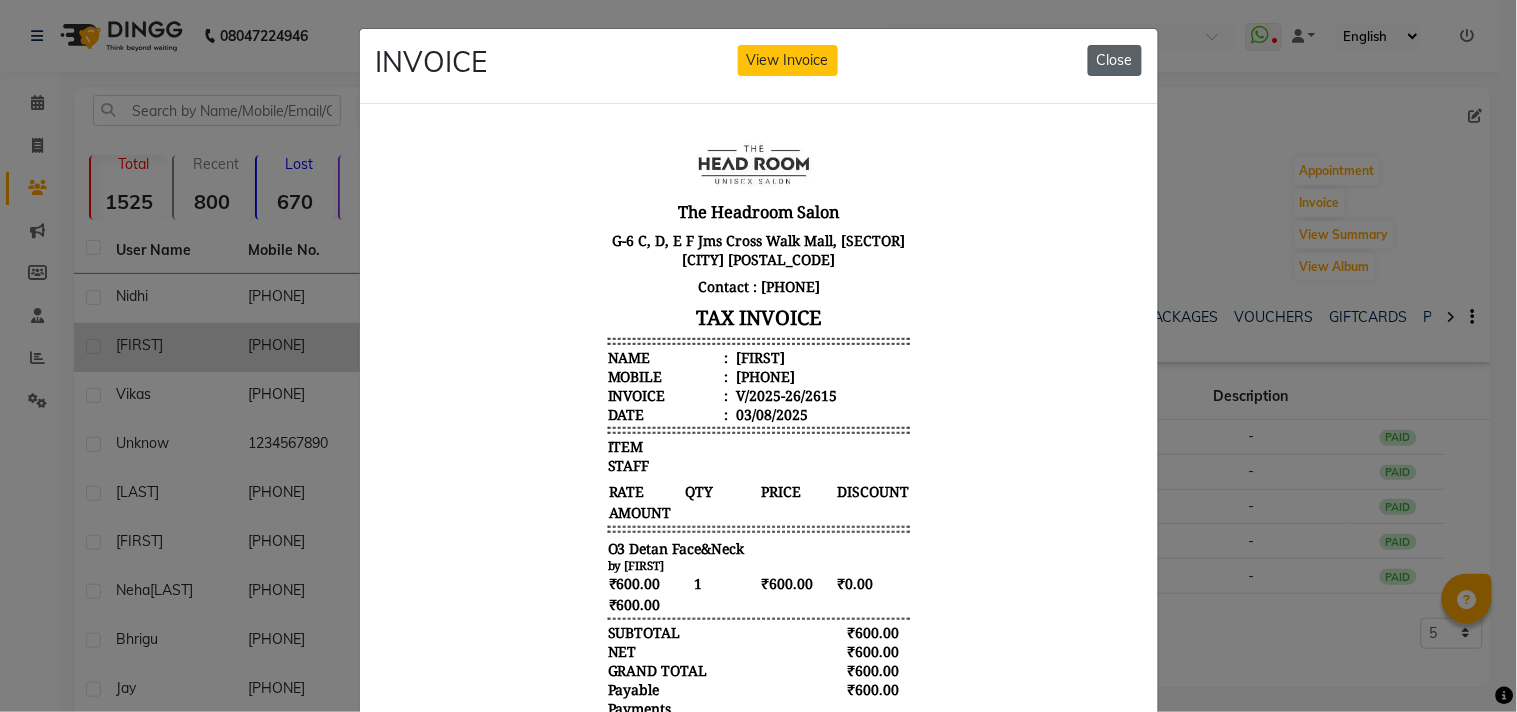 click on "Close" 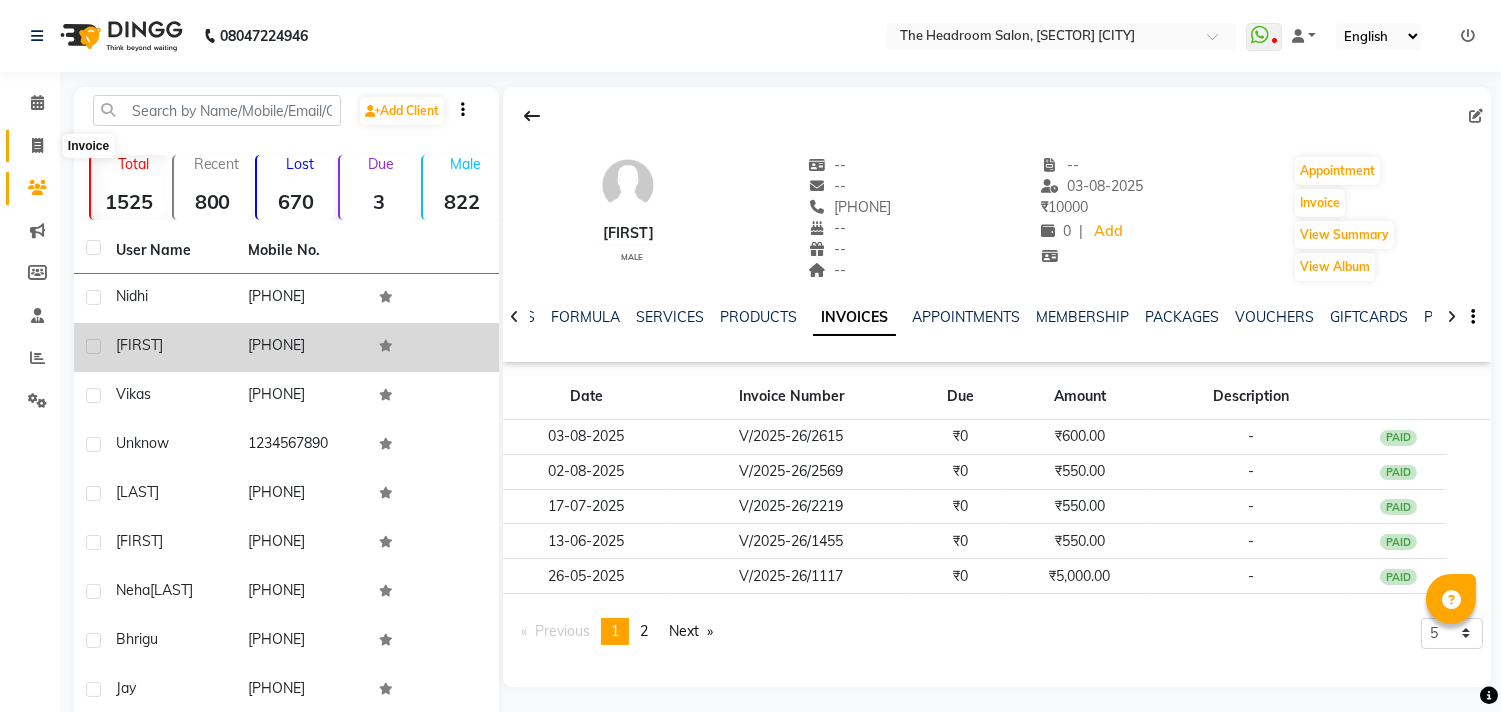 click 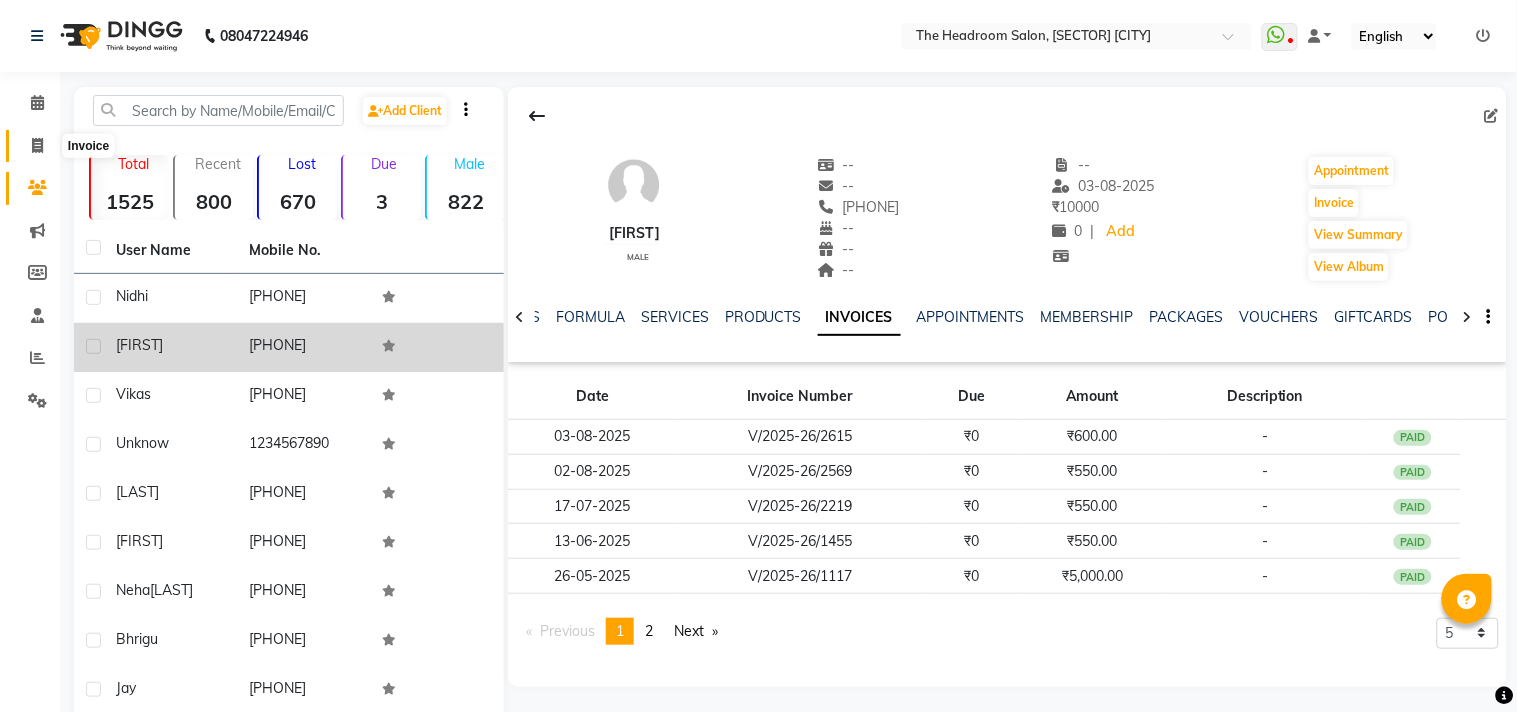 select on "service" 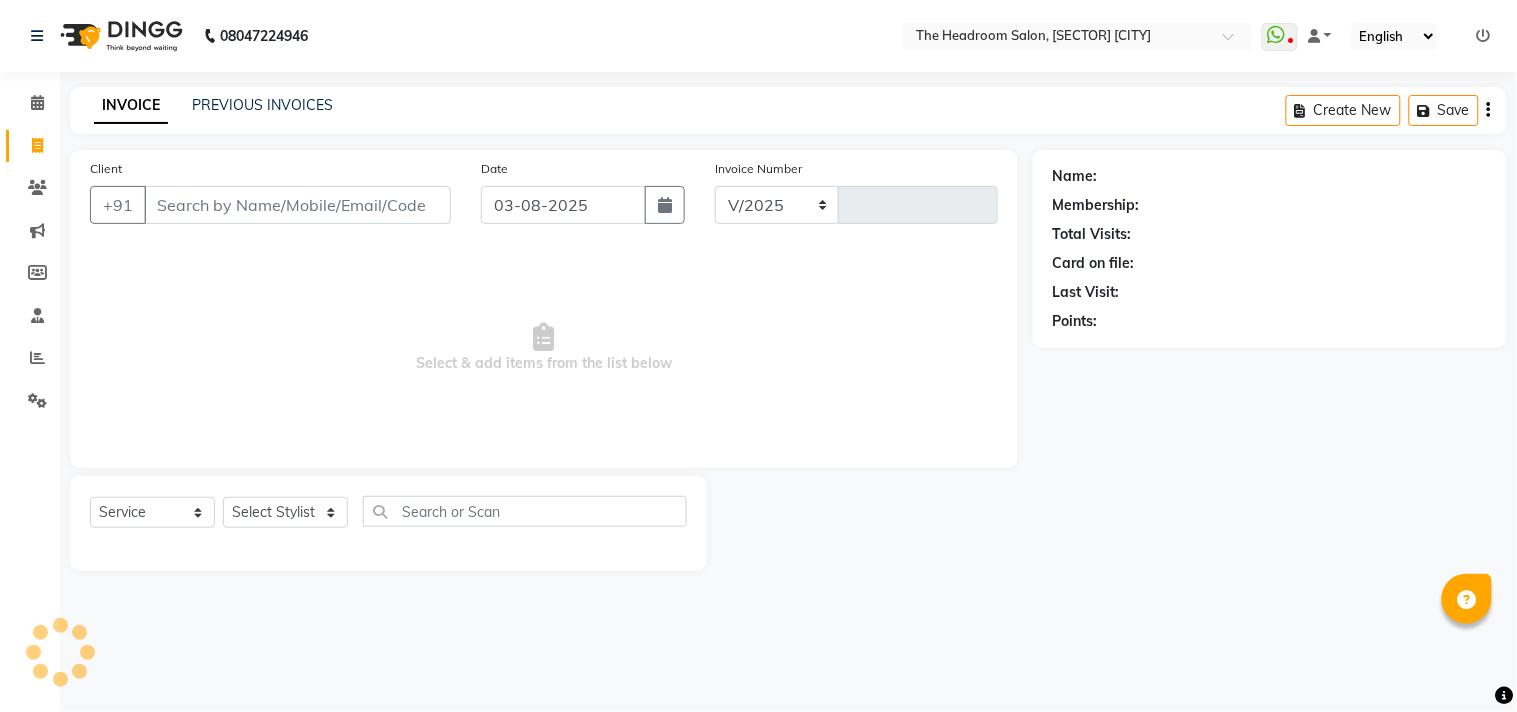 select on "6933" 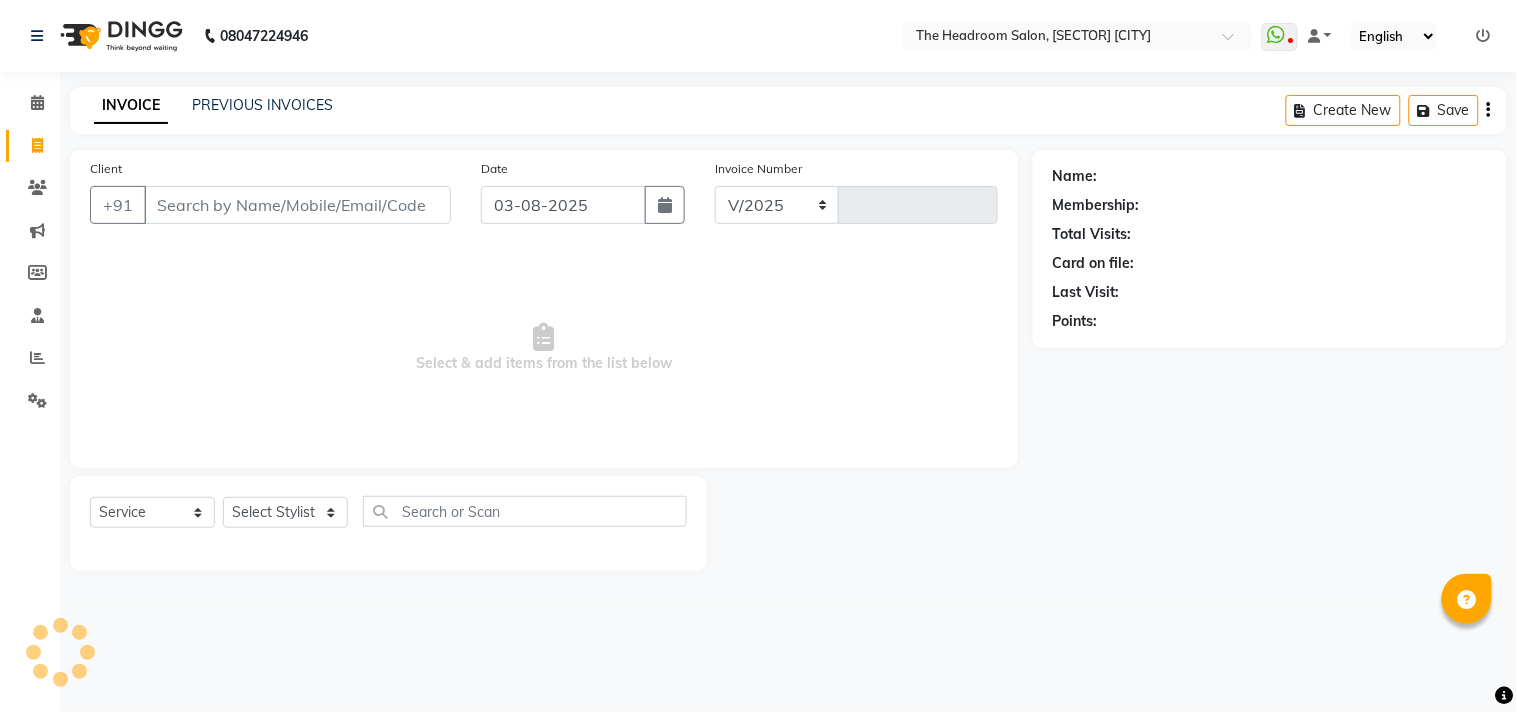 type on "2617" 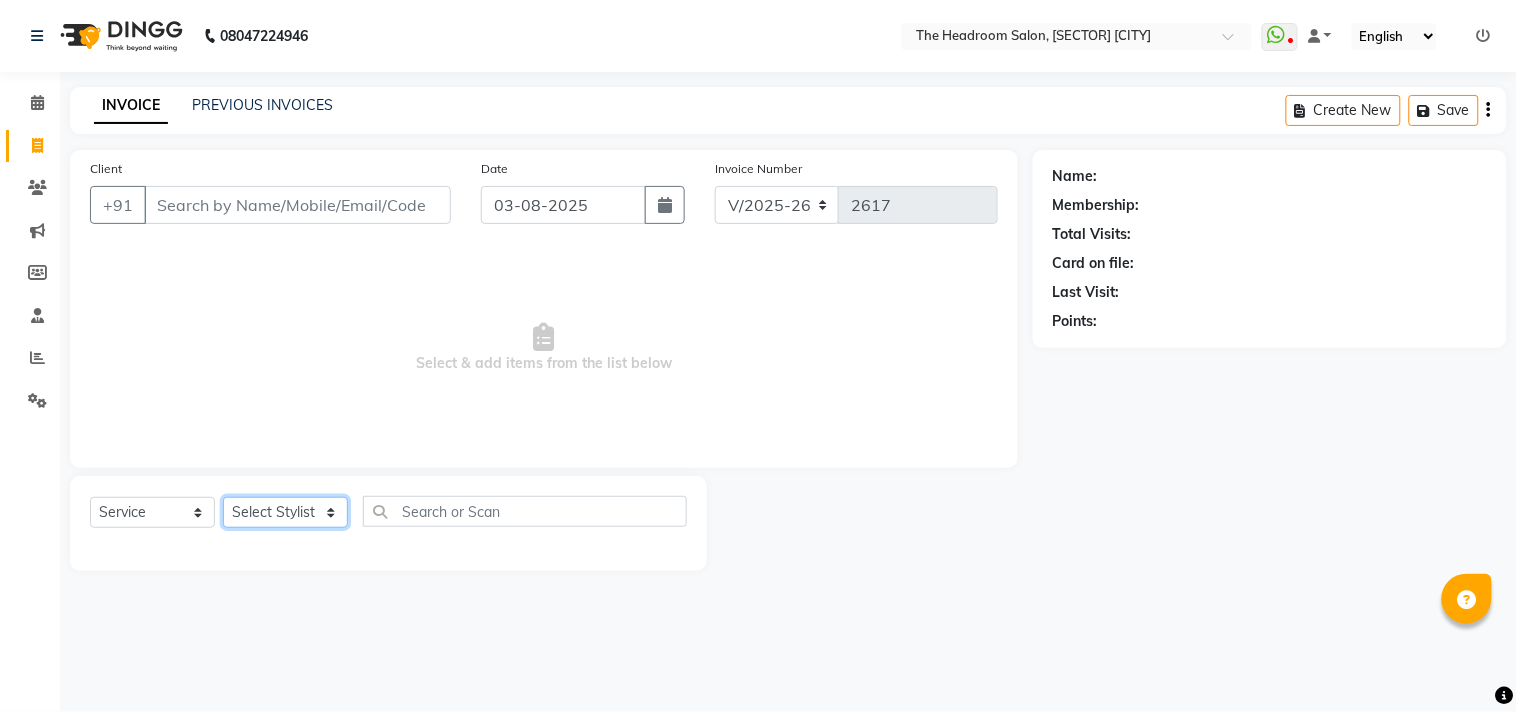 click on "Select Stylist Aditya Anubha Deepak Deepali Faizan Firoz Manager Monika Nakul Shokeen Pooja Rahul Shakir Siraj" 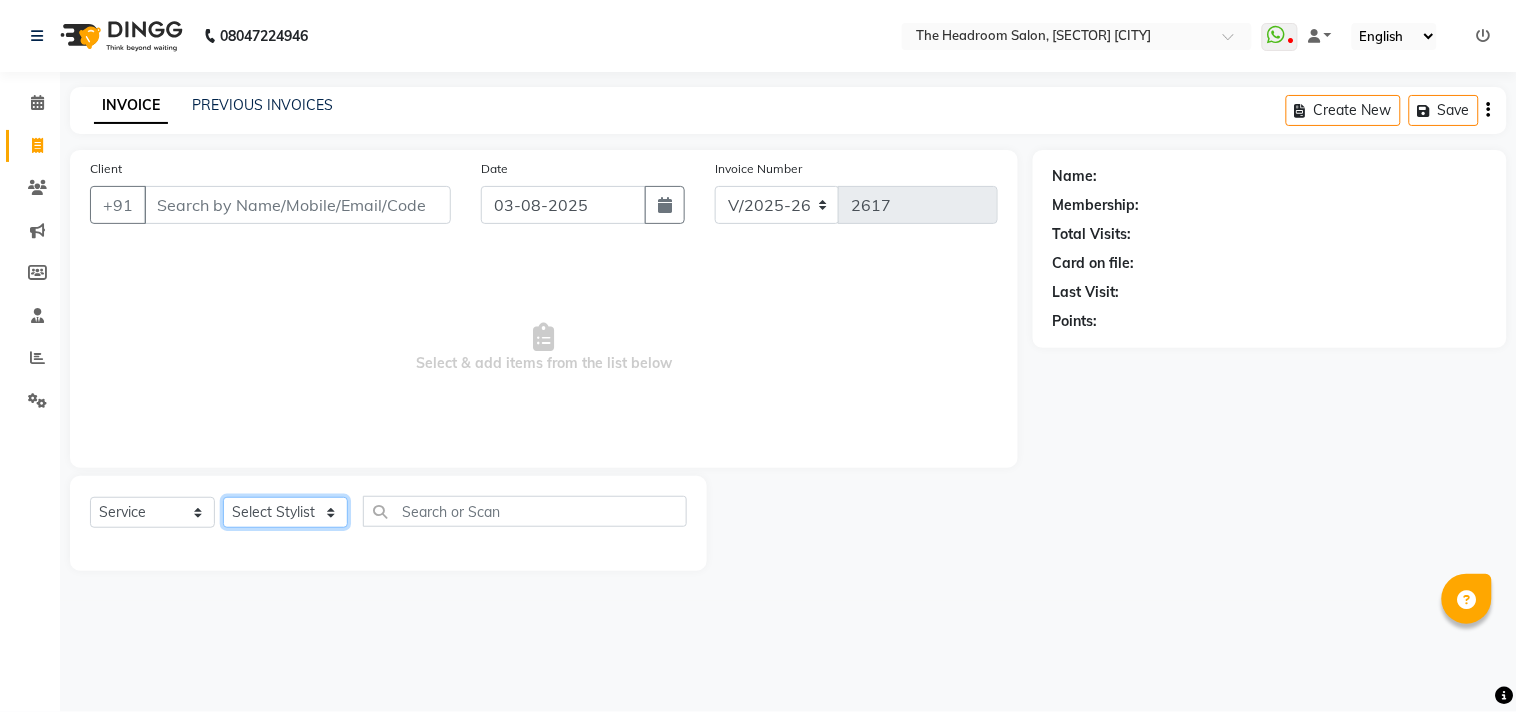 select on "79453" 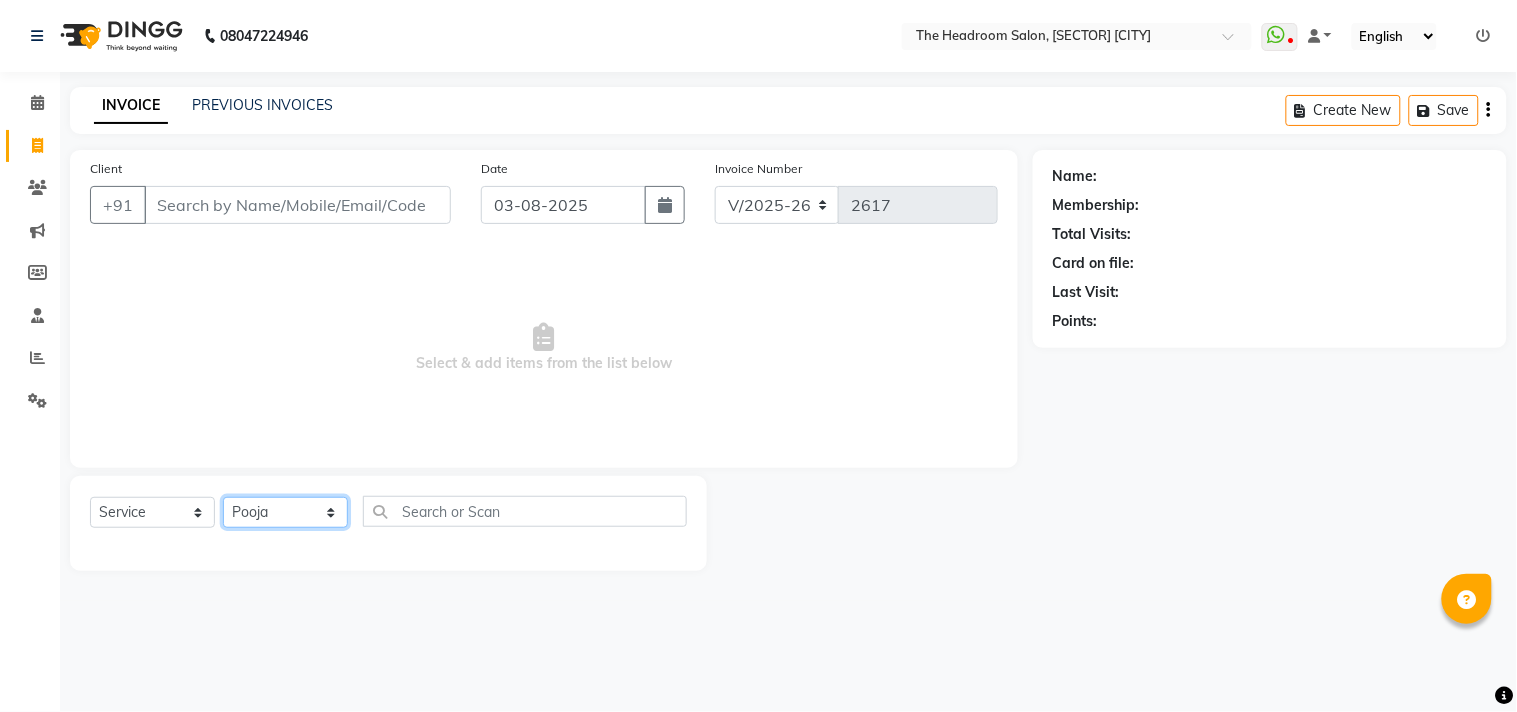 click on "Select Stylist Aditya Anubha Deepak Deepali Faizan Firoz Manager Monika Nakul Shokeen Pooja Rahul Shakir Siraj" 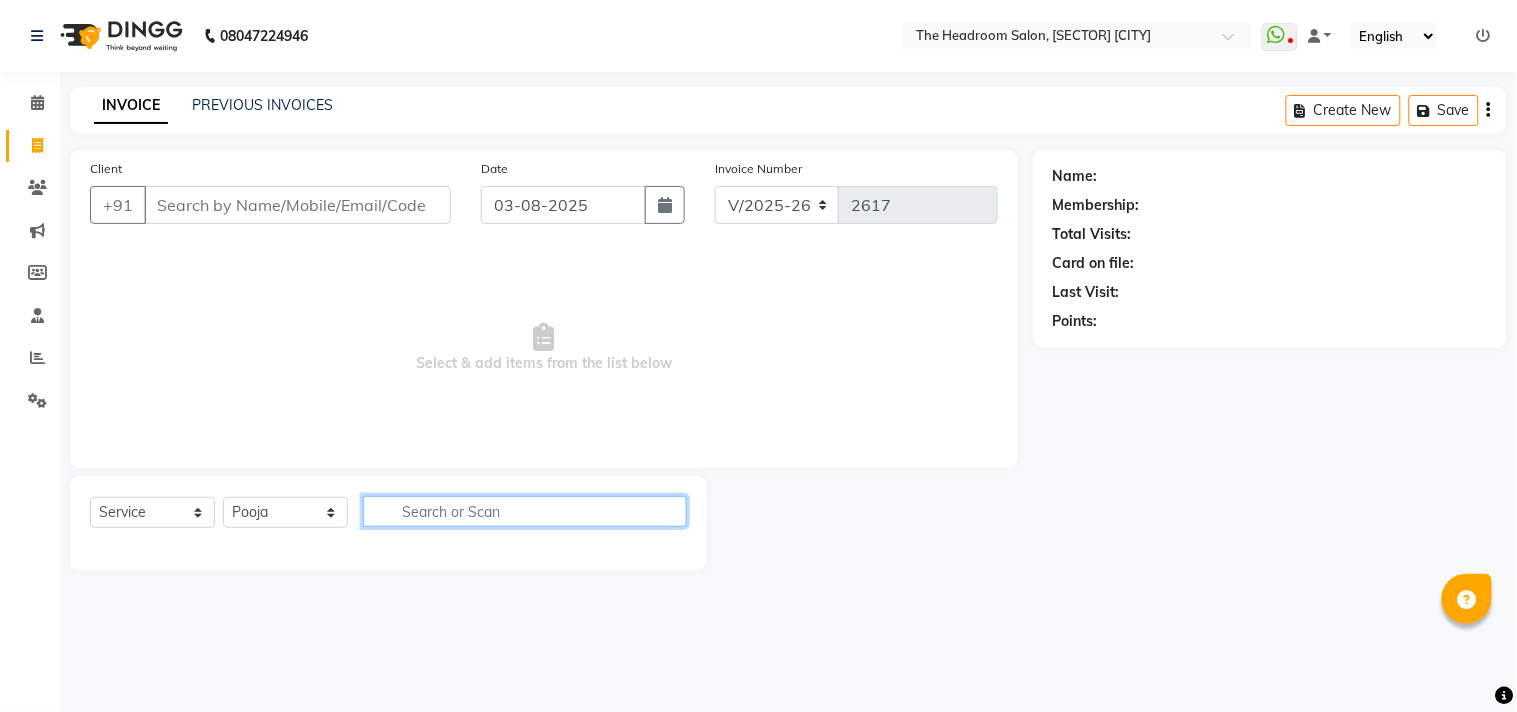 click 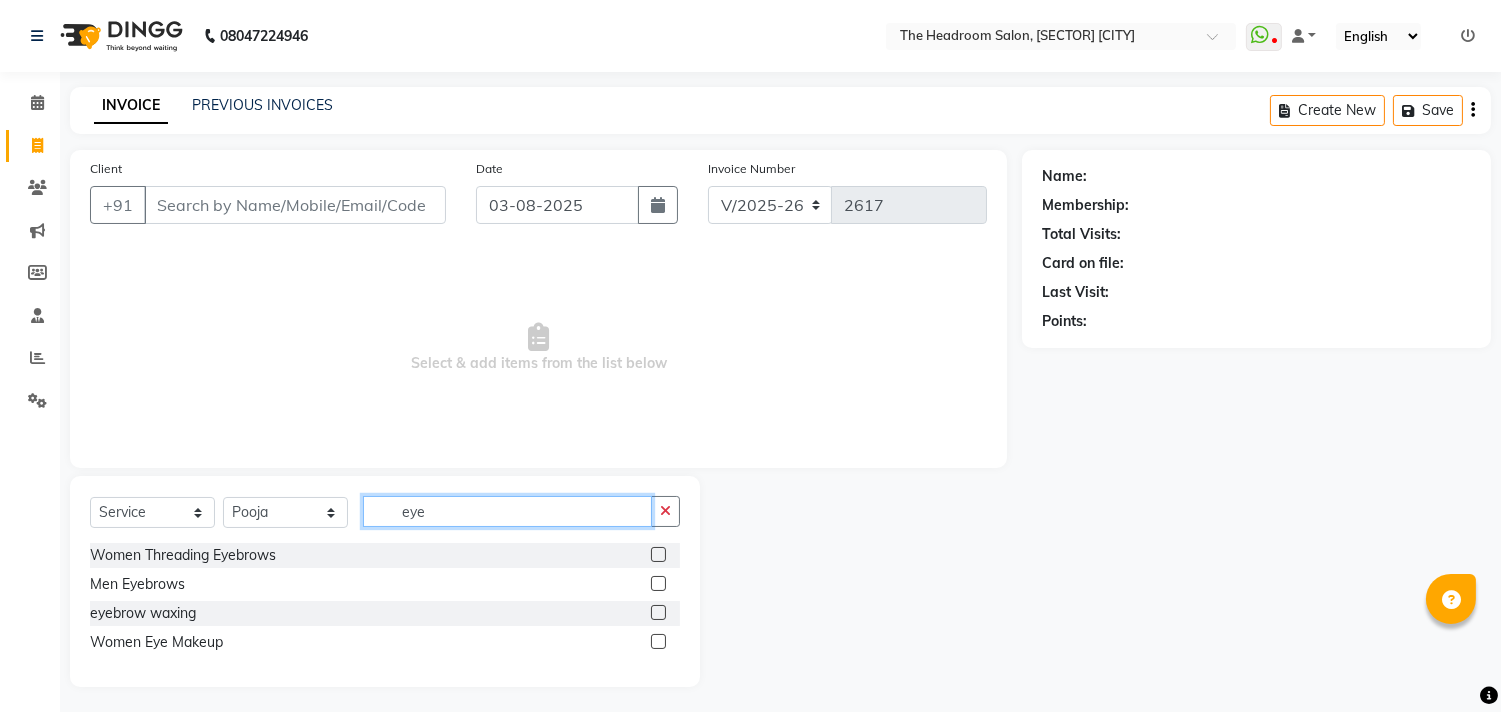 type on "eye" 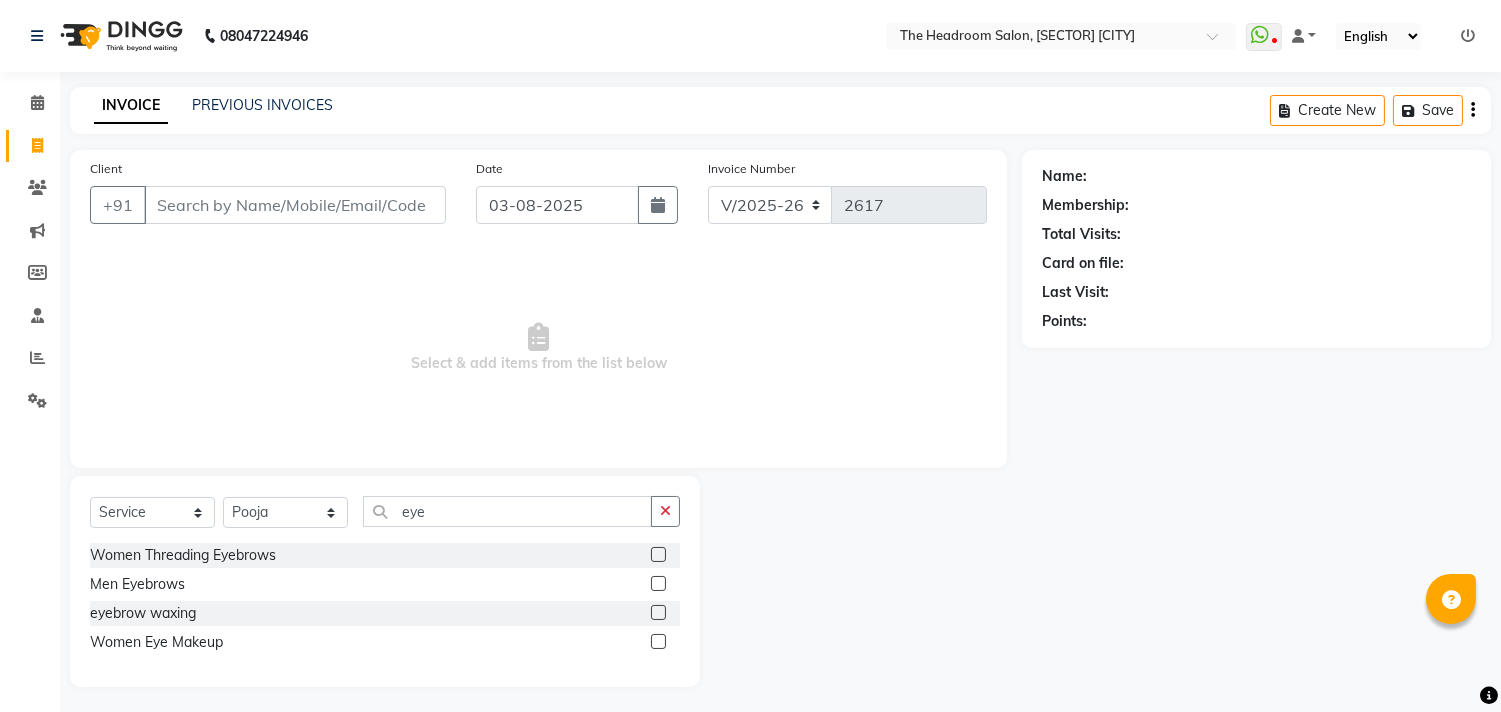 click 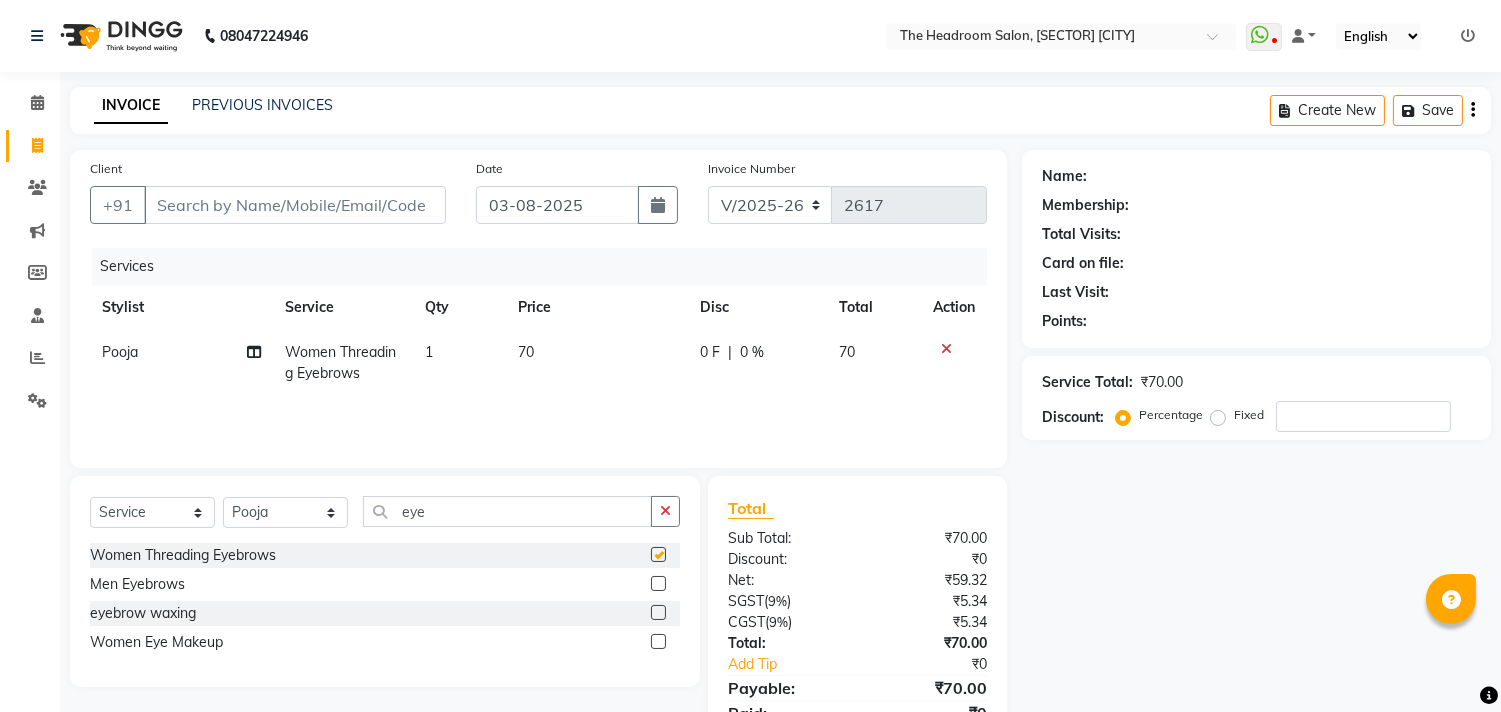 checkbox on "false" 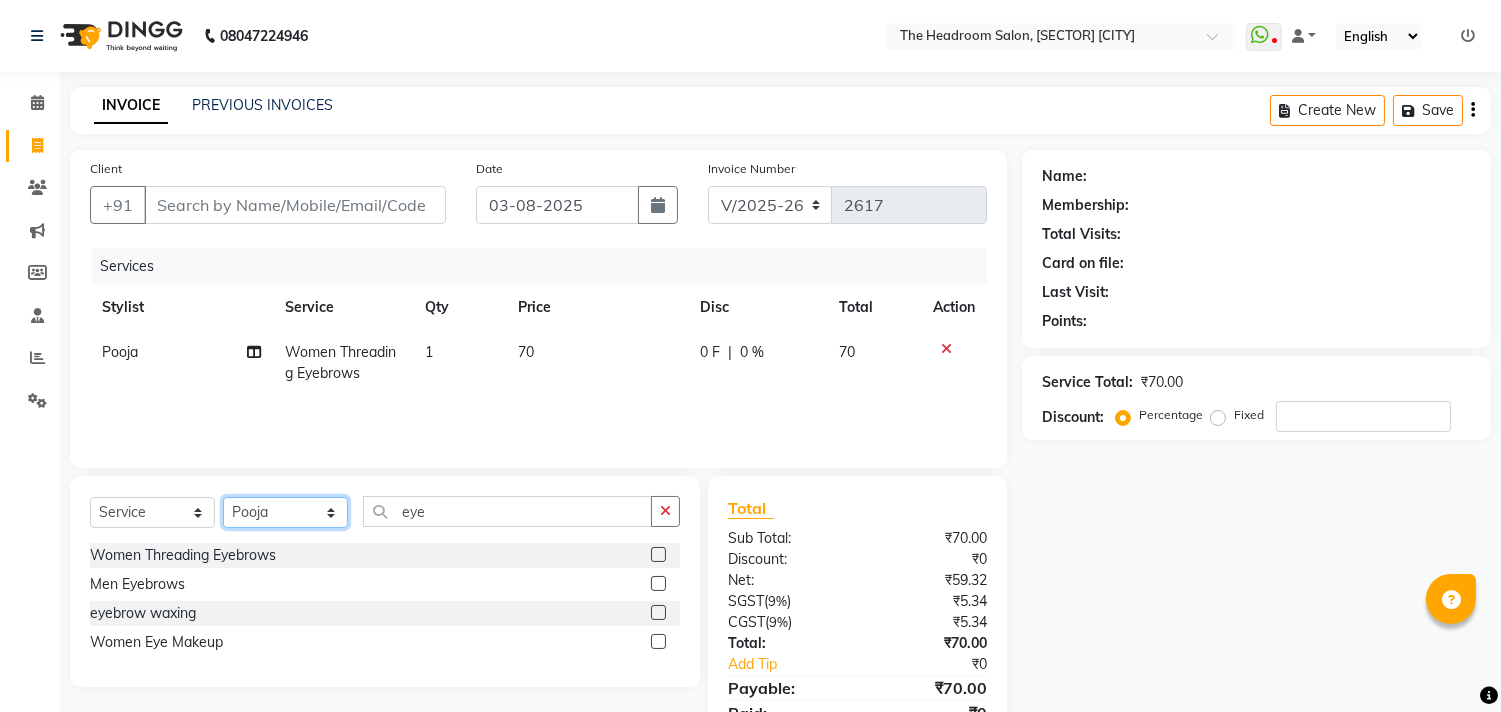 click on "Select Stylist Aditya Anubha Deepak Deepali Faizan Firoz Manager Monika Nakul Shokeen Pooja Rahul Shakir Siraj" 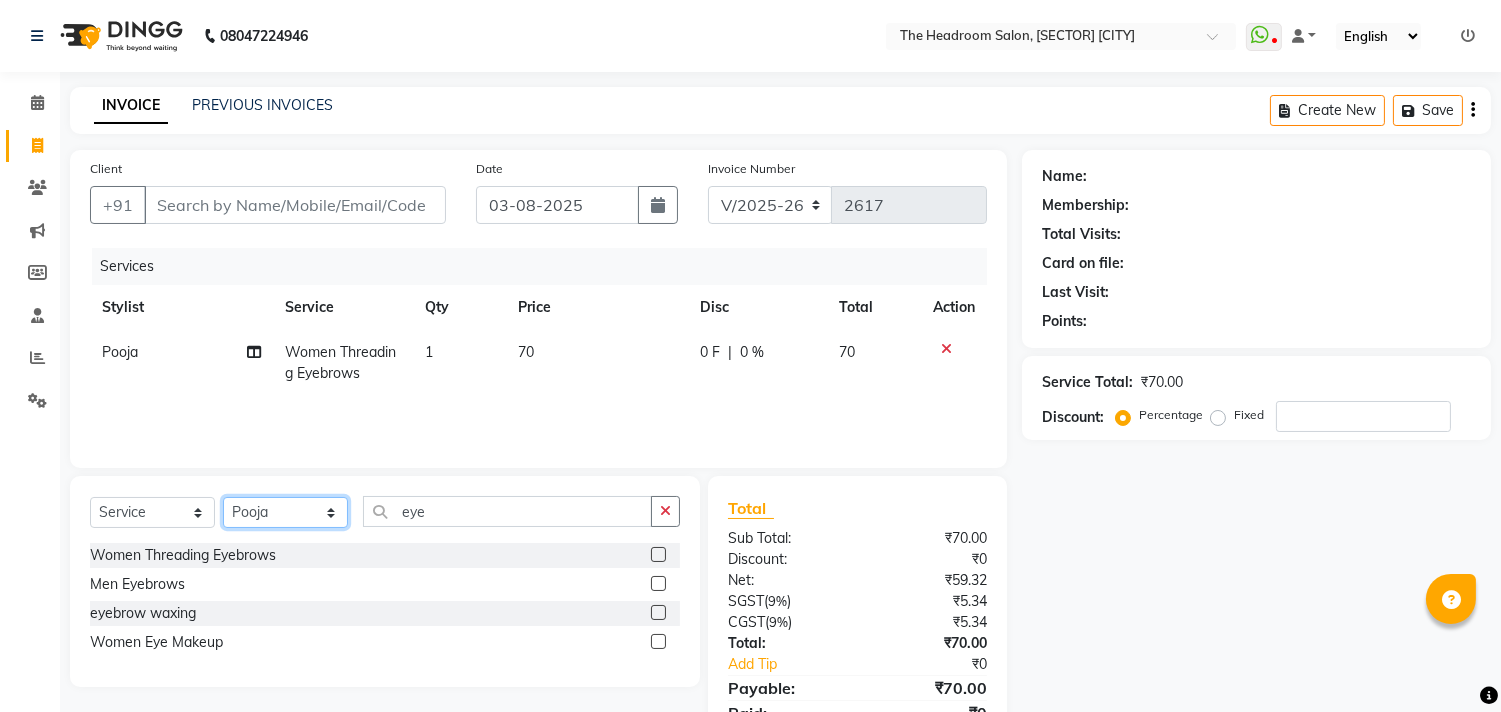 select on "59608" 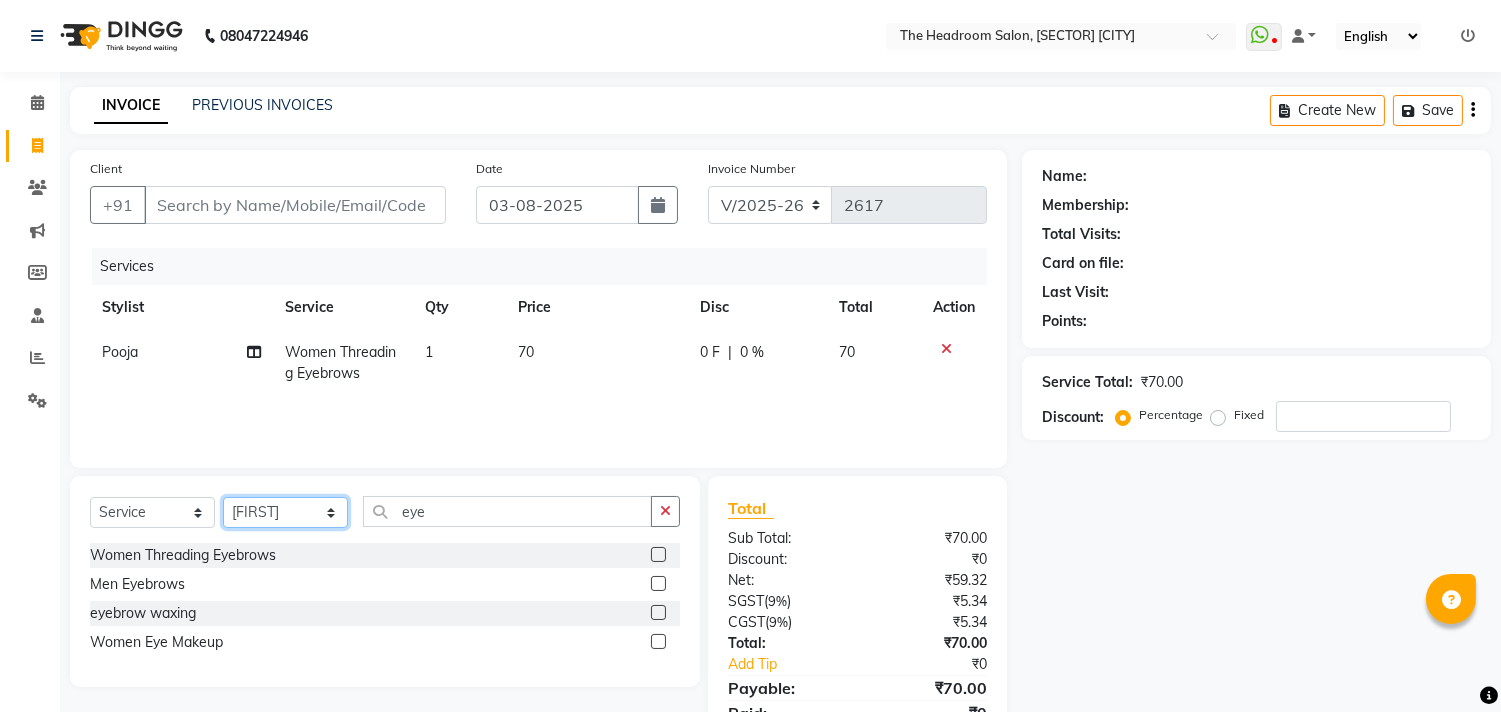 click on "Select Stylist Aditya Anubha Deepak Deepali Faizan Firoz Manager Monika Nakul Shokeen Pooja Rahul Shakir Siraj" 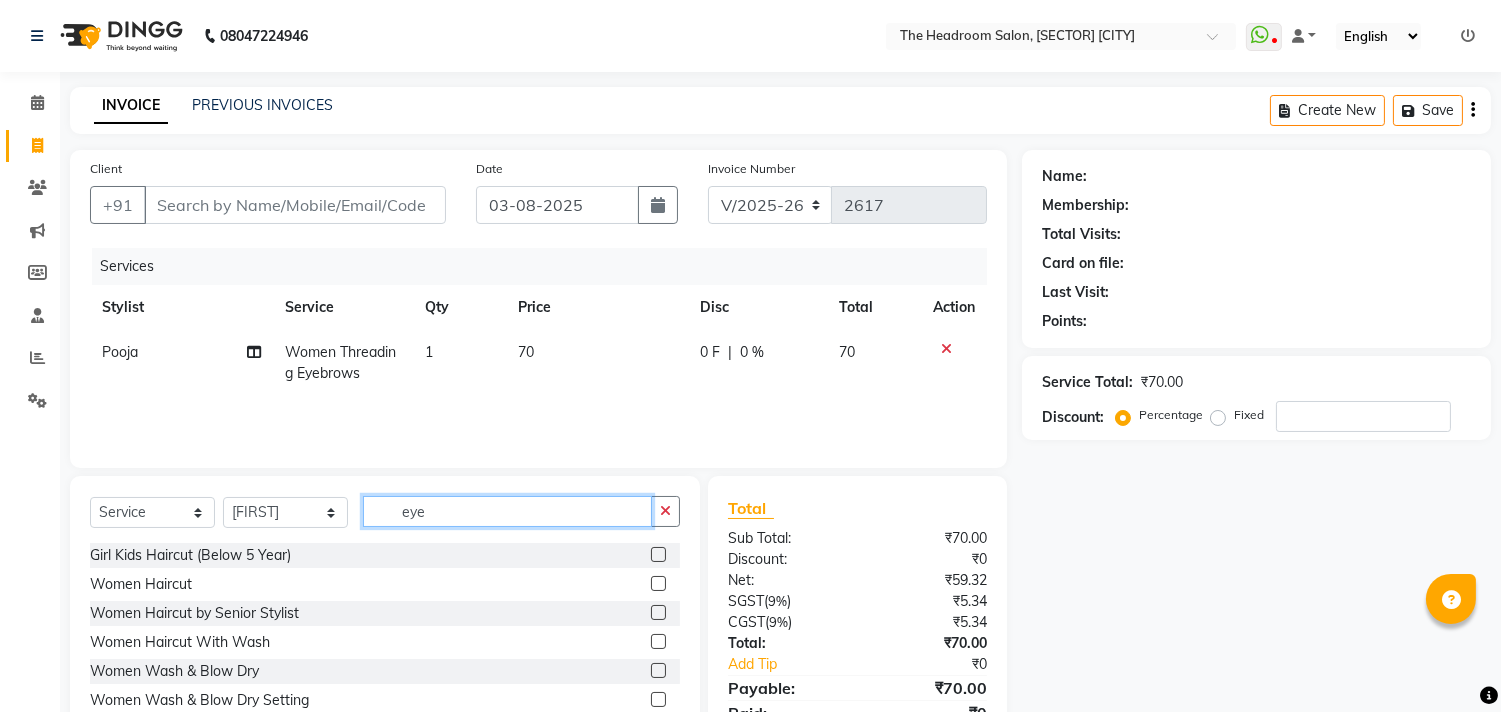 drag, startPoint x: 438, startPoint y: 514, endPoint x: 265, endPoint y: 496, distance: 173.9339 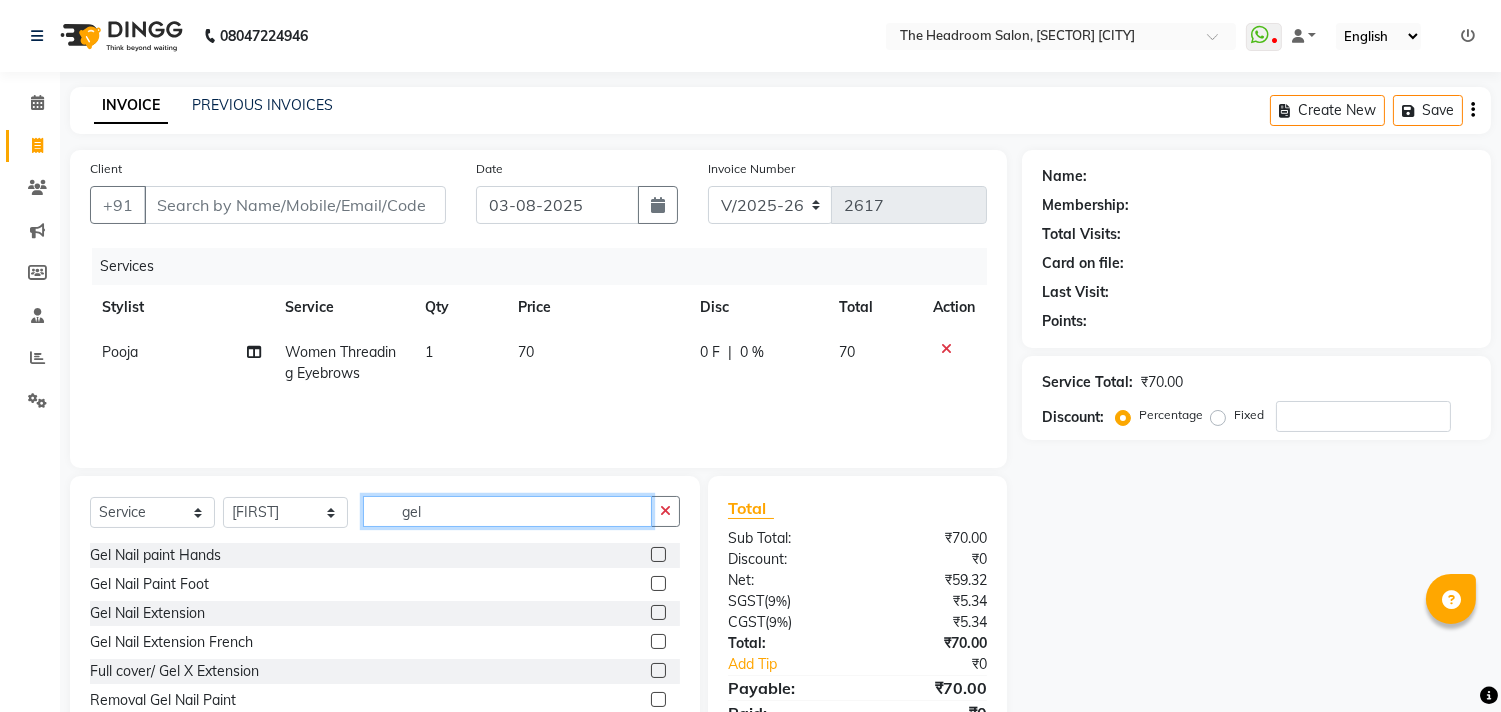 type on "gel" 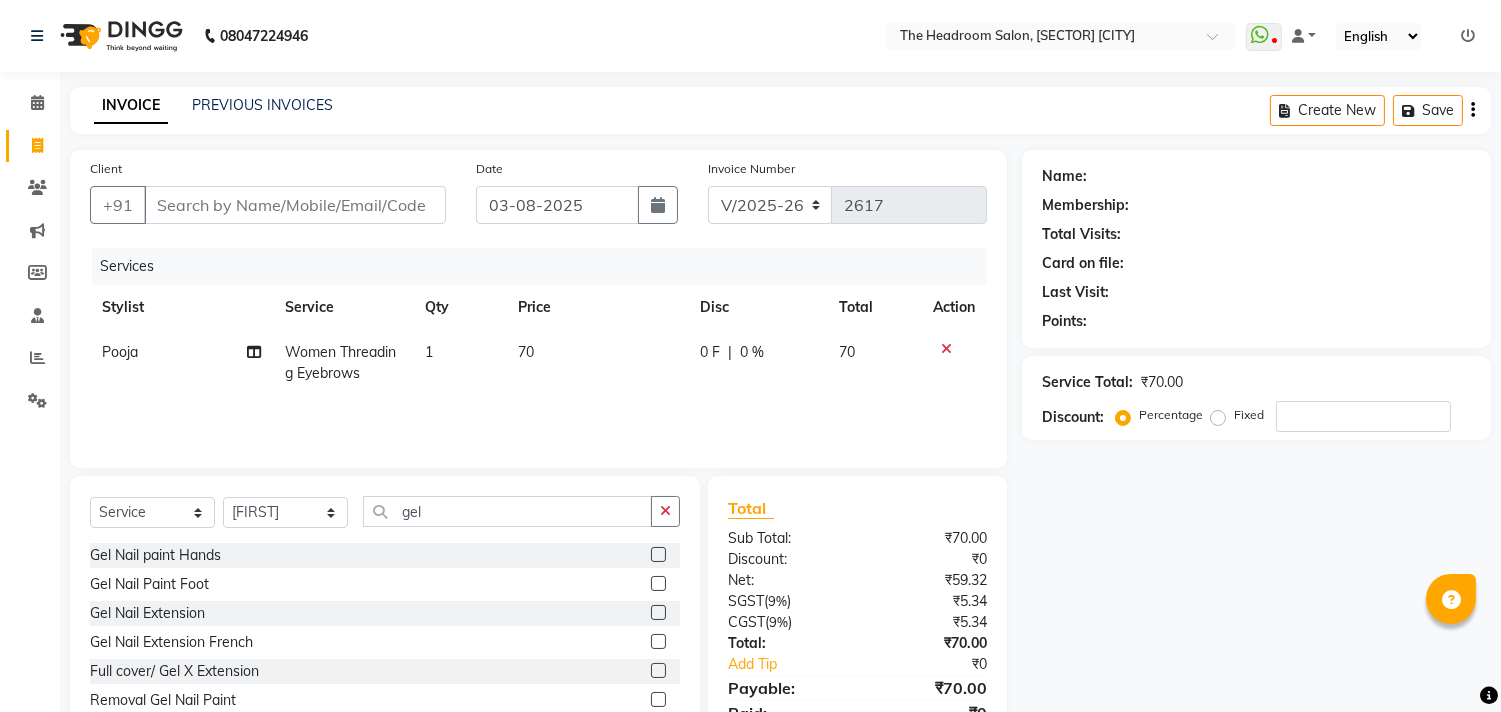 click 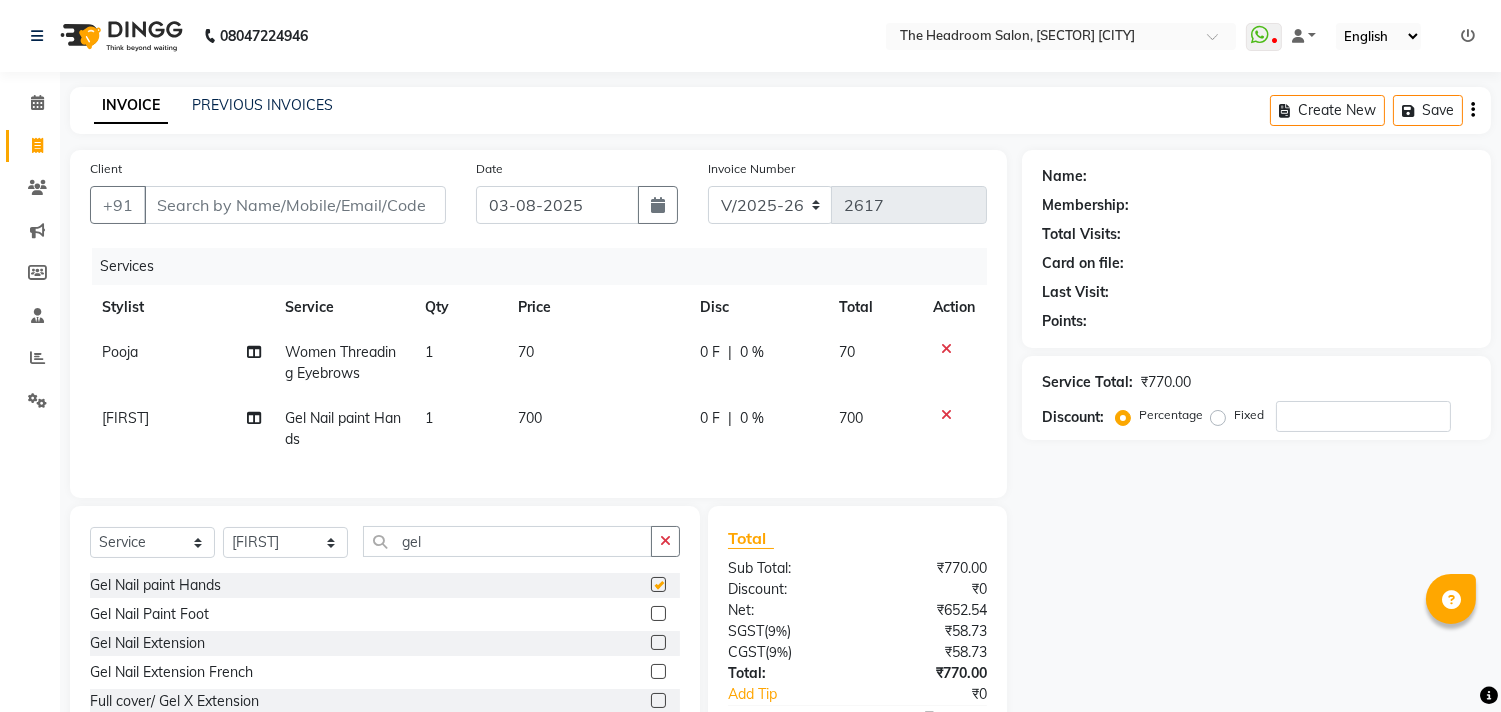 checkbox on "false" 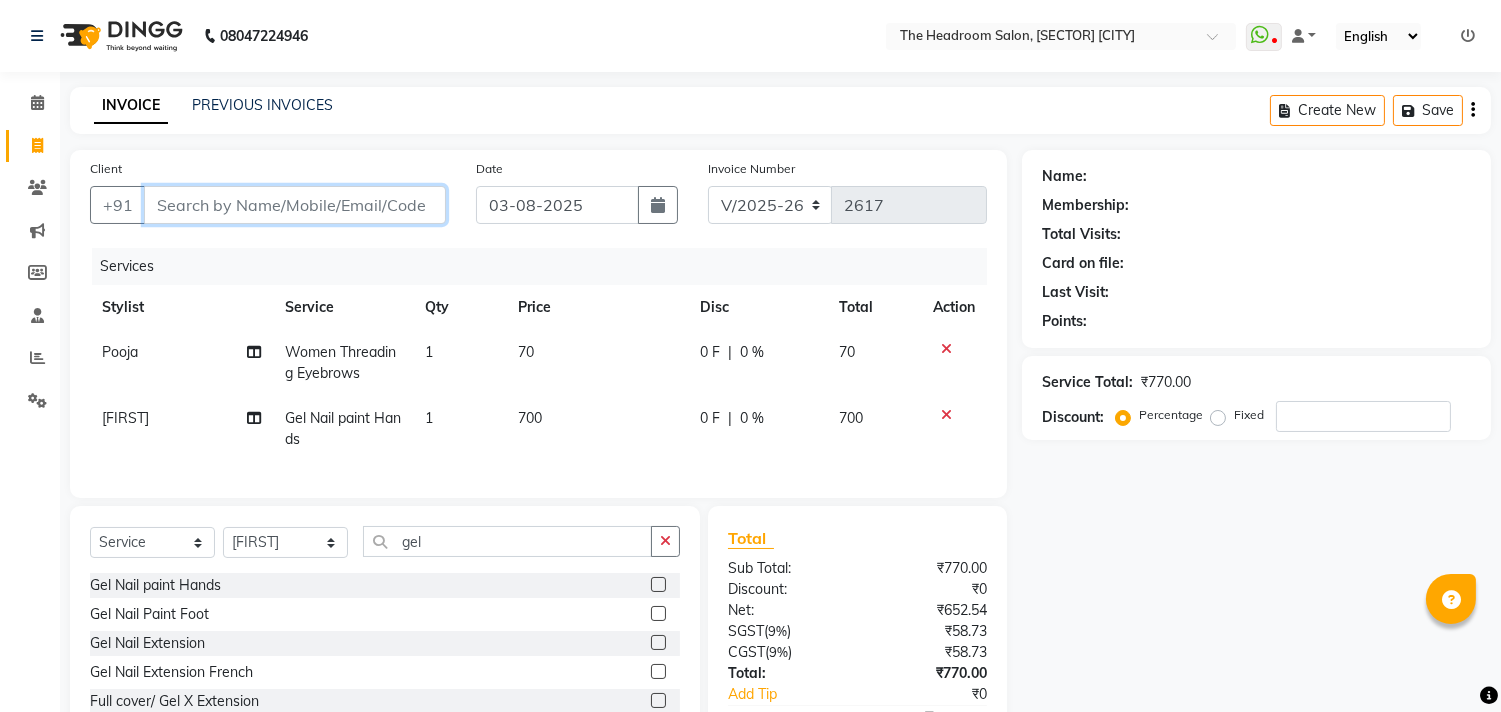 click on "Client" at bounding box center (295, 205) 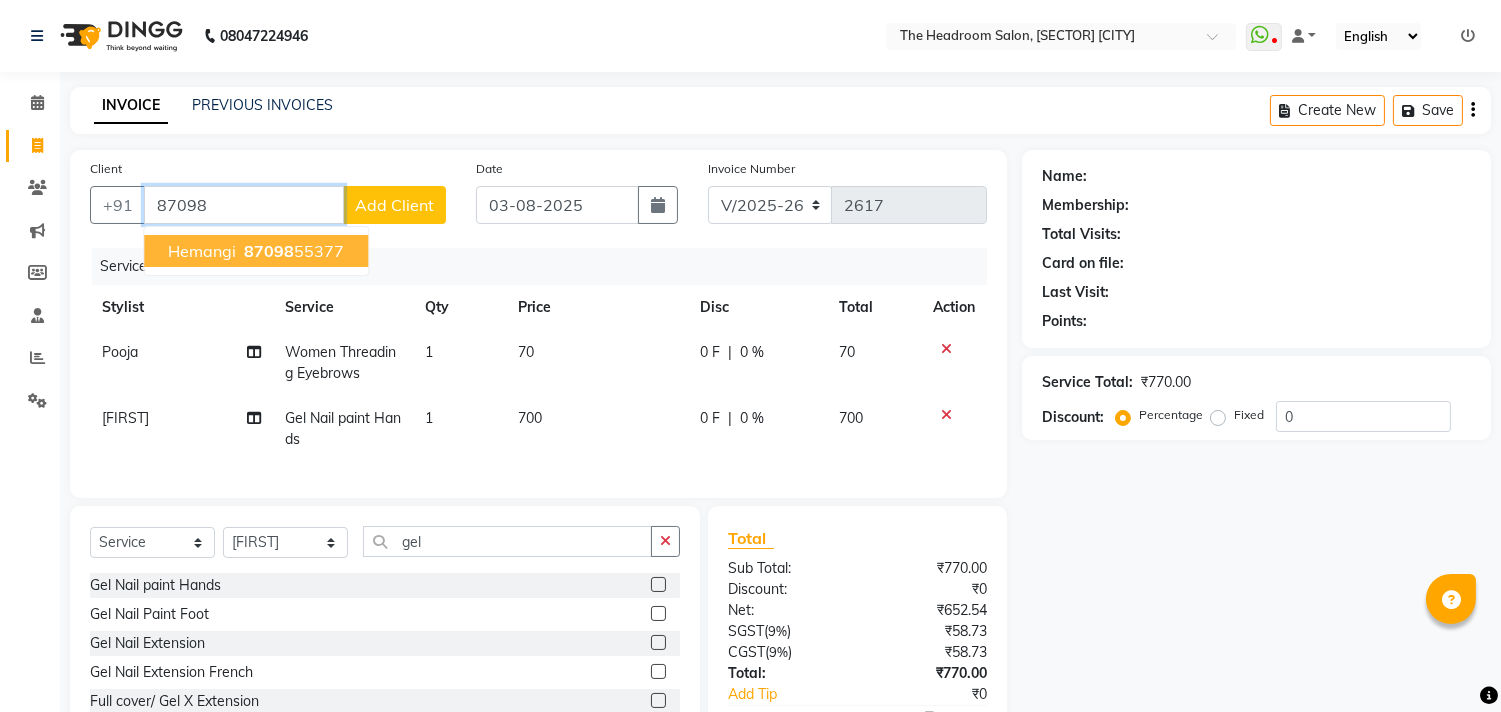 click on "[PHONE]" at bounding box center [292, 251] 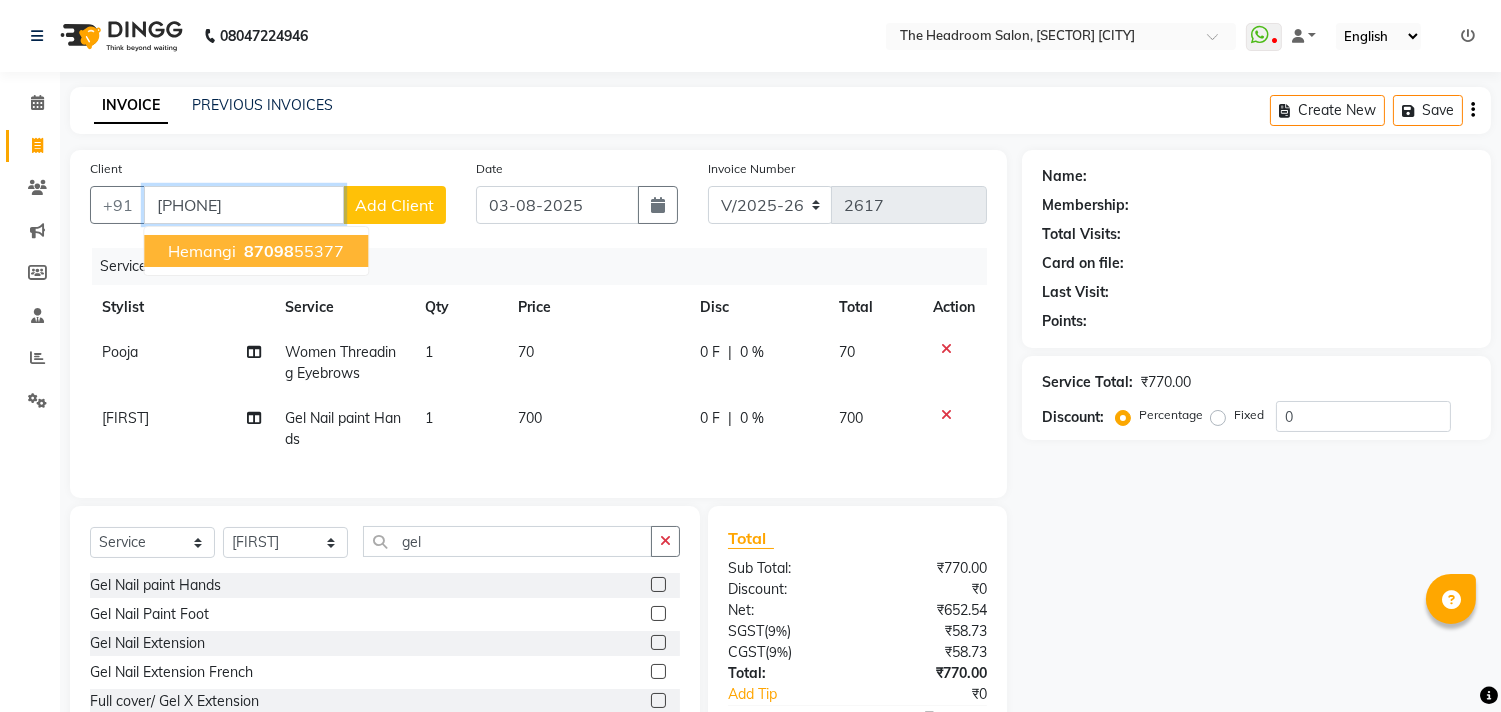 type on "[PHONE]" 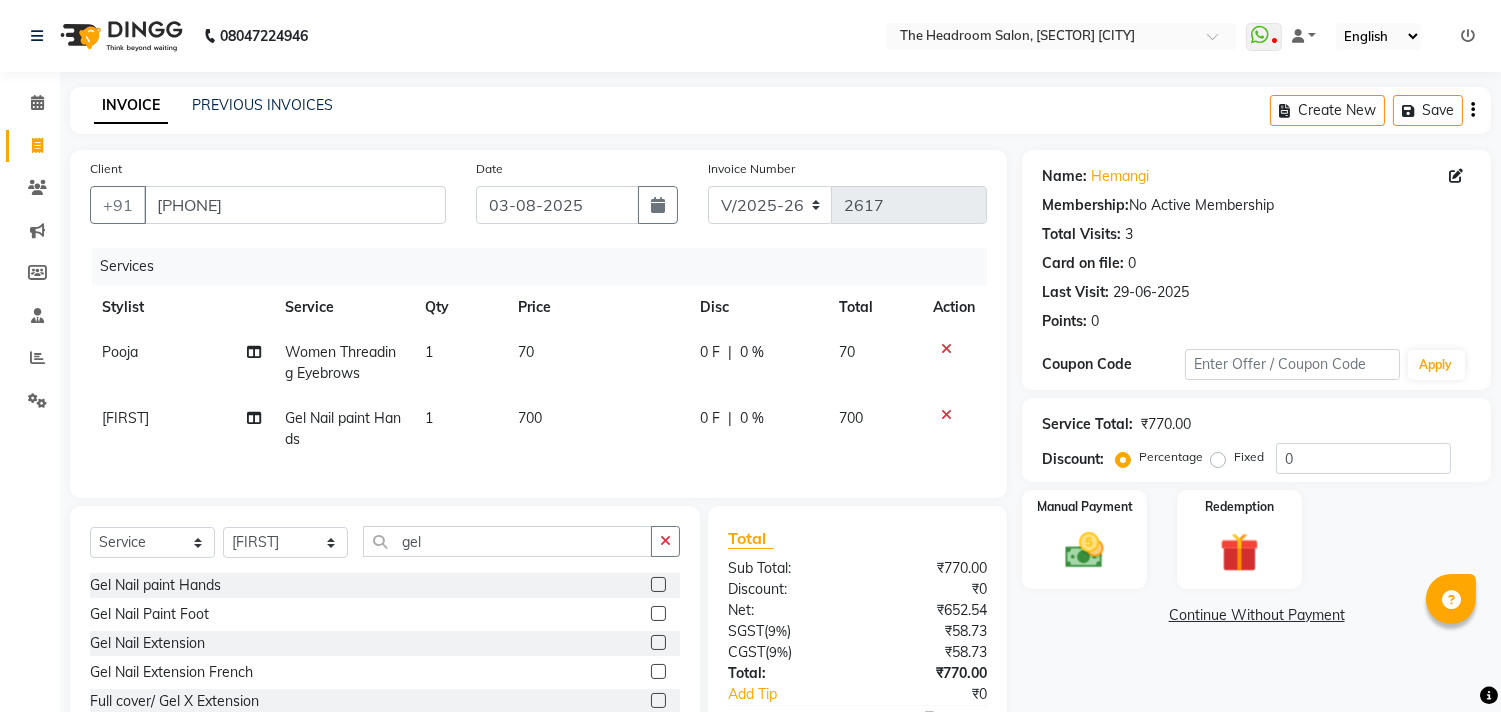 scroll, scrollTop: 134, scrollLeft: 0, axis: vertical 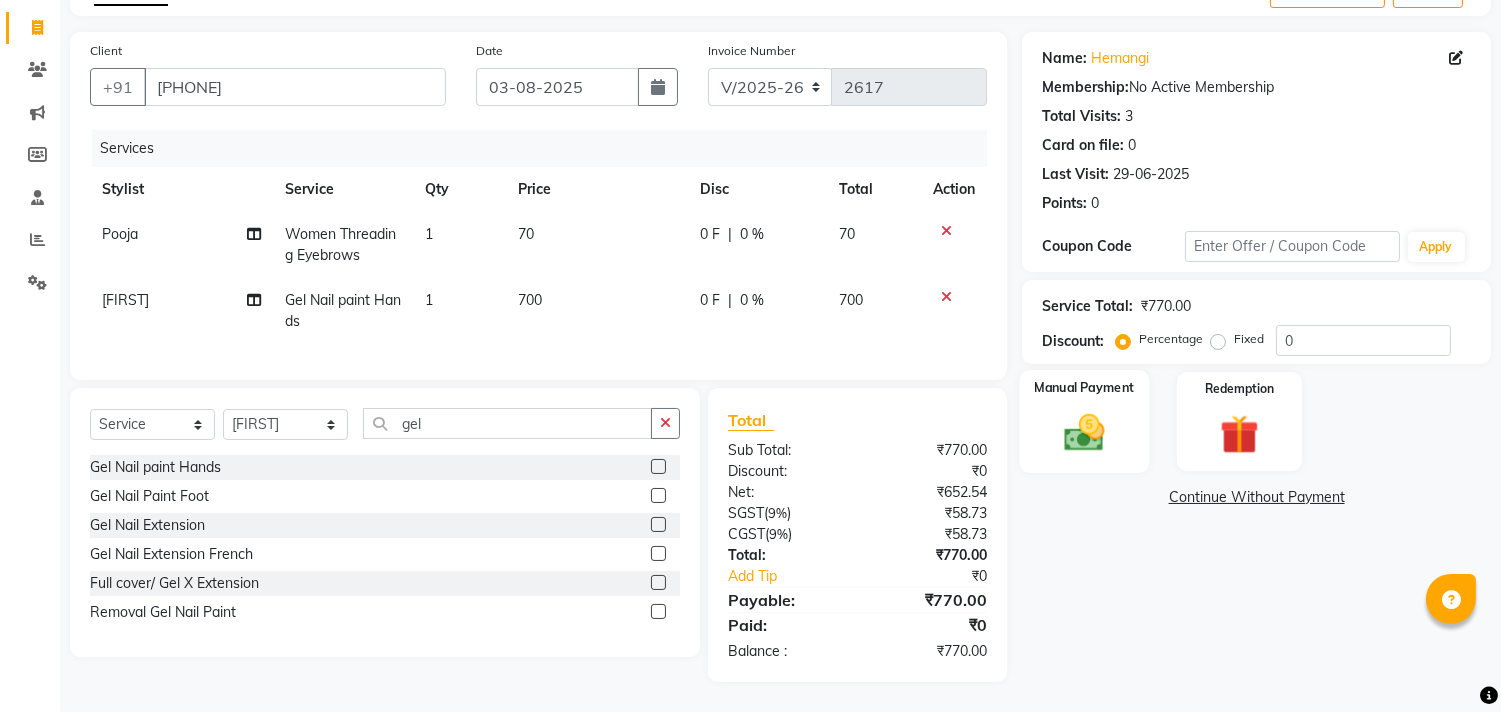 click 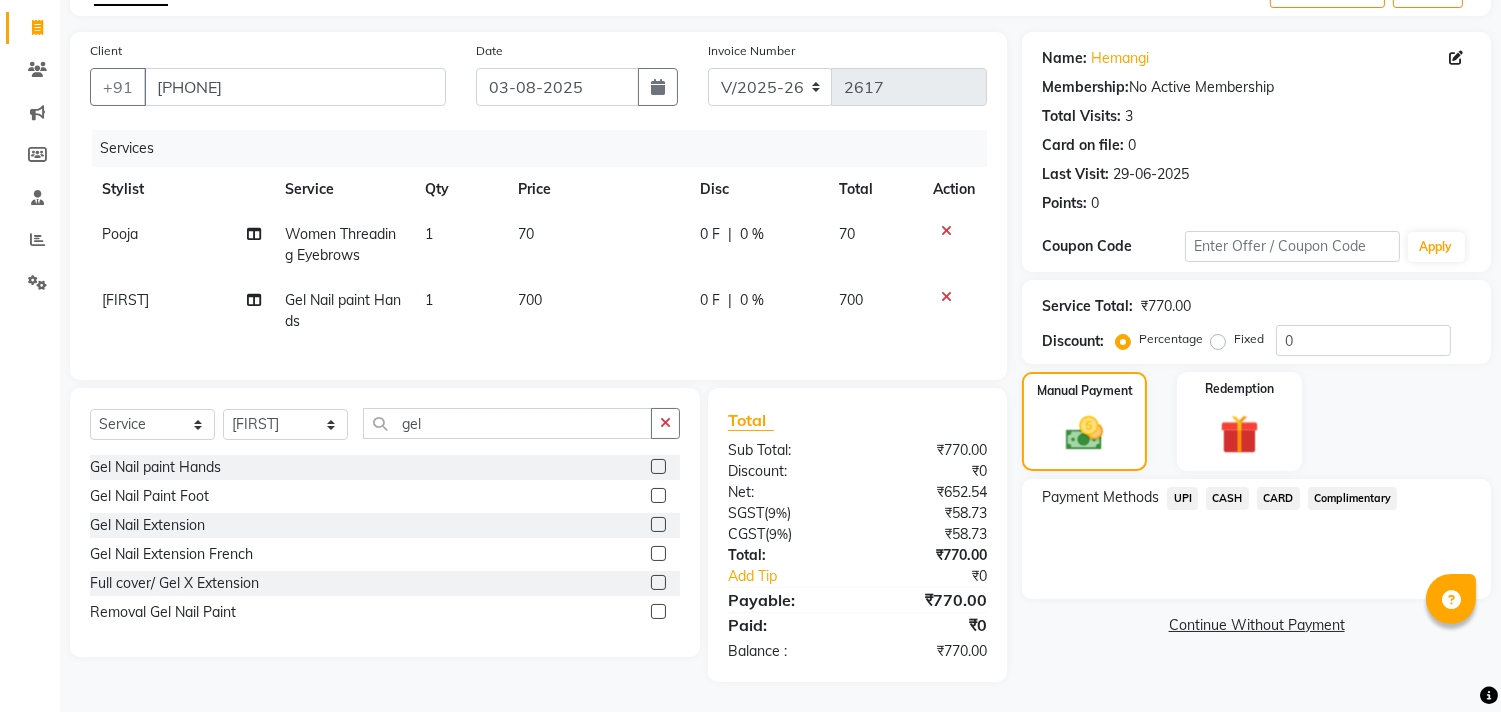 click on "UPI" 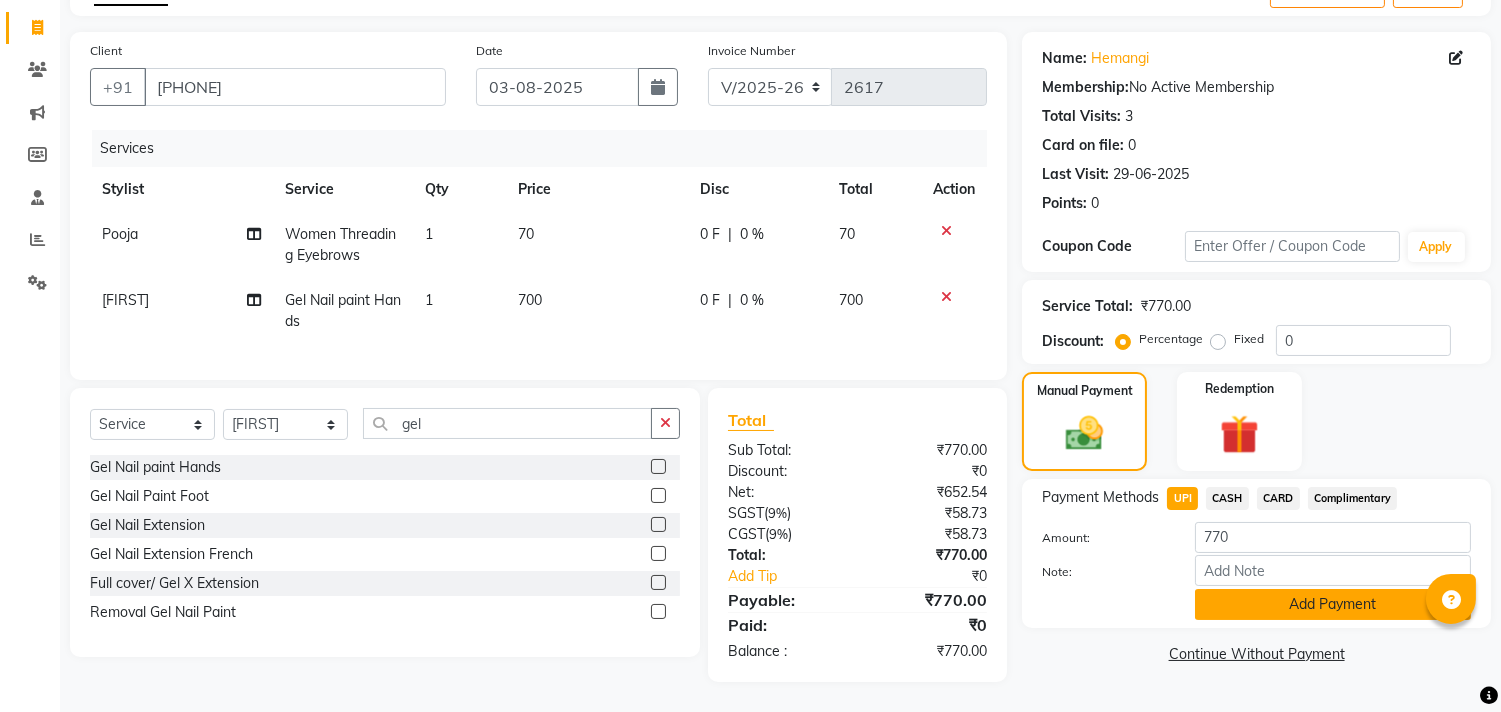 click on "Add Payment" 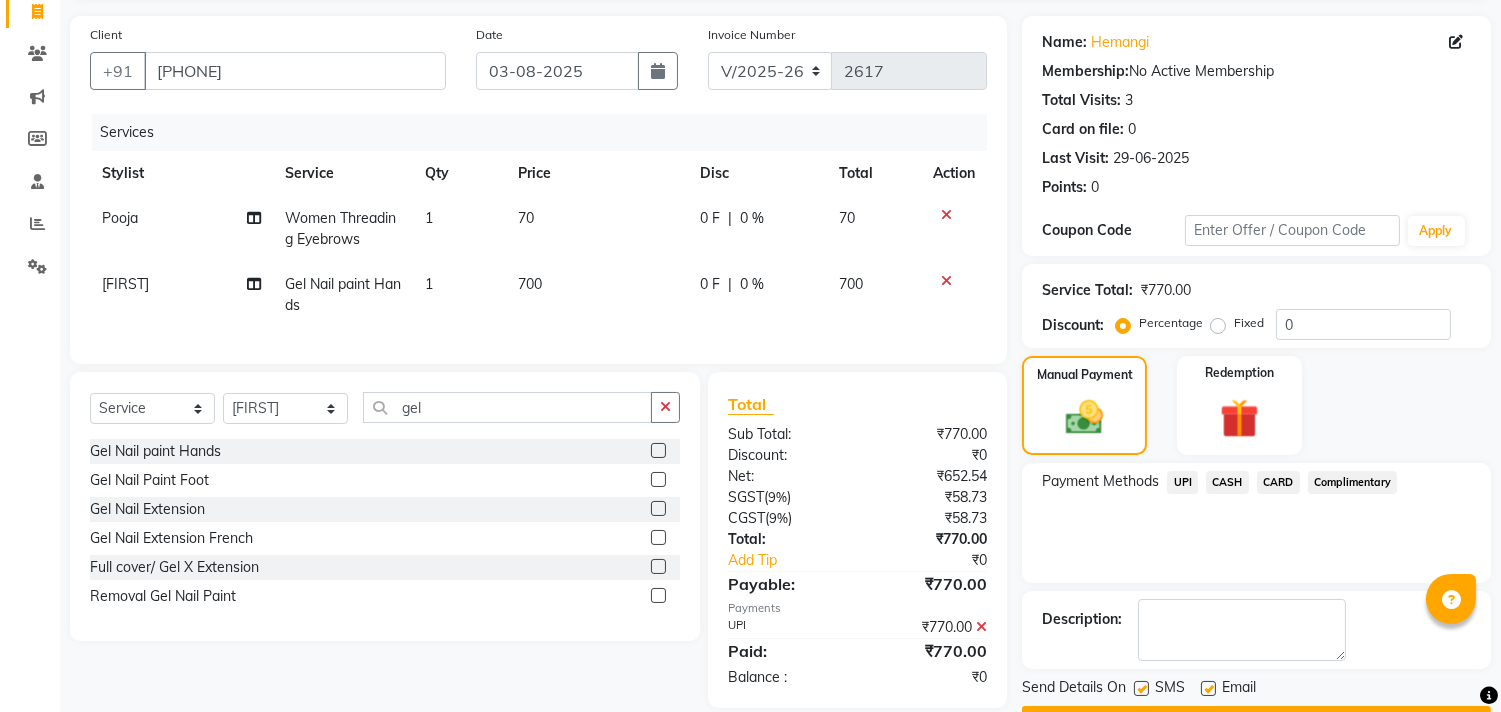 scroll, scrollTop: 187, scrollLeft: 0, axis: vertical 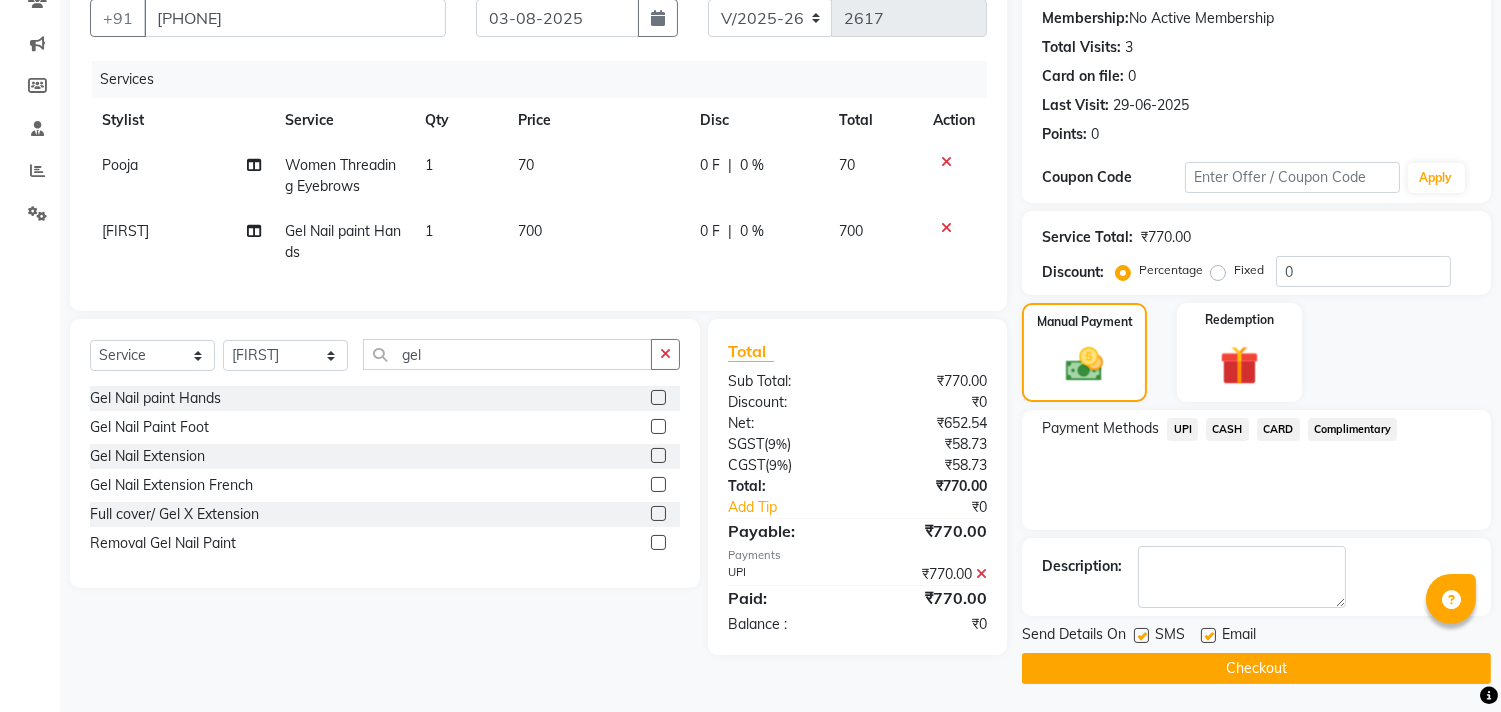 click on "Checkout" 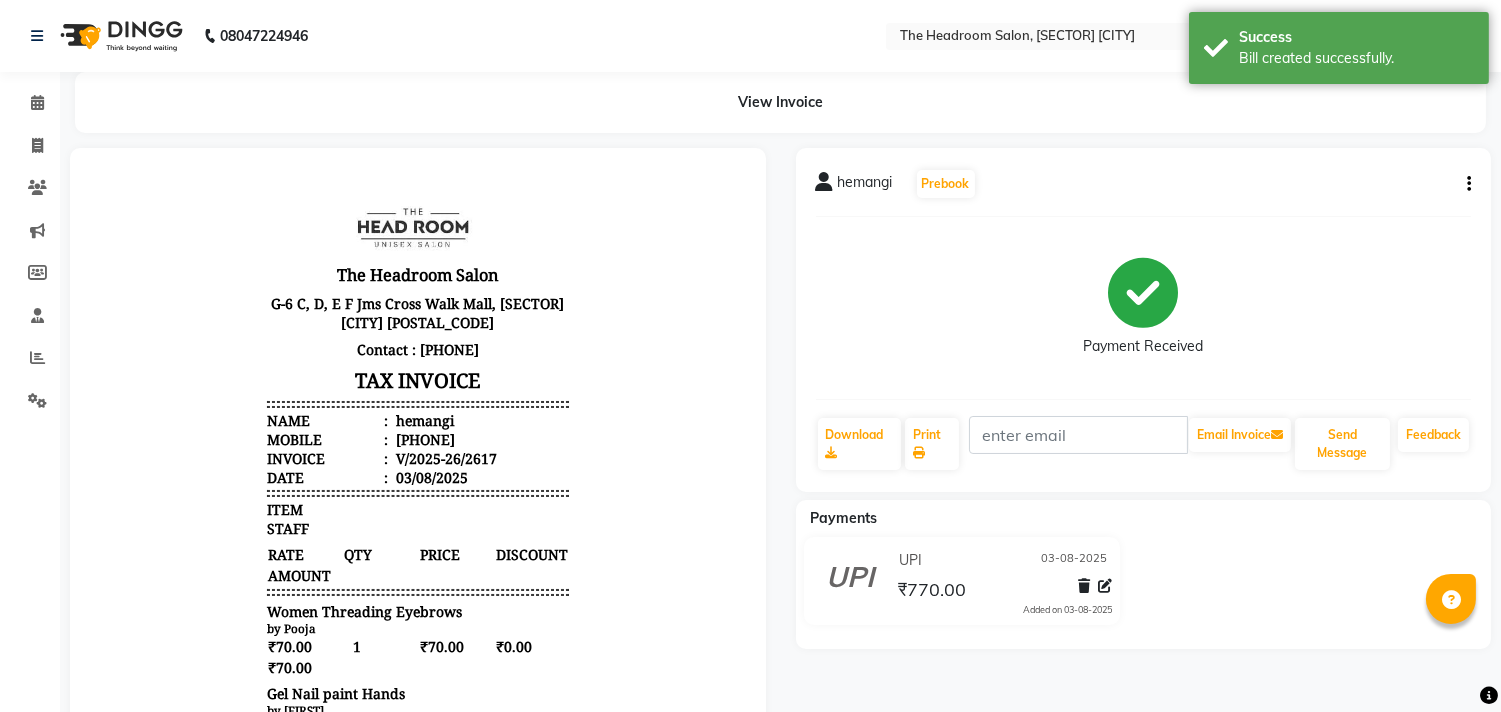 scroll, scrollTop: 0, scrollLeft: 0, axis: both 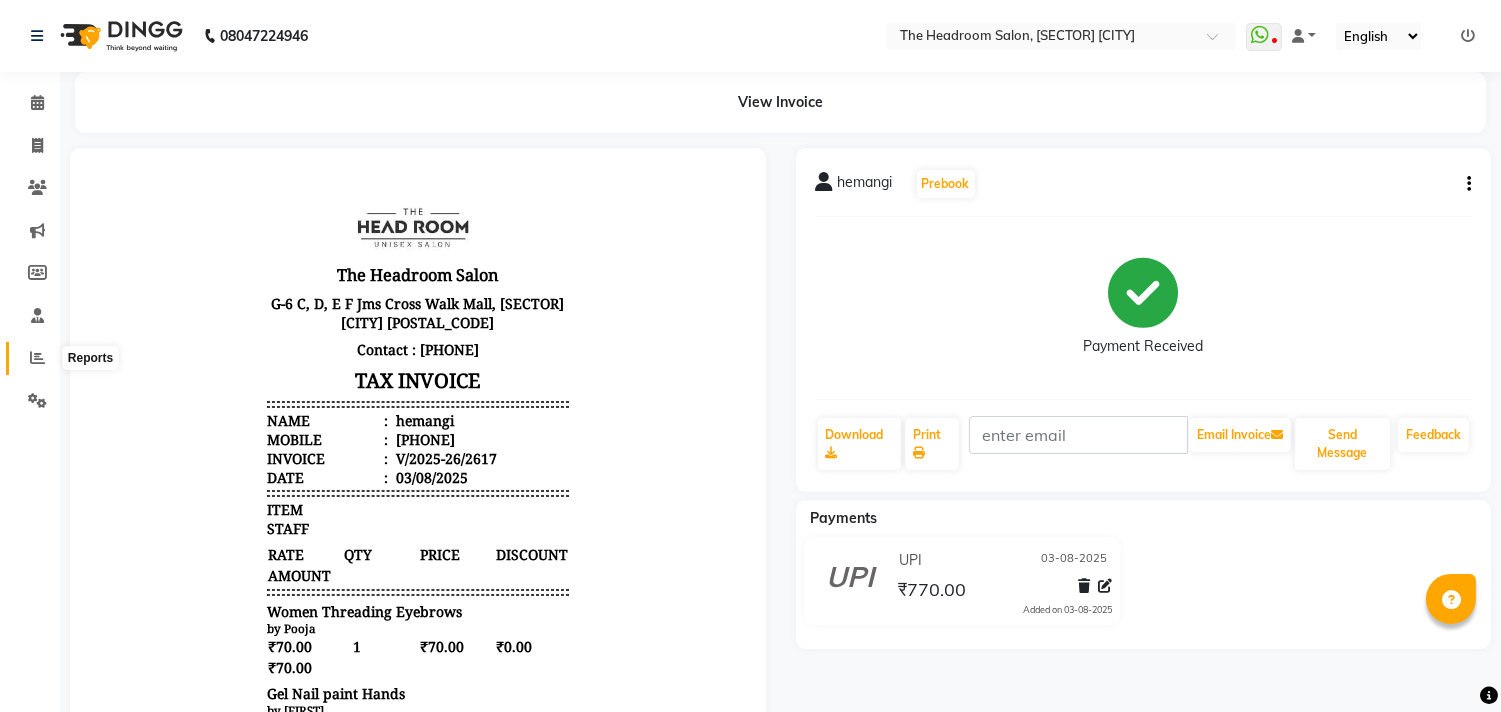 click 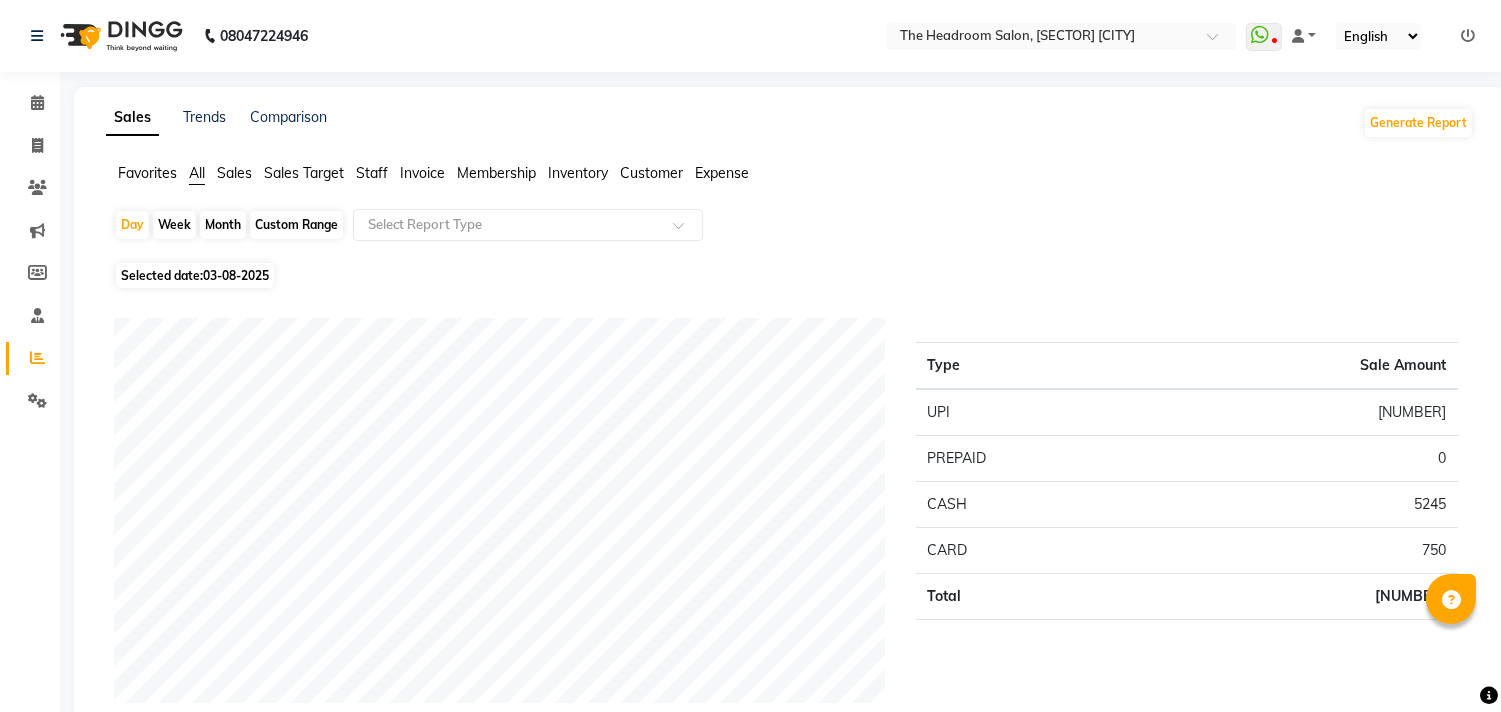 click on "Custom Range" 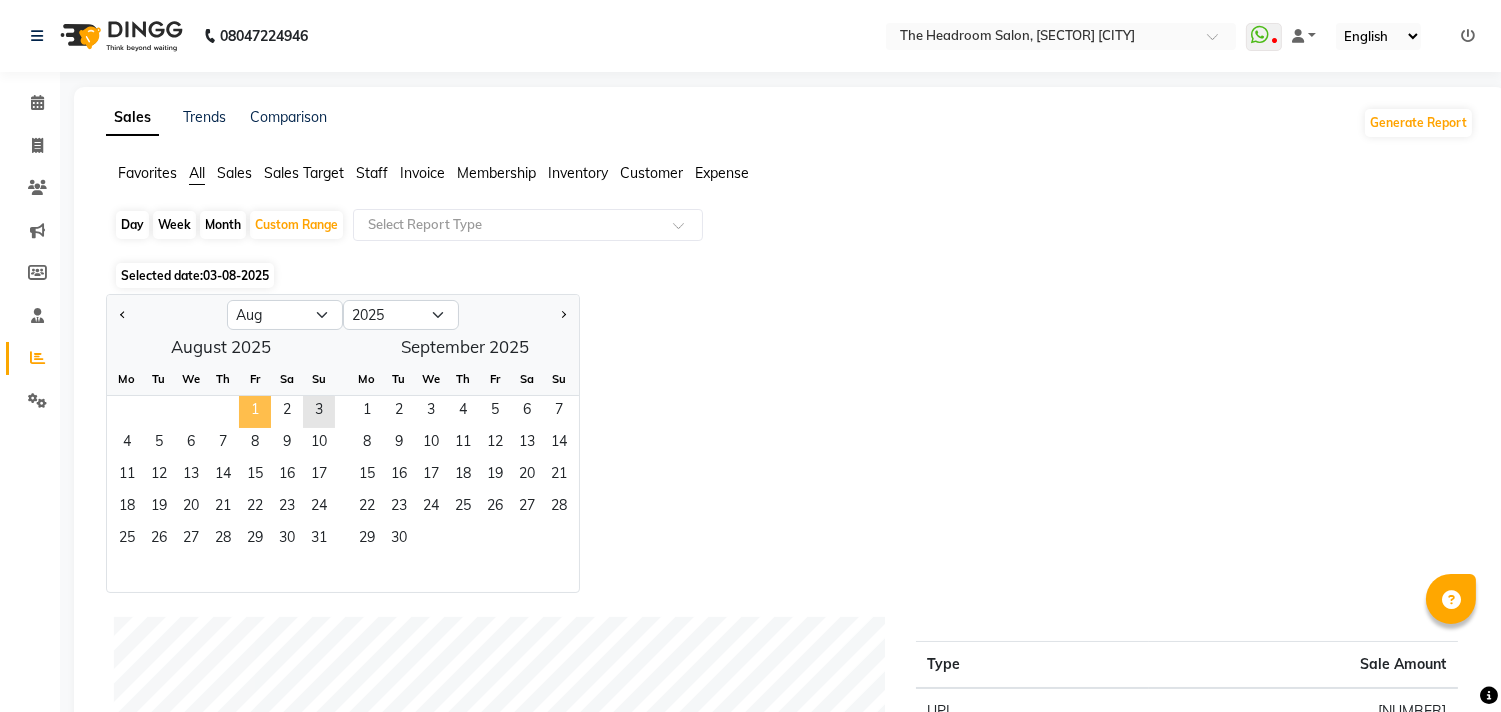 click on "1" 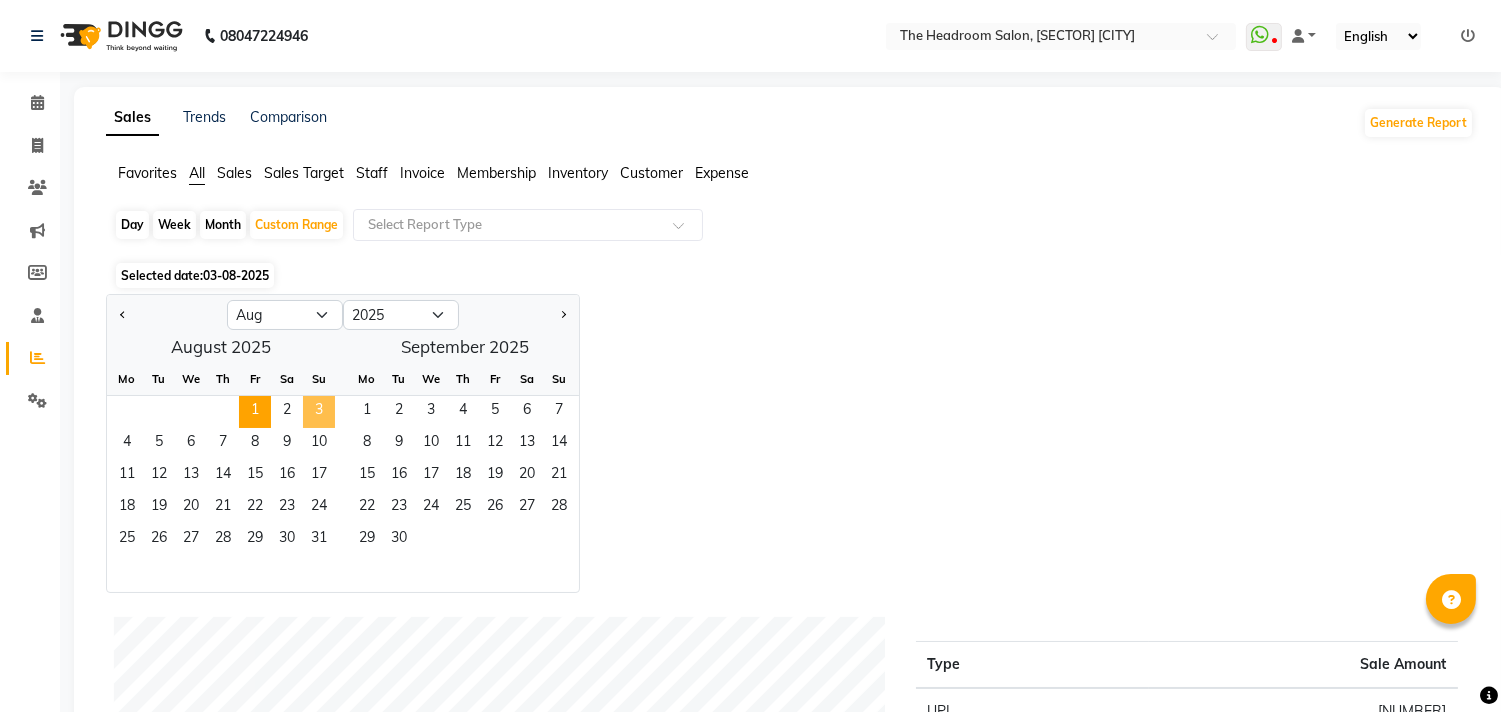 click on "3" 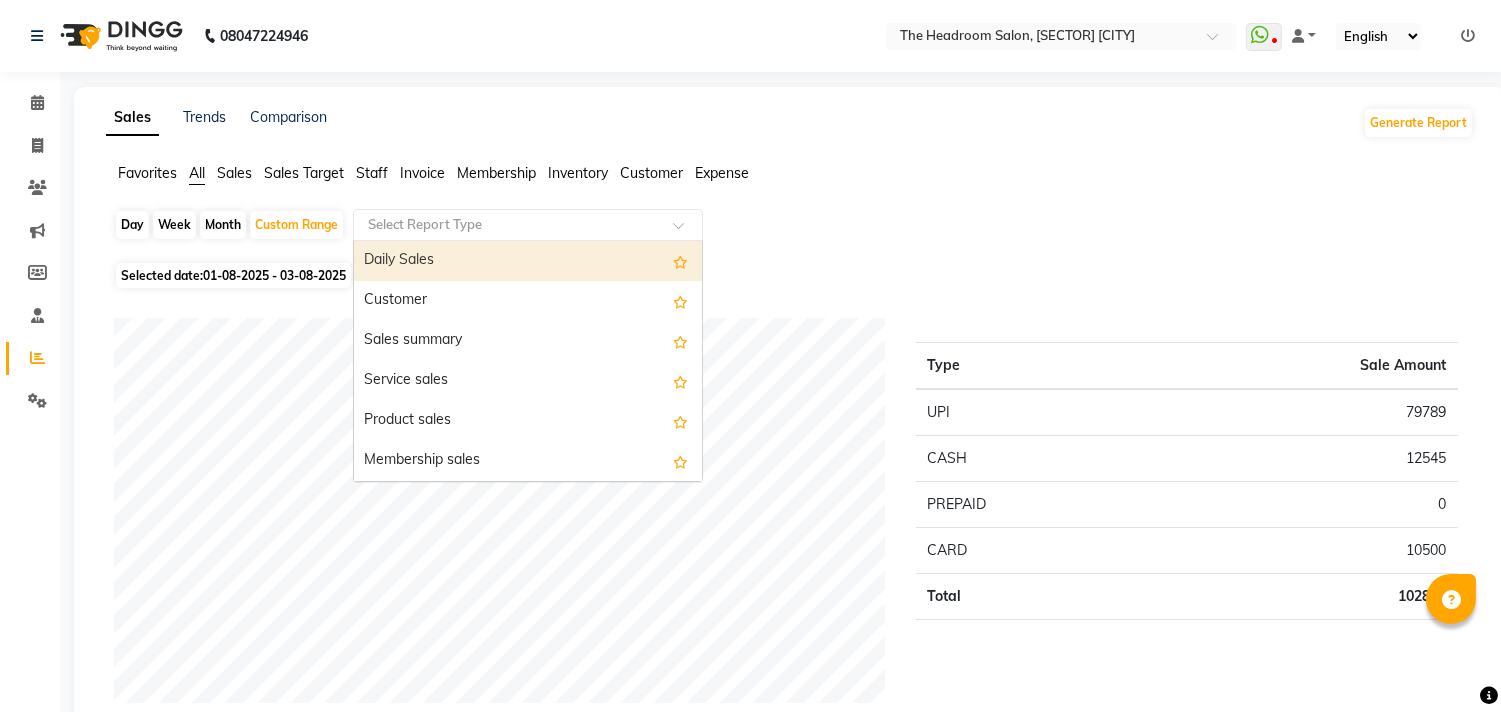 click 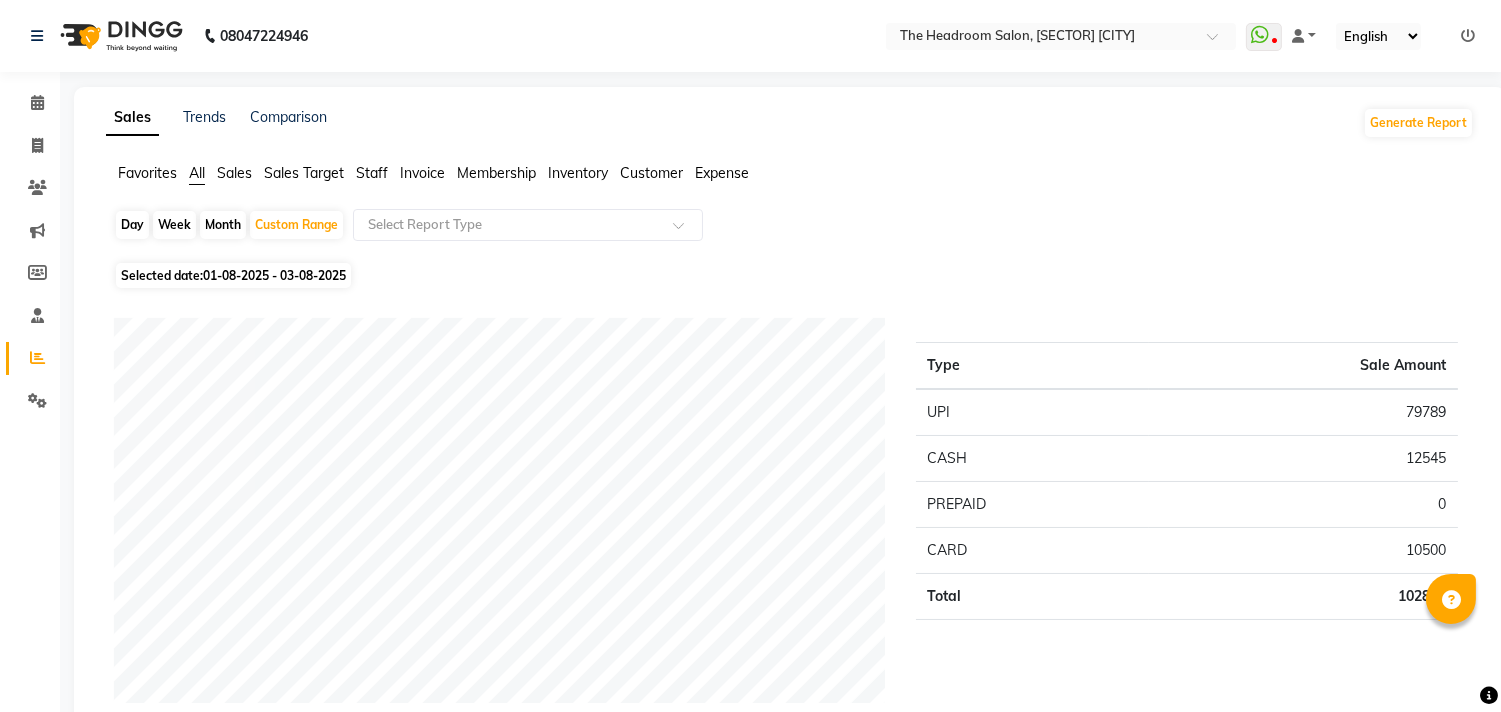 click on "Staff" 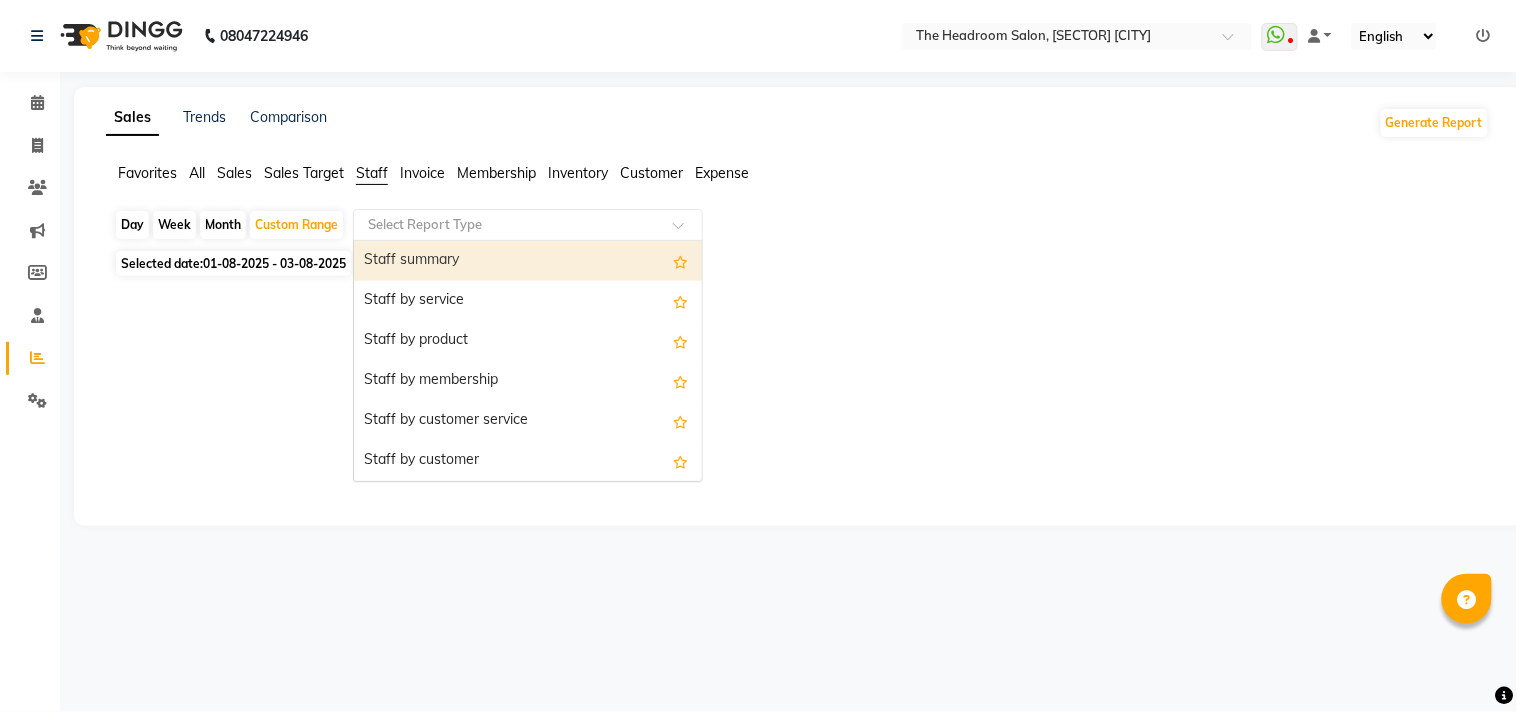 click 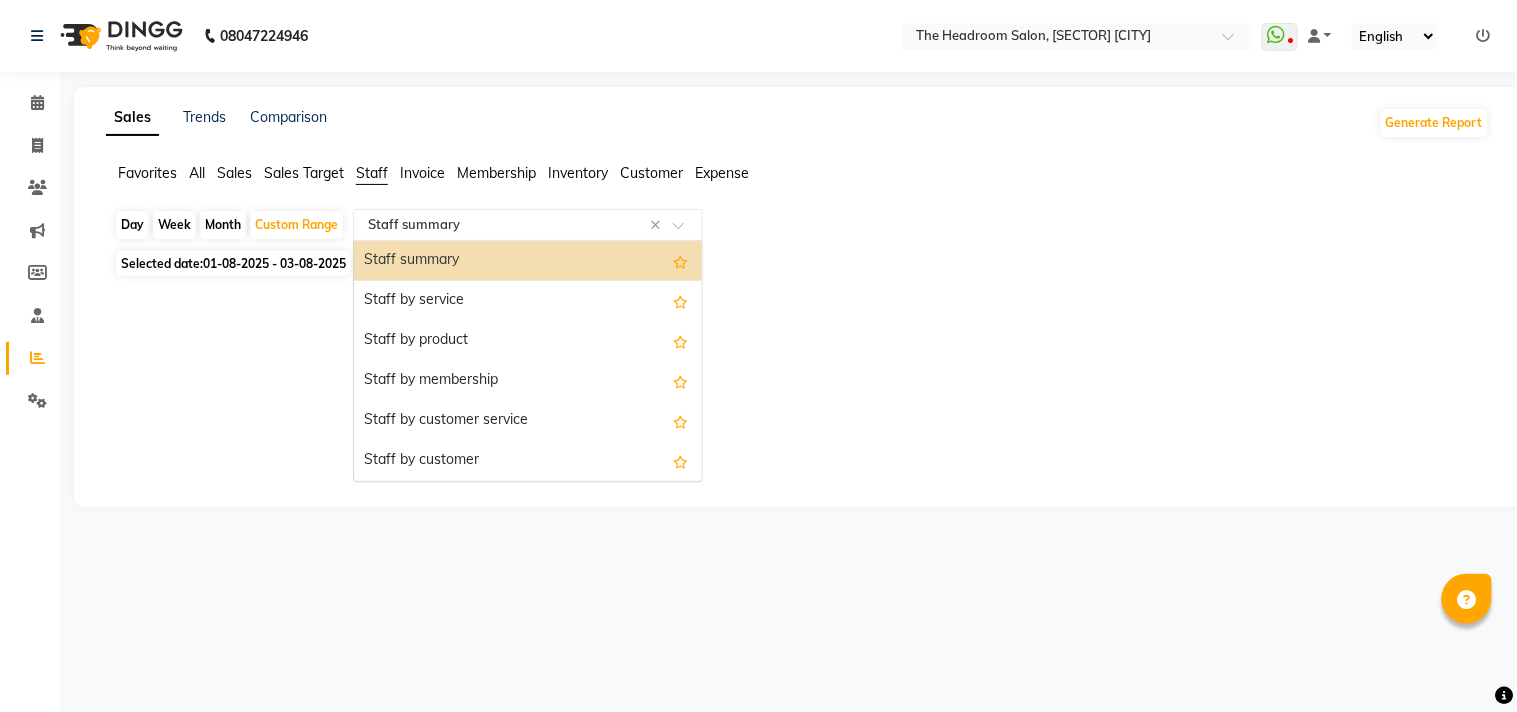 click 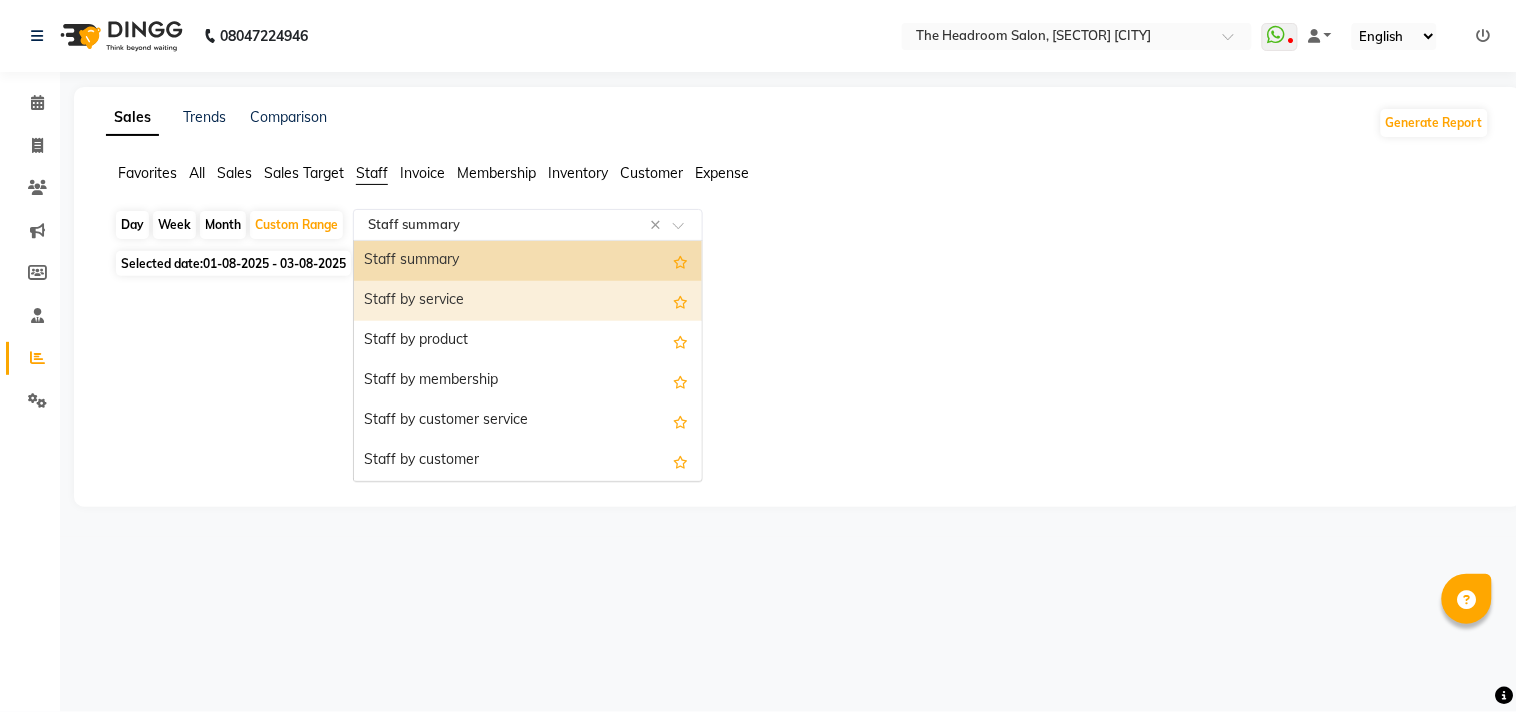 click on "Staff by service" at bounding box center (528, 301) 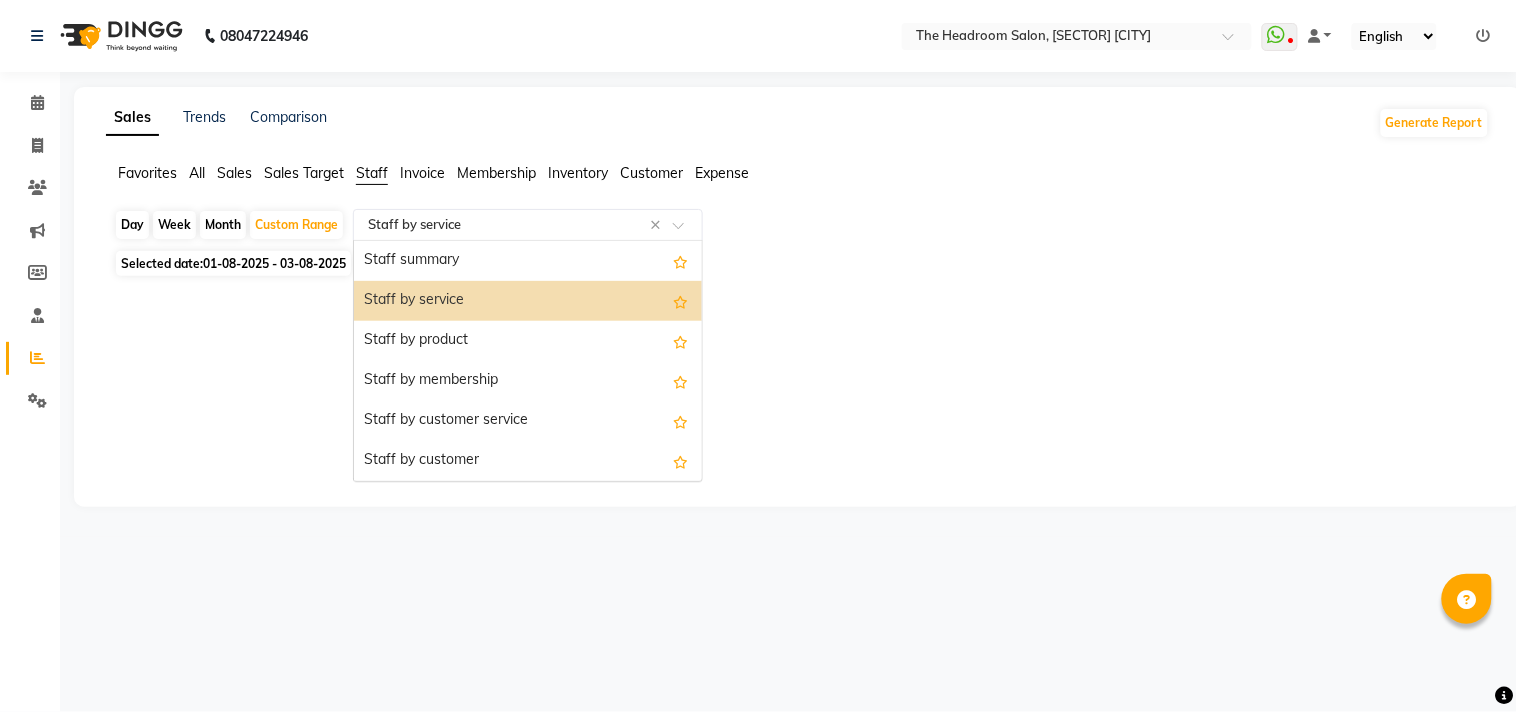 click 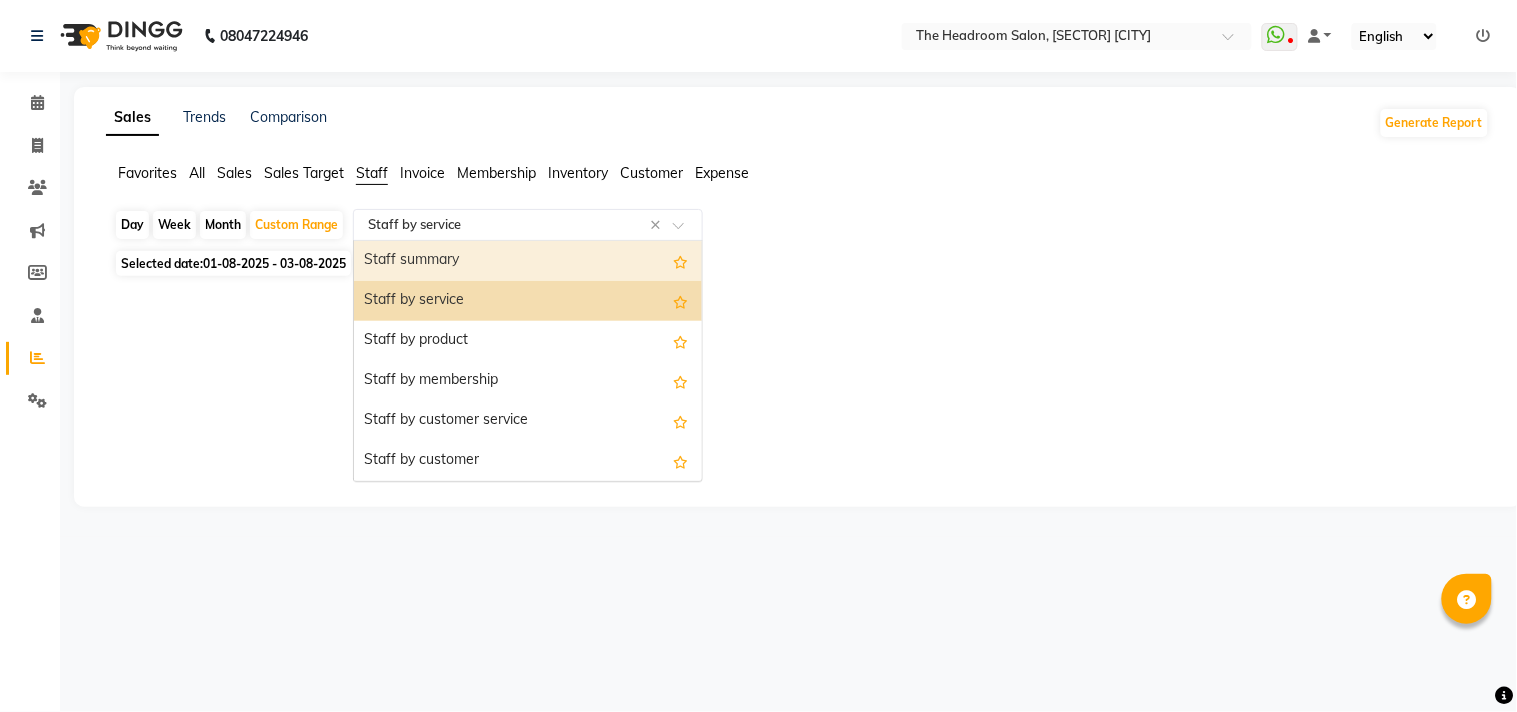 click on "Staff summary" at bounding box center (528, 261) 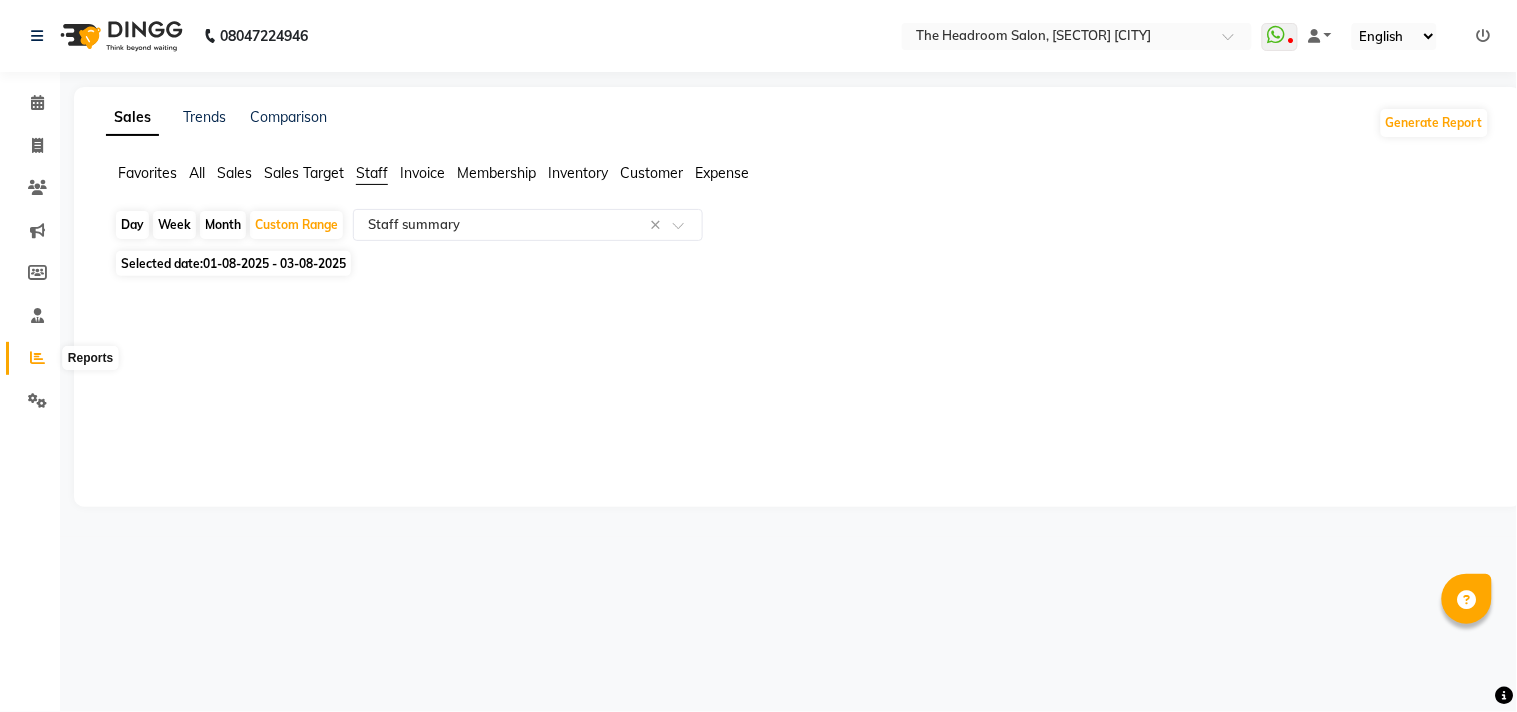 click 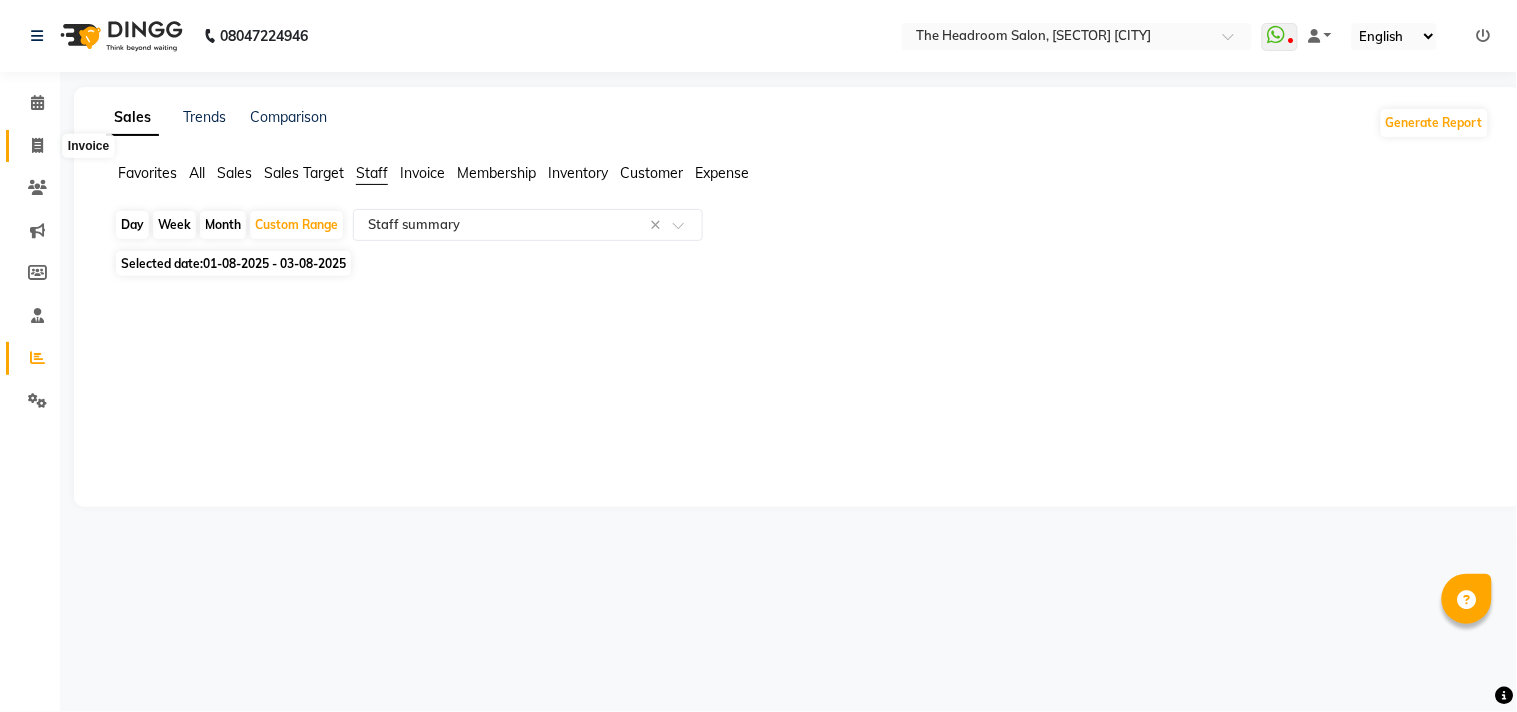 click 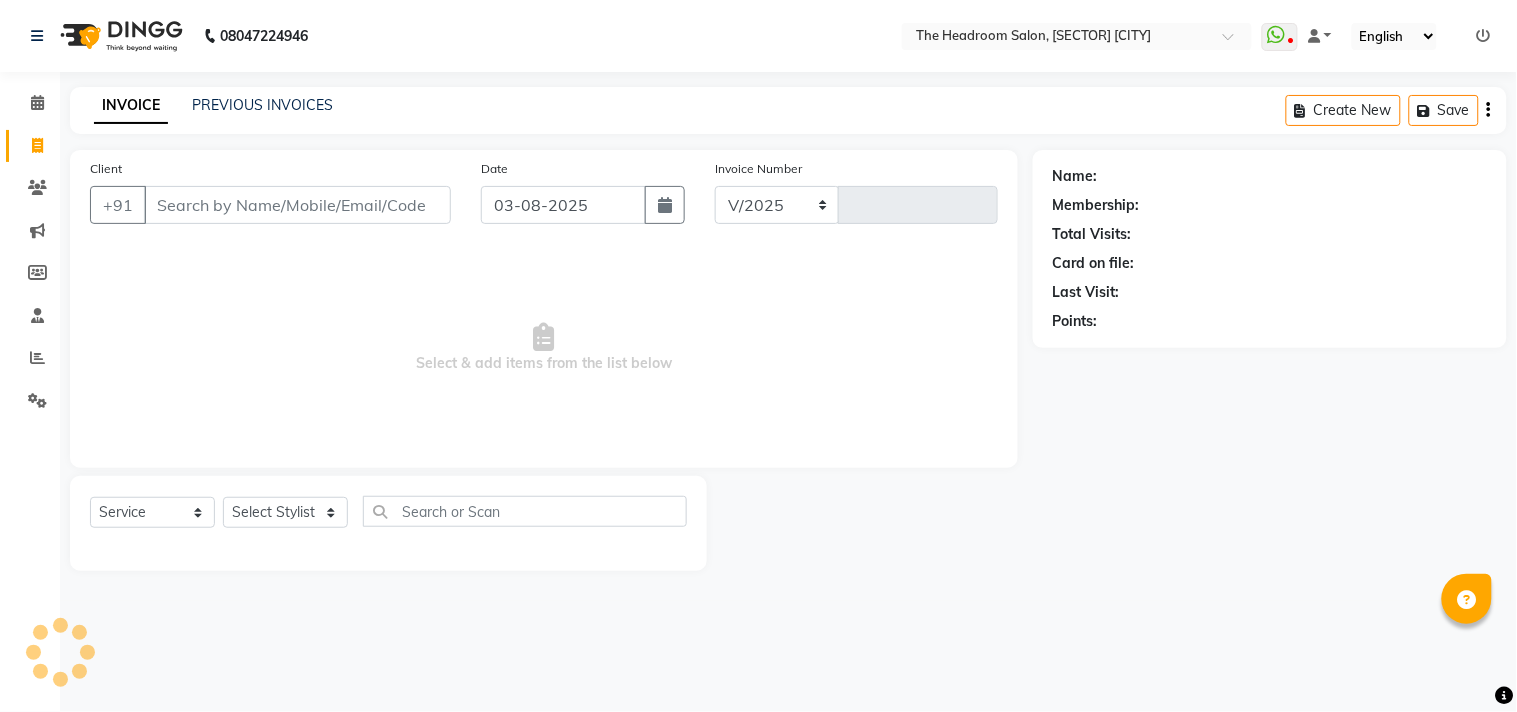 select on "6933" 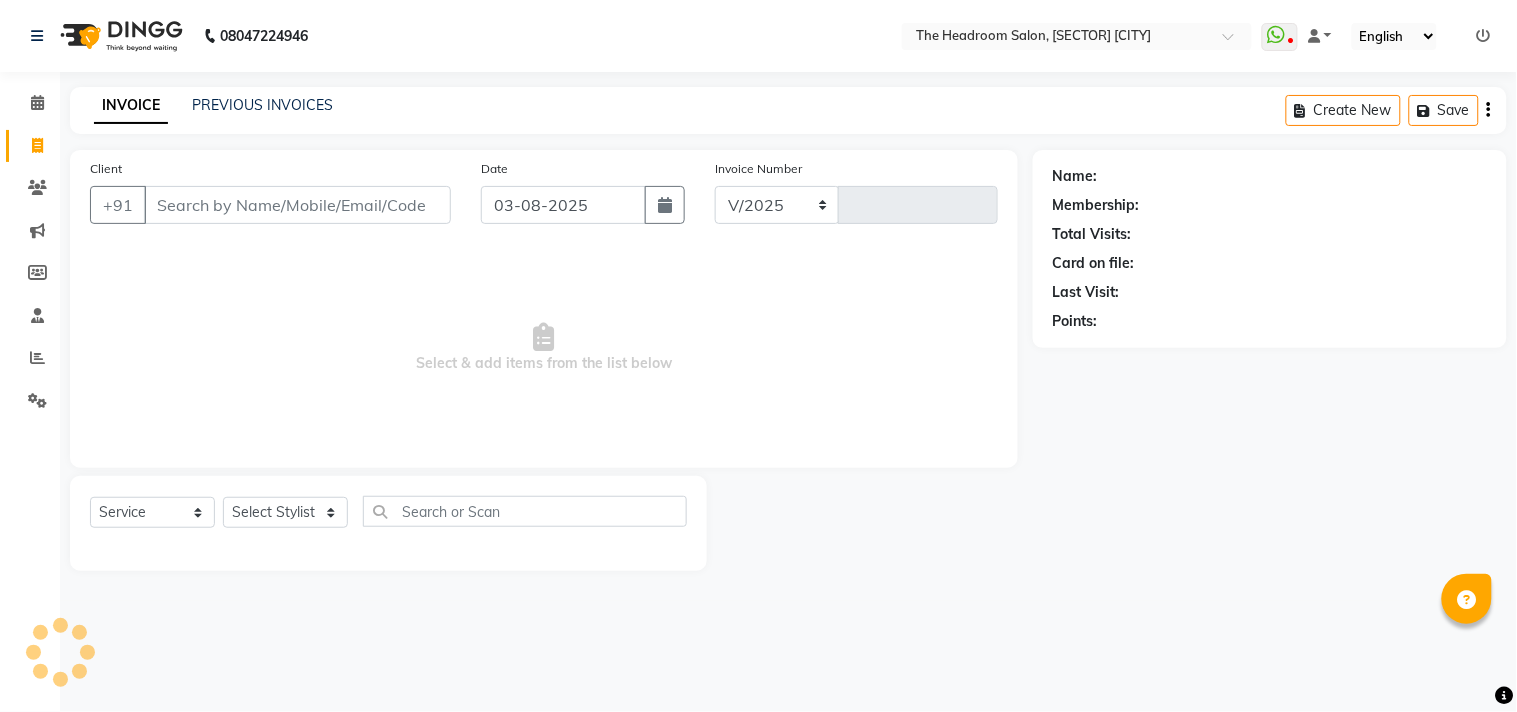 type on "2618" 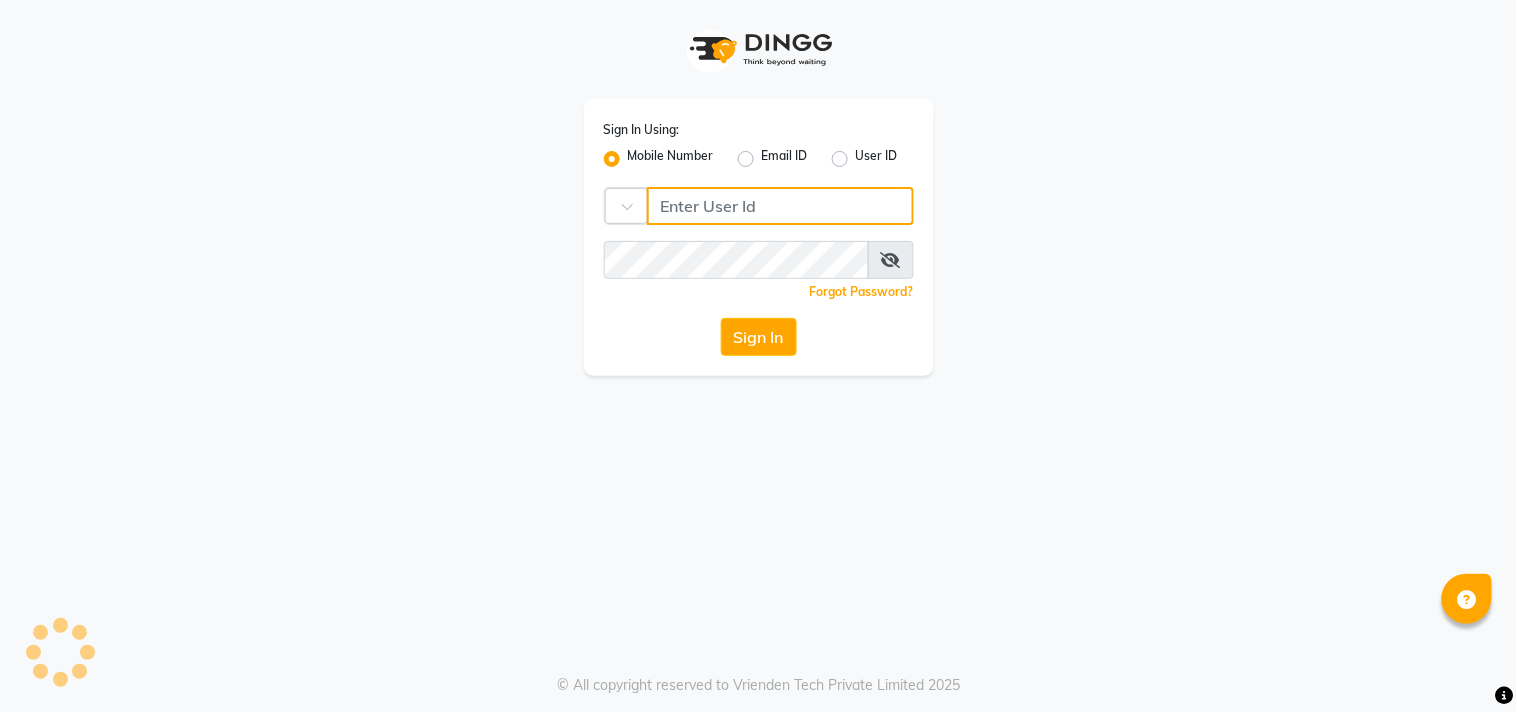 type on "123456000" 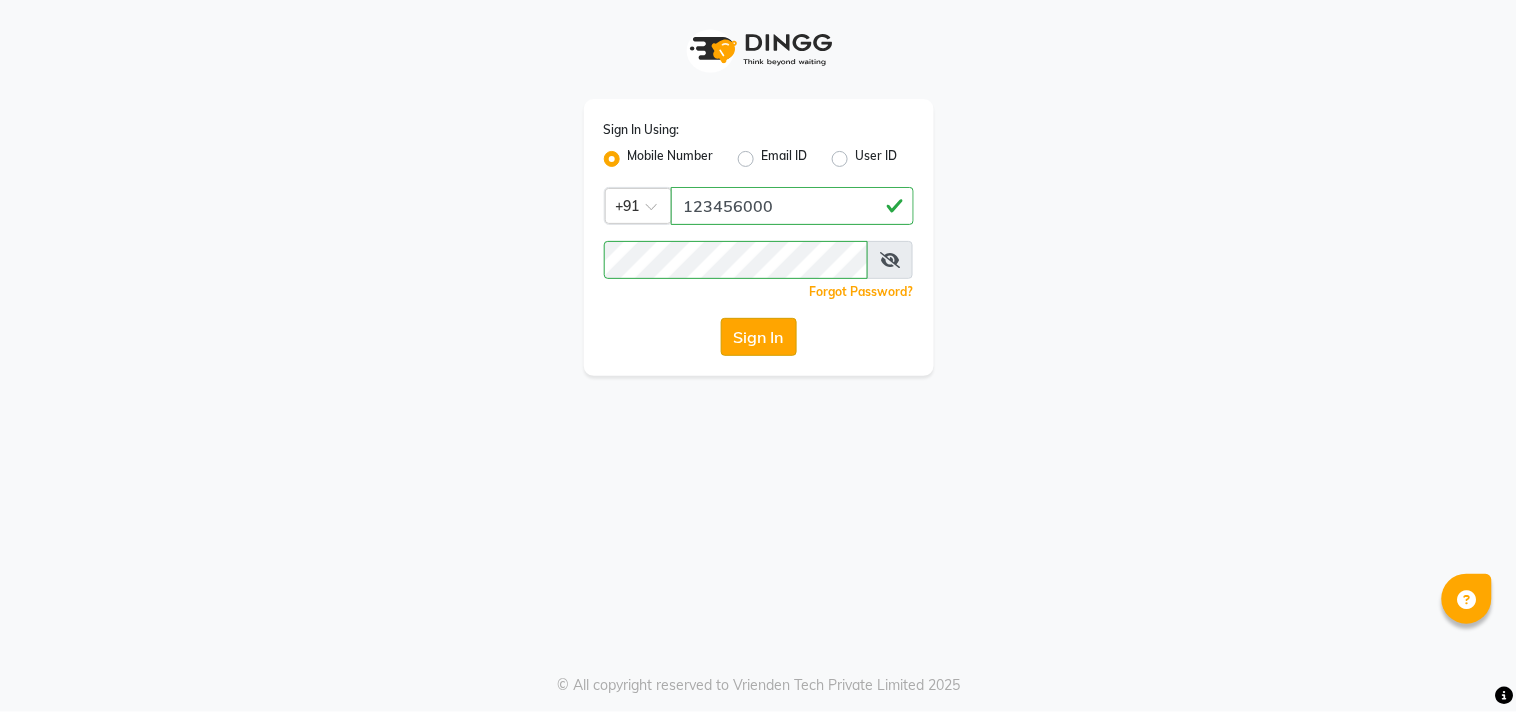 click on "Sign In" 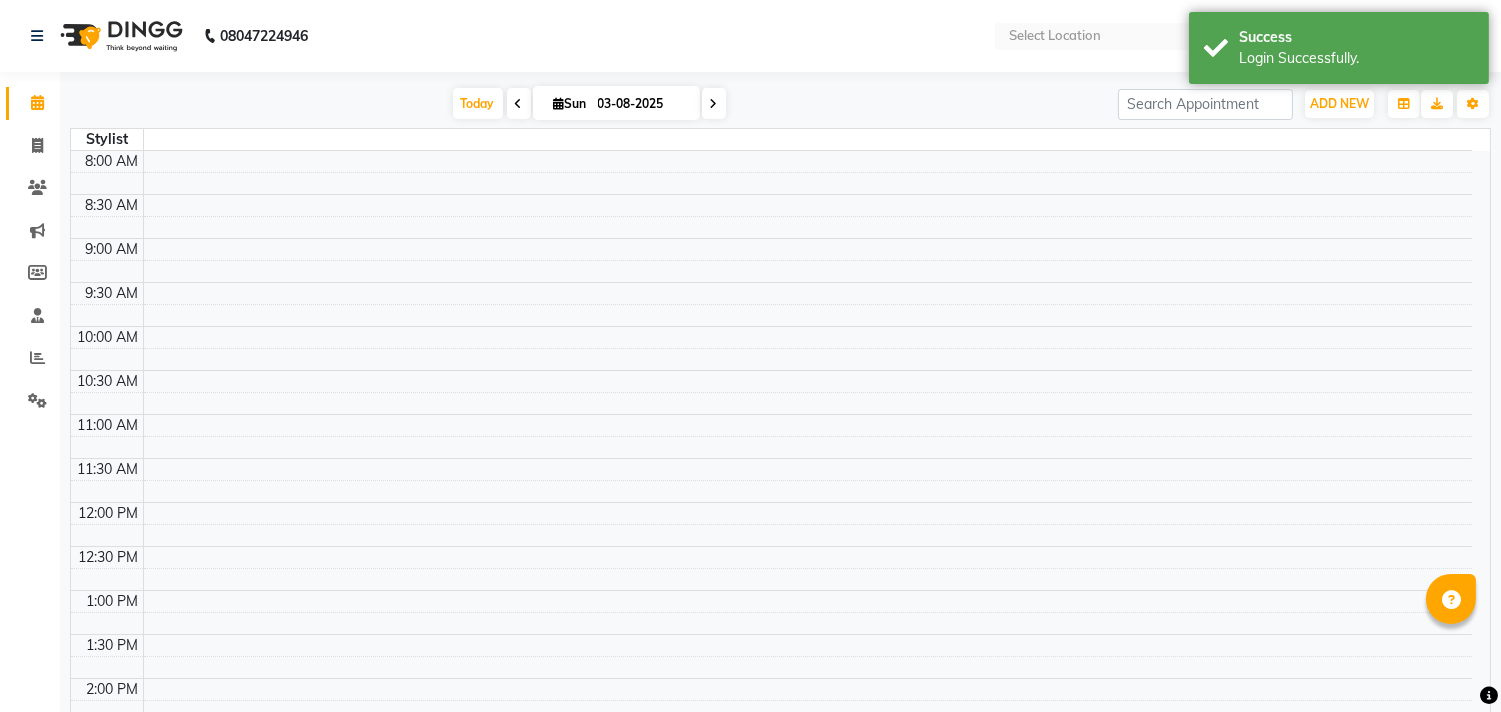 select on "en" 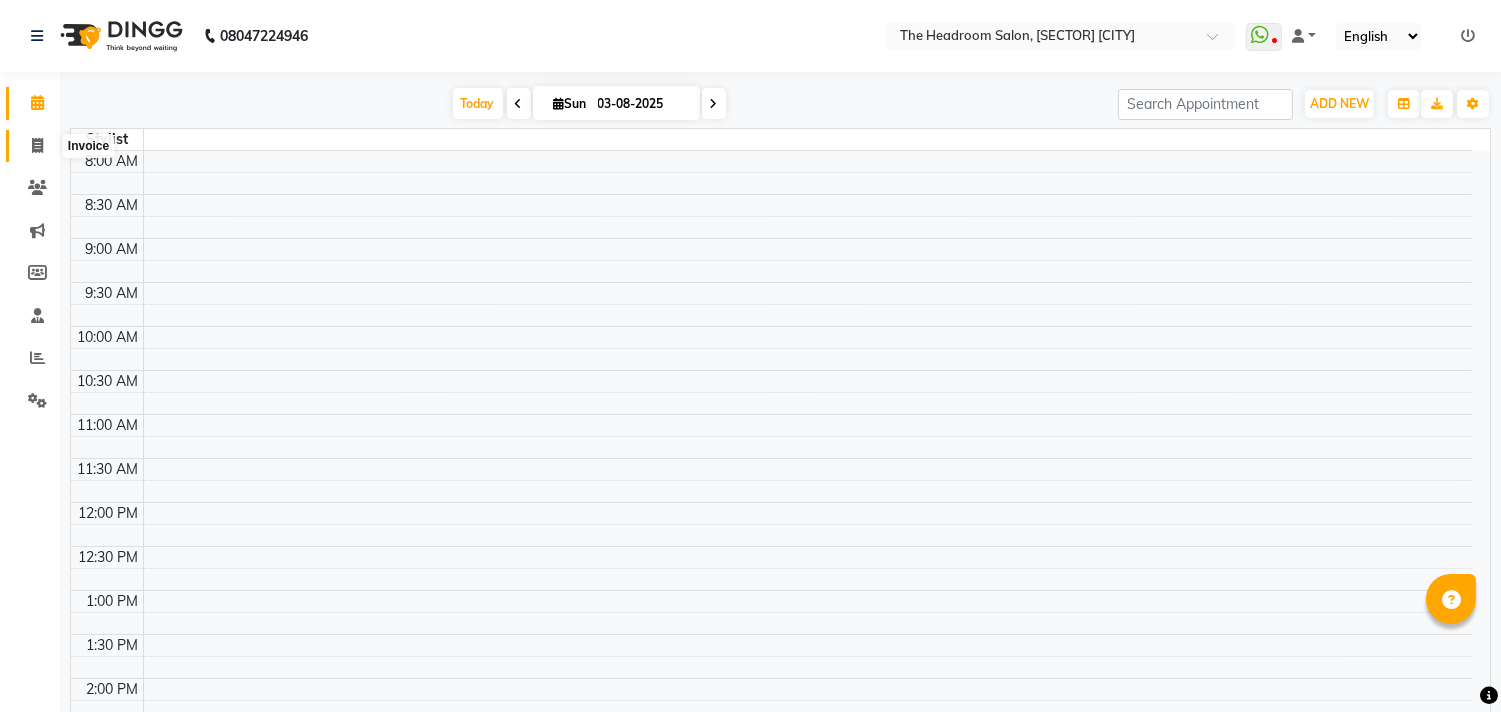 click 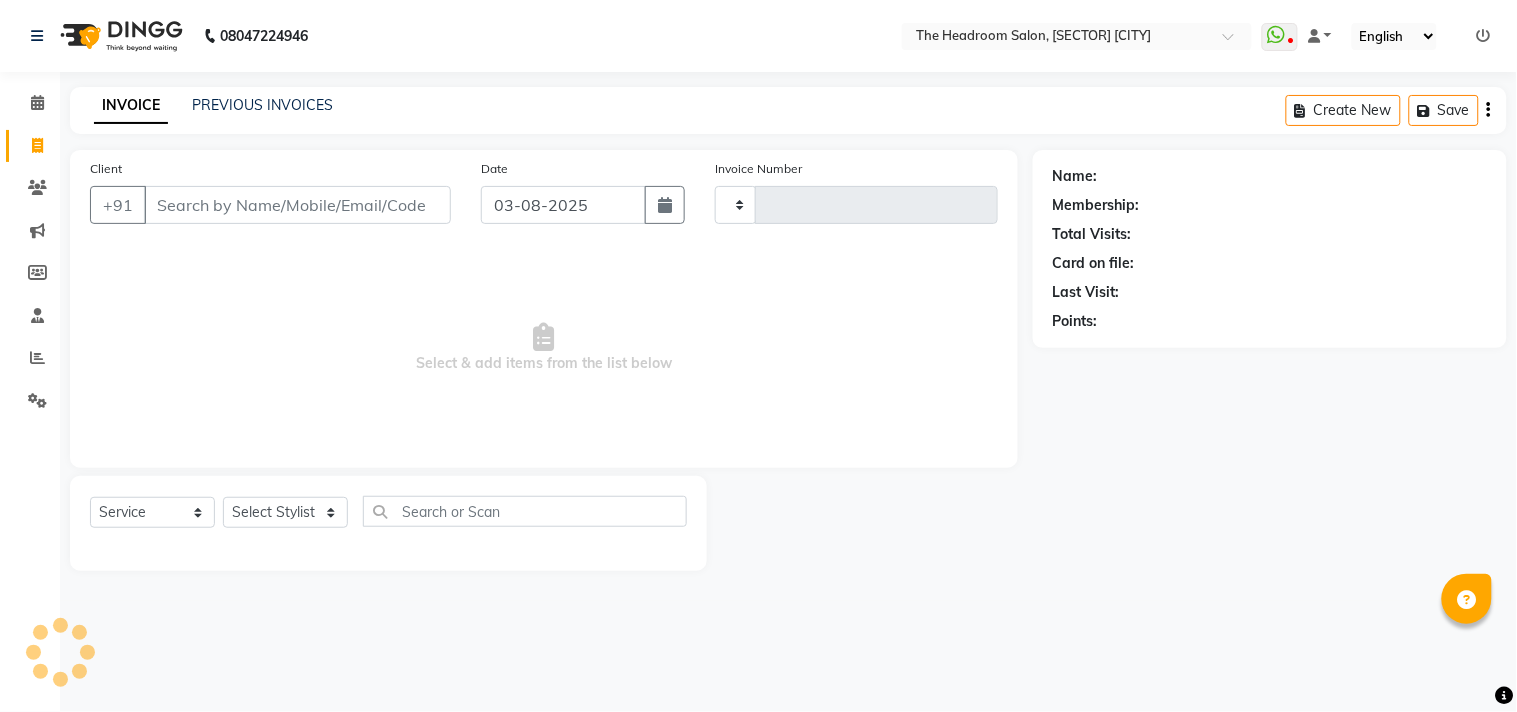 type on "2618" 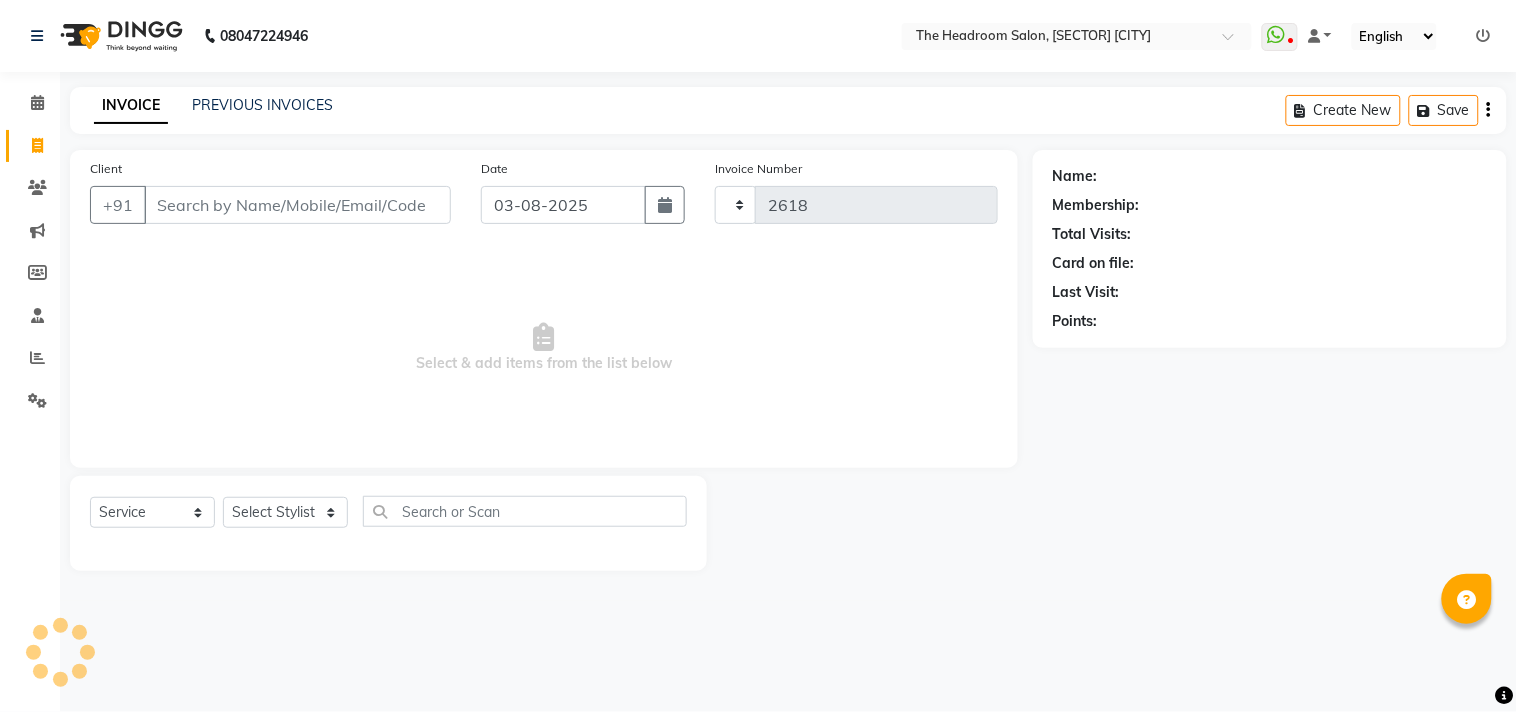 select on "6933" 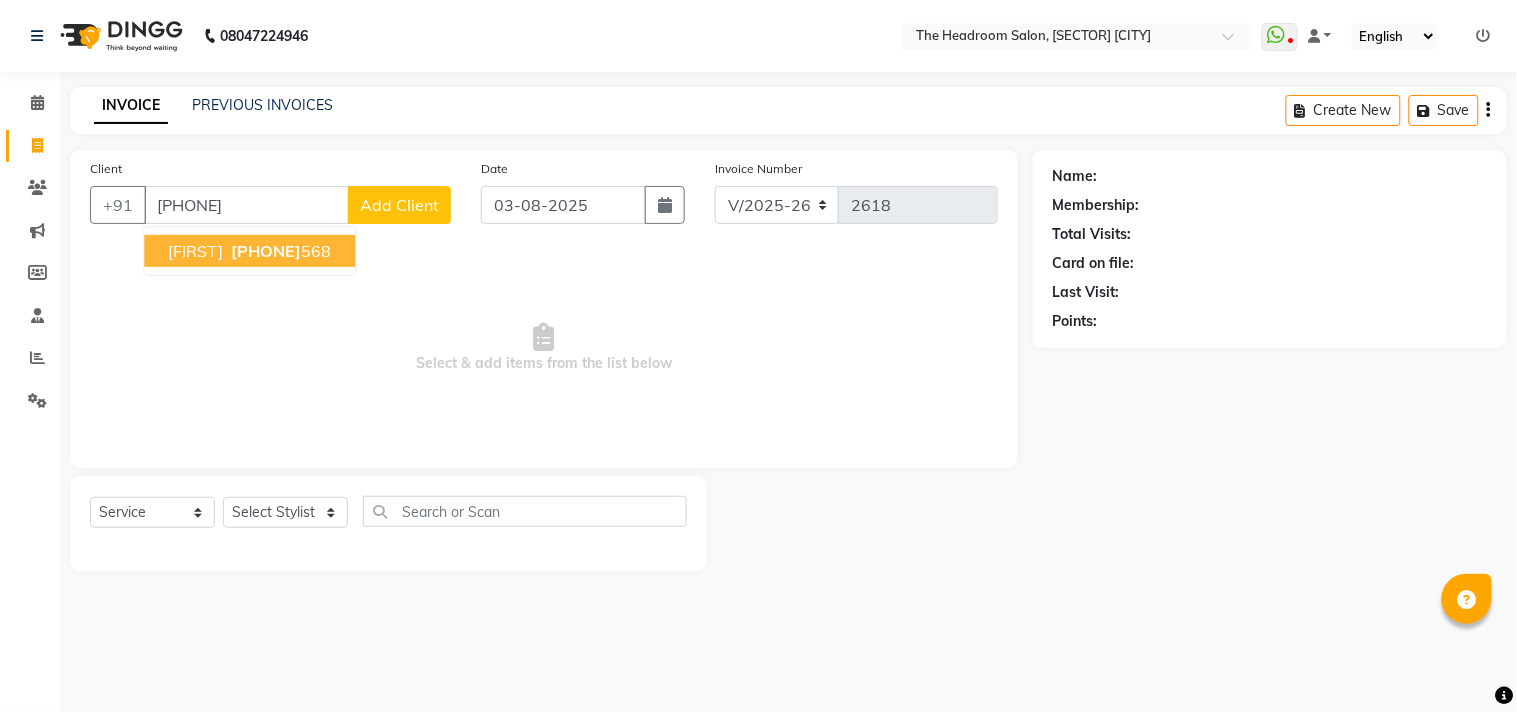 click on "[PHONE]" at bounding box center [279, 251] 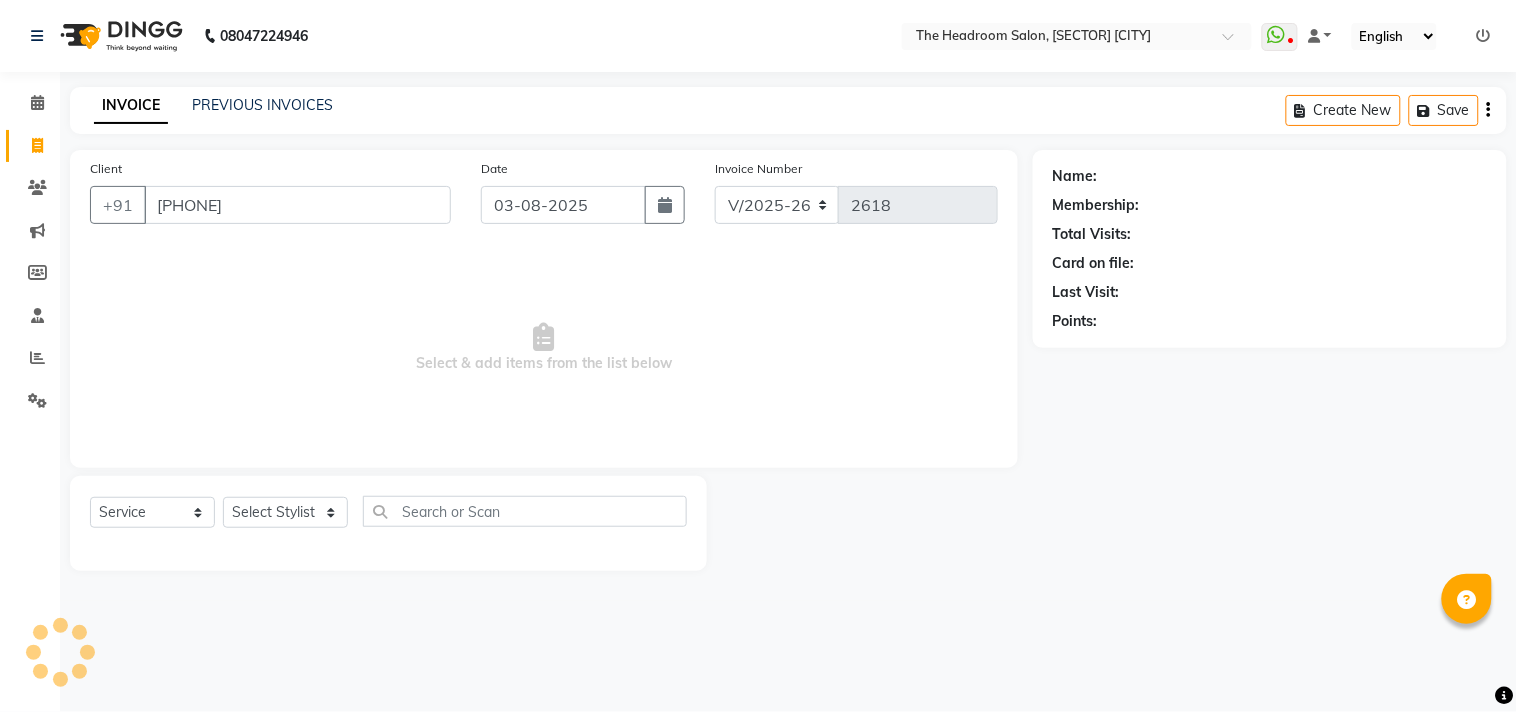type on "[PHONE]" 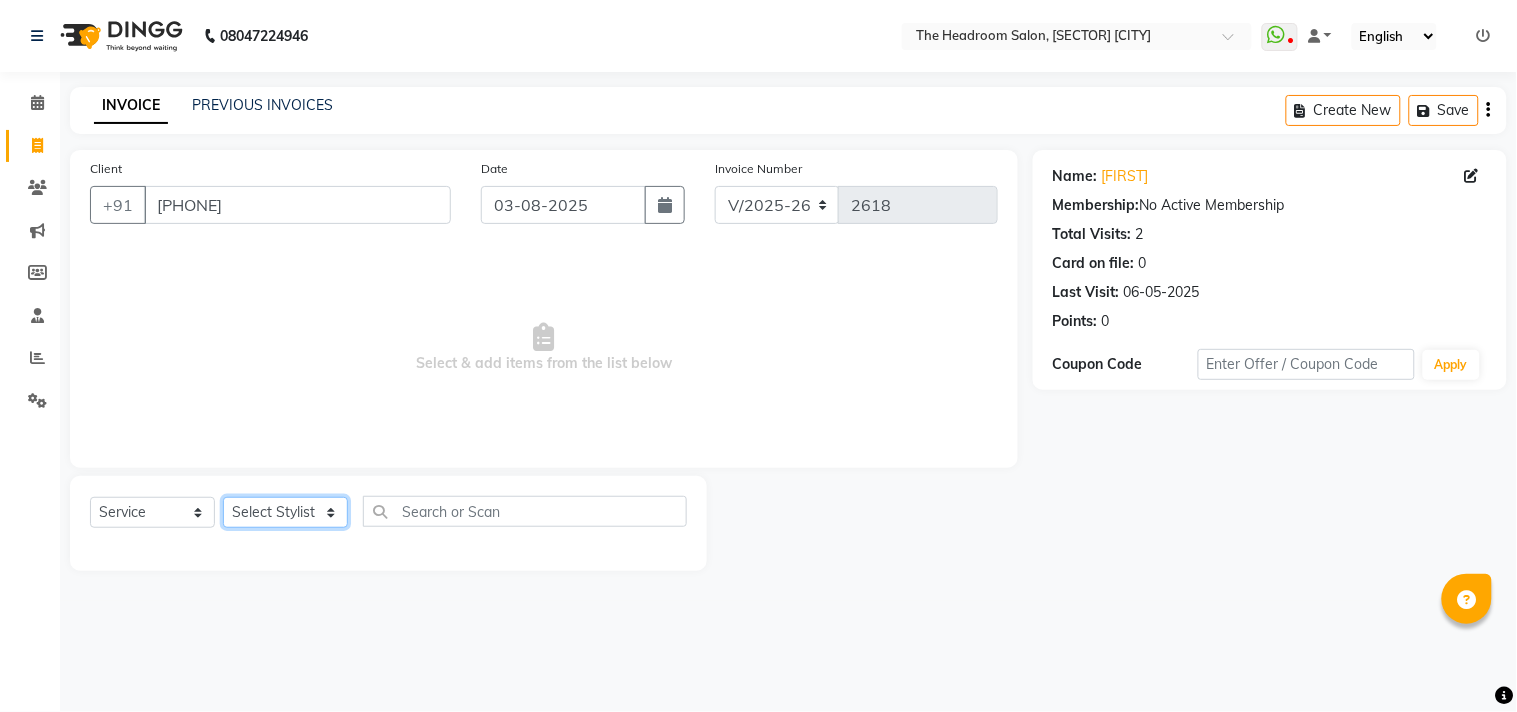 click on "Select Stylist Aditya Anubha Deepak Deepali Faizan Firoz Manager Monika Nakul Shokeen Pooja Rahul Shakir Siraj" 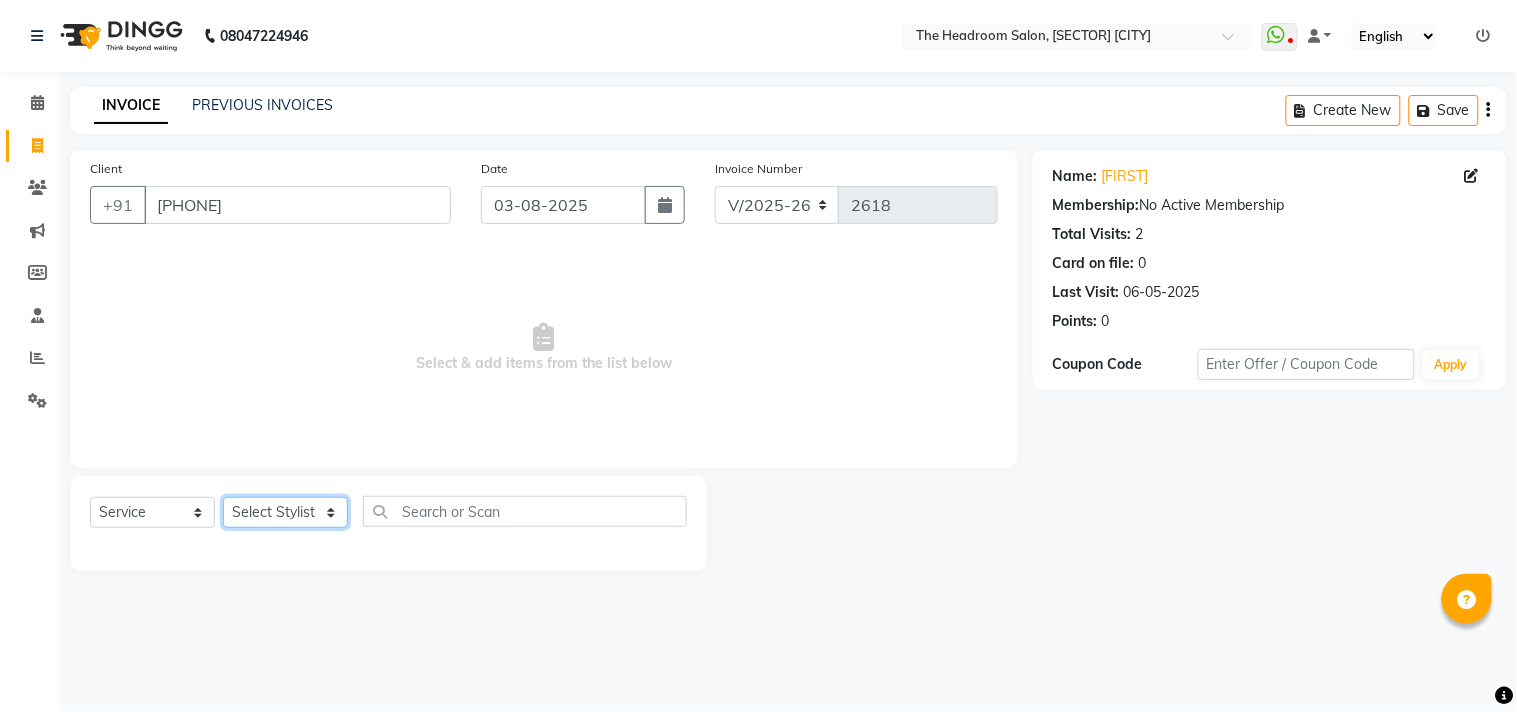select on "58235" 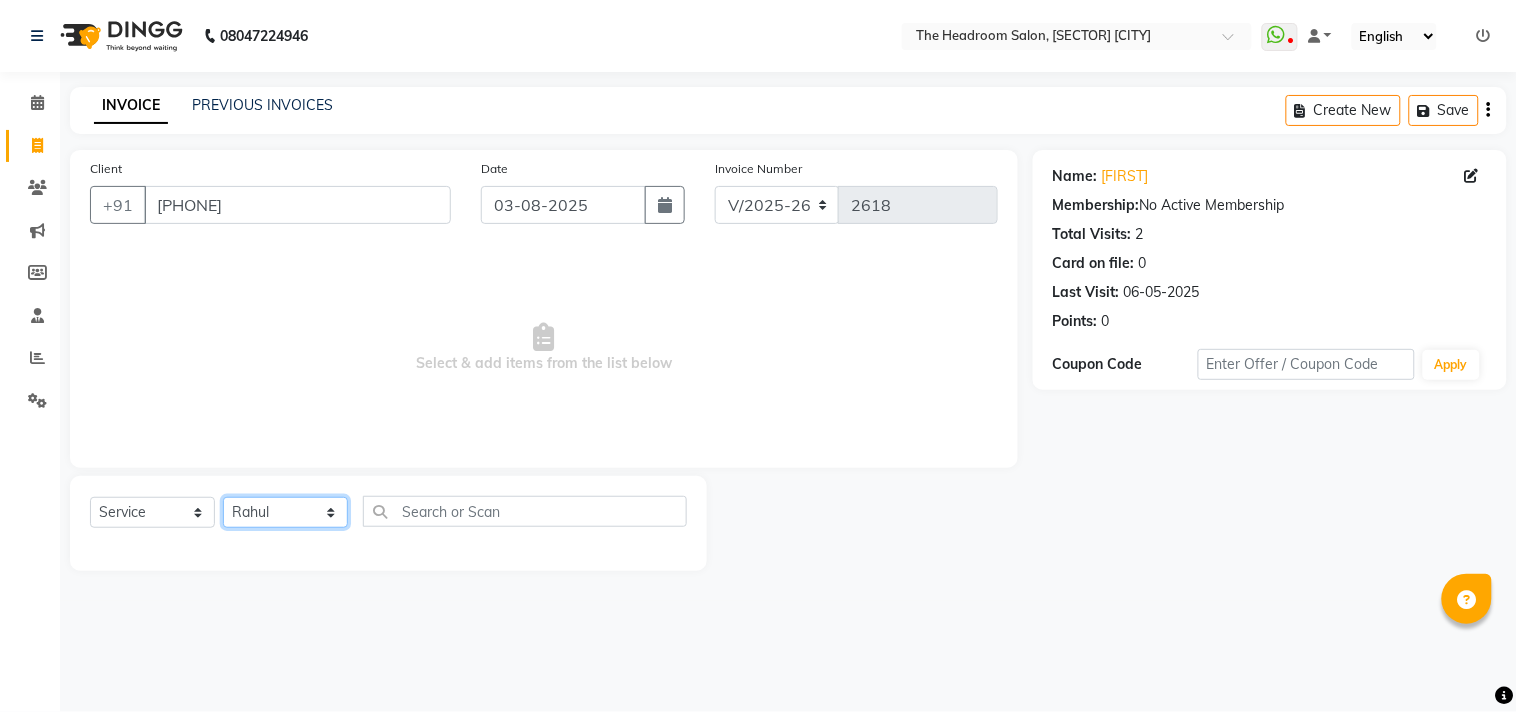 click on "Select Stylist Aditya Anubha Deepak Deepali Faizan Firoz Manager Monika Nakul Shokeen Pooja Rahul Shakir Siraj" 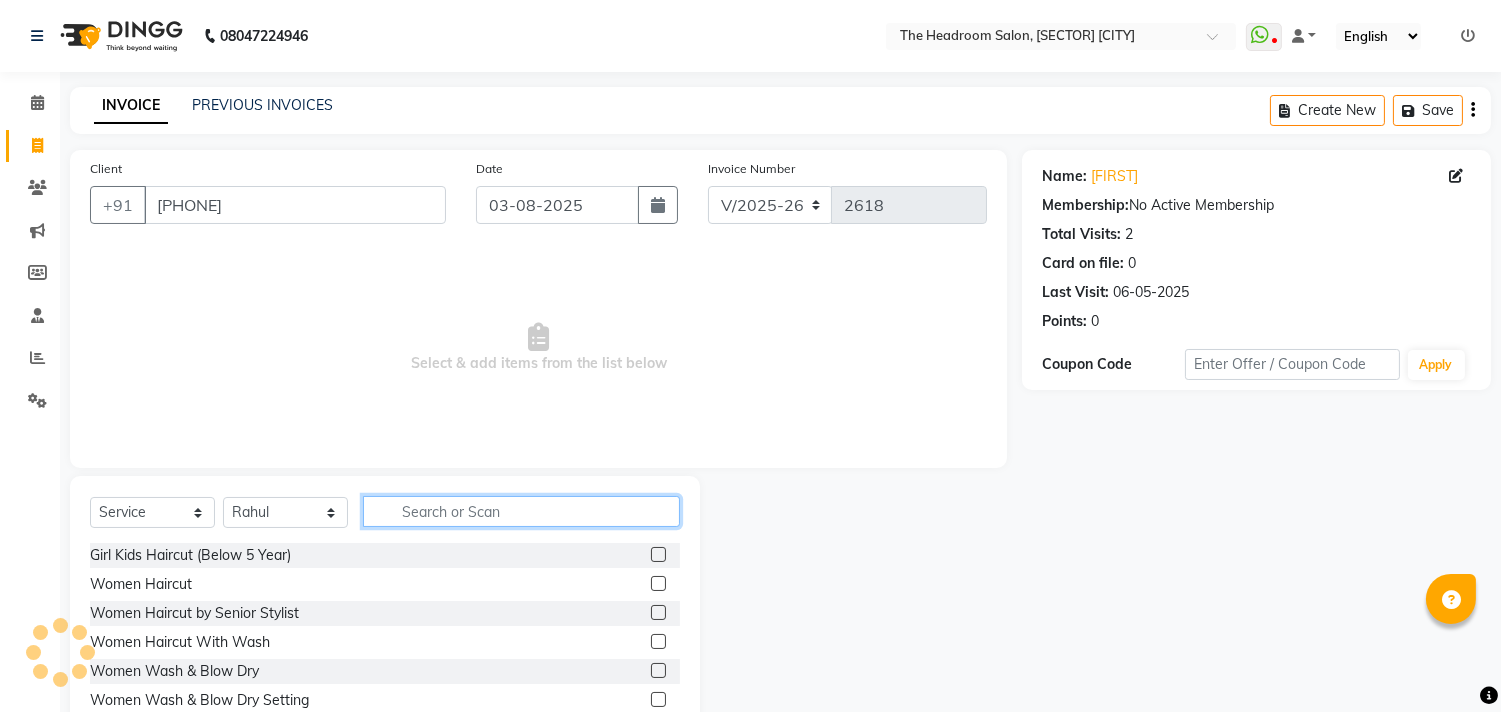 click 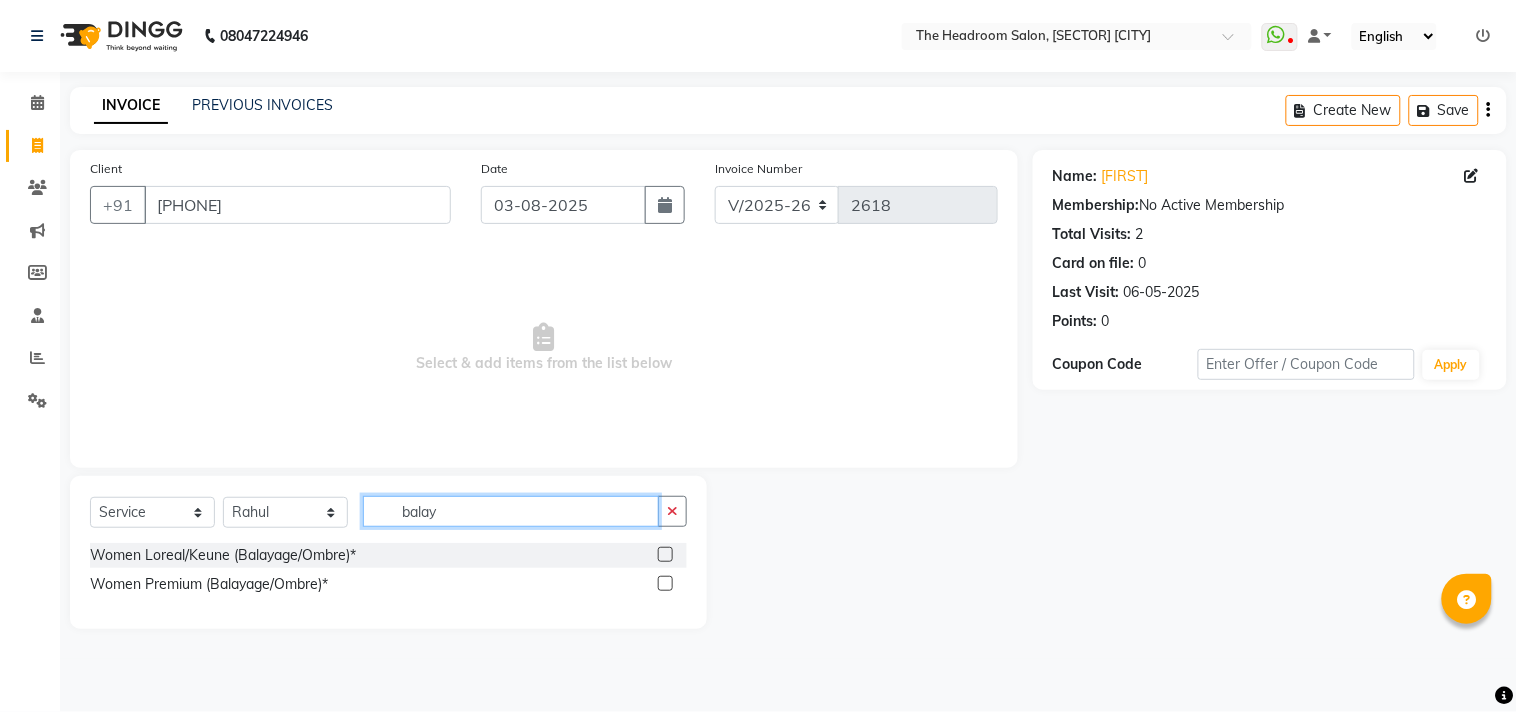 type on "balay" 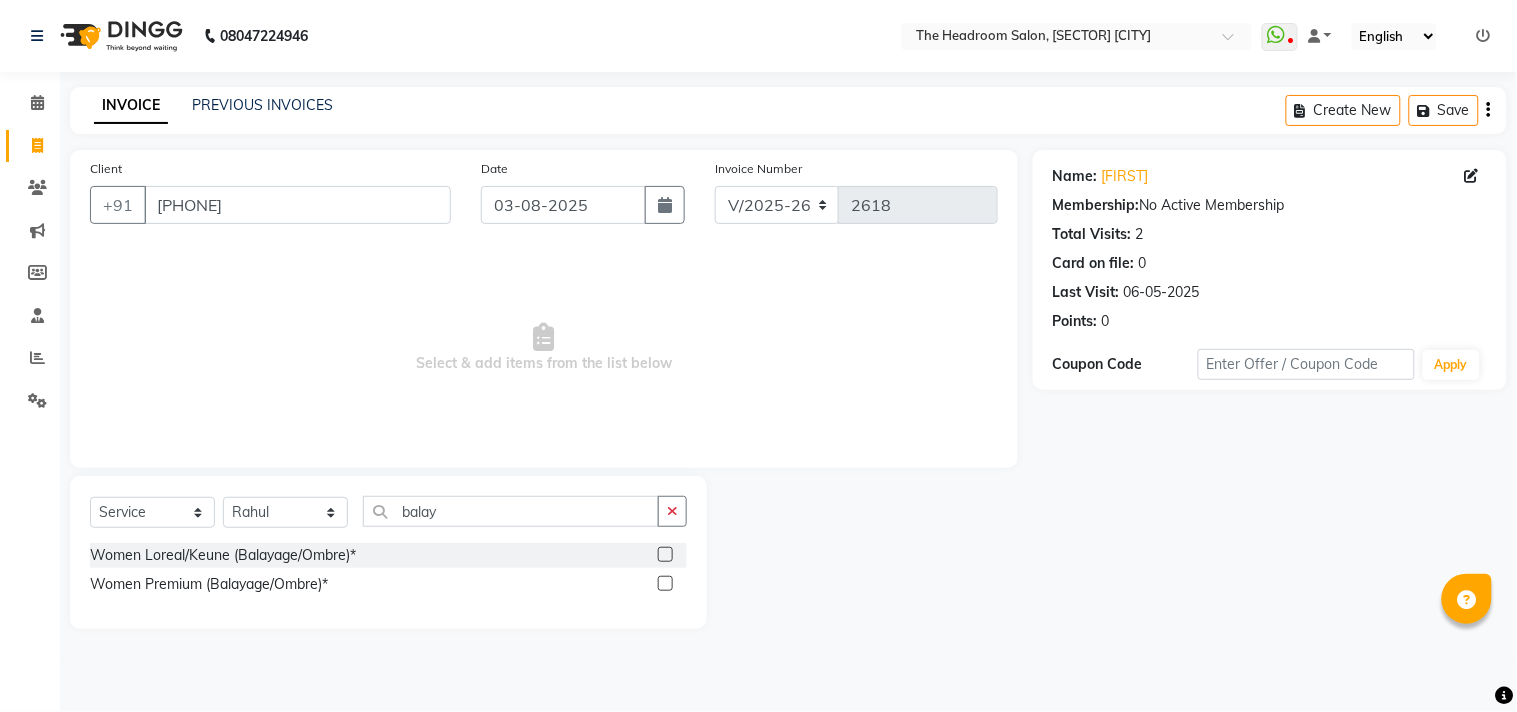 click 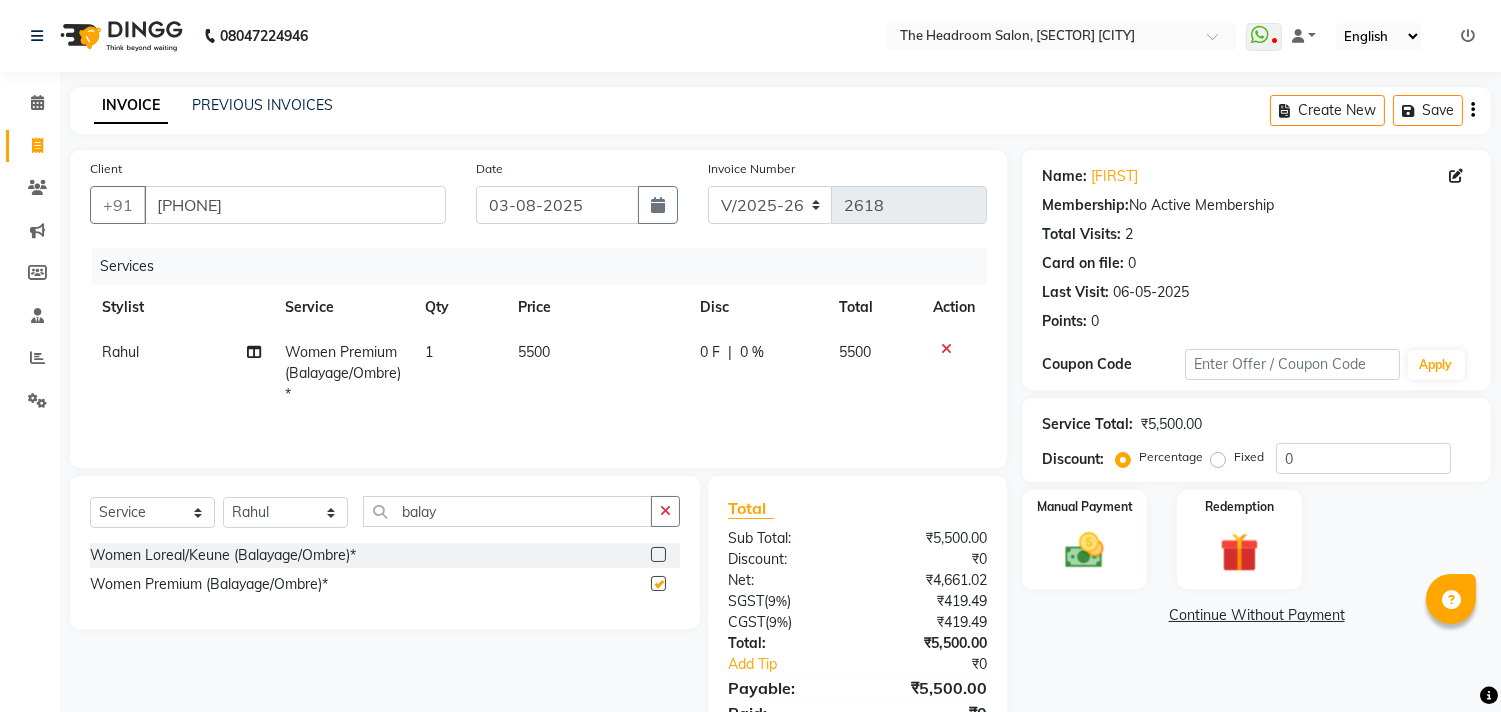 checkbox on "false" 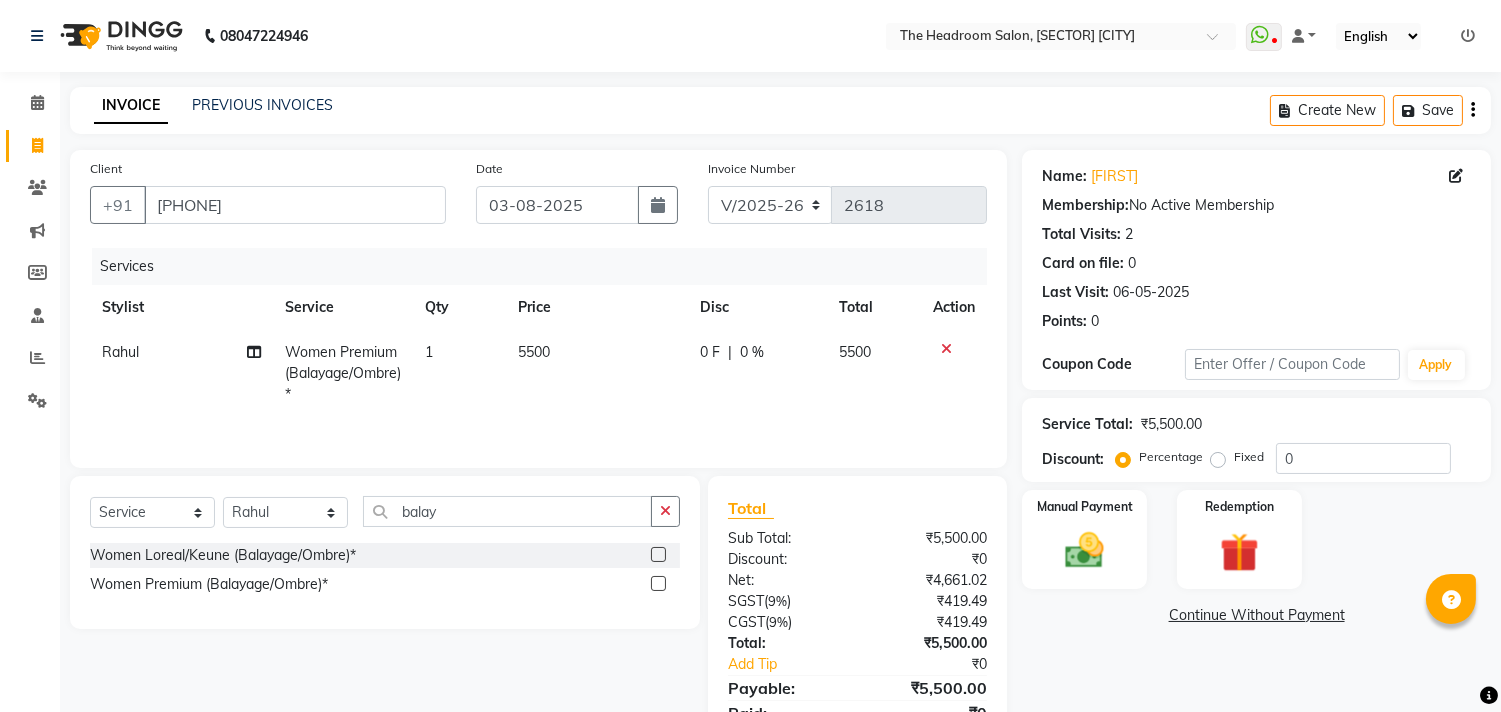 click on "5500" 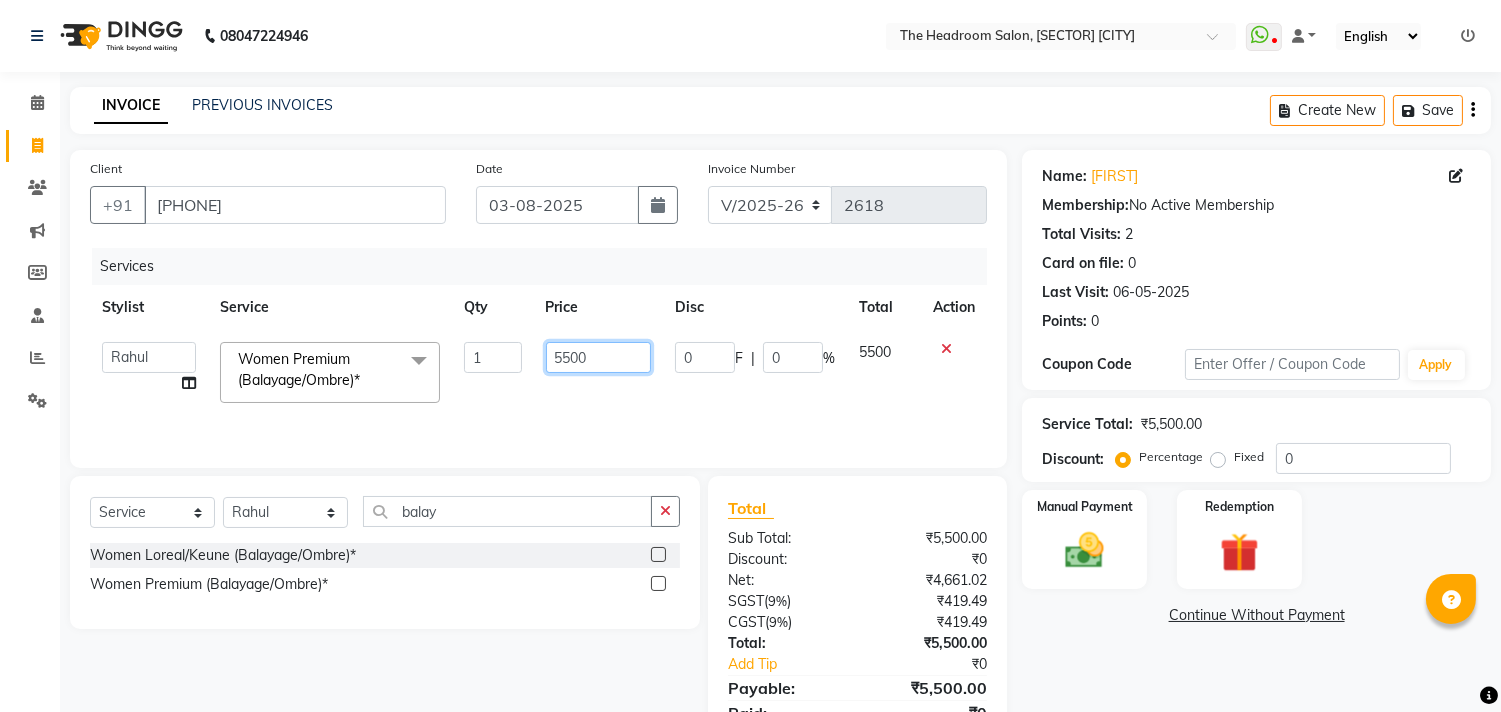 drag, startPoint x: 562, startPoint y: 353, endPoint x: 541, endPoint y: 353, distance: 21 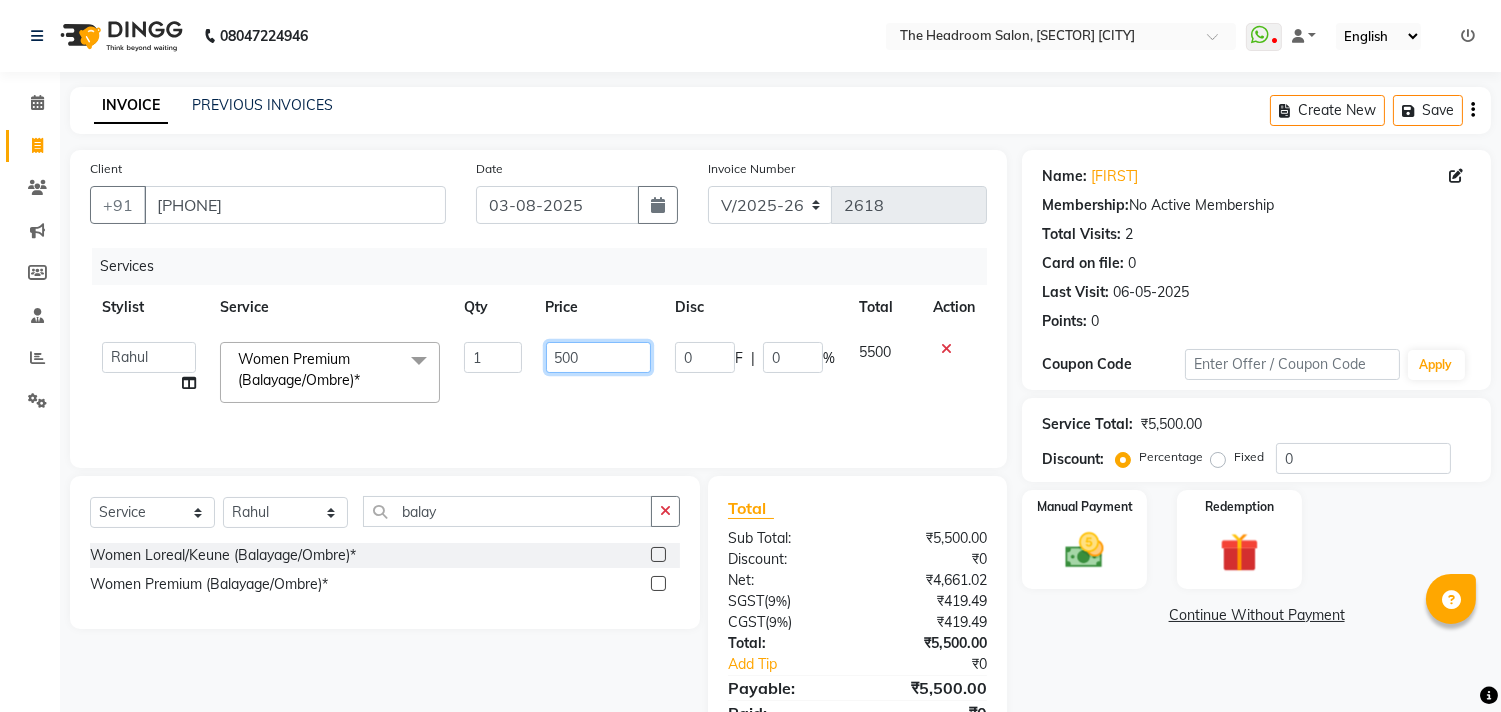 type on "6500" 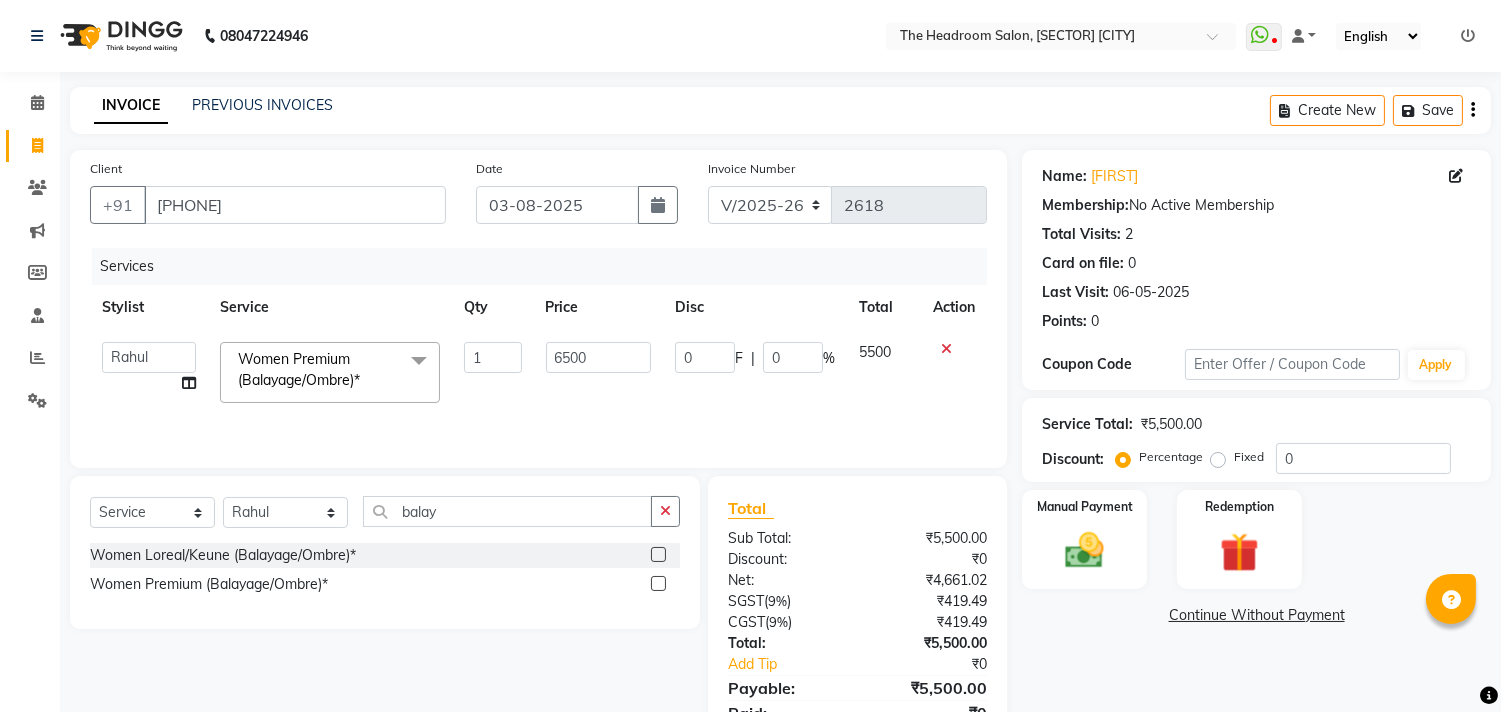 click on "Continue Without Payment" 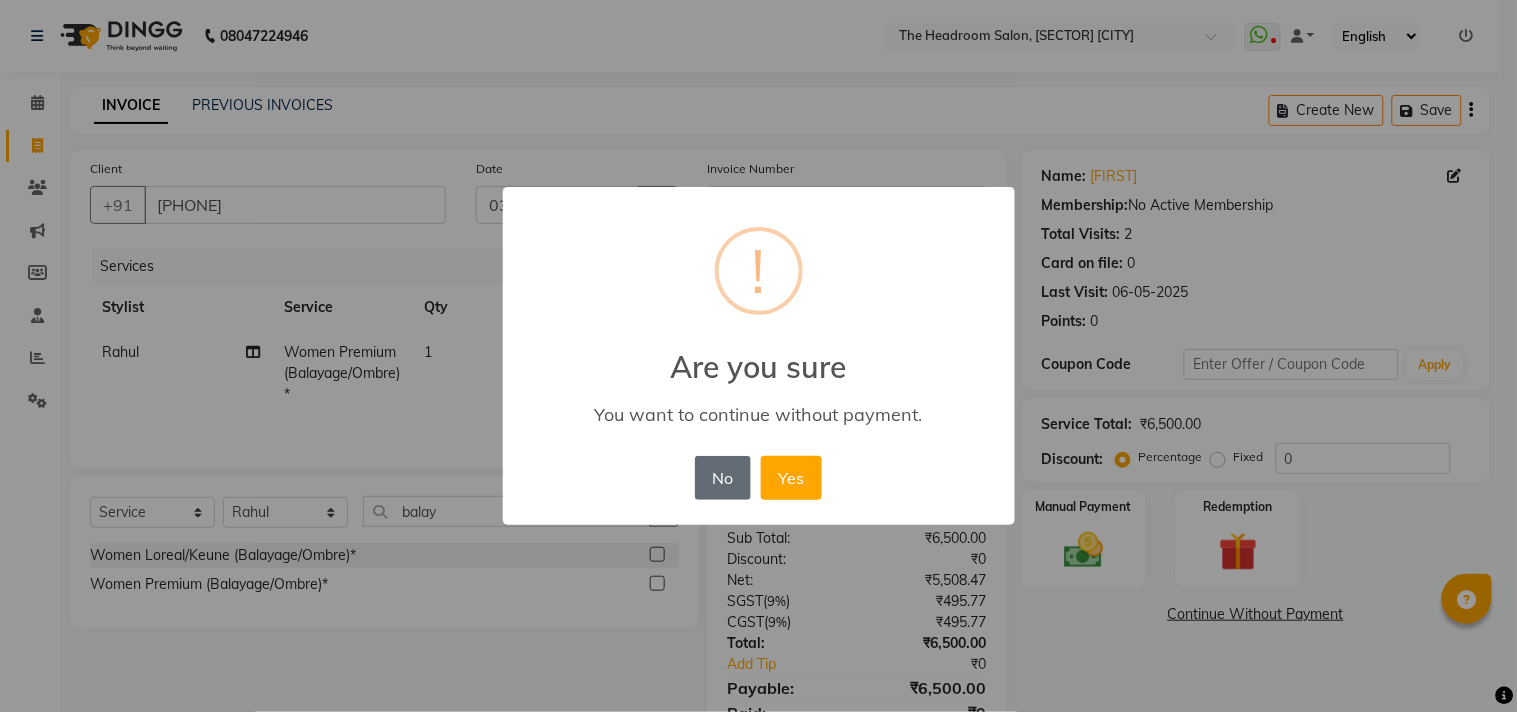 click on "No" at bounding box center (723, 478) 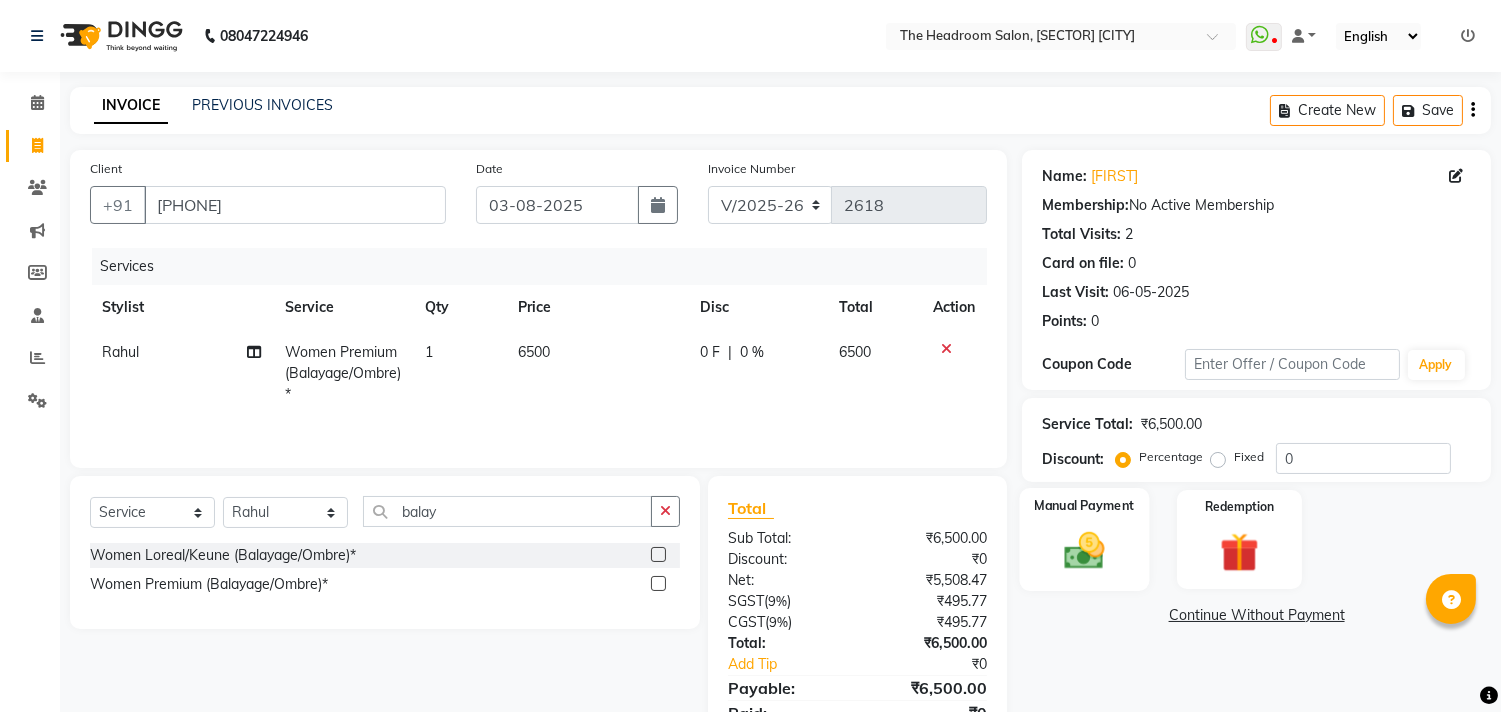 click on "Manual Payment" 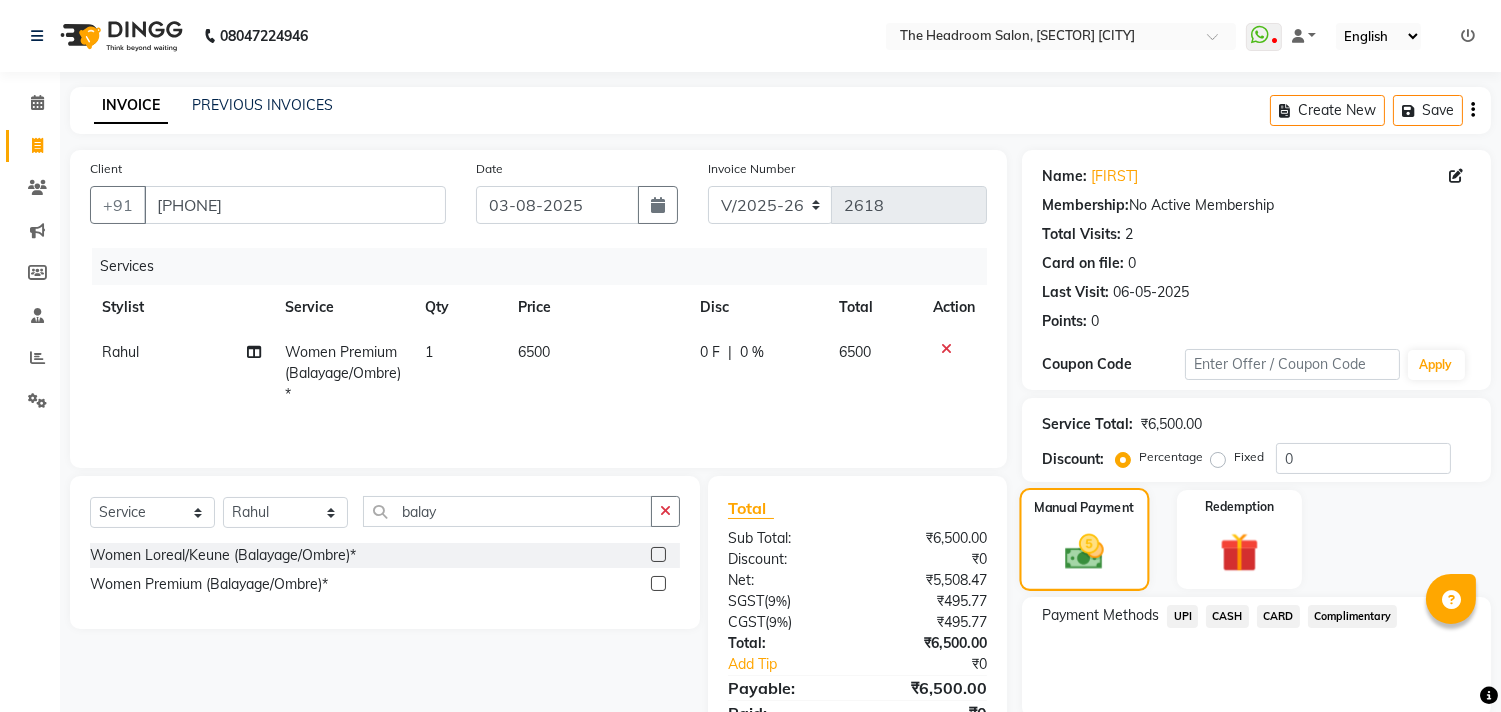 click on "Manual Payment" 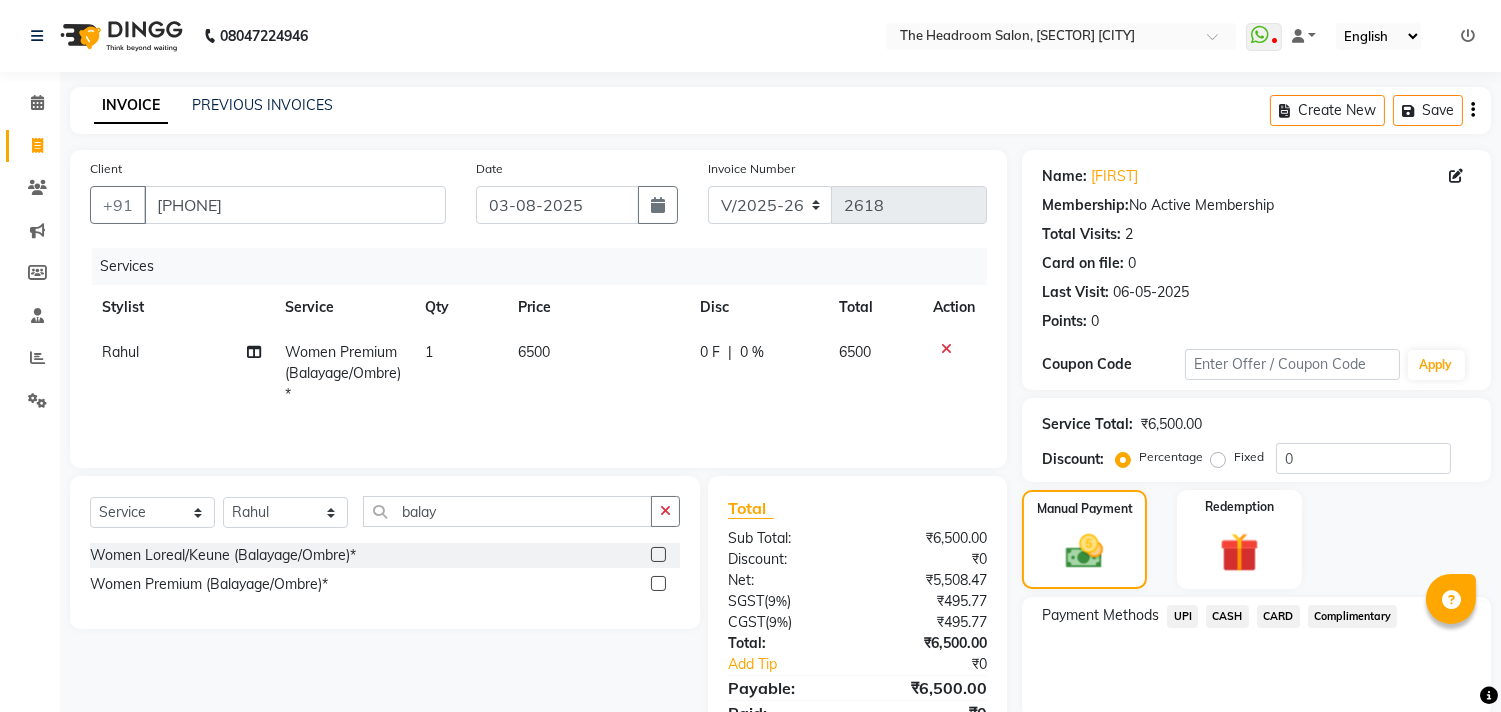 click on "CARD" 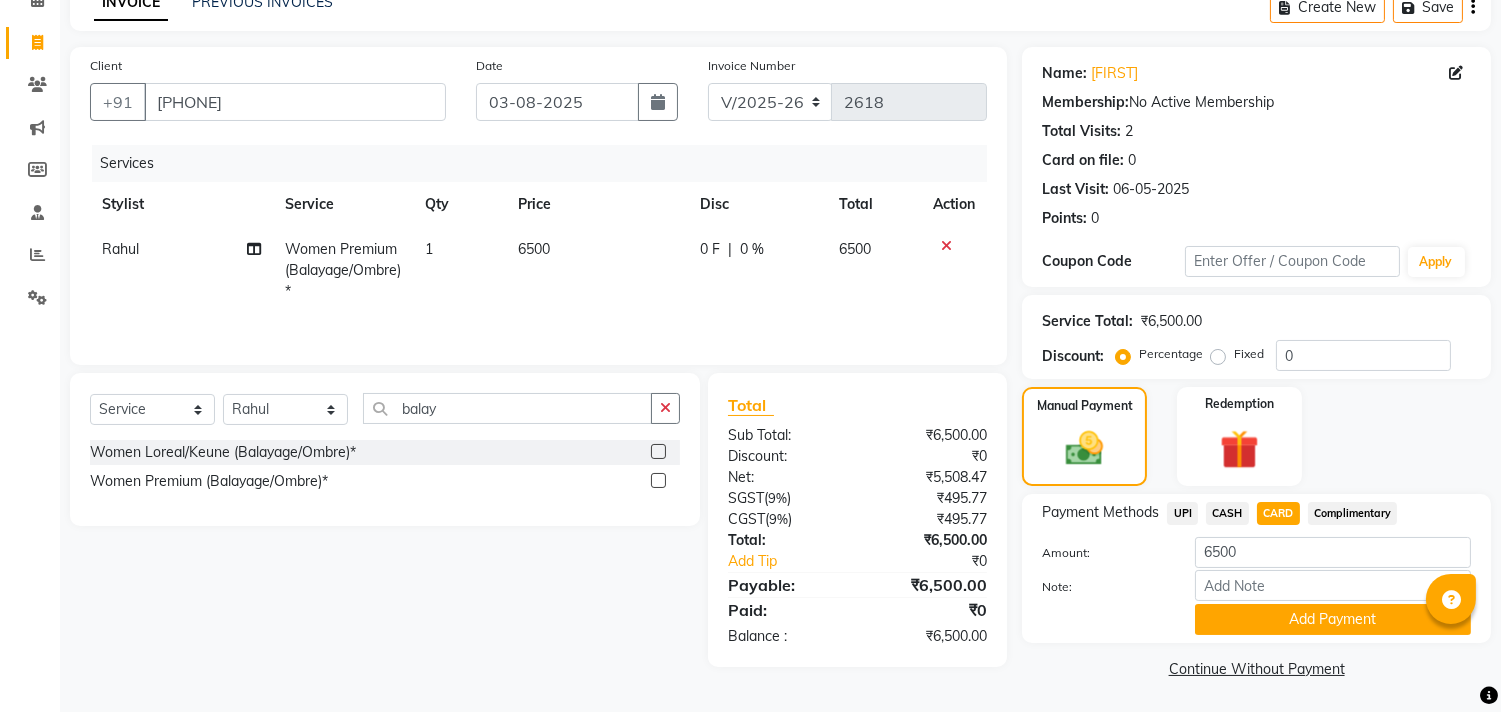 scroll, scrollTop: 104, scrollLeft: 0, axis: vertical 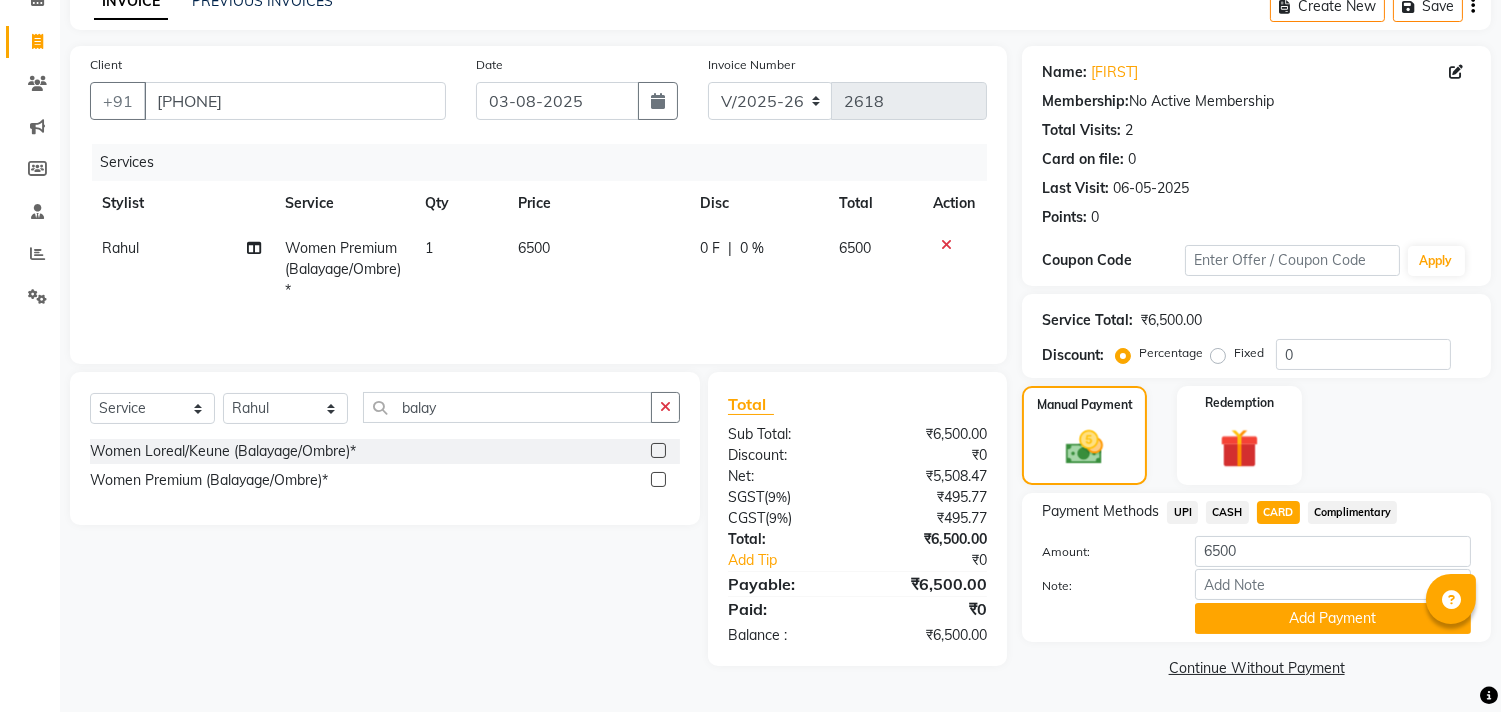 click on "1" 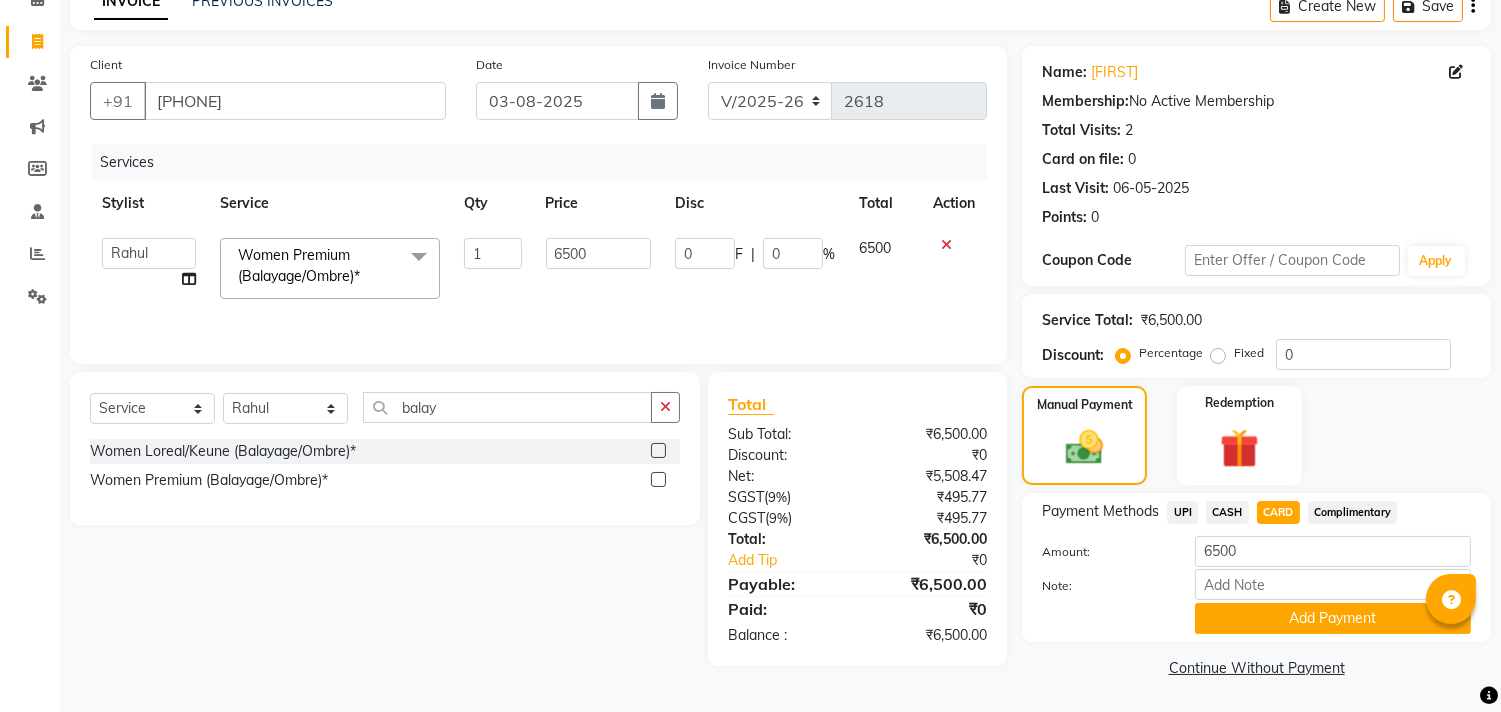 click 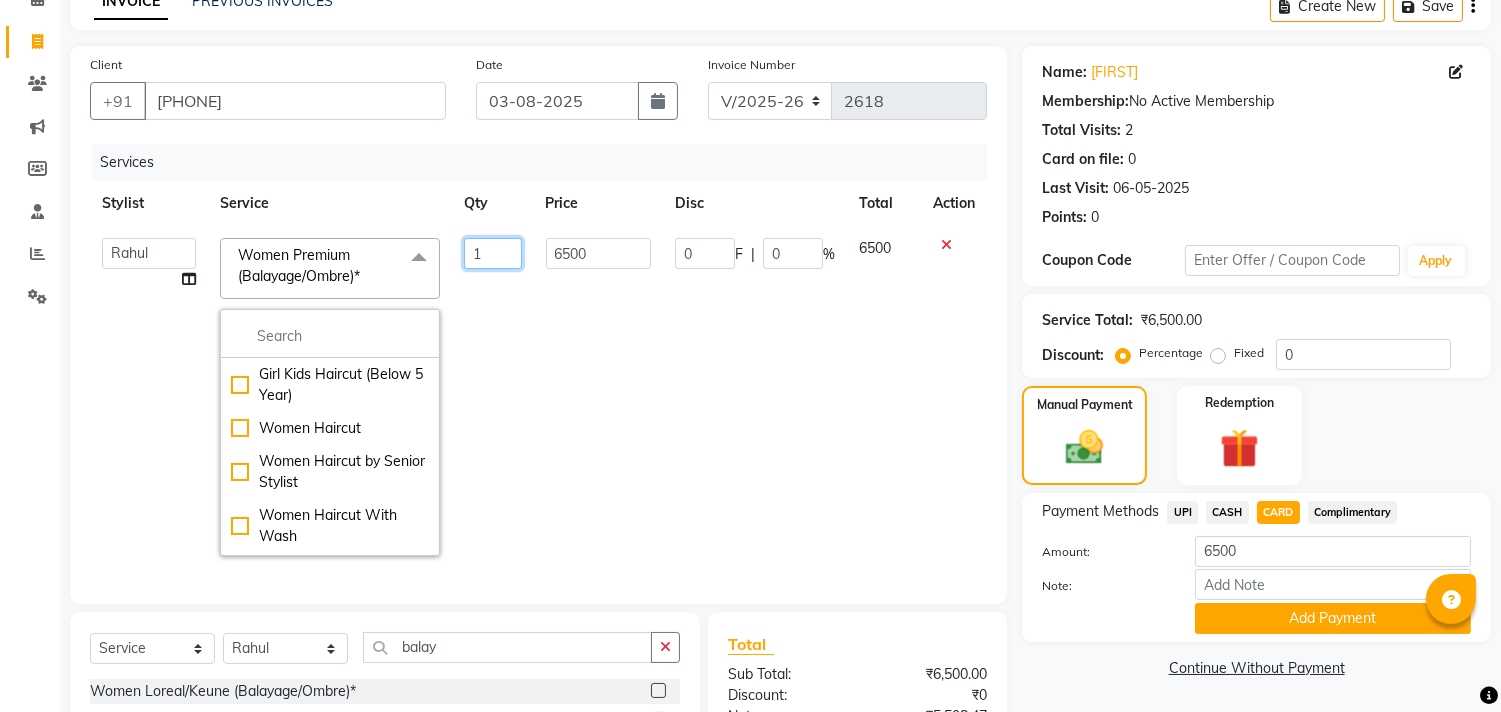 drag, startPoint x: 491, startPoint y: 252, endPoint x: 431, endPoint y: 250, distance: 60.033325 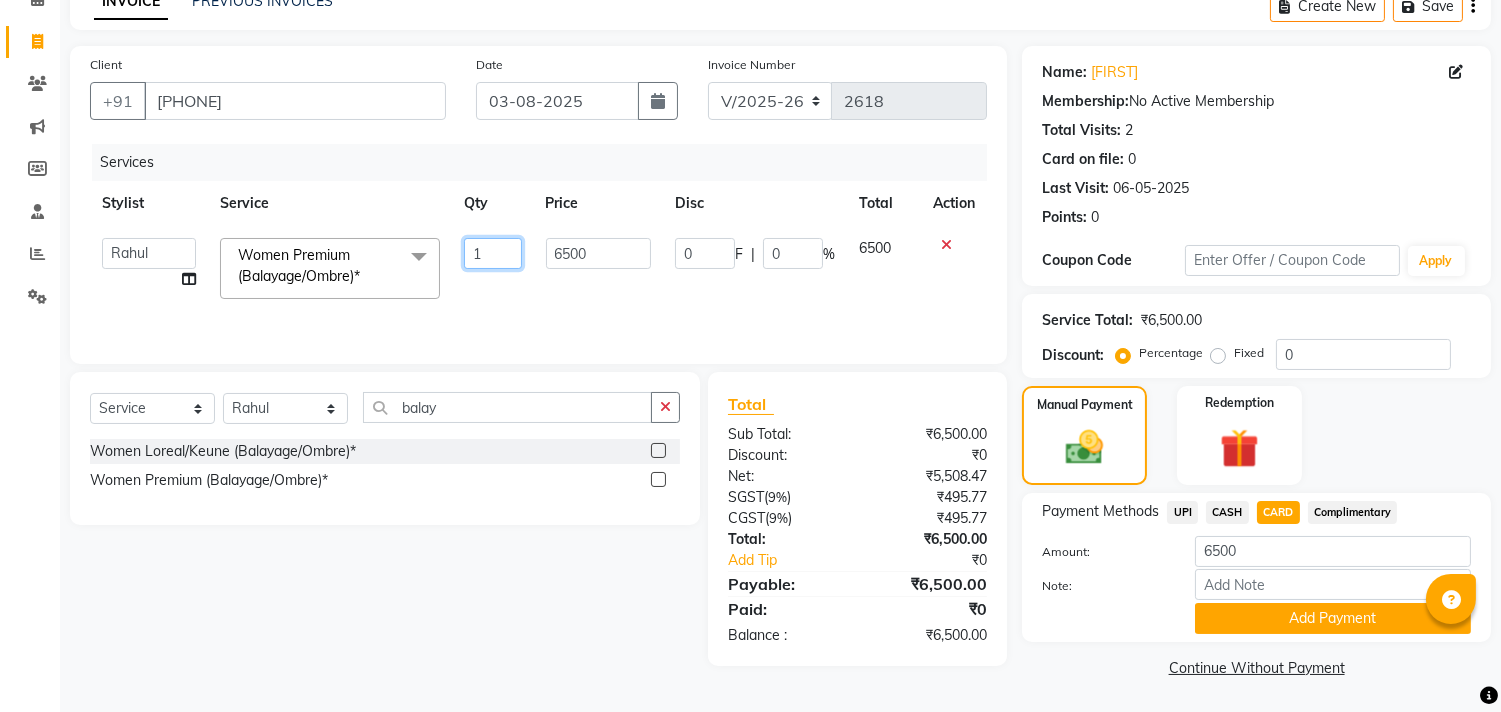 type on "2" 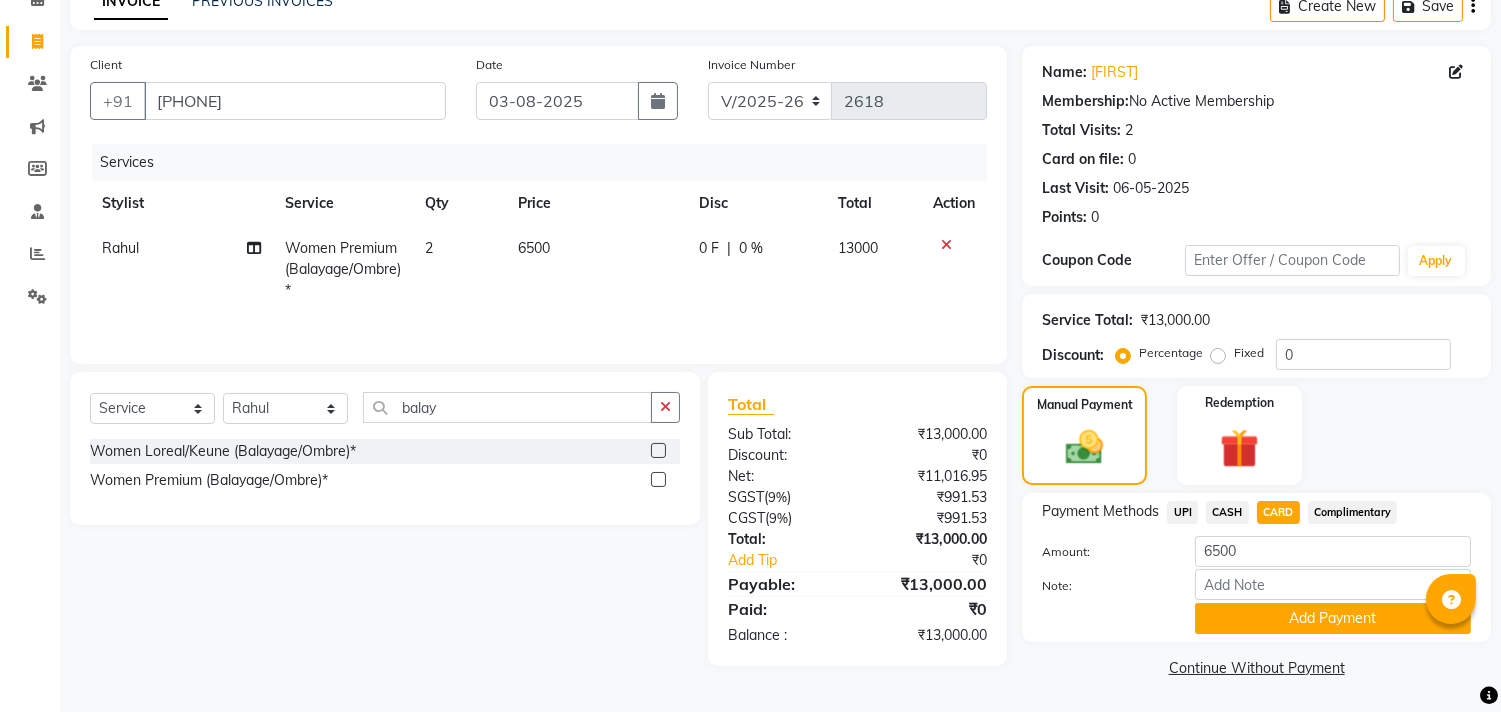 click on "Name: [FIRST] Membership: No Active Membership Total Visits: 2 Card on file: 0 Last Visit: 06-05-2025 Points: 0 Coupon Code Apply Service Total: ₹13,000.00 Discount: Percentage Fixed 0 Manual Payment Redemption Payment Methods UPI CASH CARD Complimentary Amount: 6500 Note: Add Payment Continue Without Payment" 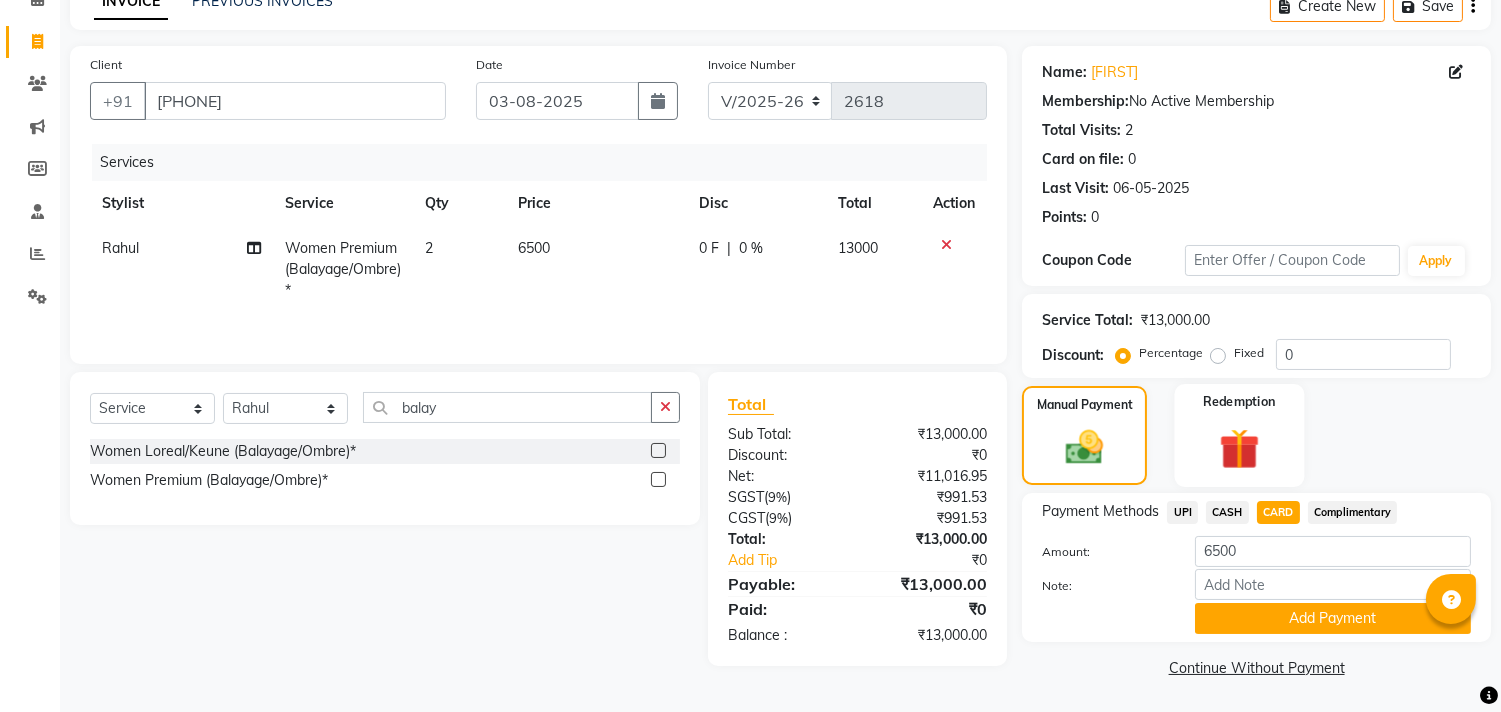 click on "Redemption" 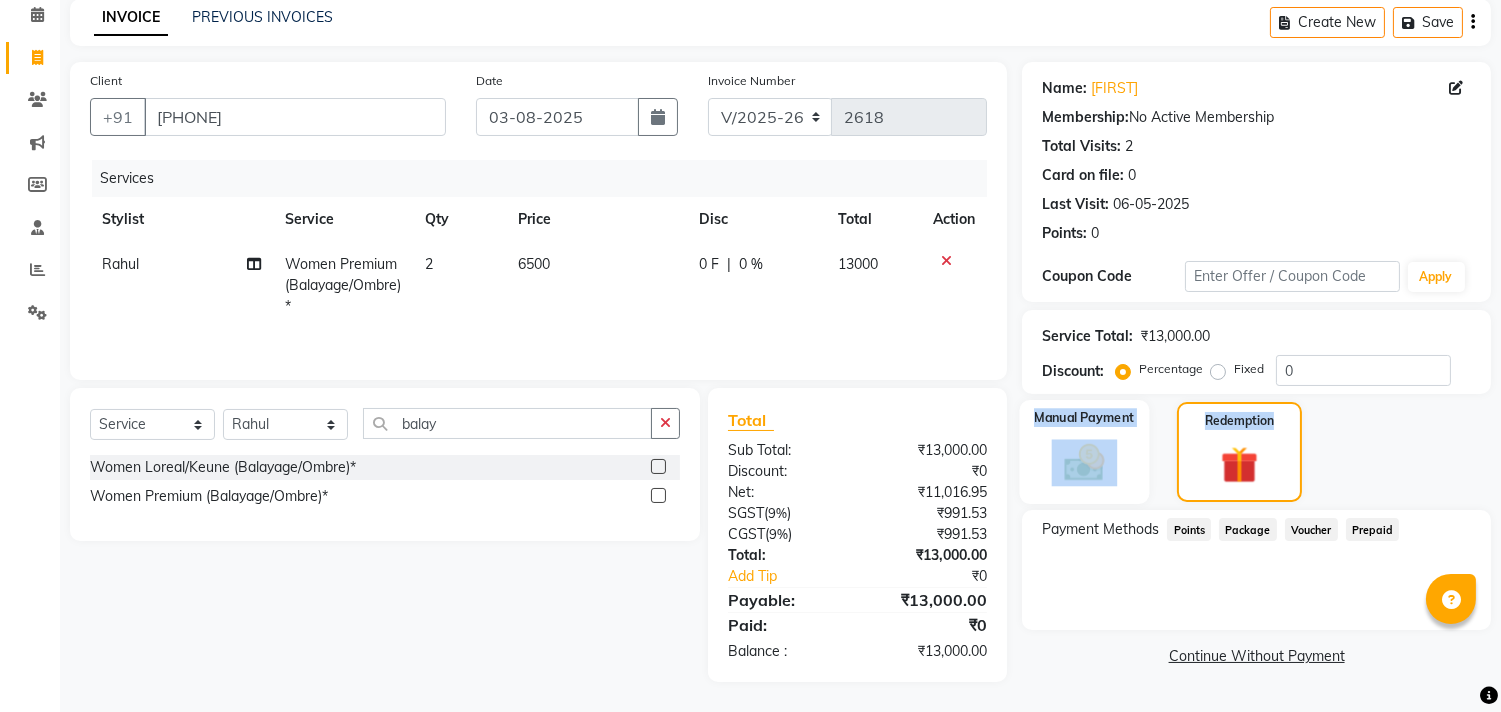 click 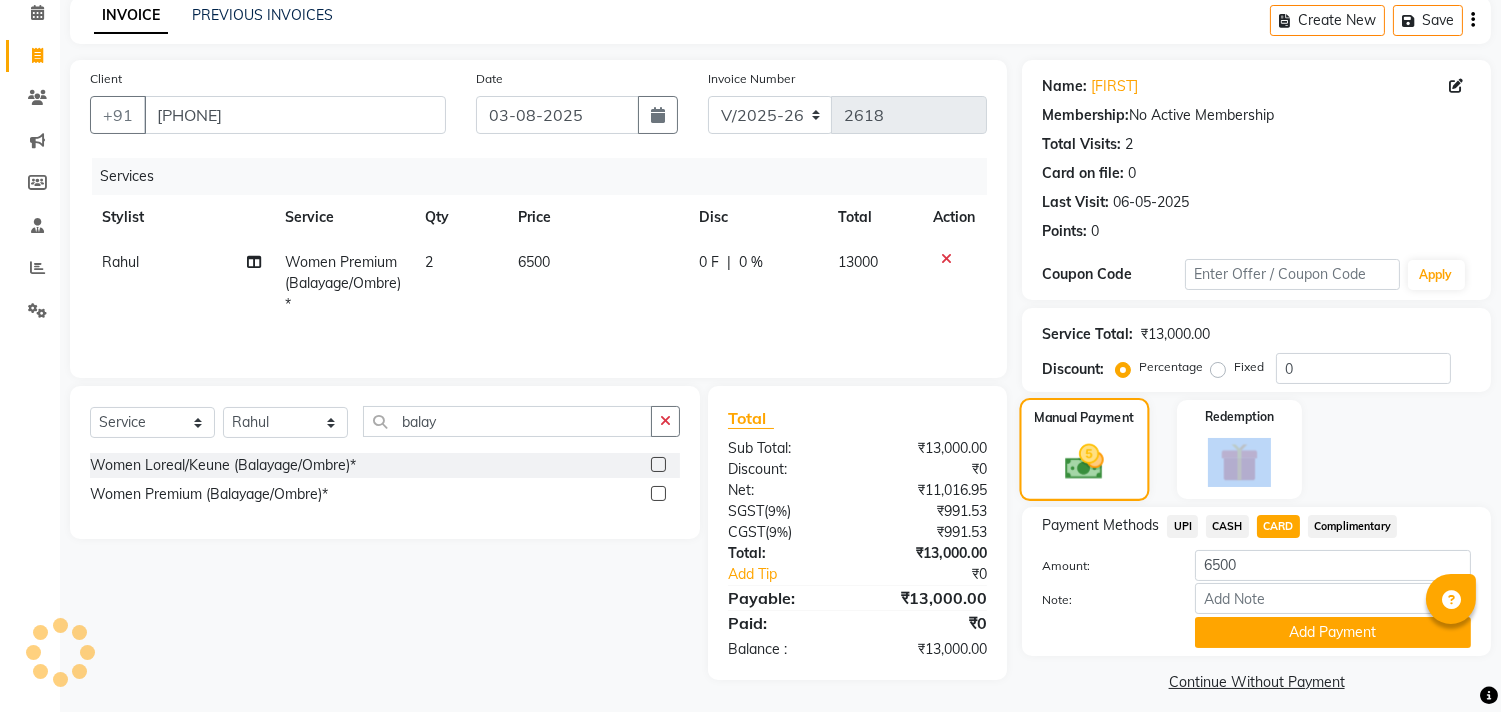 scroll, scrollTop: 104, scrollLeft: 0, axis: vertical 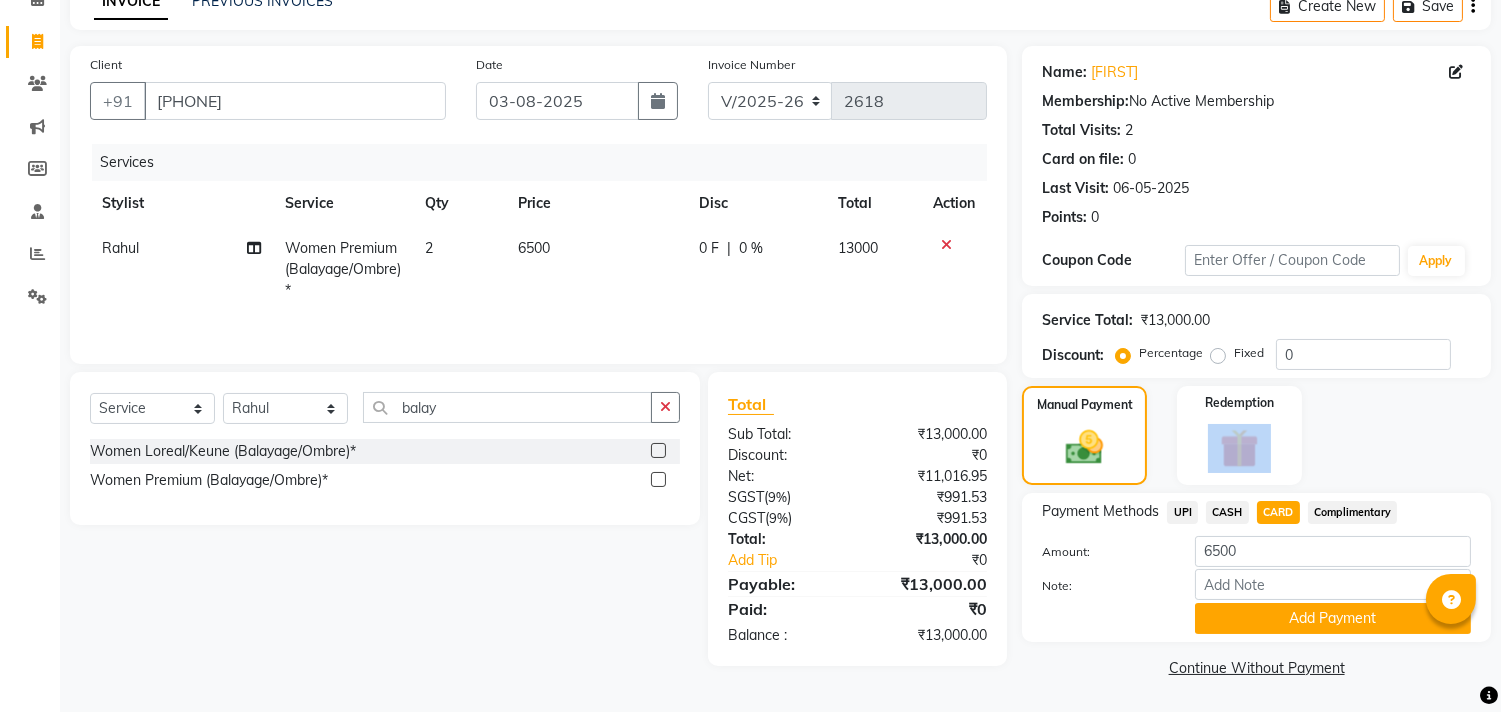 click on "UPI" 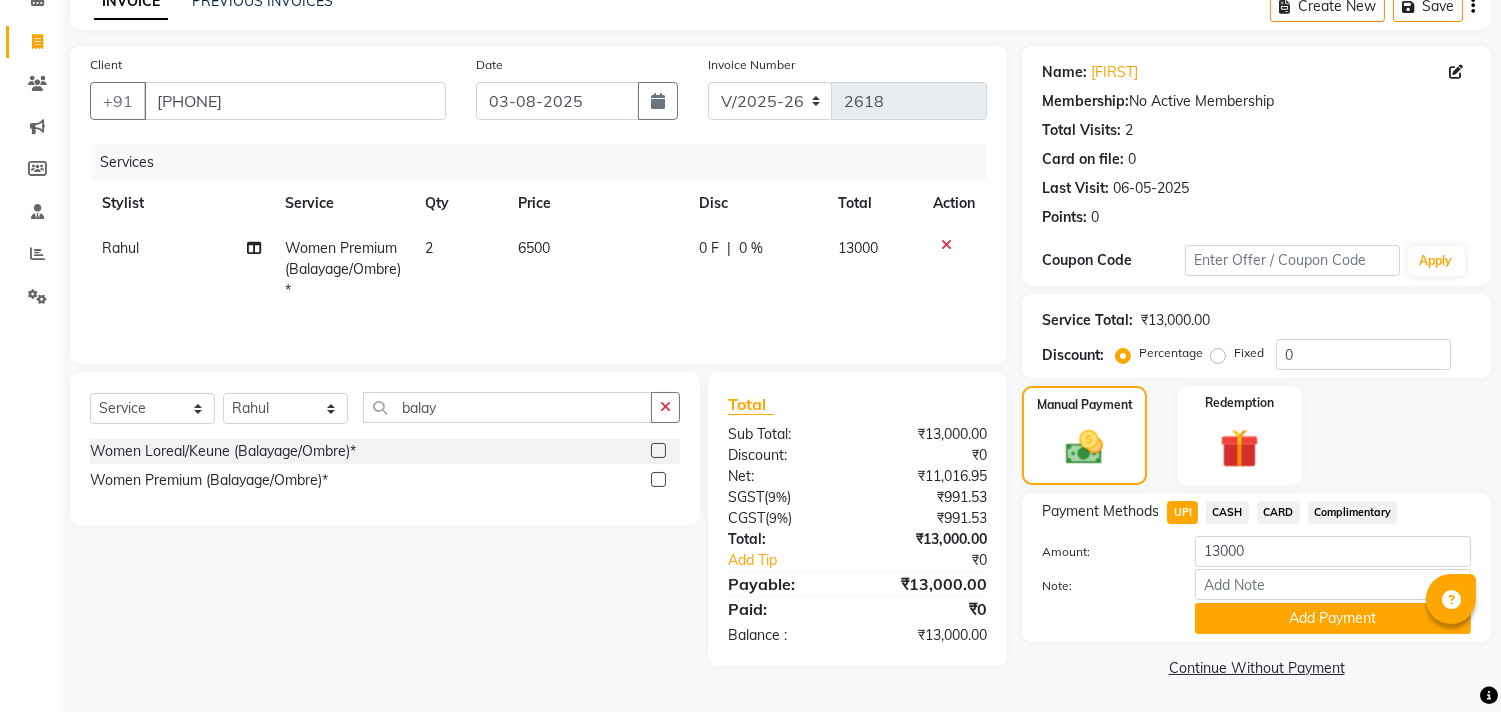 click on "CARD" 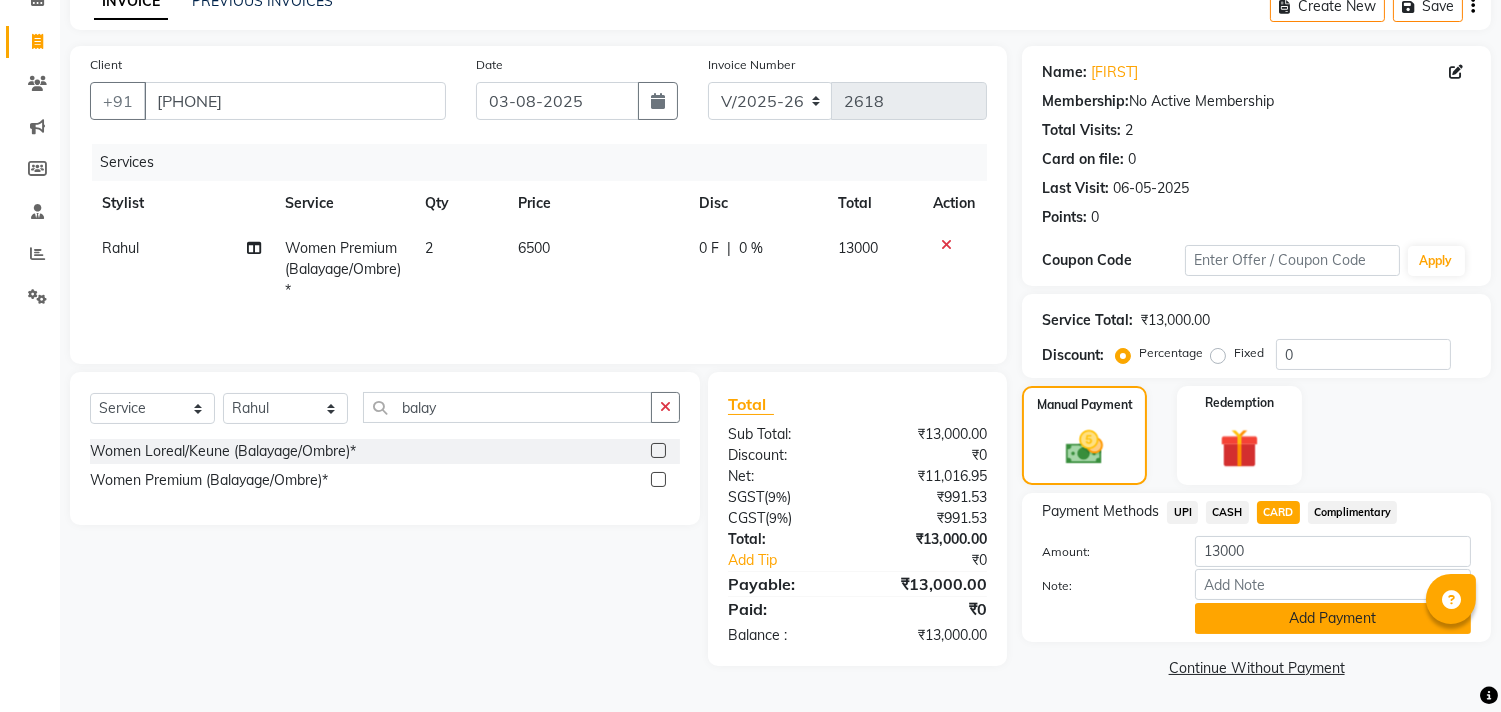 click on "Add Payment" 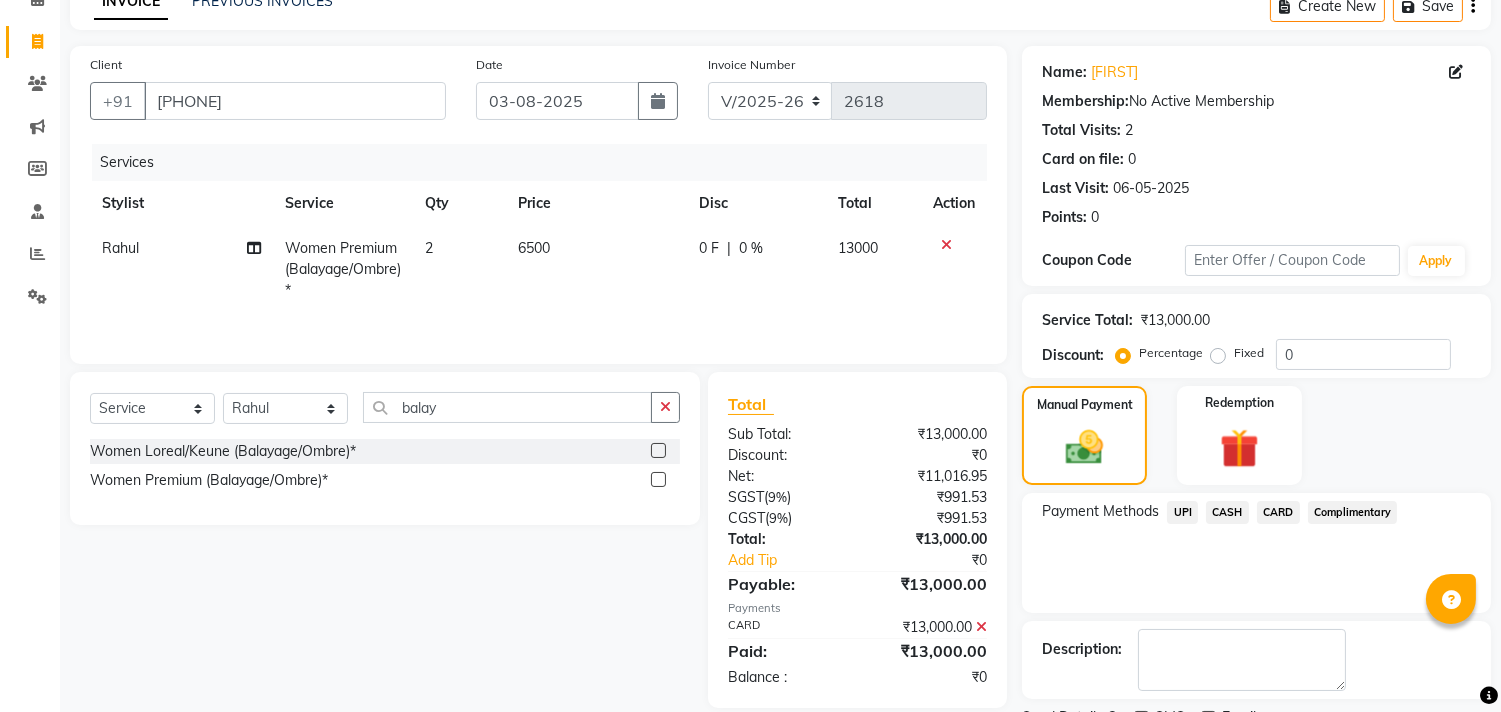 scroll, scrollTop: 187, scrollLeft: 0, axis: vertical 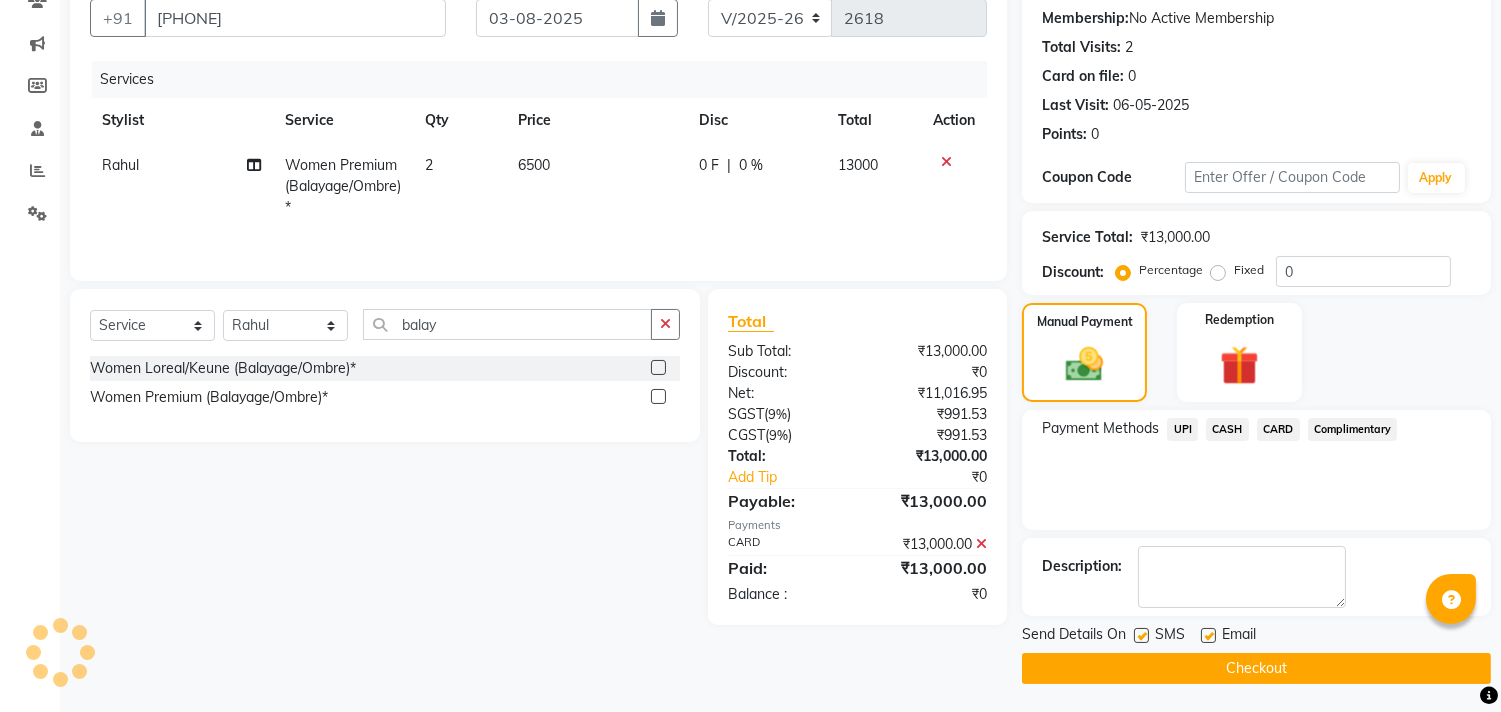 click on "Checkout" 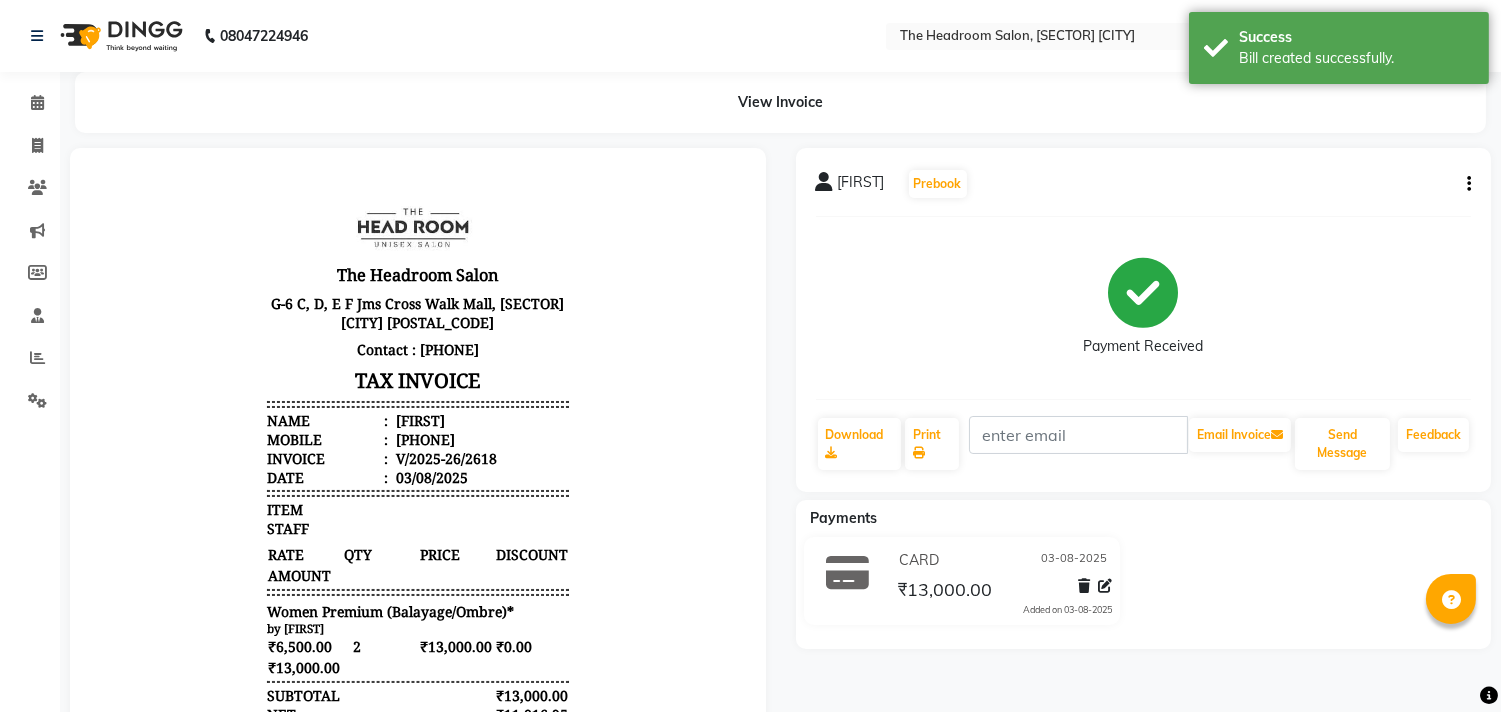 scroll, scrollTop: 0, scrollLeft: 0, axis: both 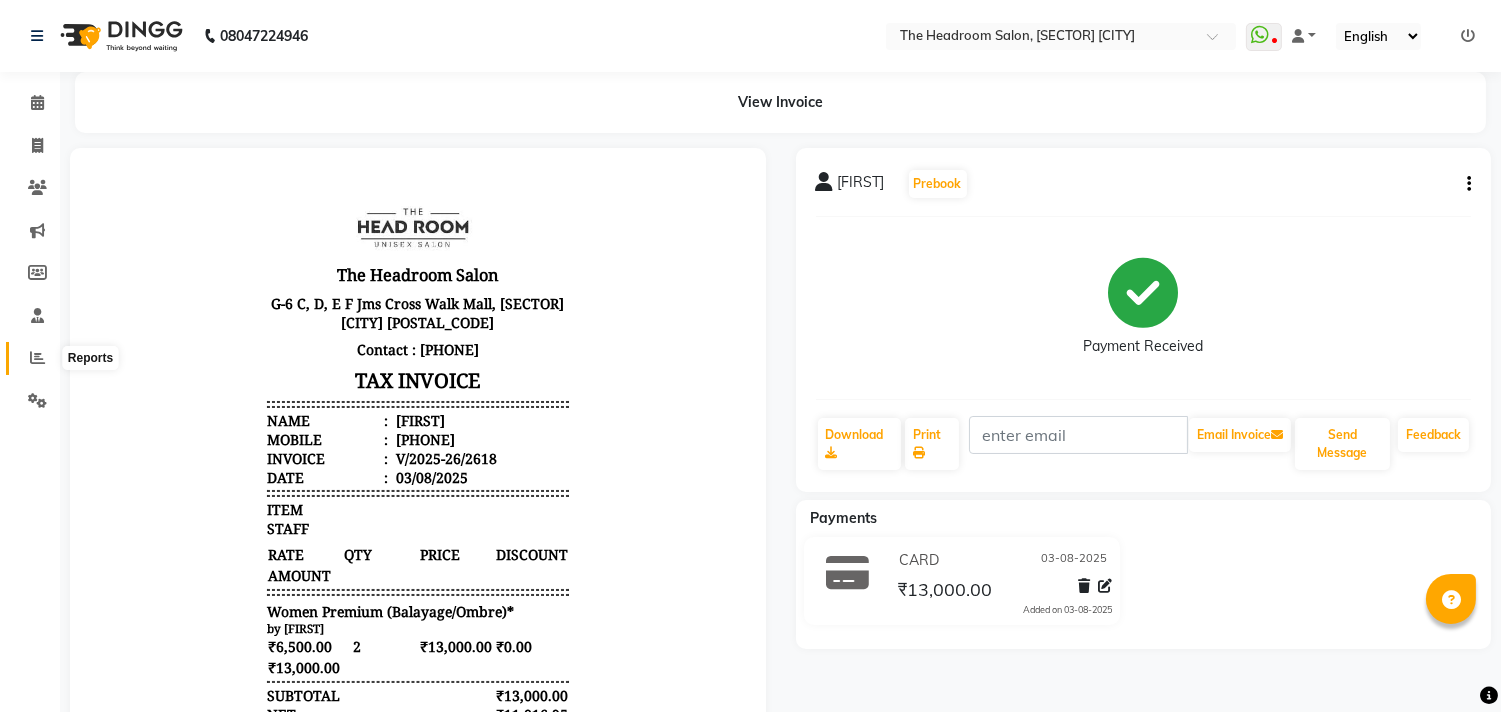 click 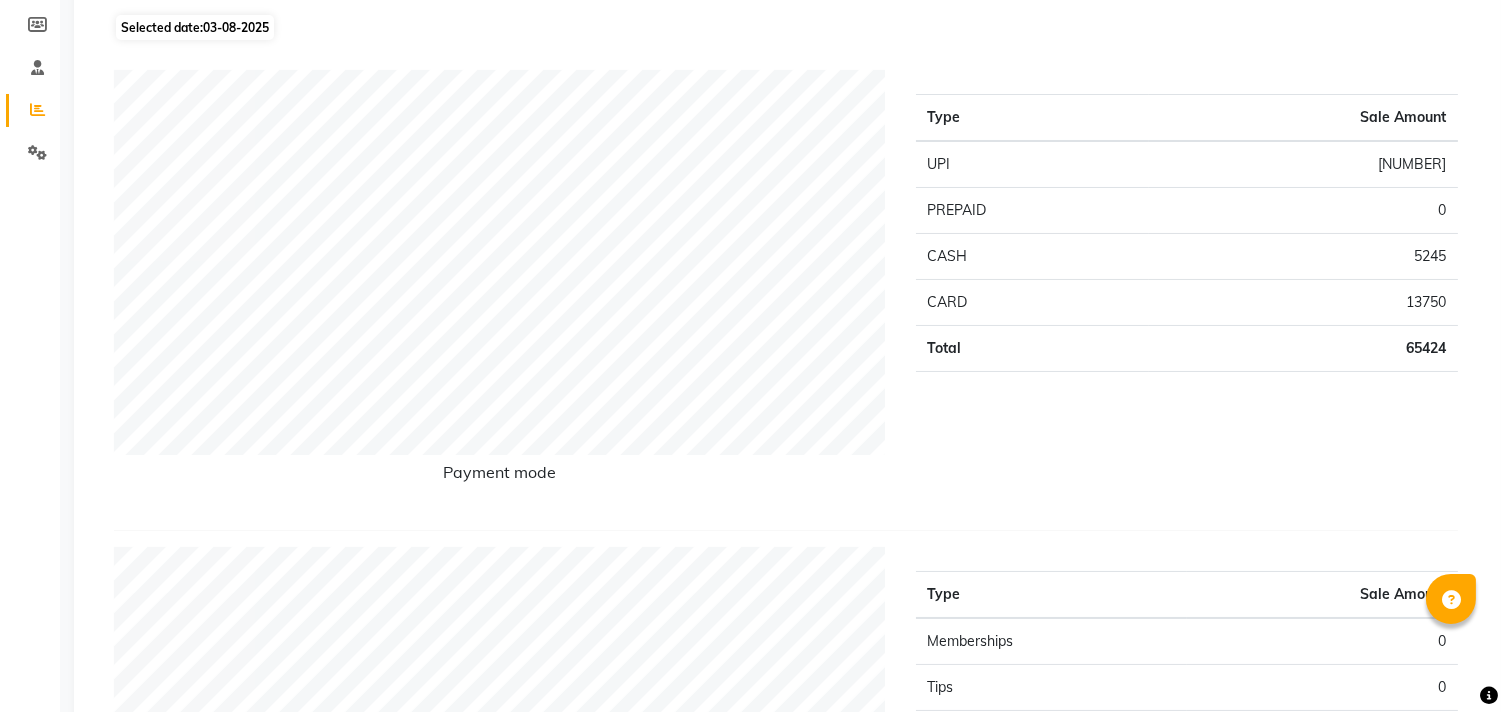 scroll, scrollTop: 263, scrollLeft: 0, axis: vertical 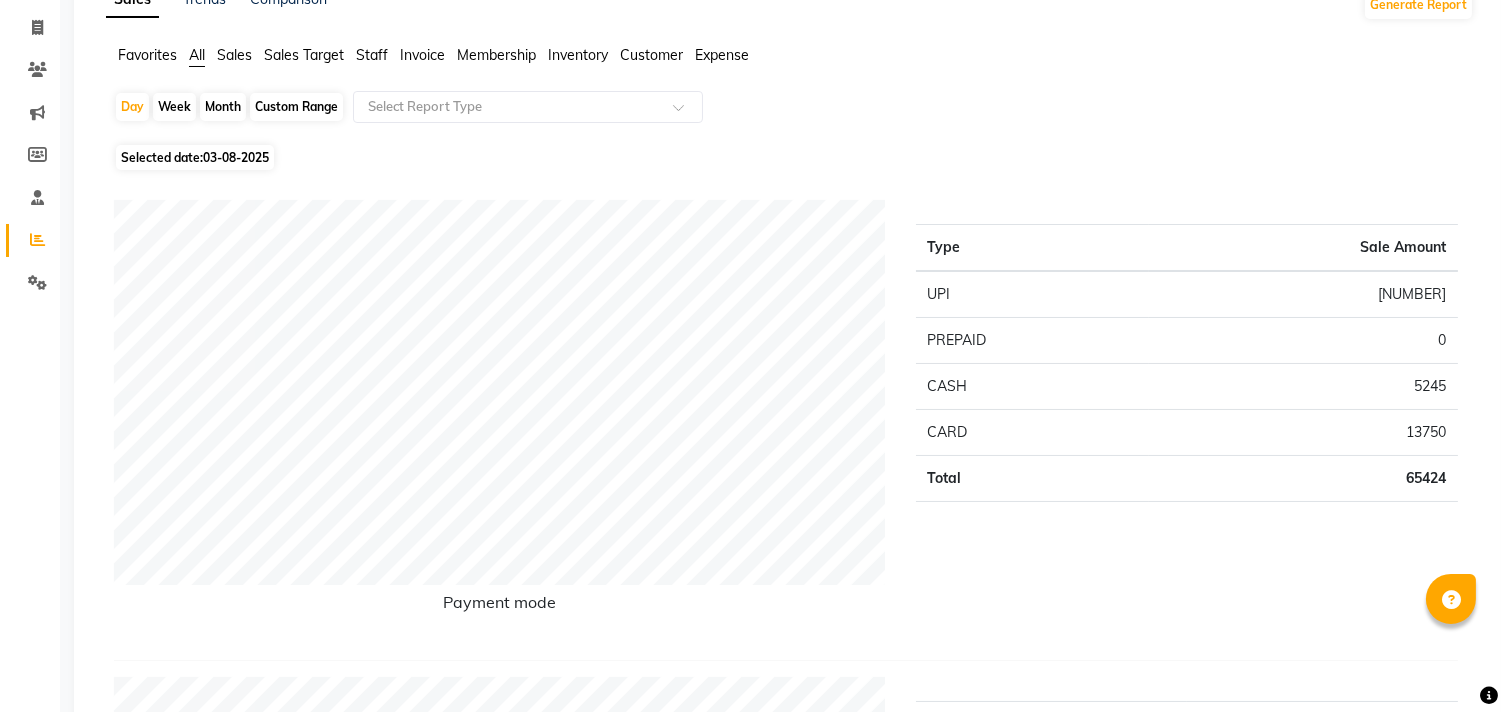 click on "Sales Trends Comparison Generate Report Favorites All Sales Sales Target Staff Invoice Membership Inventory Customer Expense Day Week Month Custom Range Select Report Type Selected date: 03-08-2025 Payment mode Type Sale Amount UPI 46429 PREPAID 0 CASH 5245 CARD 13750 Total 65424 Sales summary Type Sale Amount Memberships 0 Tips 0 Vouchers 0 Gift card 0 Products 0 Packages 0 Services 52994 Prepaid 20000 Fee 0 Total 72994 Service by category Type Sale Amount Routine 18355 Colouring 18000 Packages 7499 Waxing 3200 Hands Feet 2500 Nail Extension 1200 Styling 750 Bleach 600 Threading 590 Head Massage 300 Total 52994 Service sales Type Sale Amount Women Premium (Balayage/Ombre)* 13000 June Premium Package 7499 Men Haircut Beard 5995 Women Loreal/Keune Touchup* 5000 Women Haircut 4760 Men Haircut 2900 Waxing Premium Full Arm Full Leg 2400 Women Classic Pedicure 1800 Women Haircut With Wash 1600 Men Shave/Beard Trimming 1500 Others 6540 Total 52994 ★ Mark as Favorite Save to Personal Favorites:" 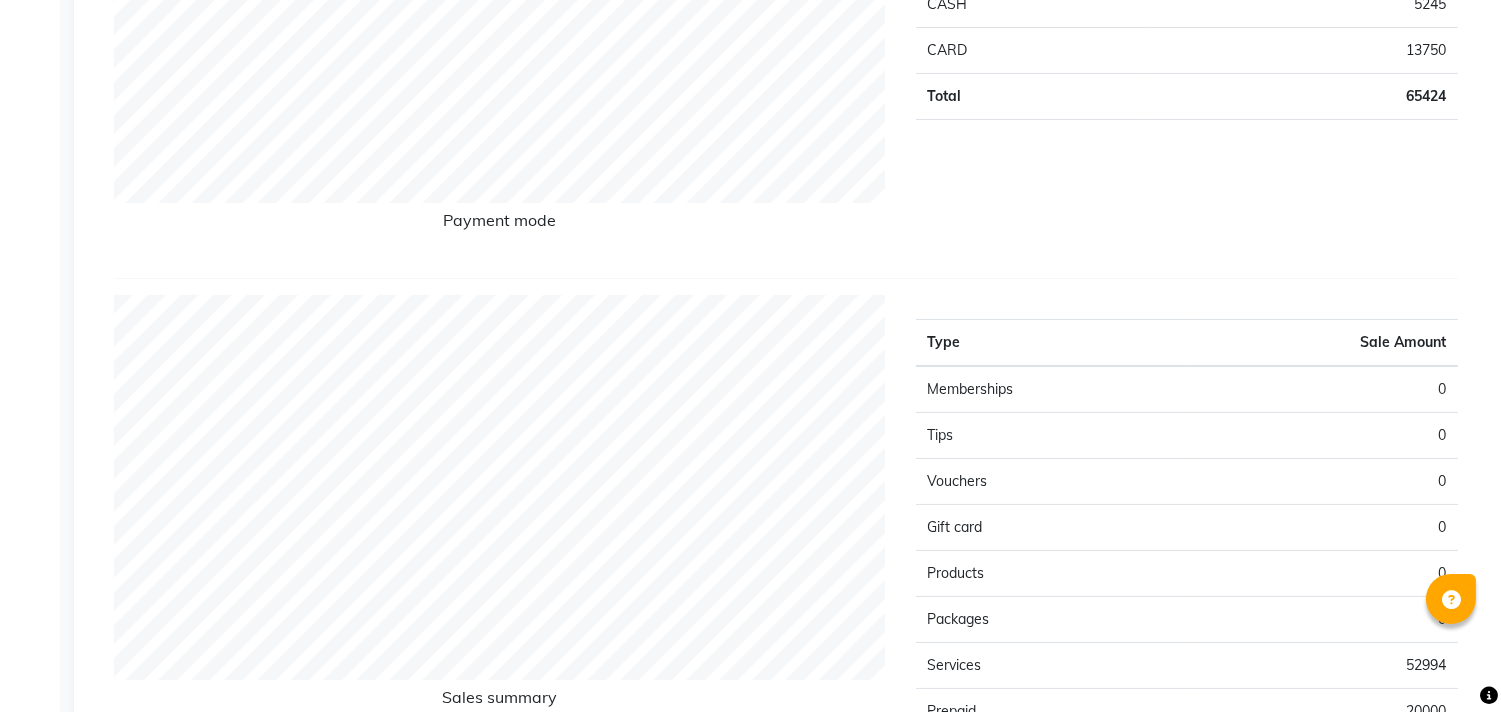 scroll, scrollTop: 0, scrollLeft: 0, axis: both 